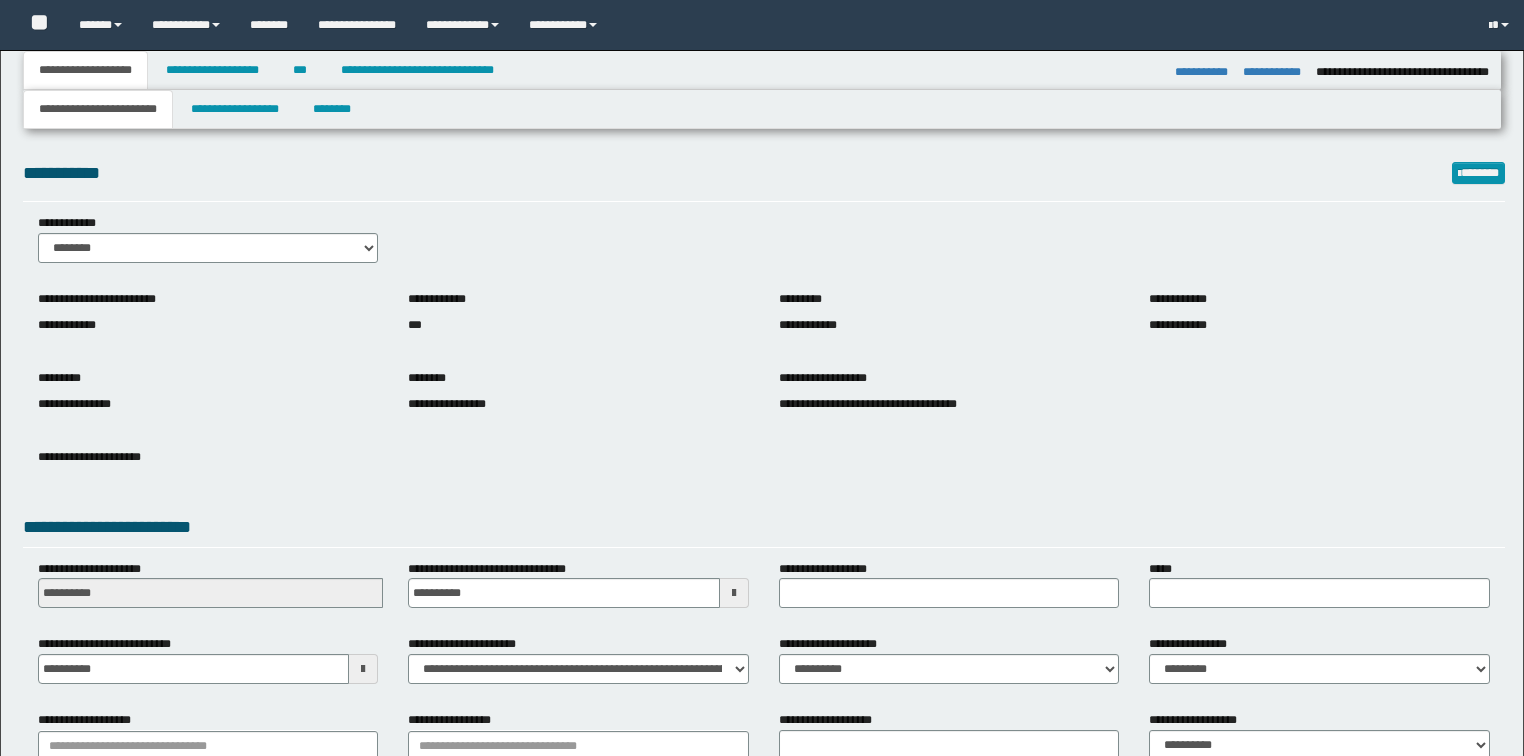 select on "*" 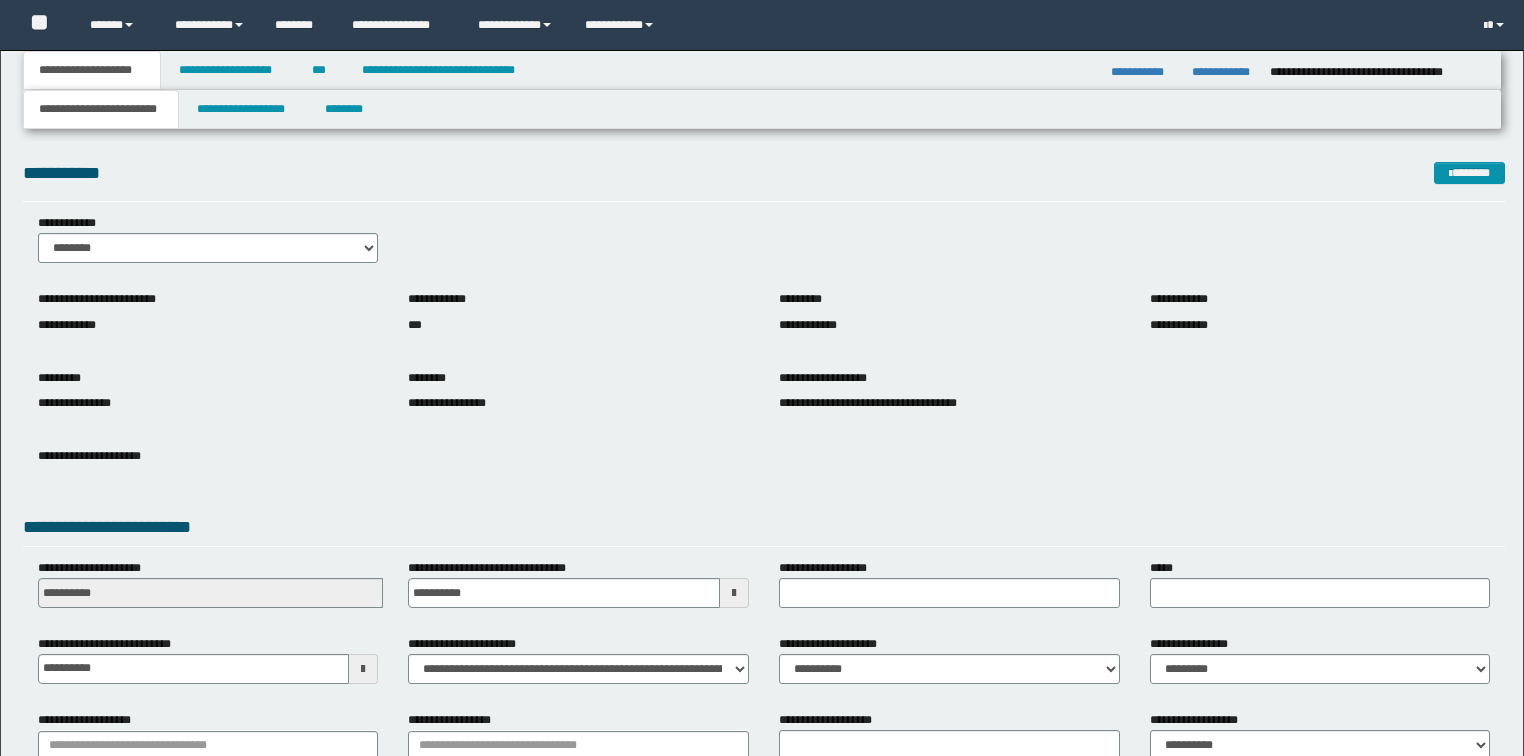 scroll, scrollTop: 127, scrollLeft: 0, axis: vertical 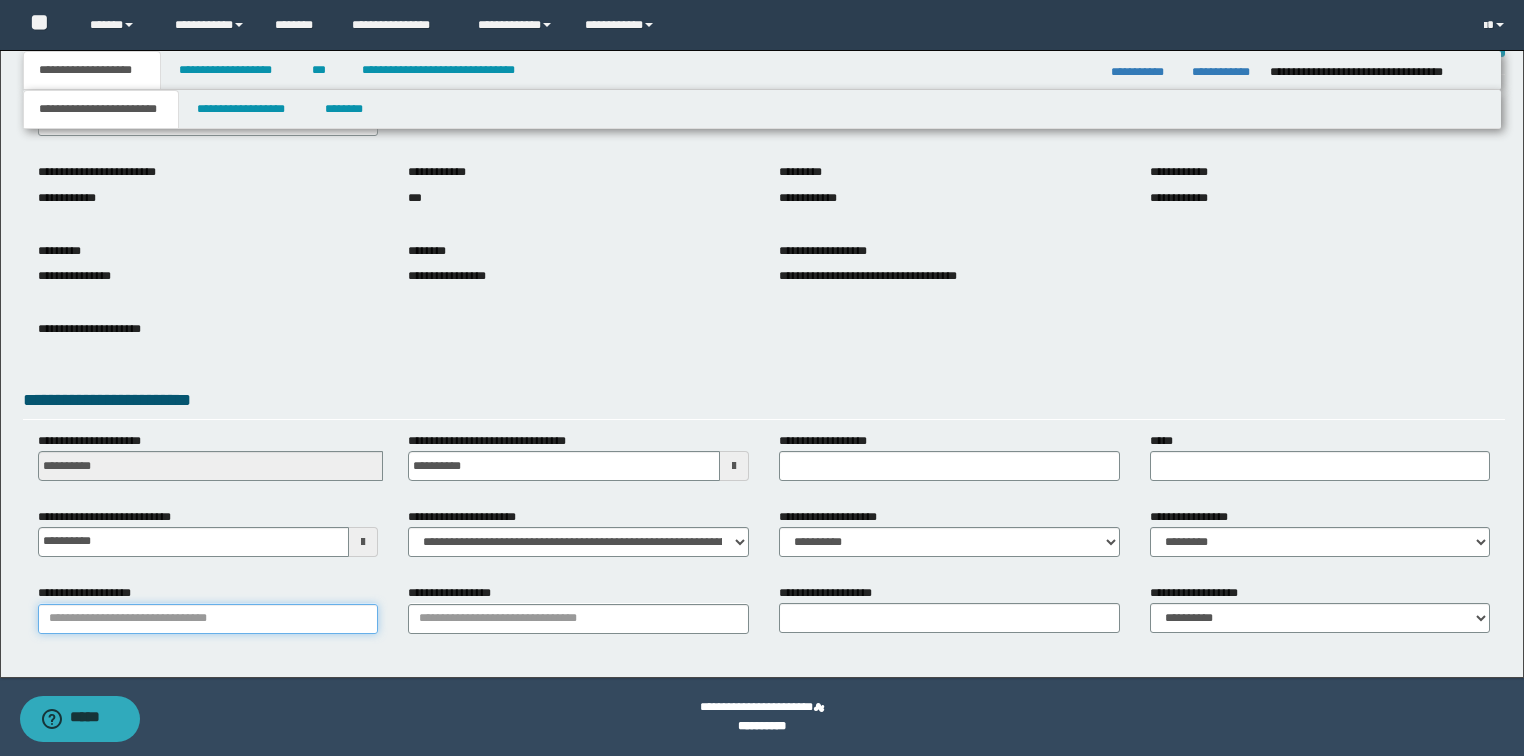 click on "**********" at bounding box center [208, 619] 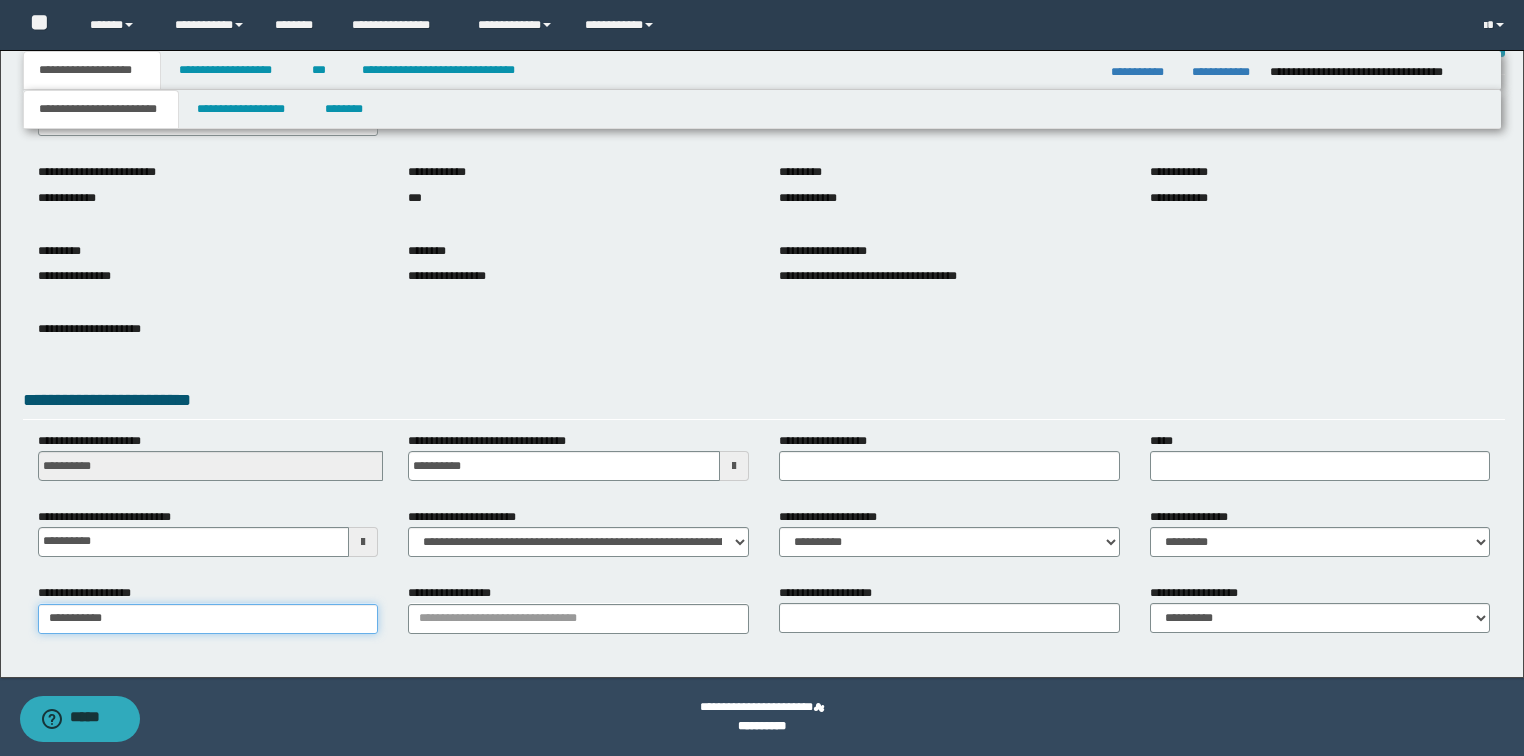 type on "**********" 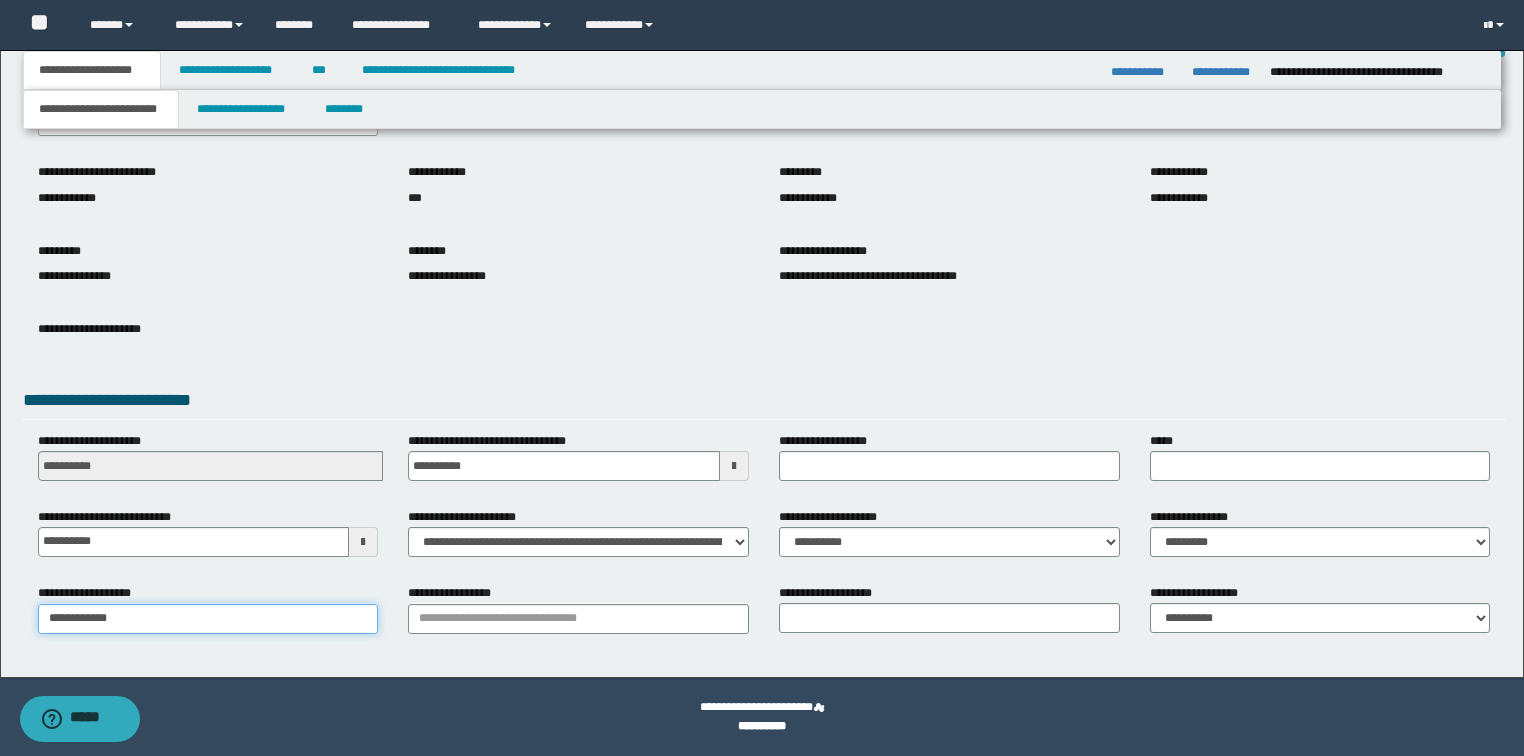 type on "**********" 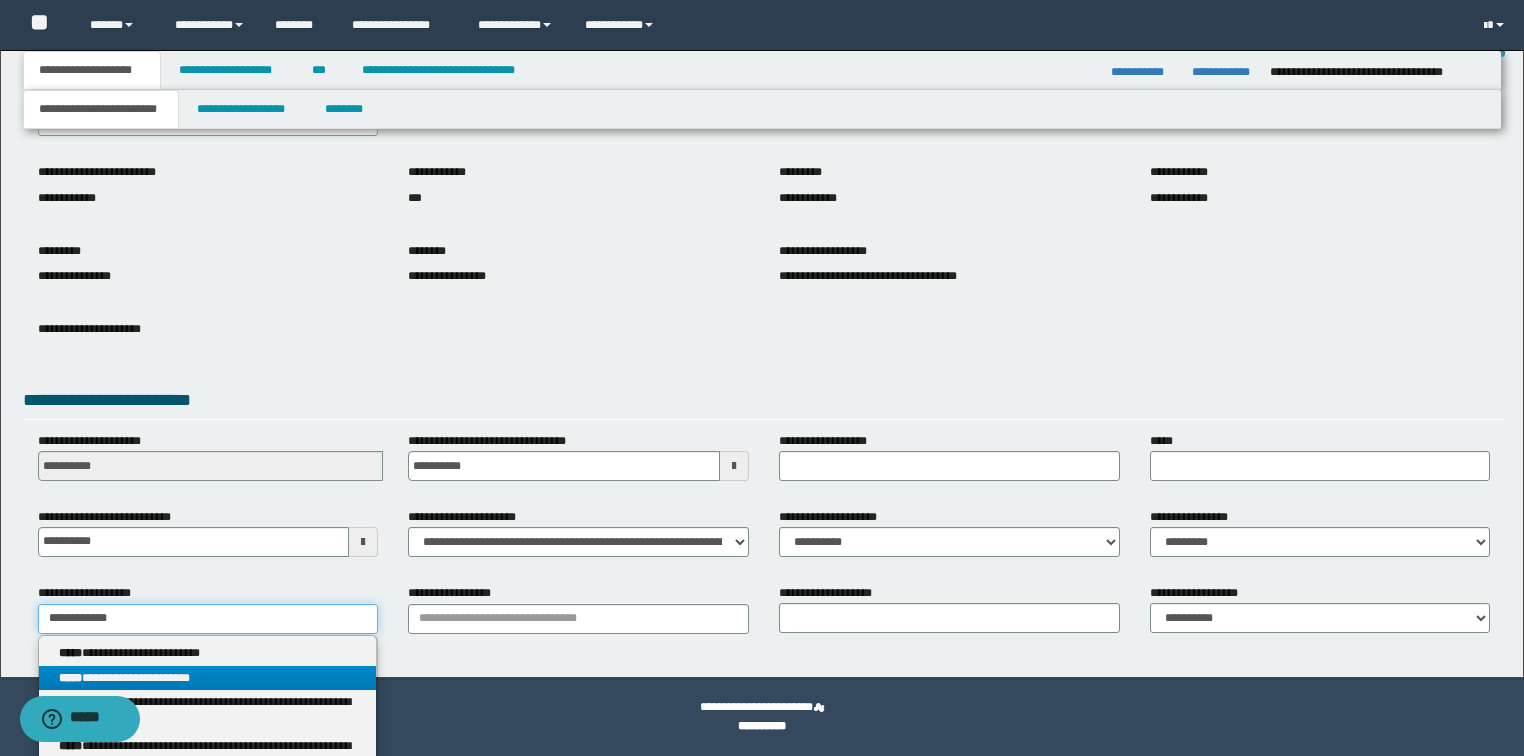 type on "**********" 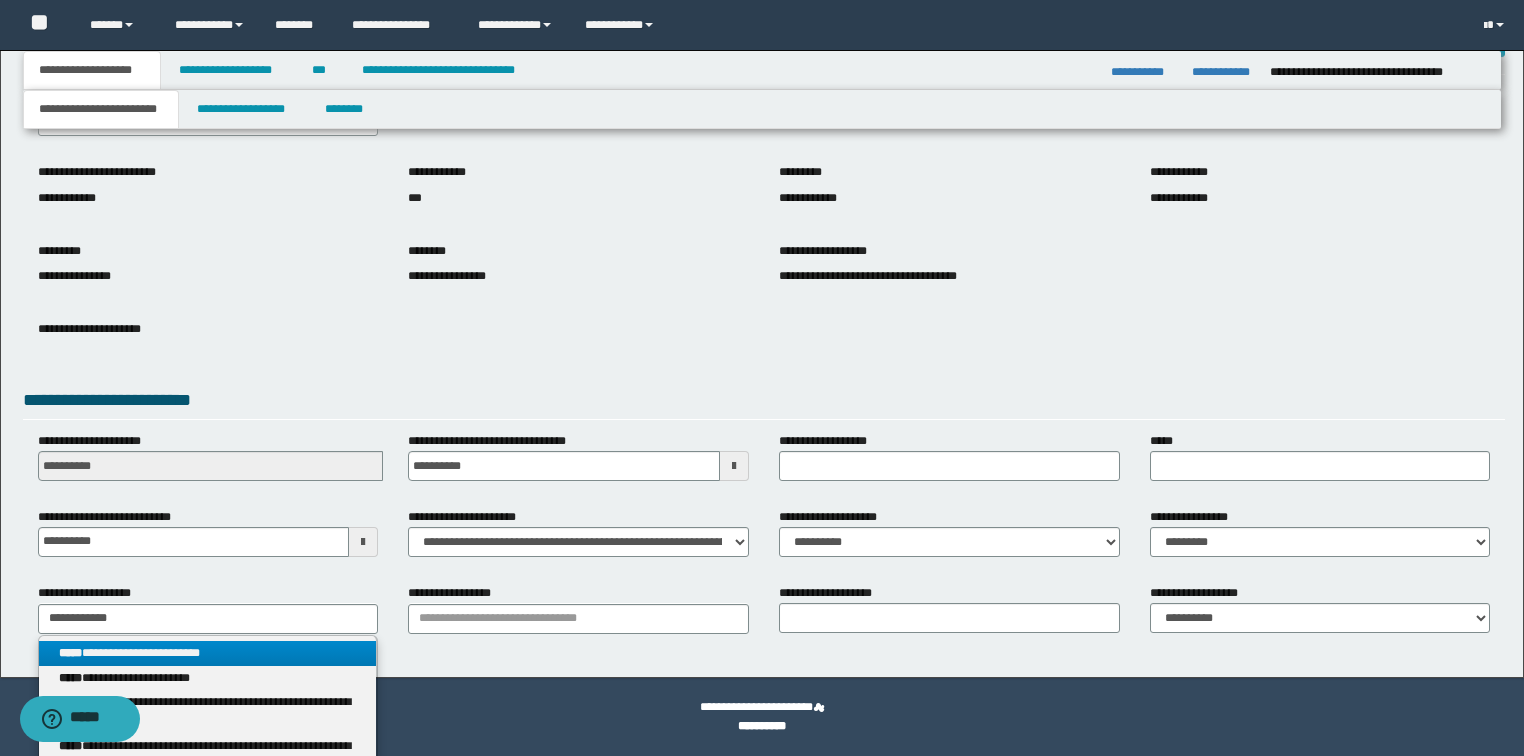 click on "**********" at bounding box center (208, 653) 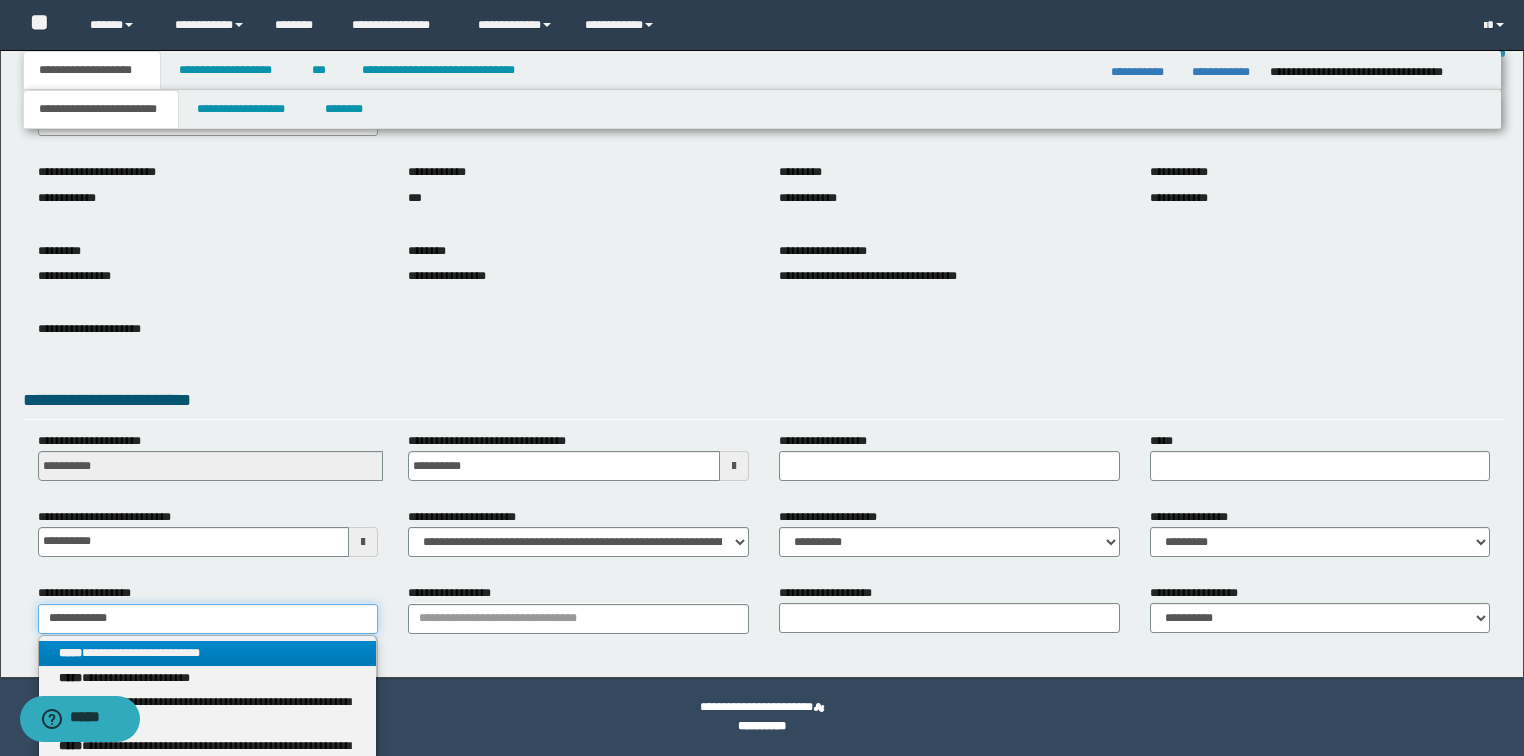 type 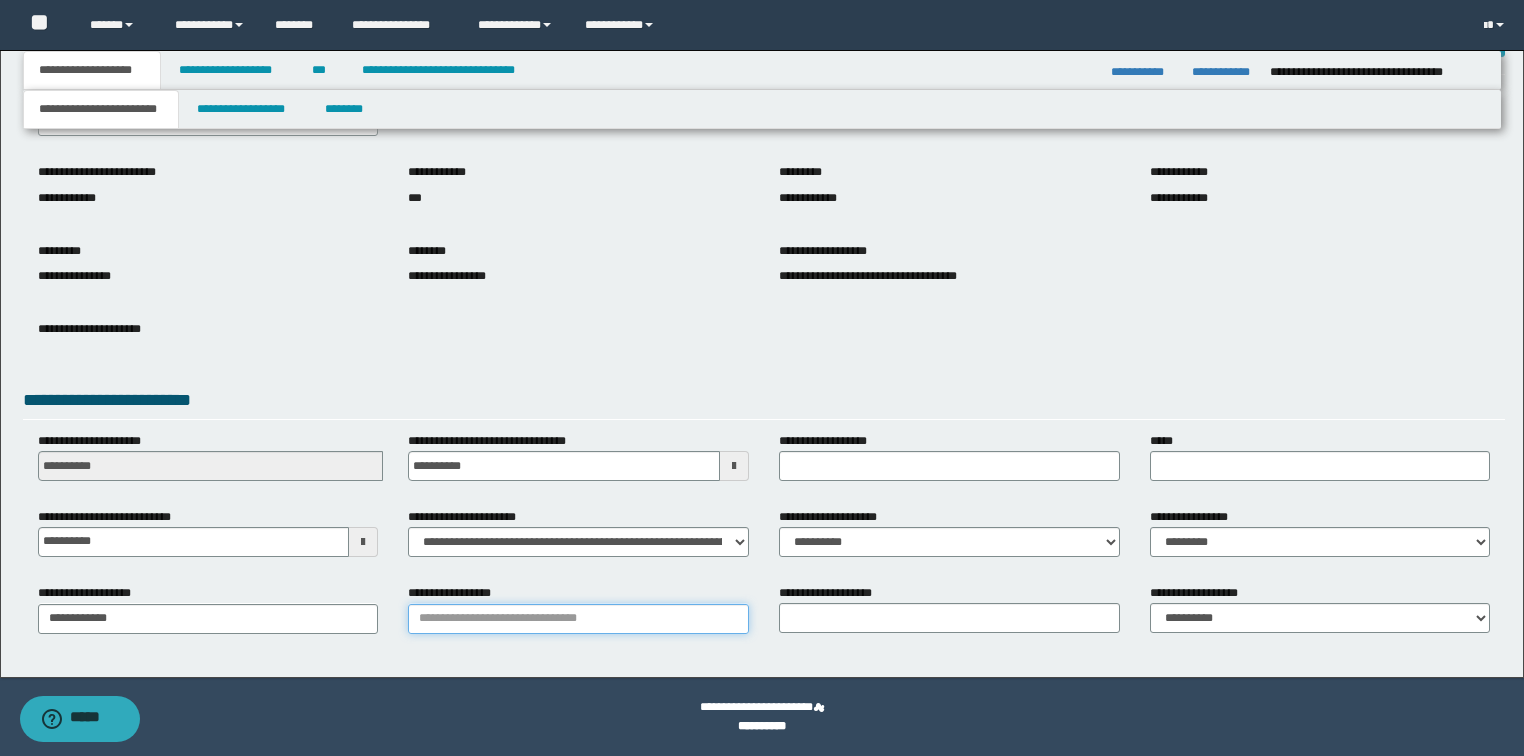 click on "**********" at bounding box center [578, 619] 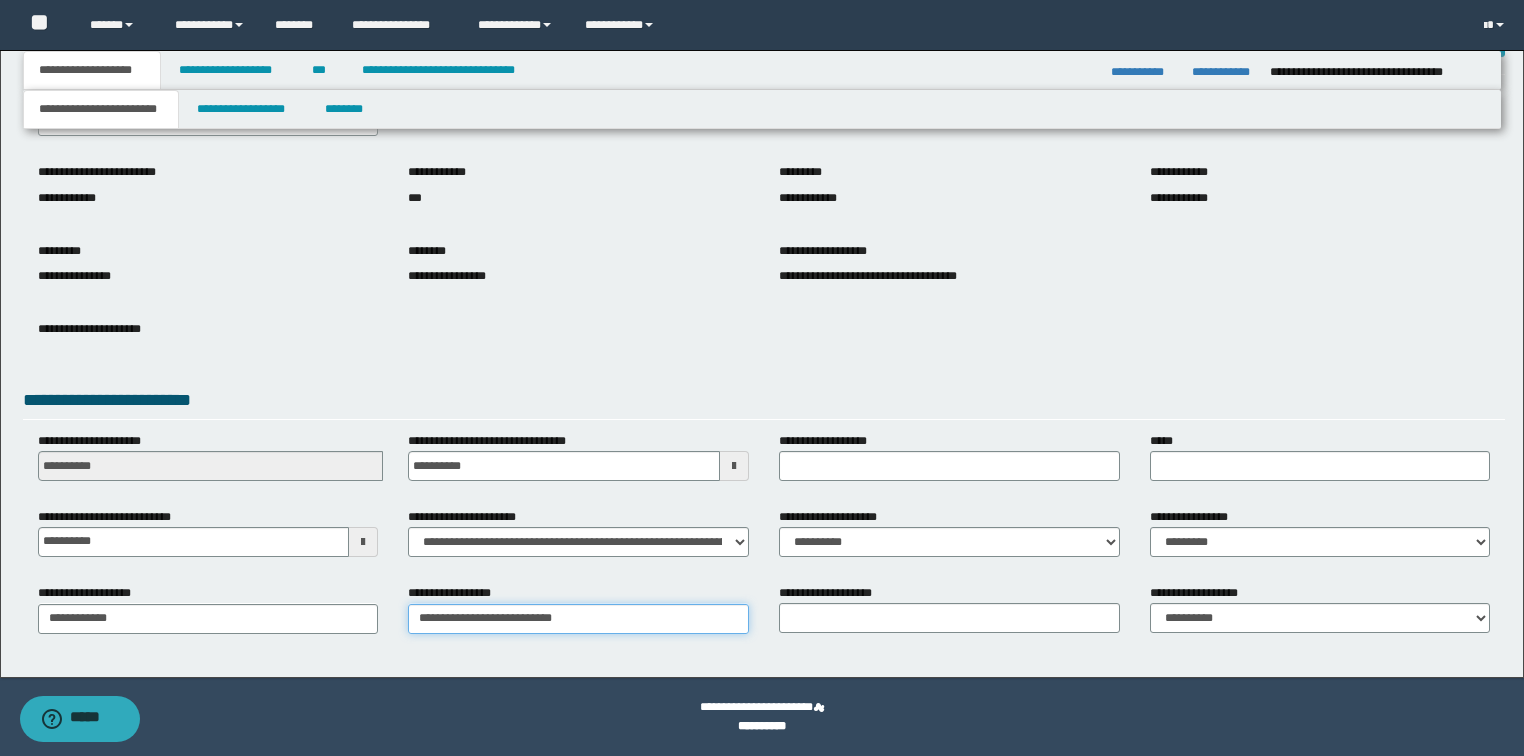 type on "**********" 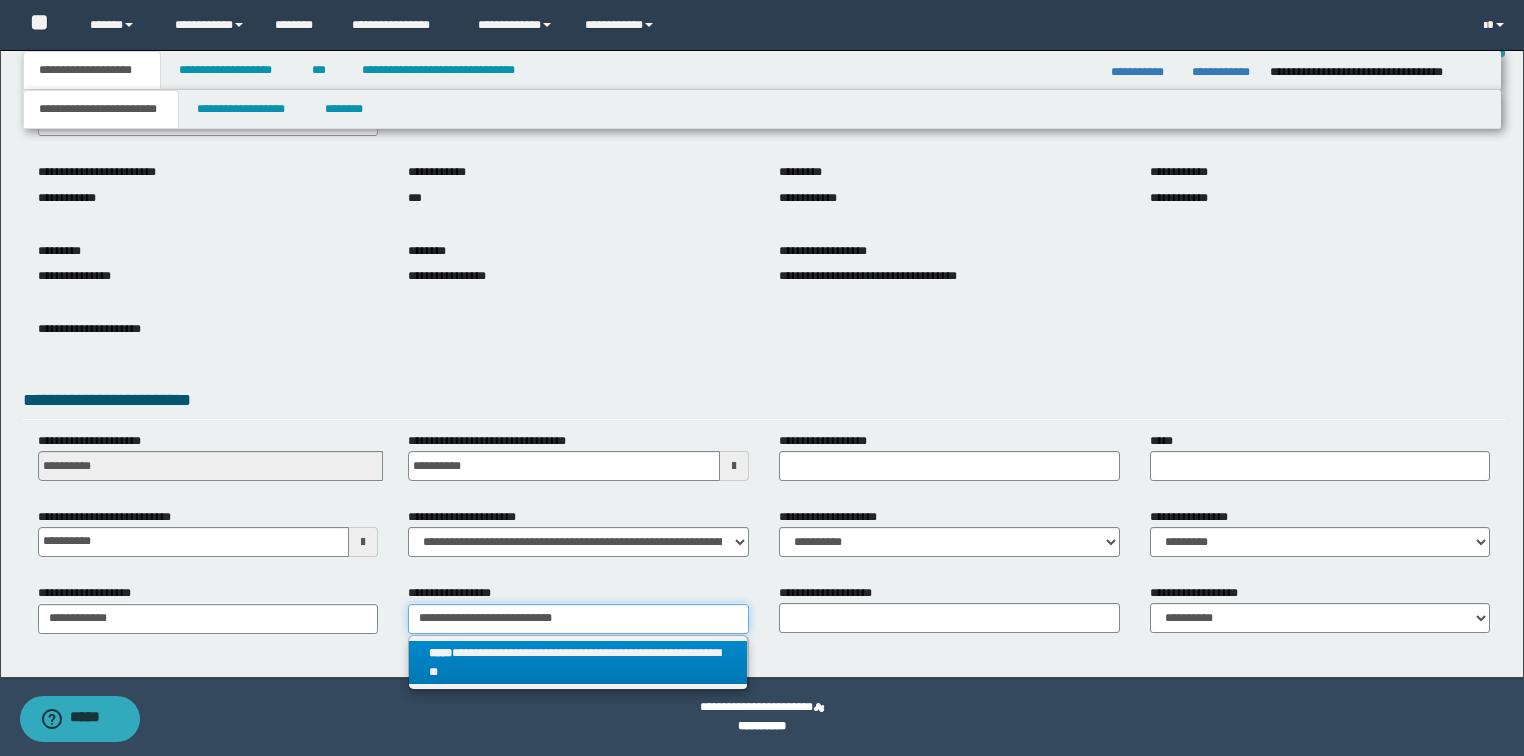 type on "**********" 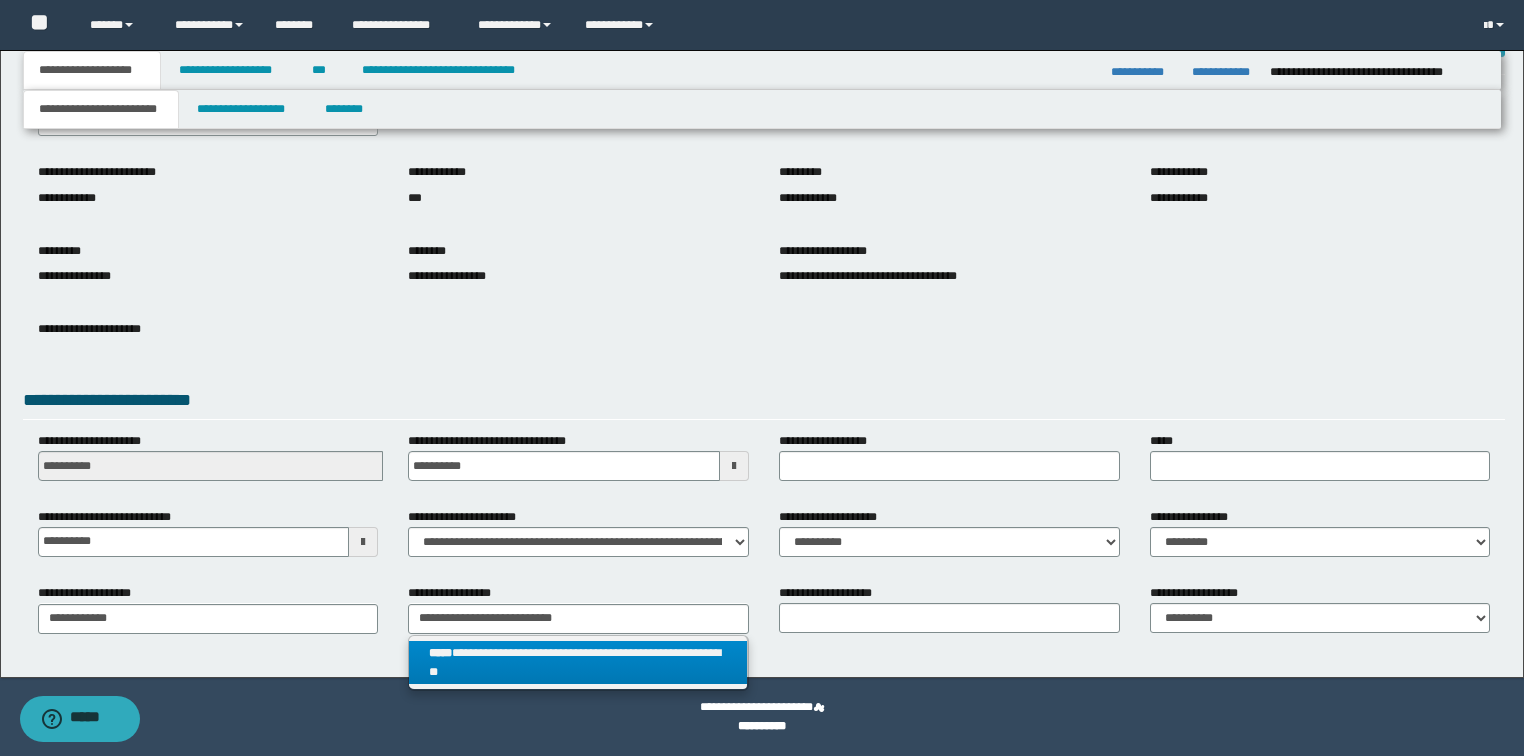 click on "**********" at bounding box center [578, 663] 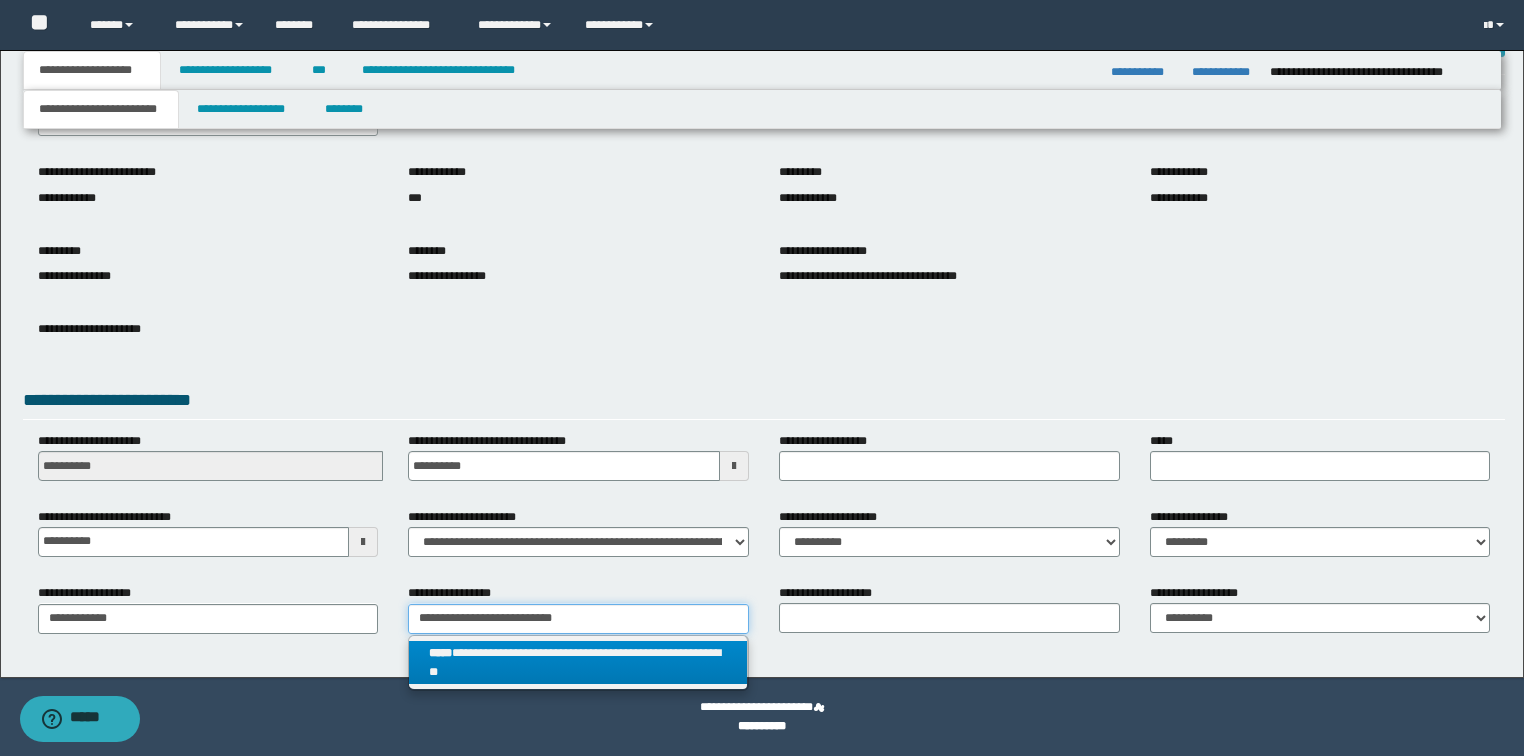 type 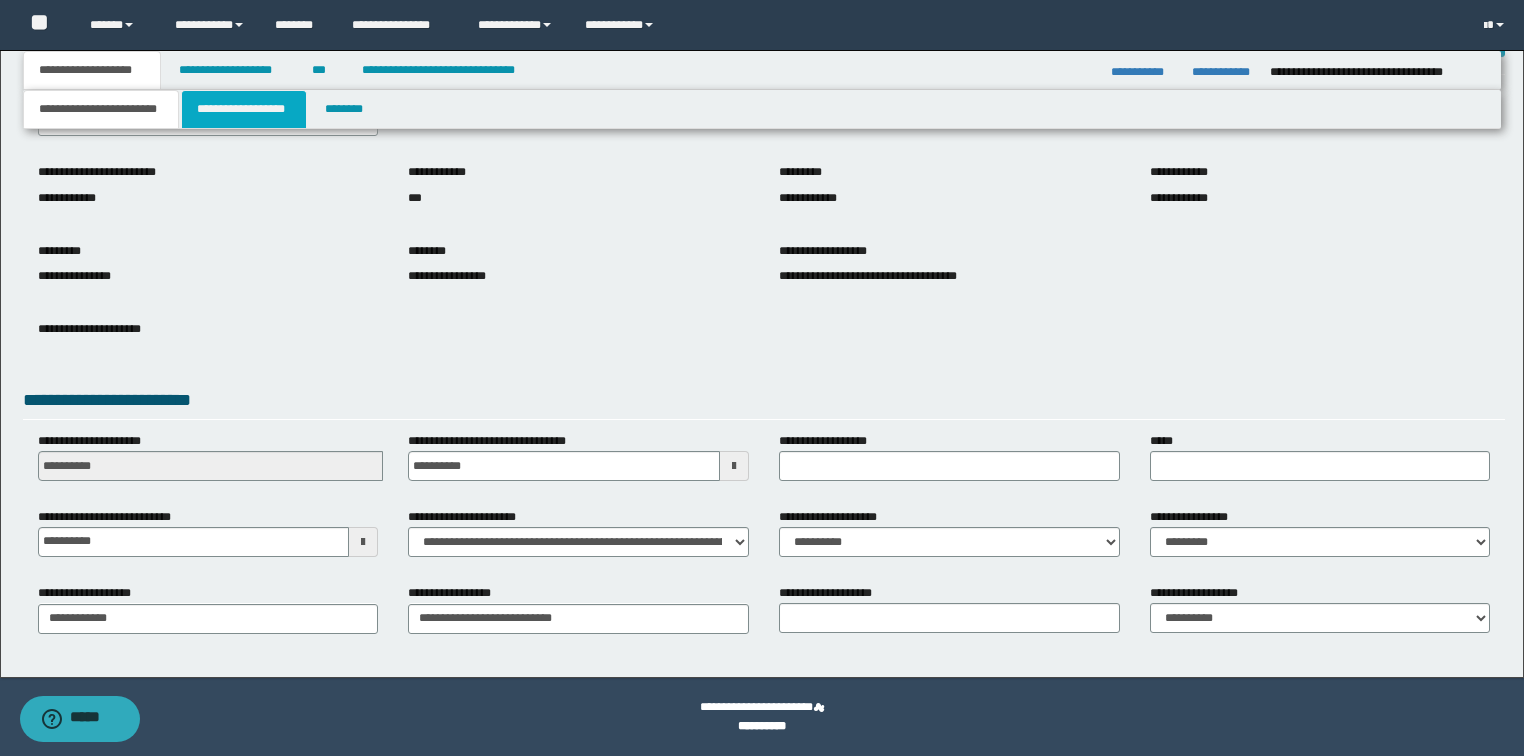 click on "**********" at bounding box center [244, 109] 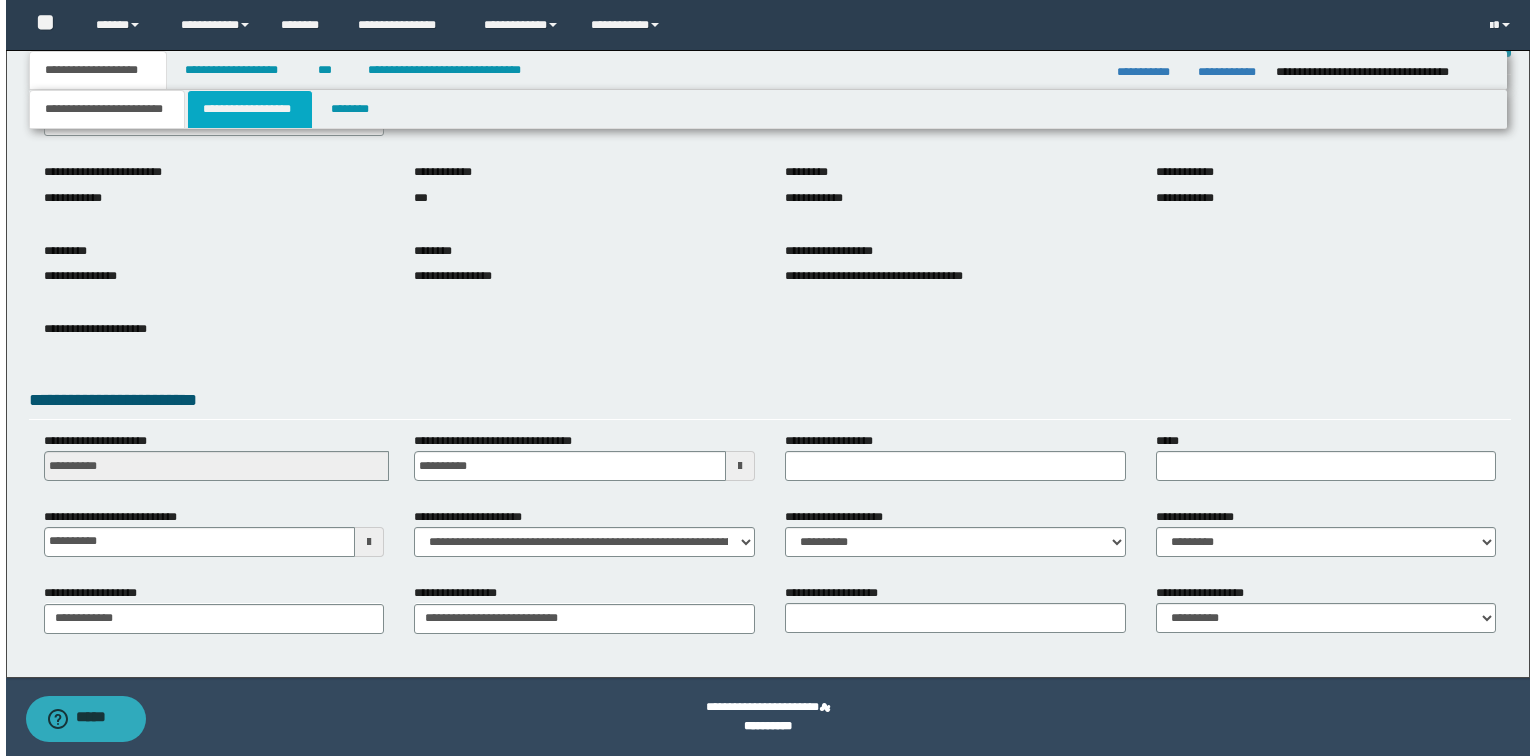 scroll, scrollTop: 0, scrollLeft: 0, axis: both 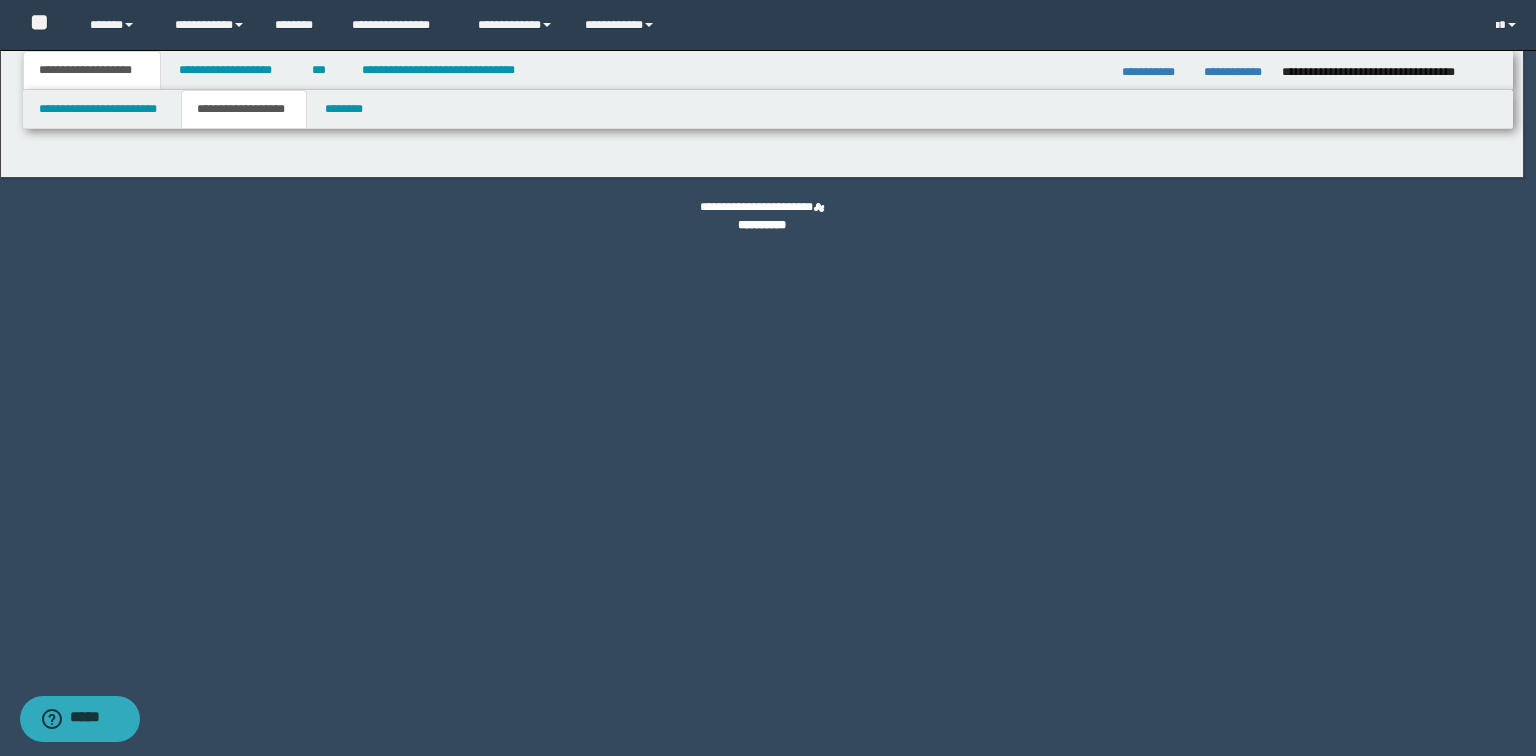 type on "*******" 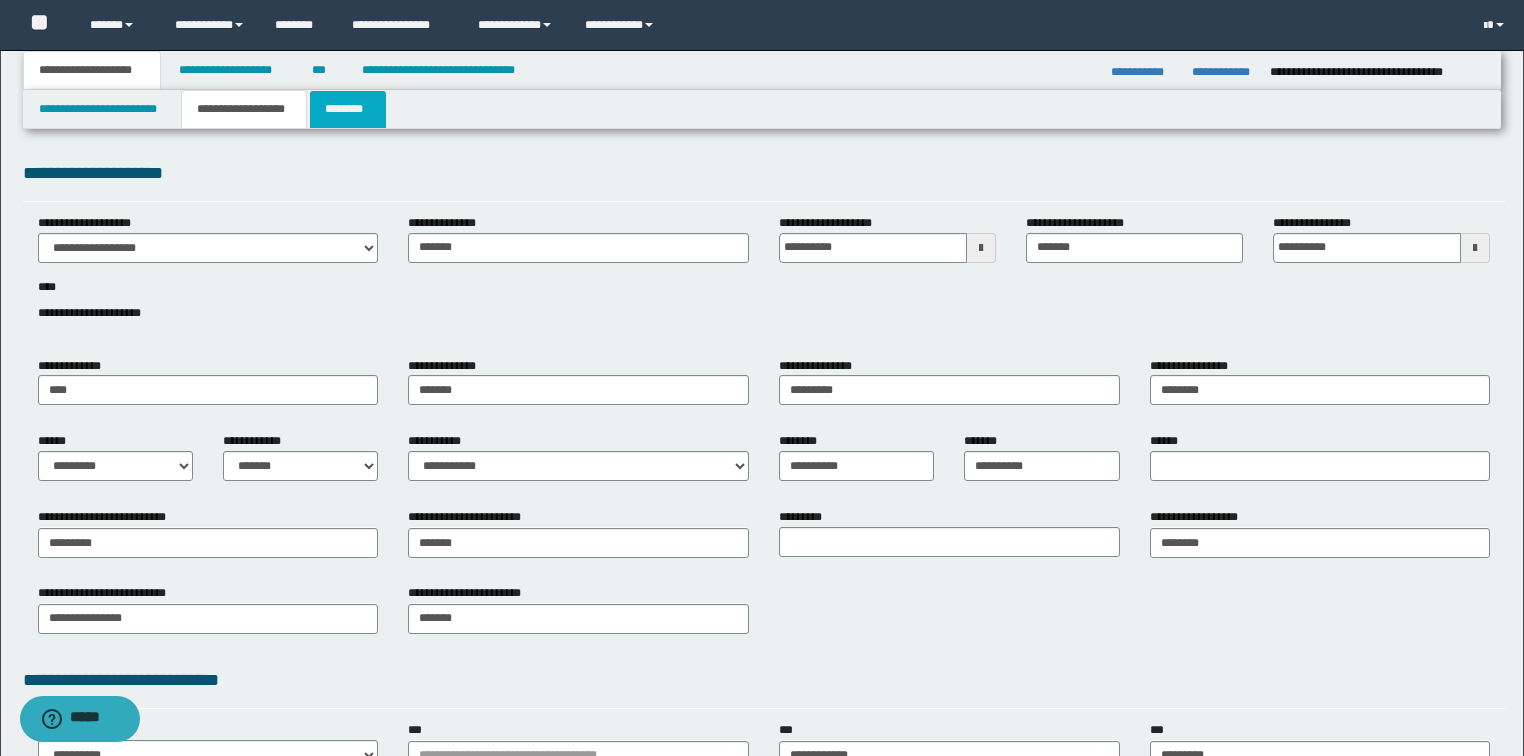 click on "********" at bounding box center (348, 109) 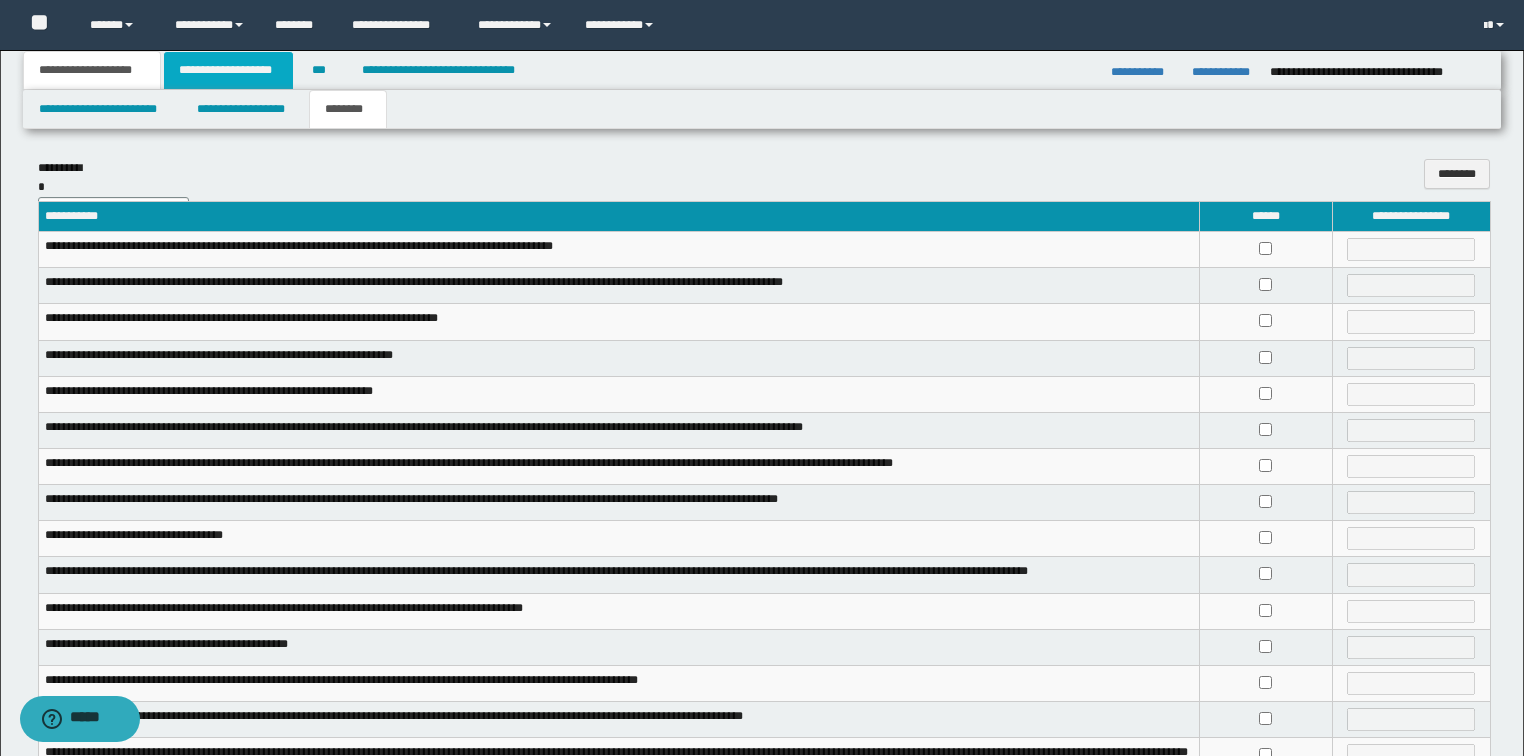 click on "**********" at bounding box center (228, 70) 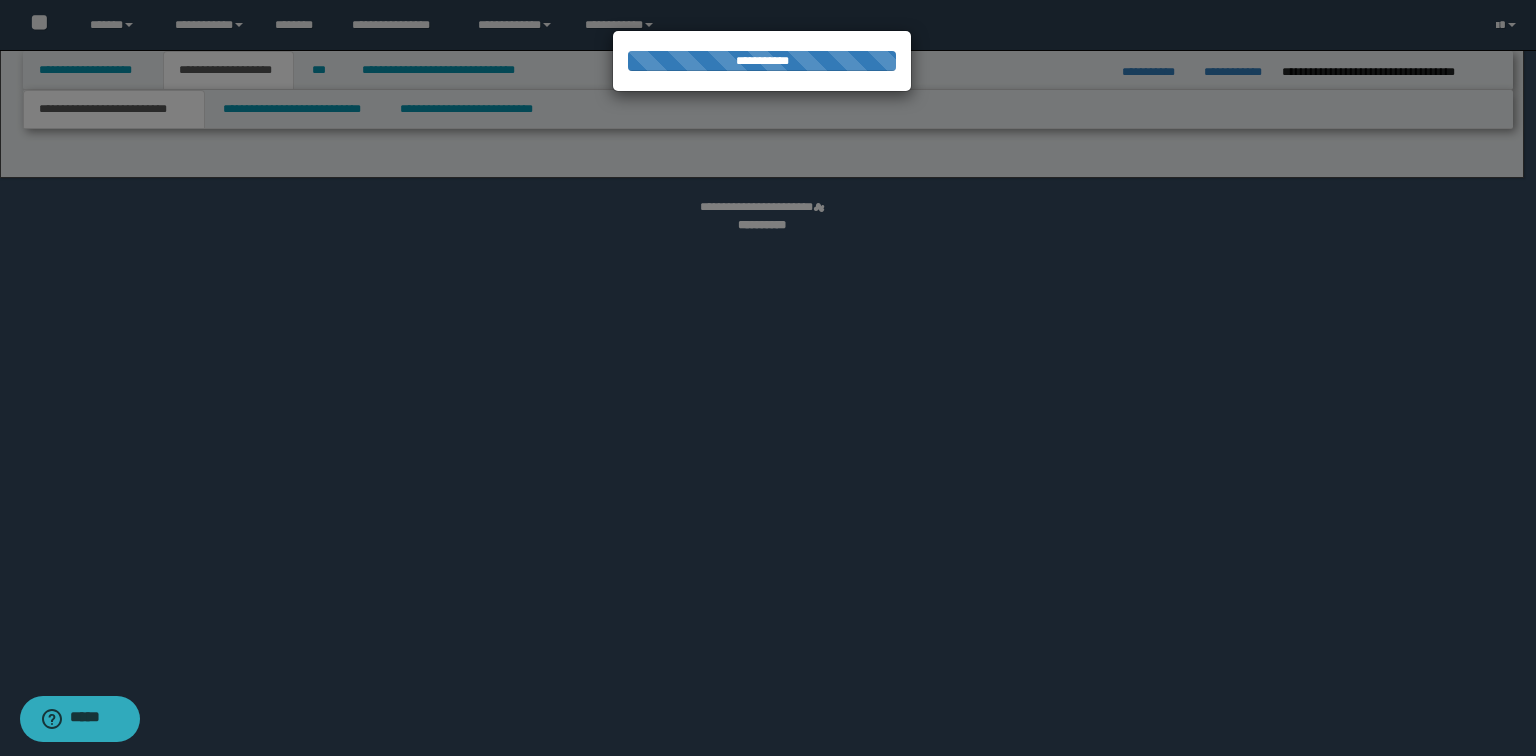 click at bounding box center [768, 378] 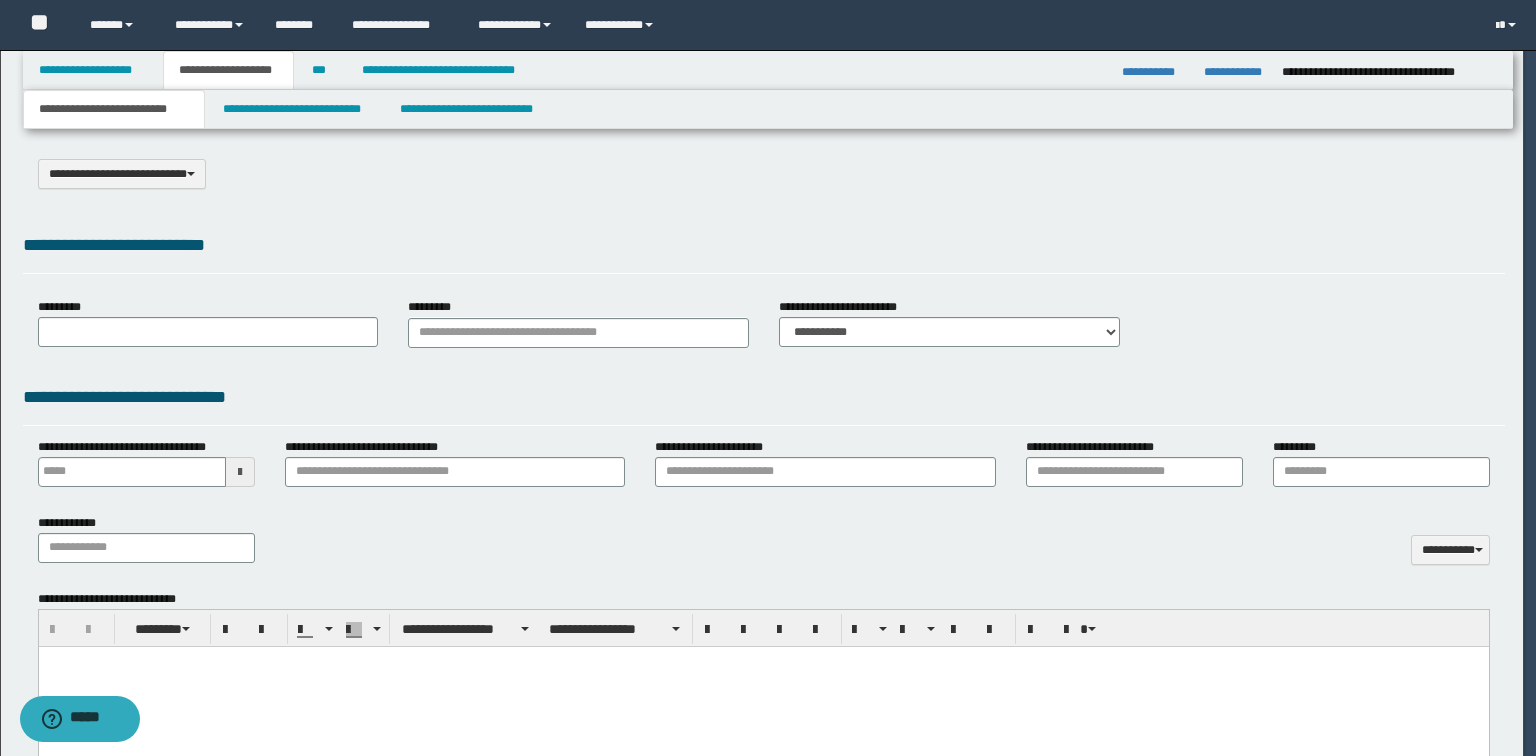 select on "*" 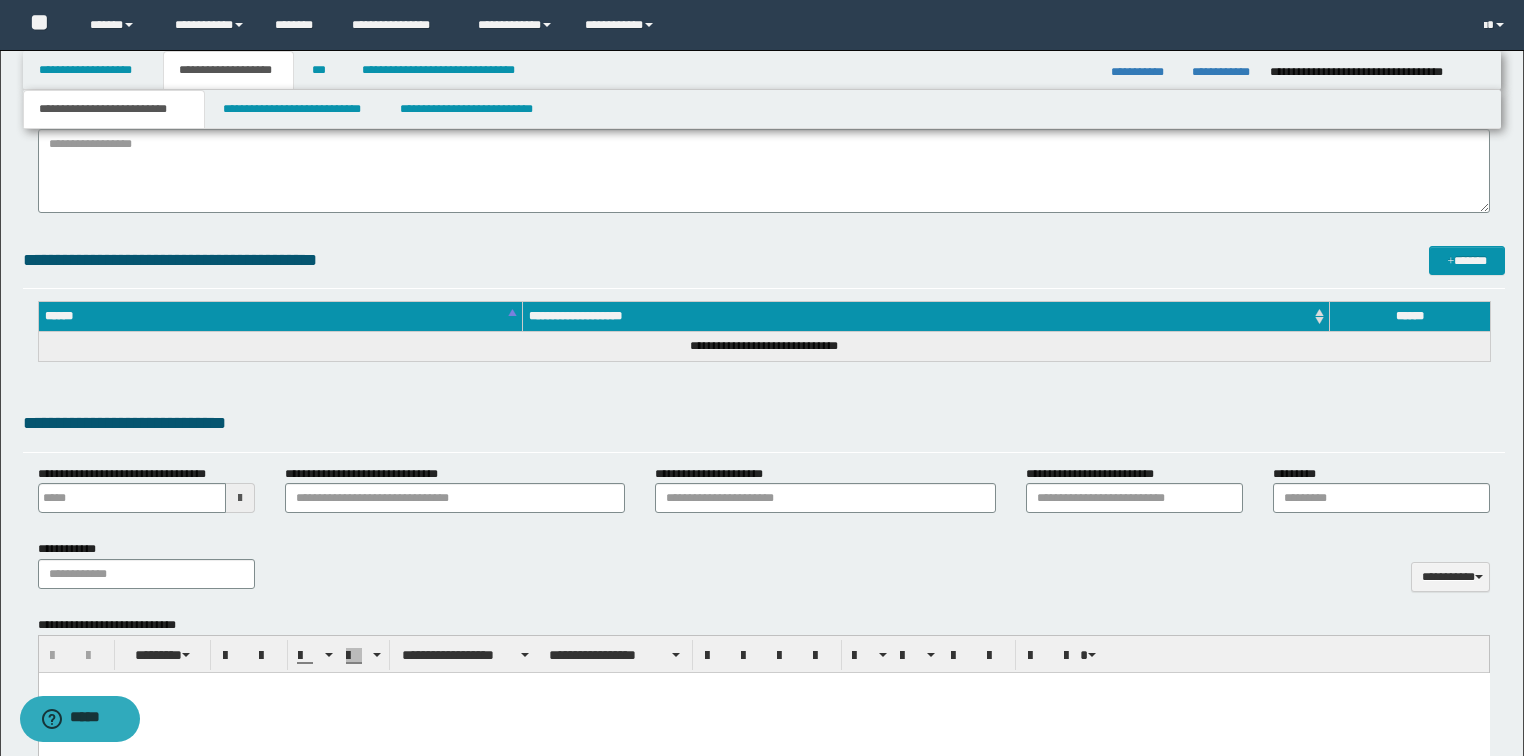 scroll, scrollTop: 560, scrollLeft: 0, axis: vertical 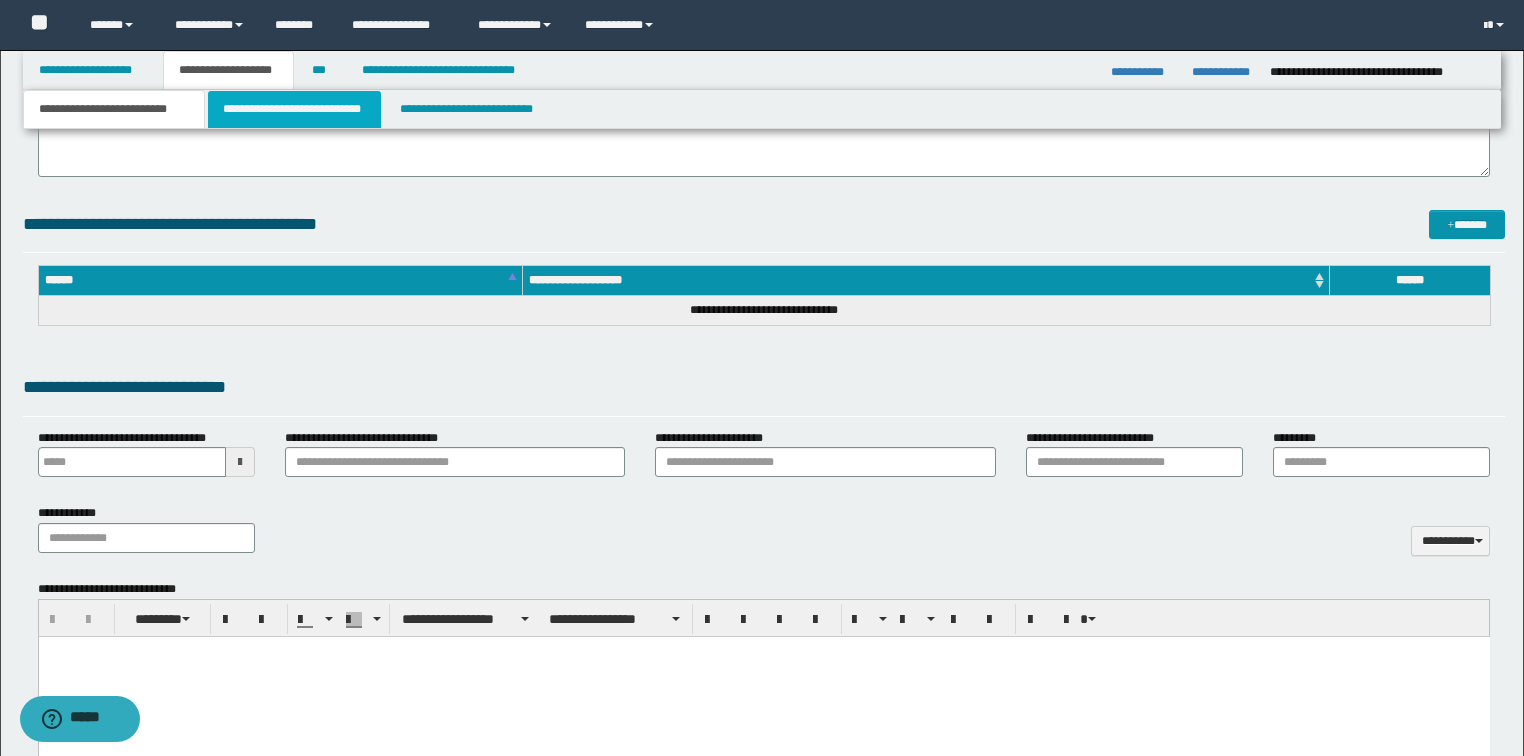 click on "**********" at bounding box center (294, 109) 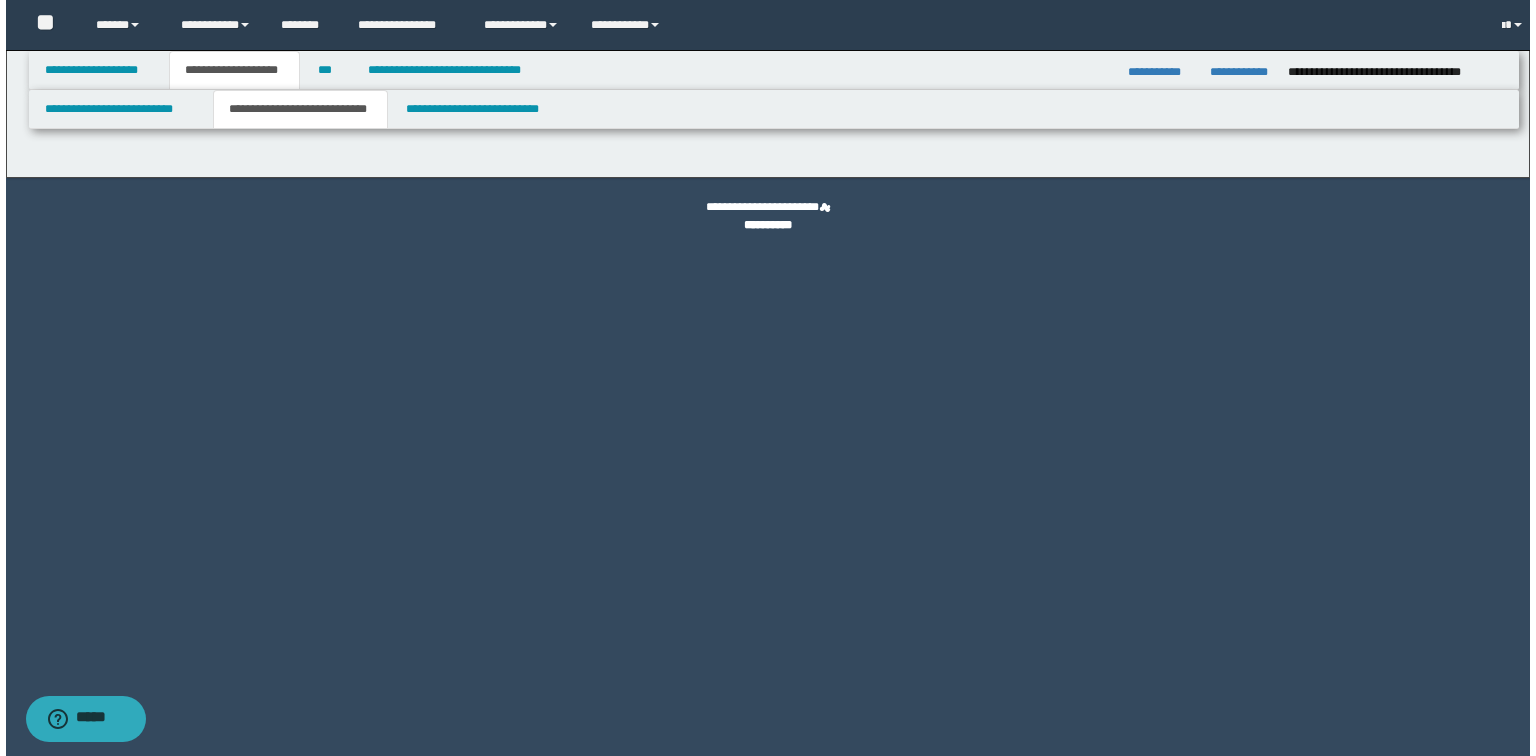 scroll, scrollTop: 0, scrollLeft: 0, axis: both 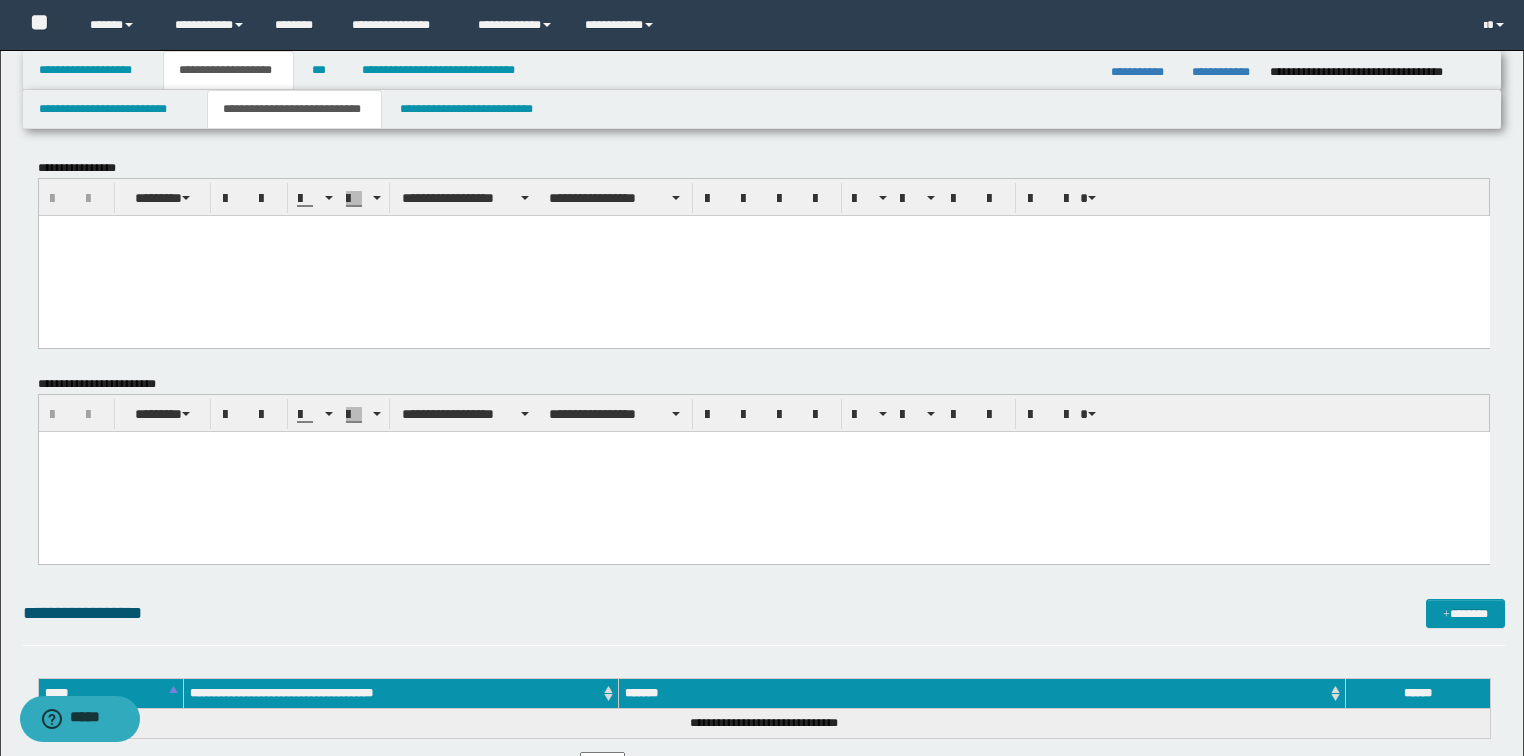 click at bounding box center (763, 255) 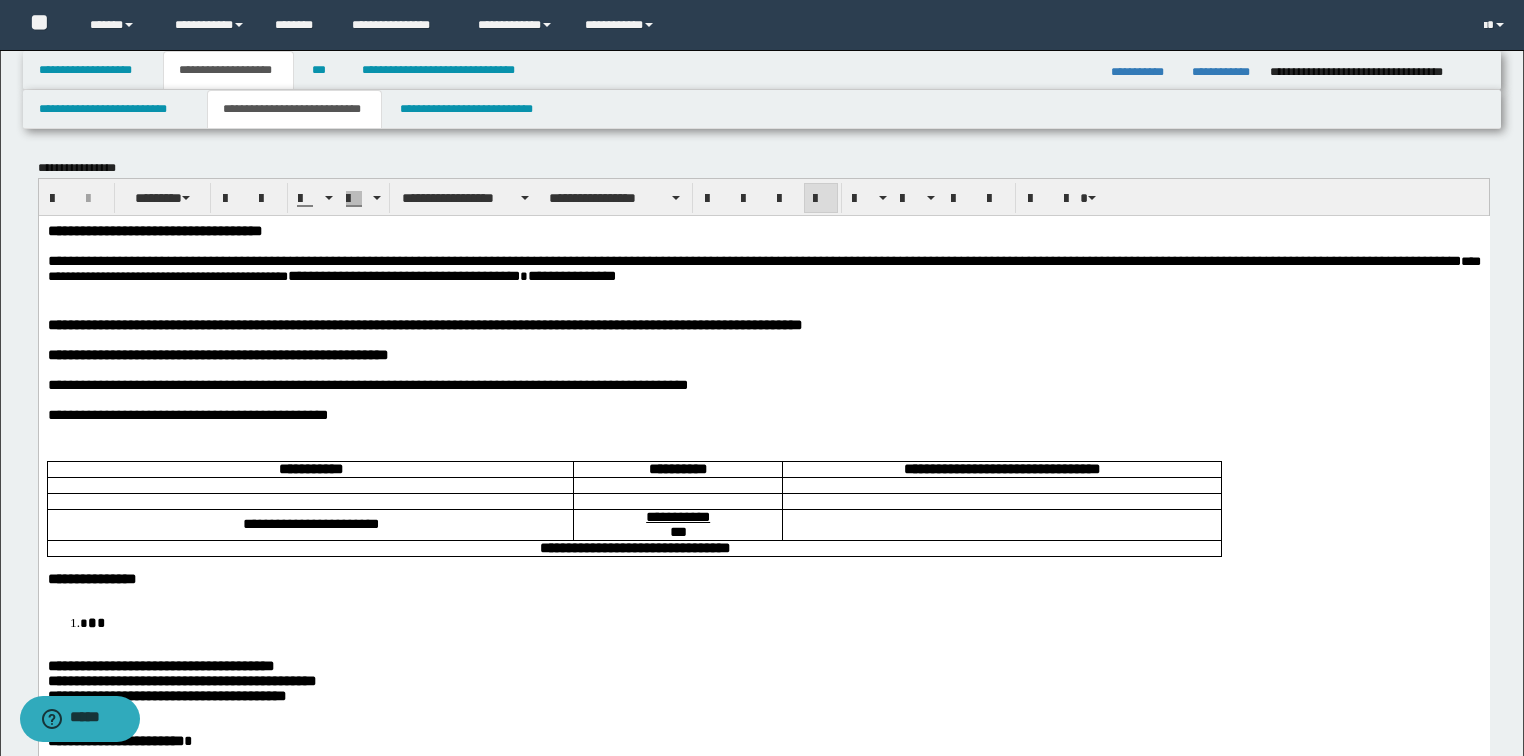 click on "**********" at bounding box center (763, 698) 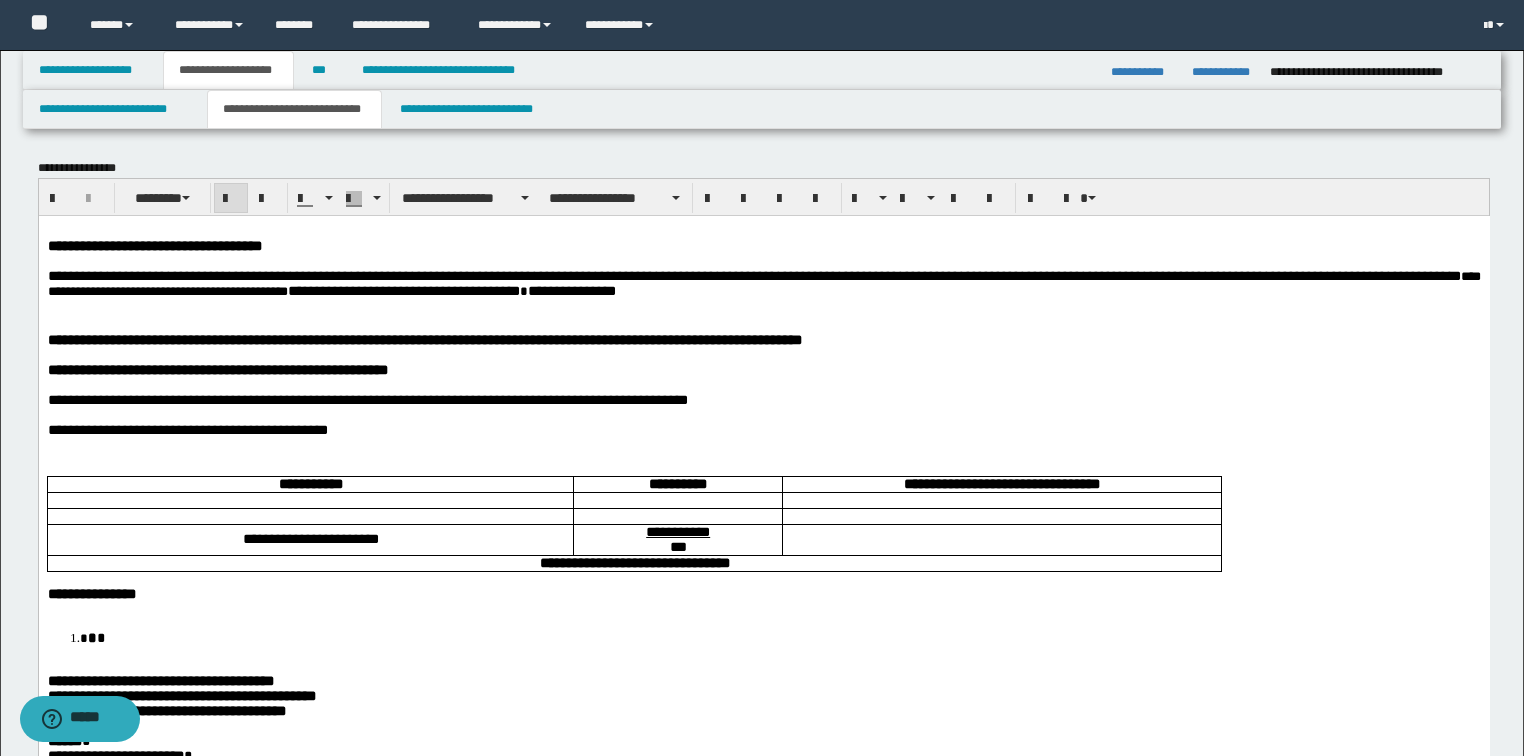 click at bounding box center [1001, 538] 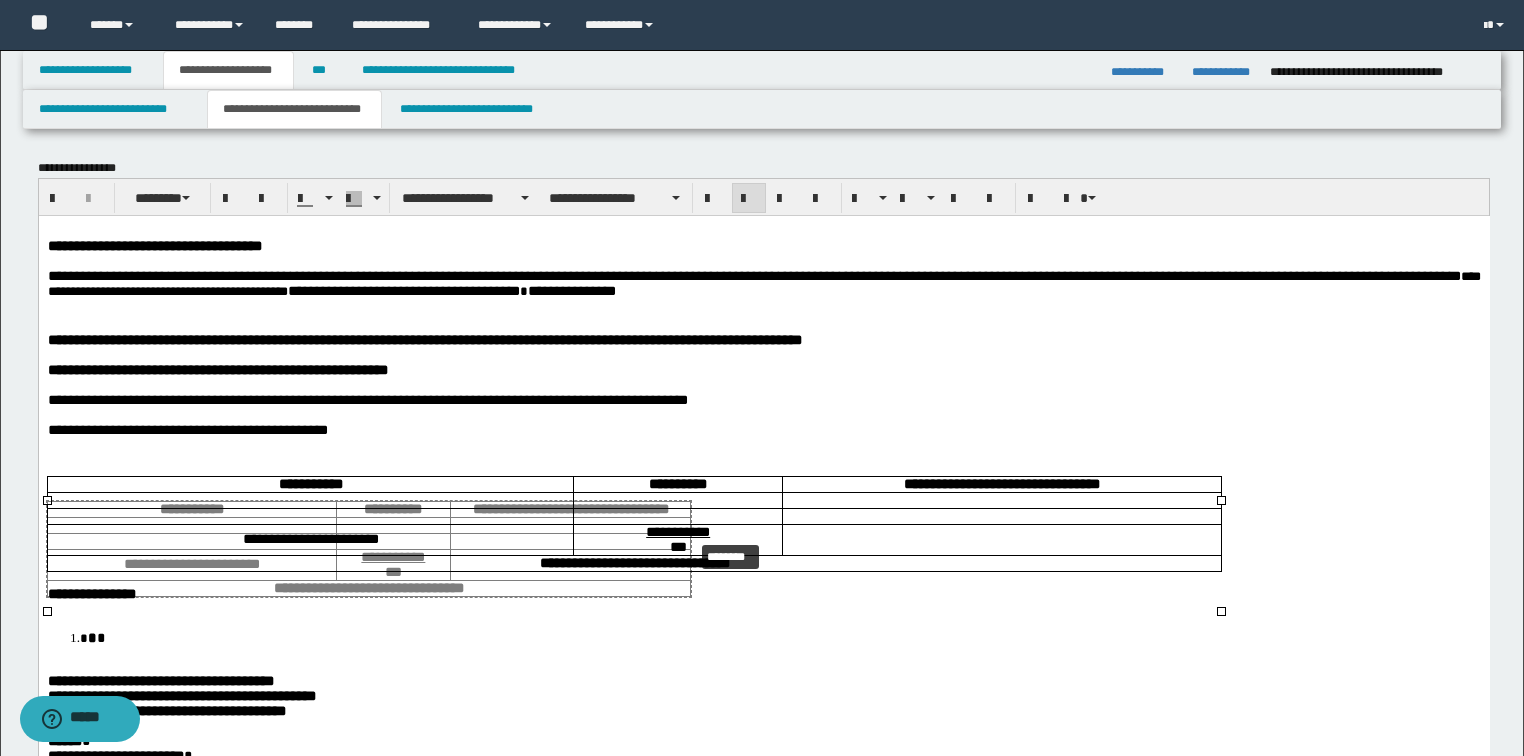 drag, startPoint x: 1217, startPoint y: 503, endPoint x: 793, endPoint y: 534, distance: 425.13174 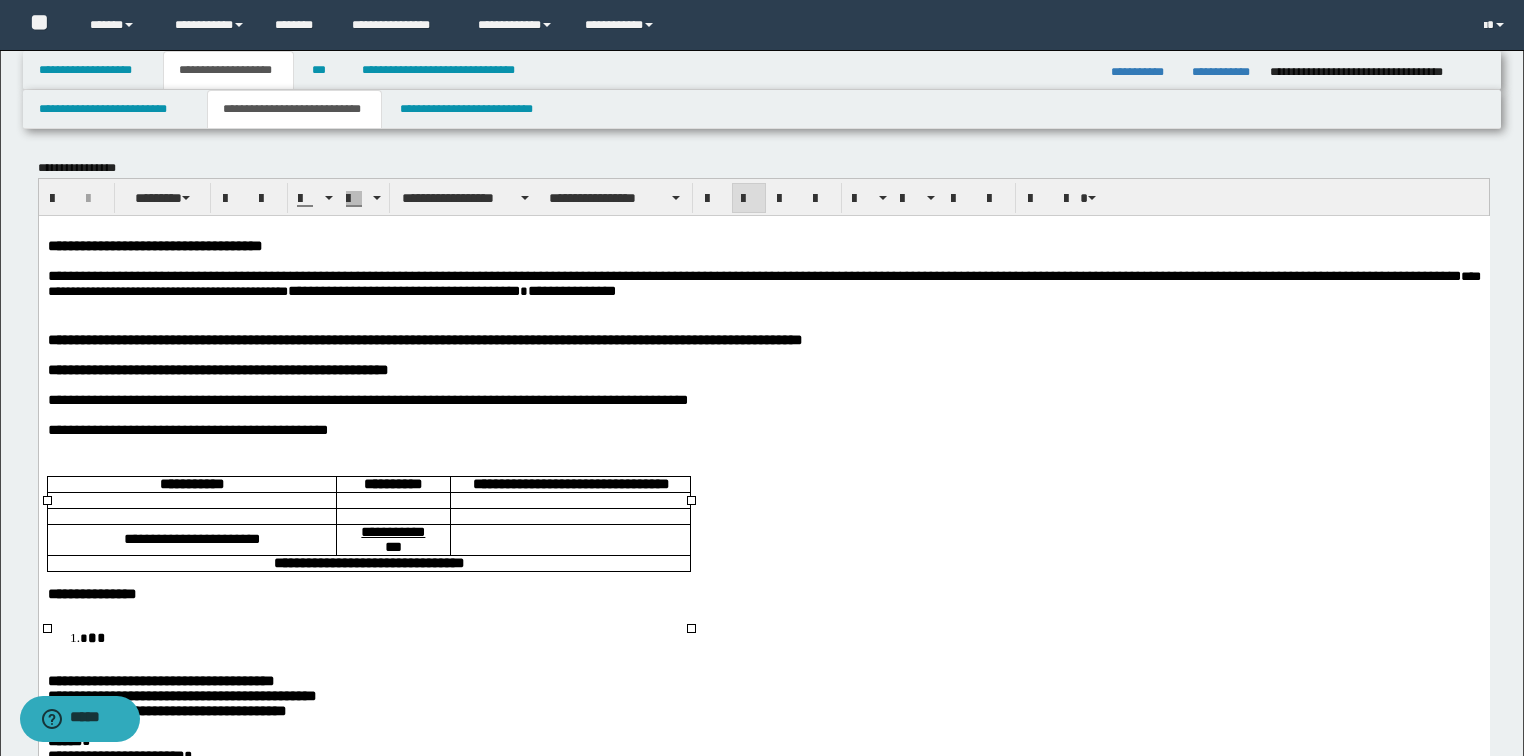 click on "**********" at bounding box center (763, 283) 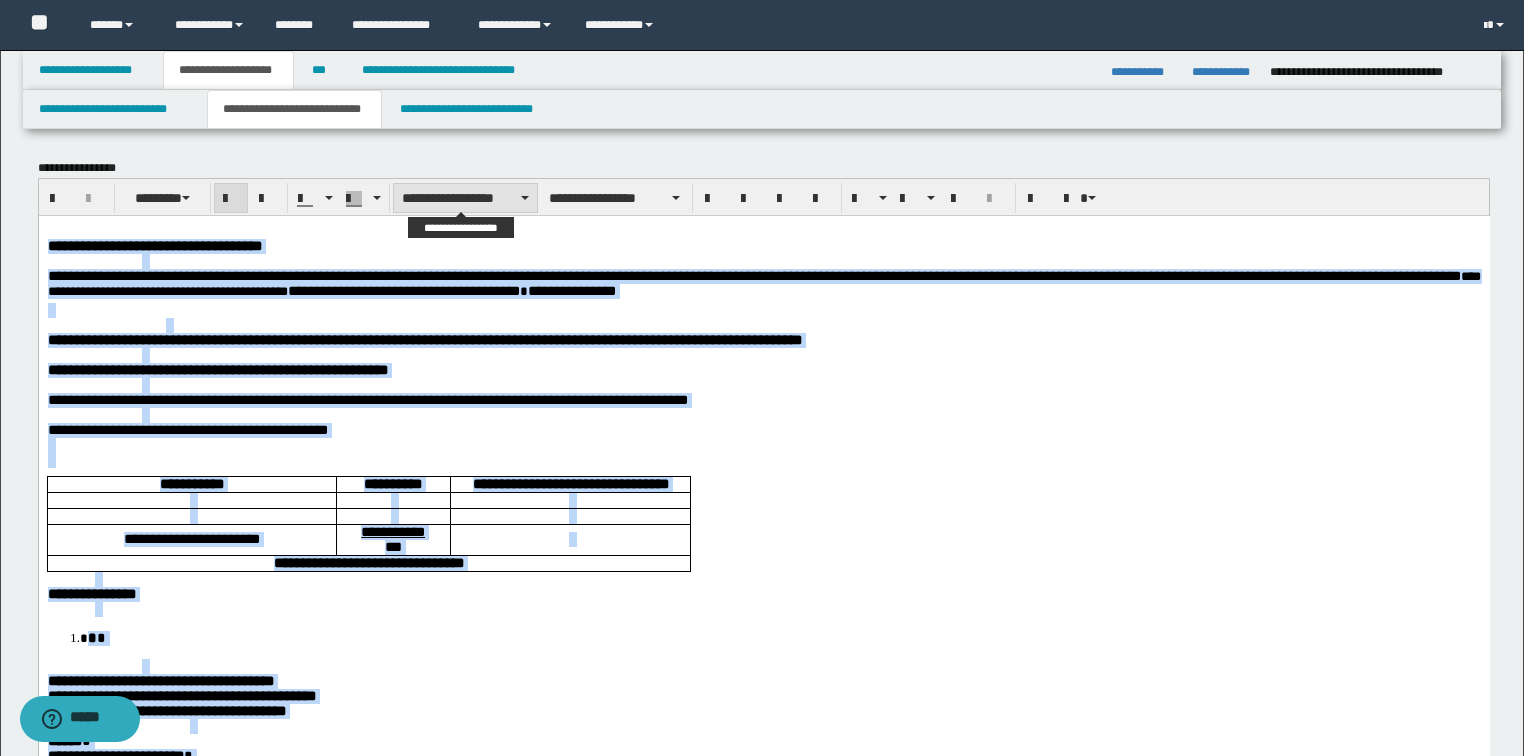 click on "**********" at bounding box center (465, 198) 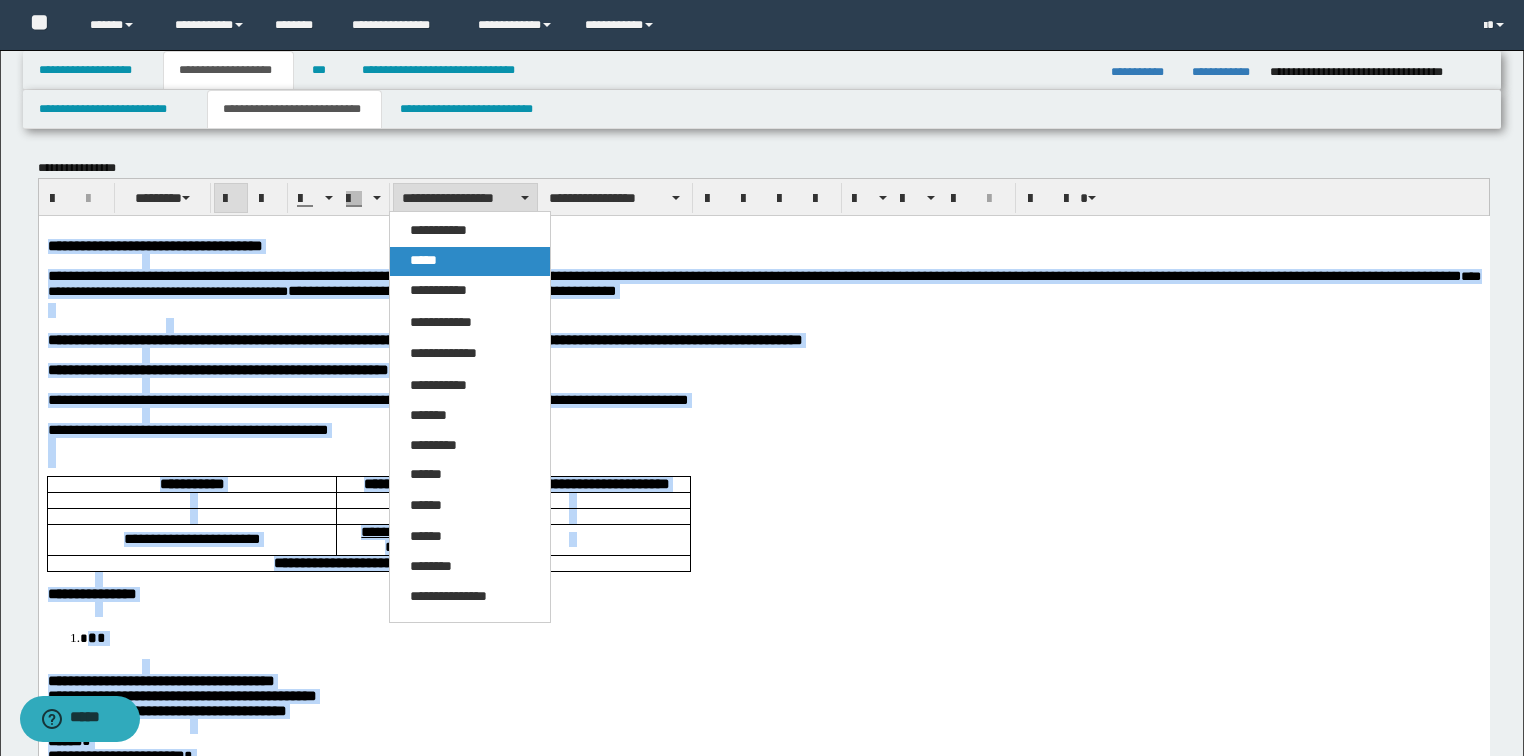drag, startPoint x: 424, startPoint y: 264, endPoint x: 436, endPoint y: 7, distance: 257.28 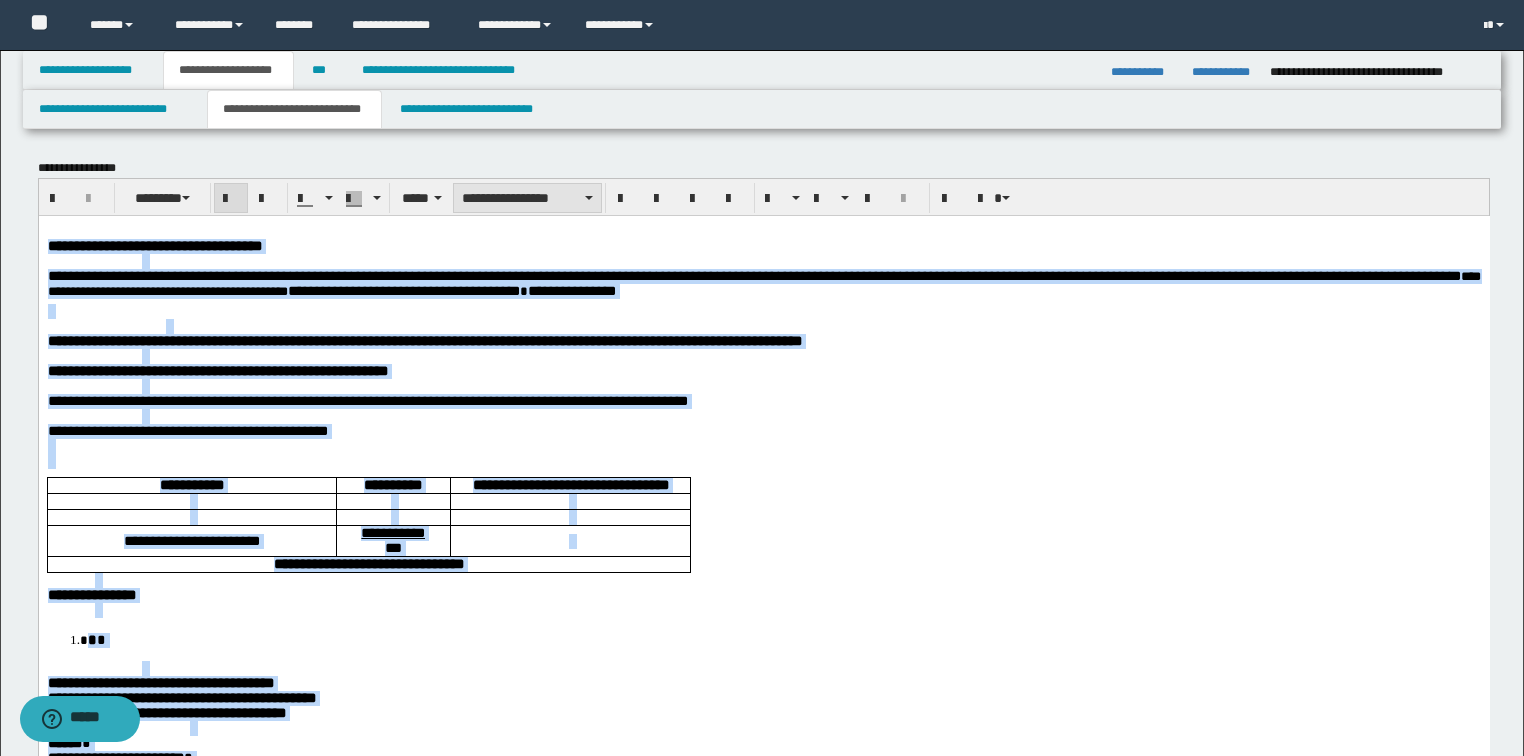 click on "**********" at bounding box center [527, 198] 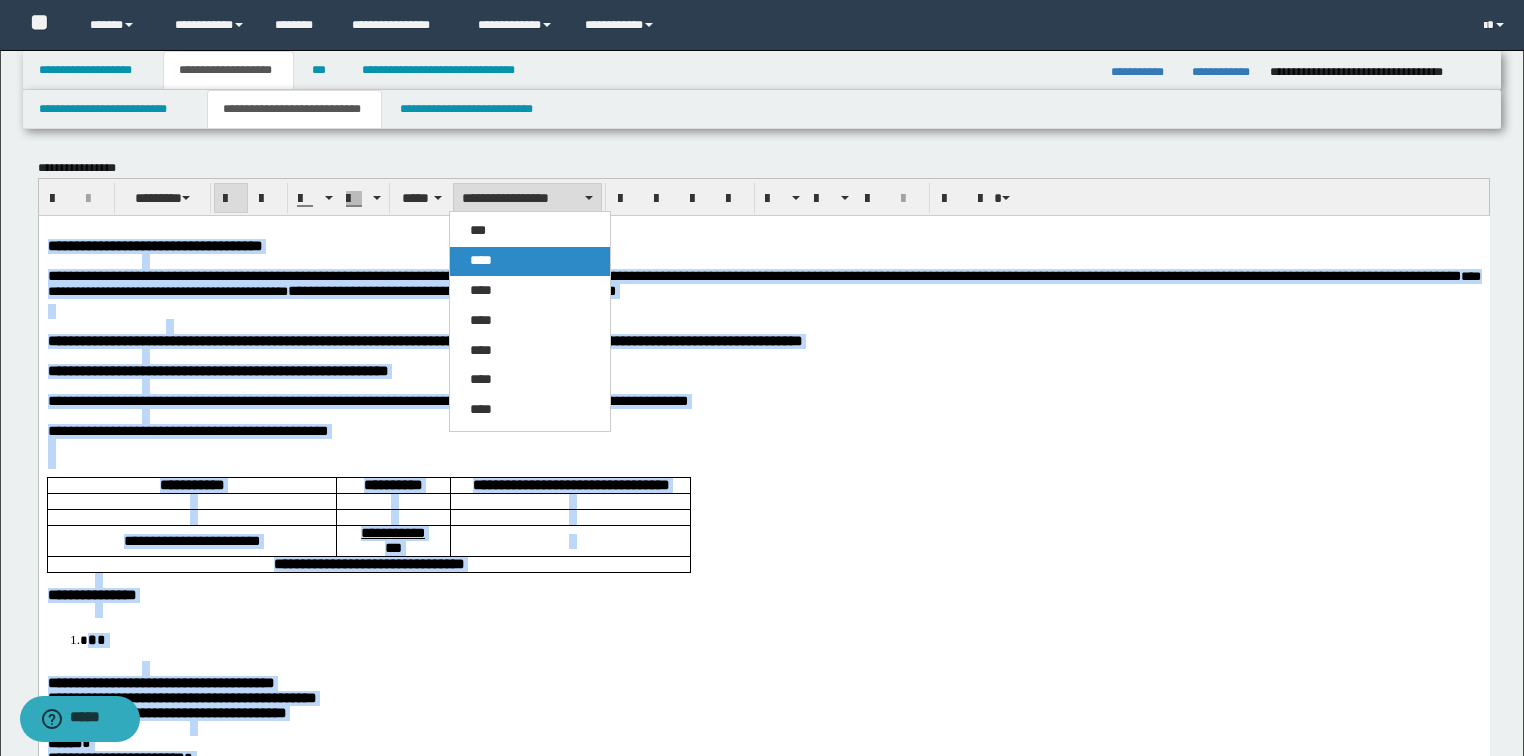 click on "****" at bounding box center (481, 260) 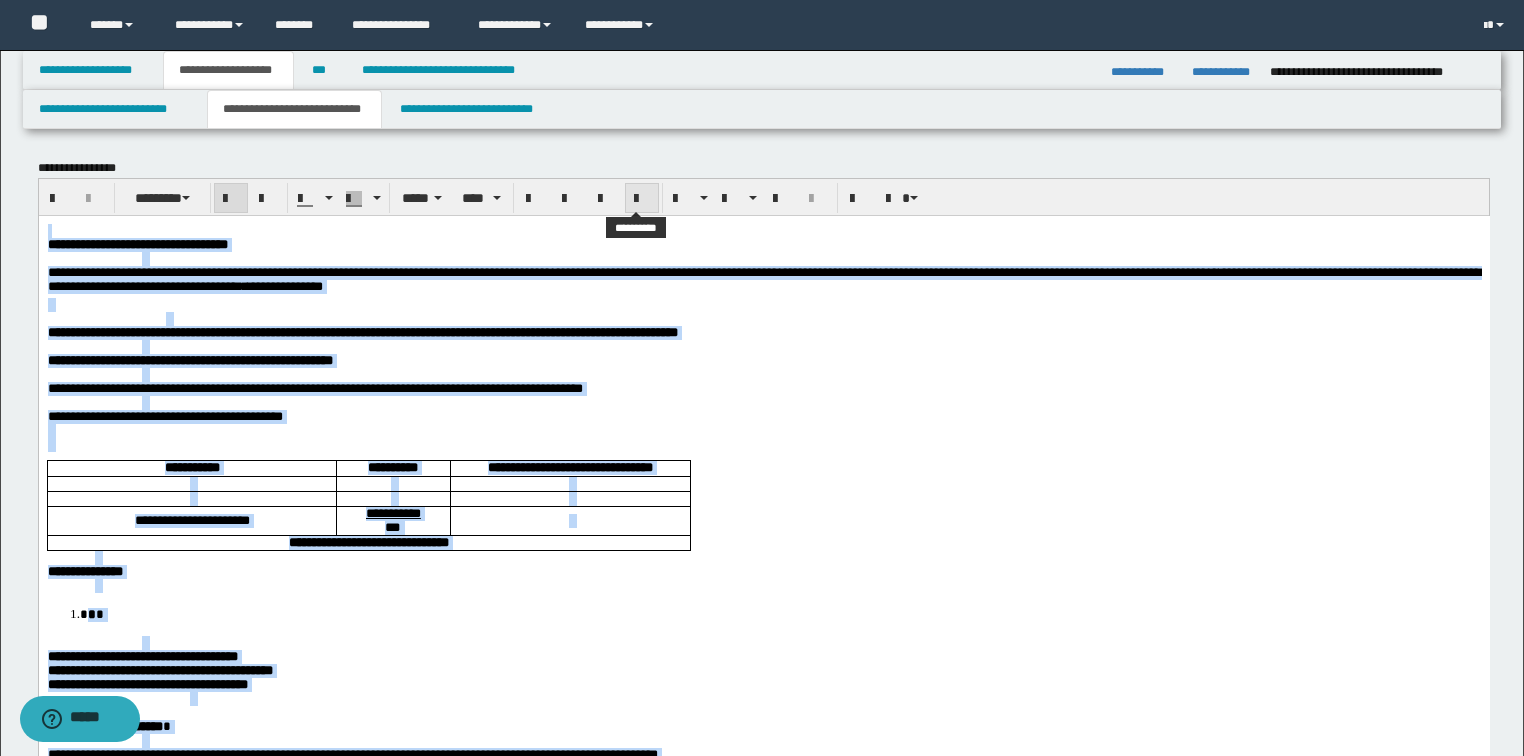 click at bounding box center (642, 199) 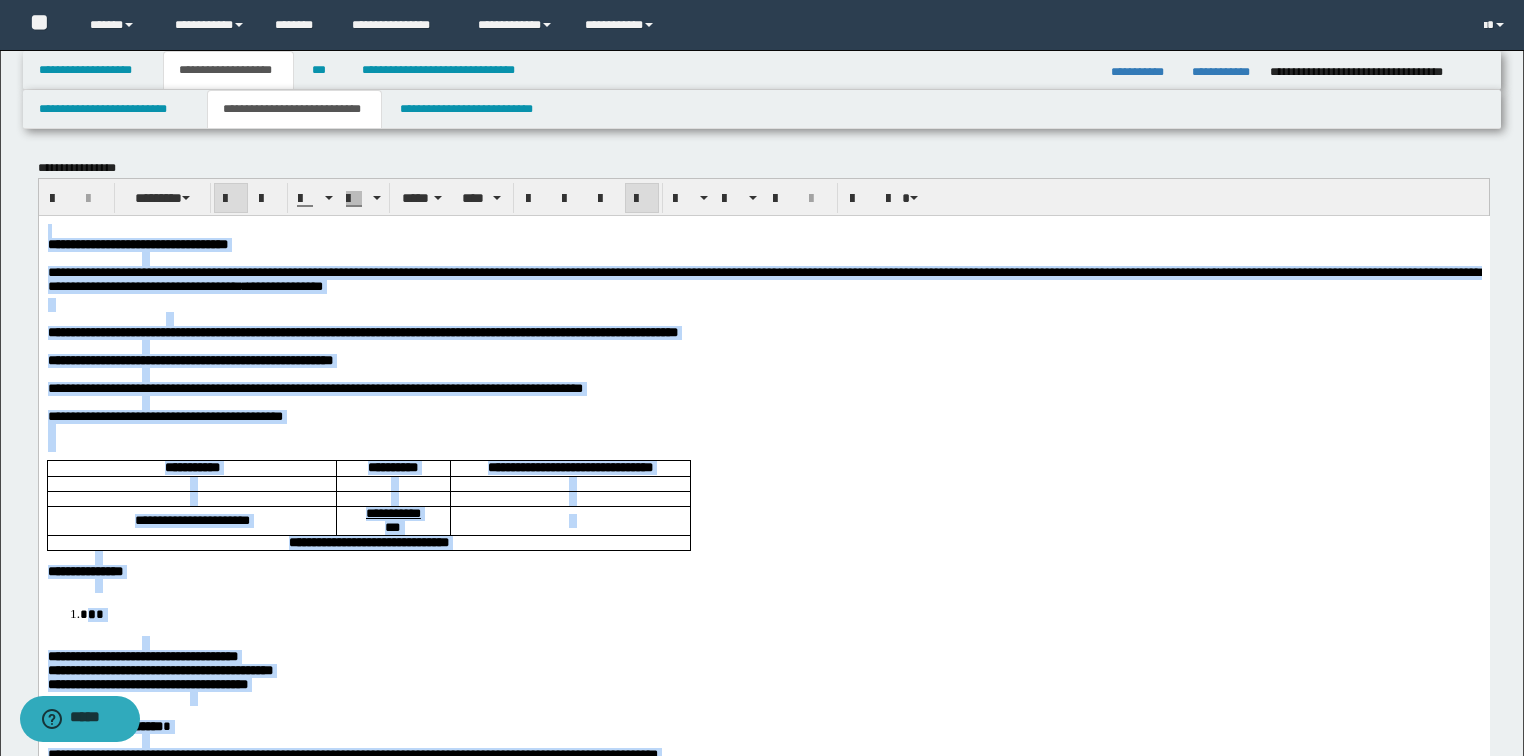 click at bounding box center (642, 199) 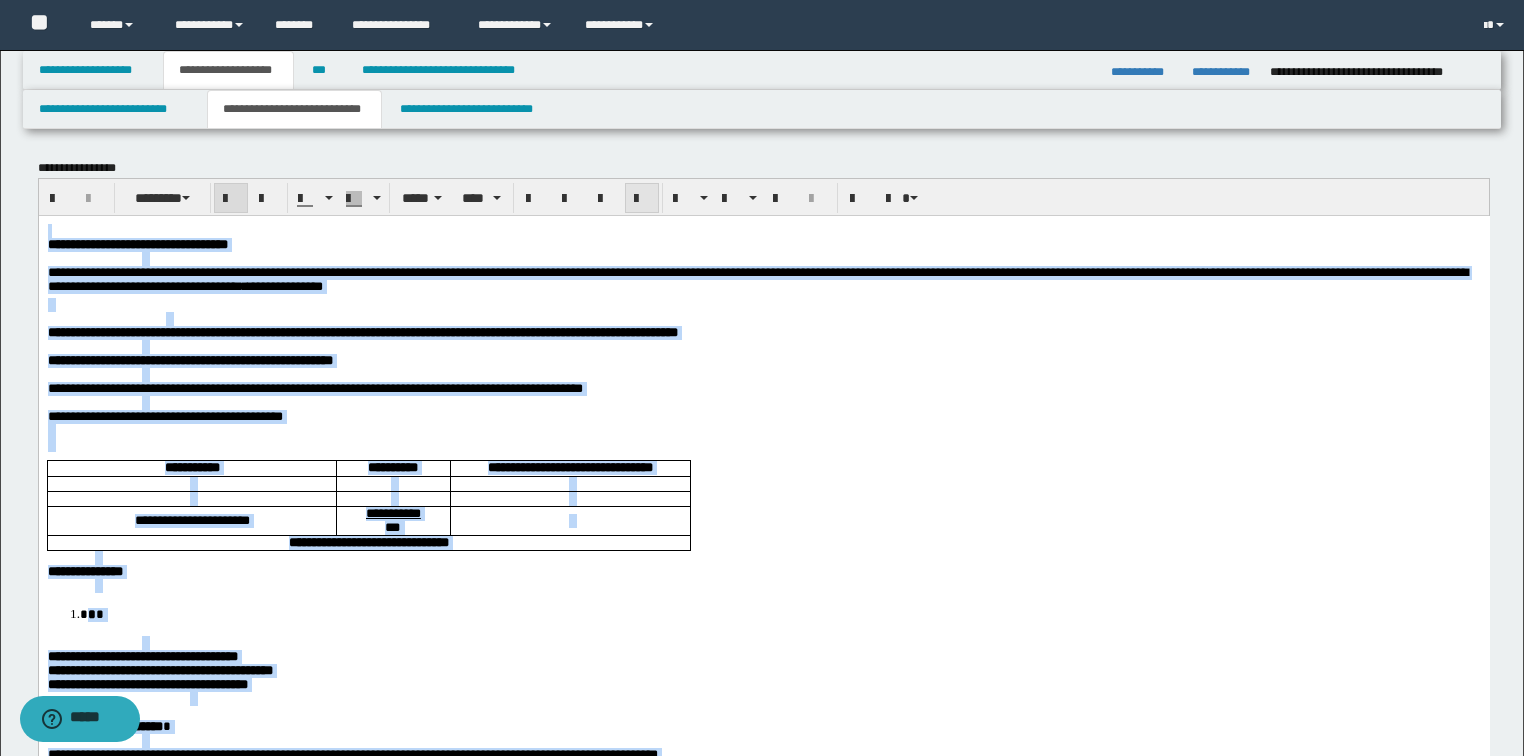 click at bounding box center (642, 199) 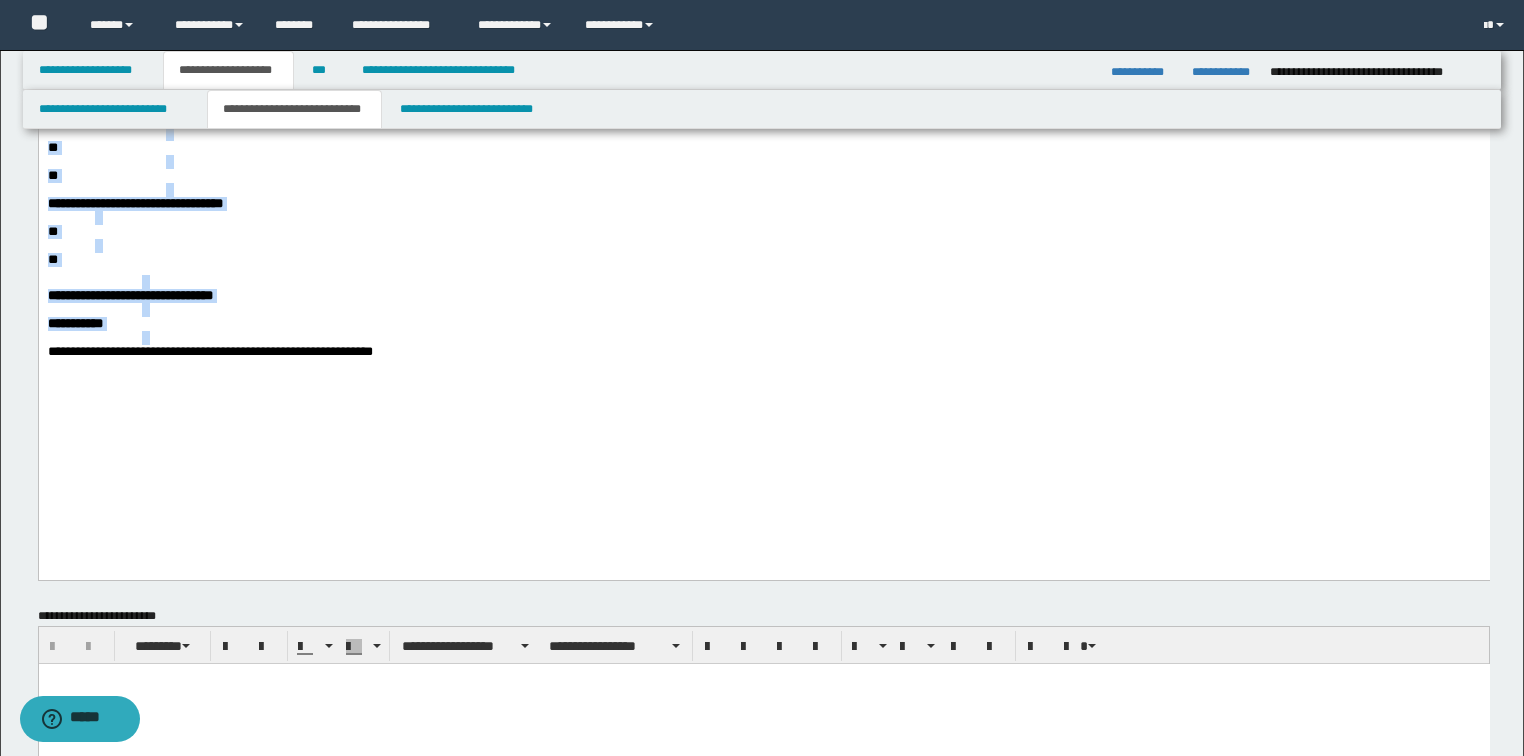 scroll, scrollTop: 720, scrollLeft: 0, axis: vertical 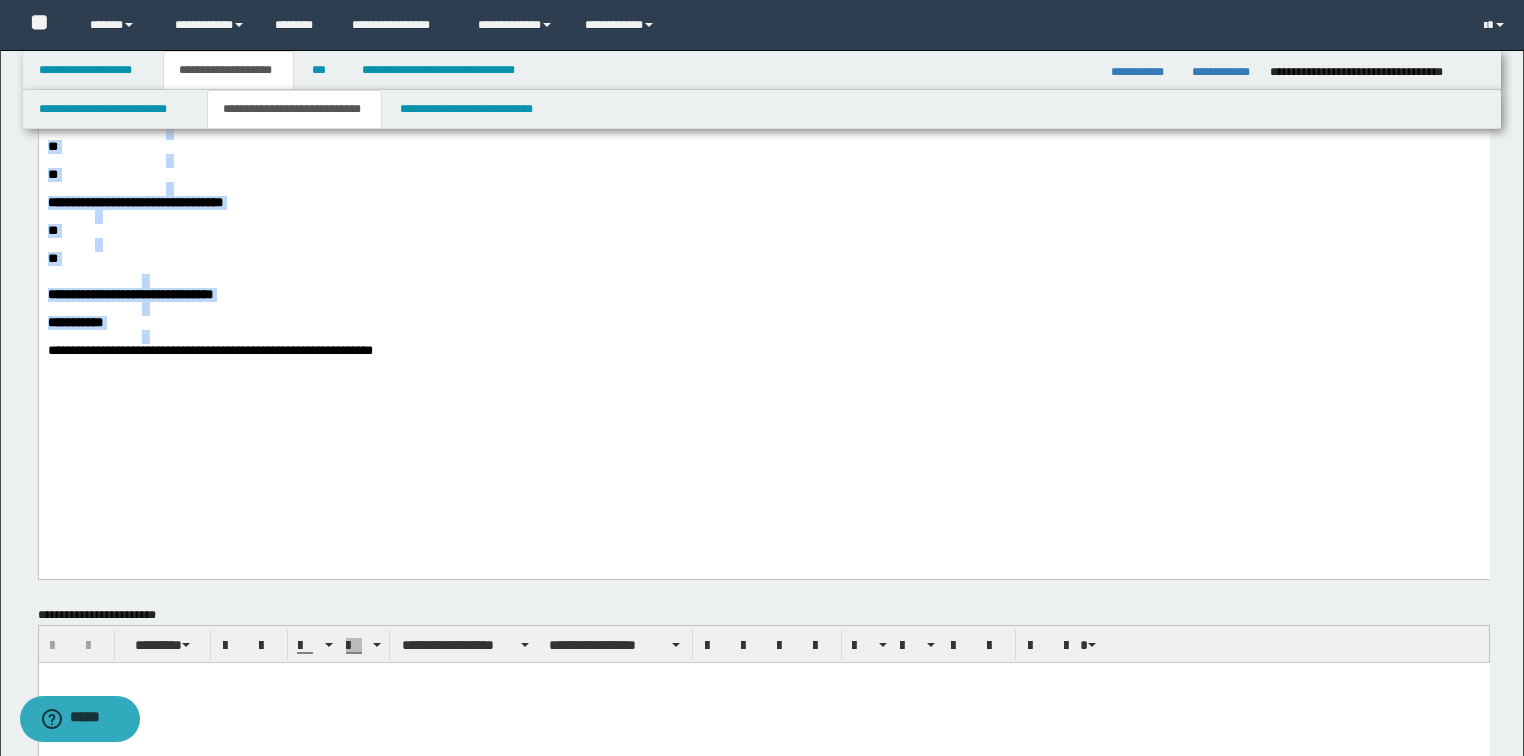 click on "**********" at bounding box center (209, 350) 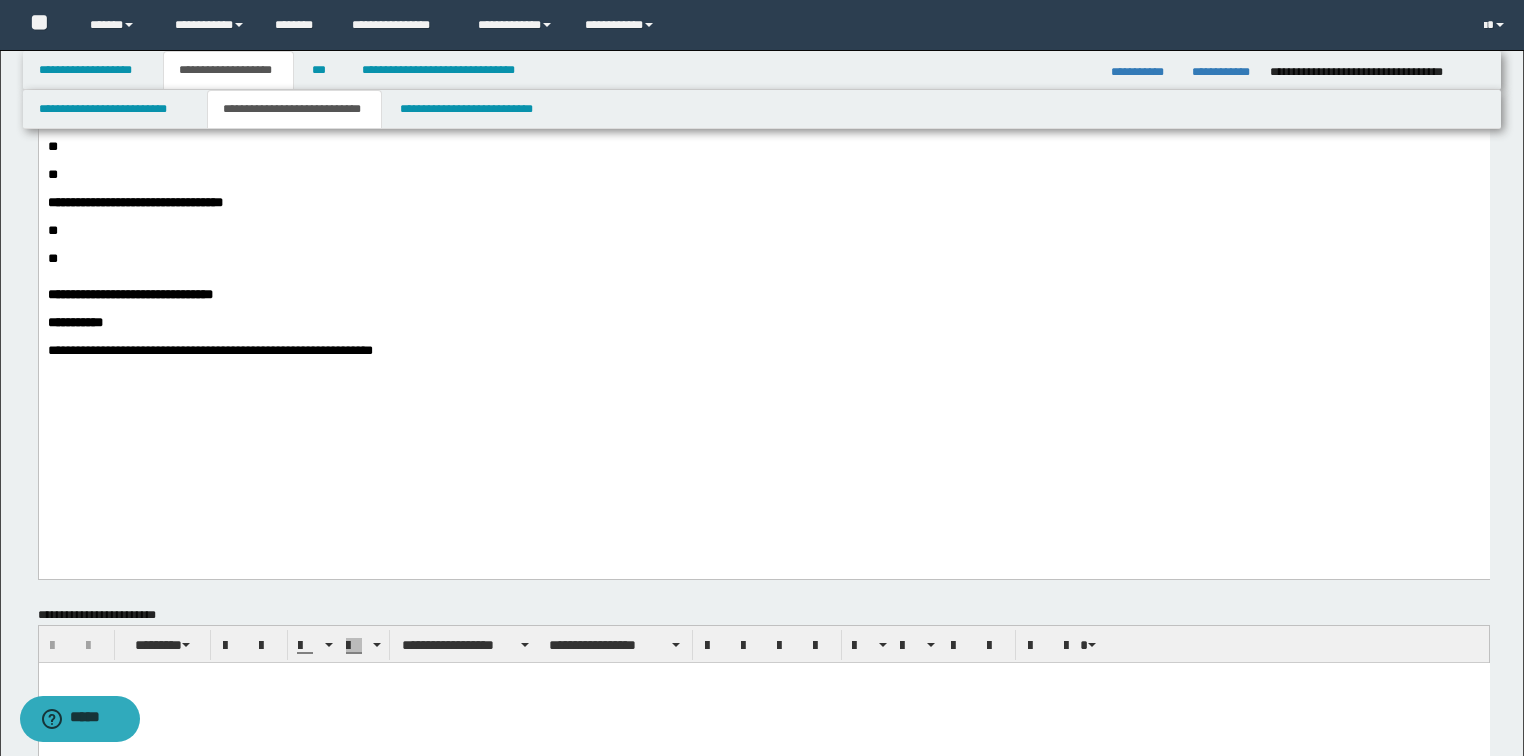 click on "**********" at bounding box center [209, 350] 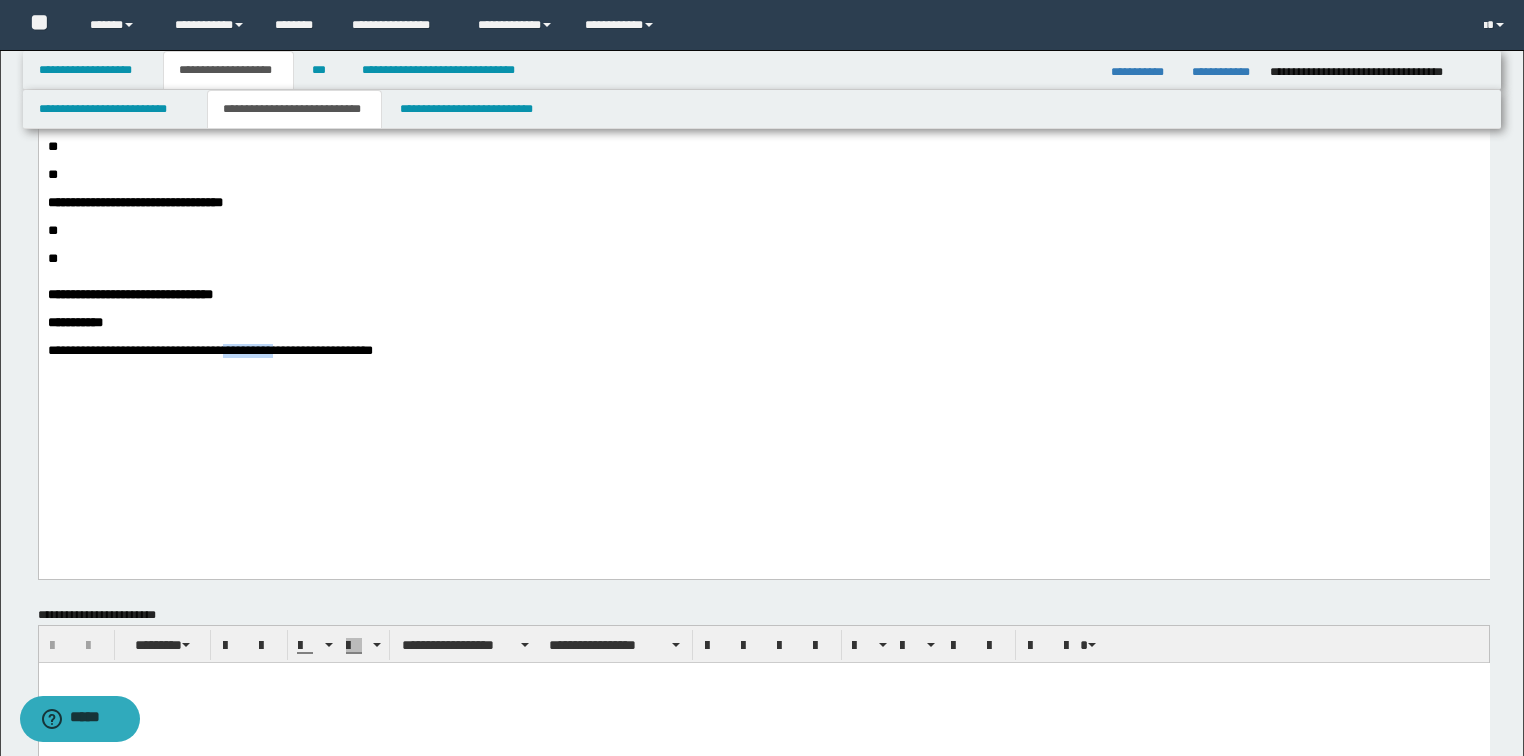 click on "**********" at bounding box center [209, 350] 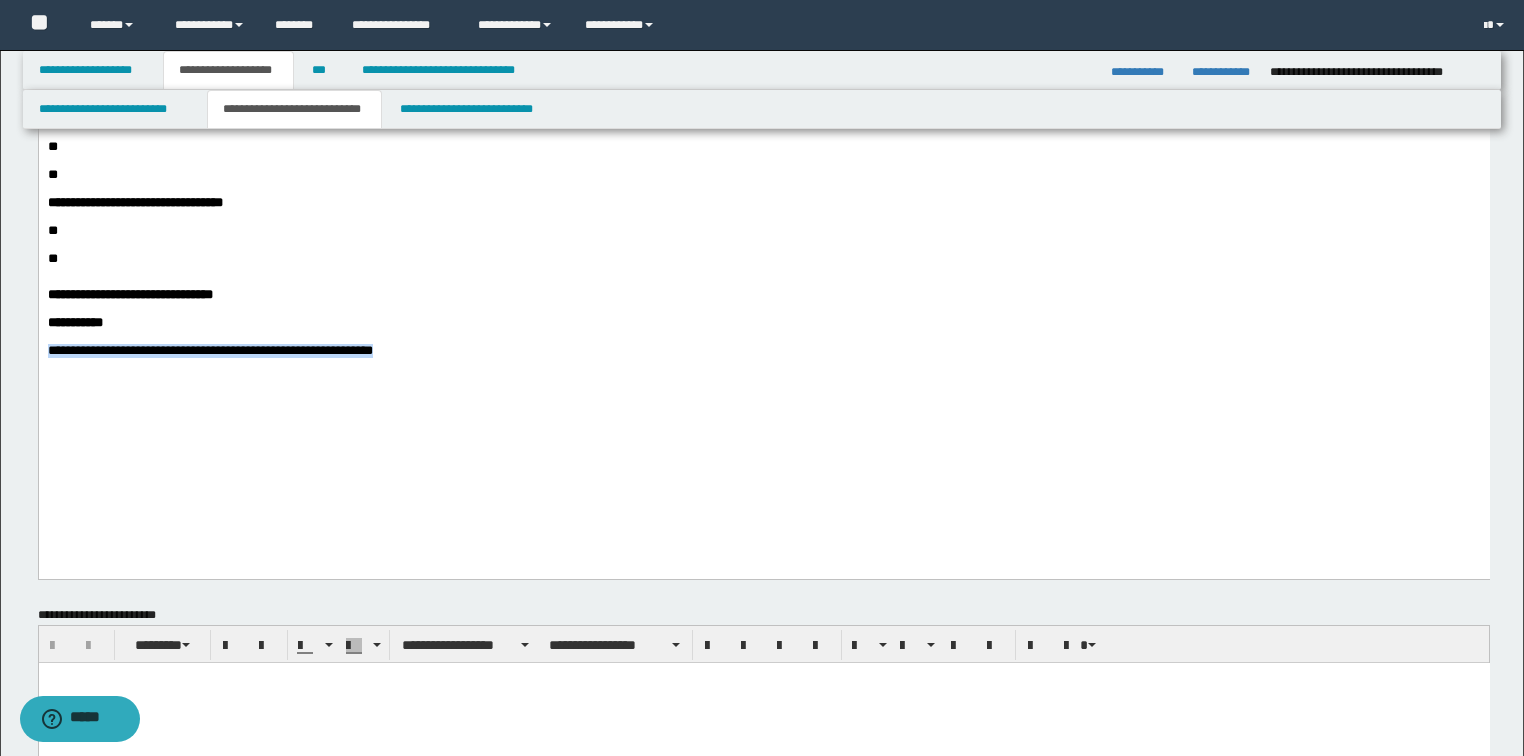 click on "**********" at bounding box center (209, 350) 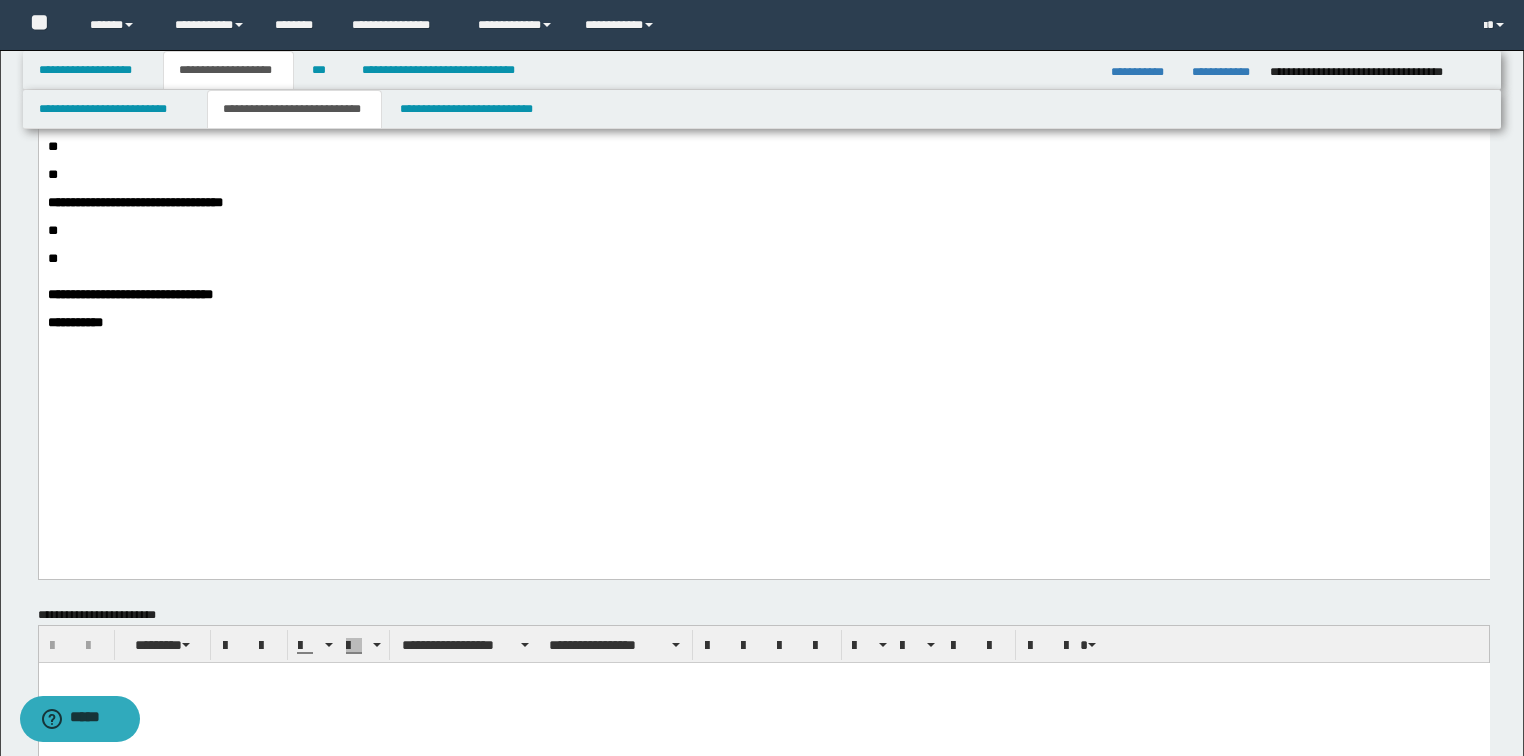 click at bounding box center (763, 702) 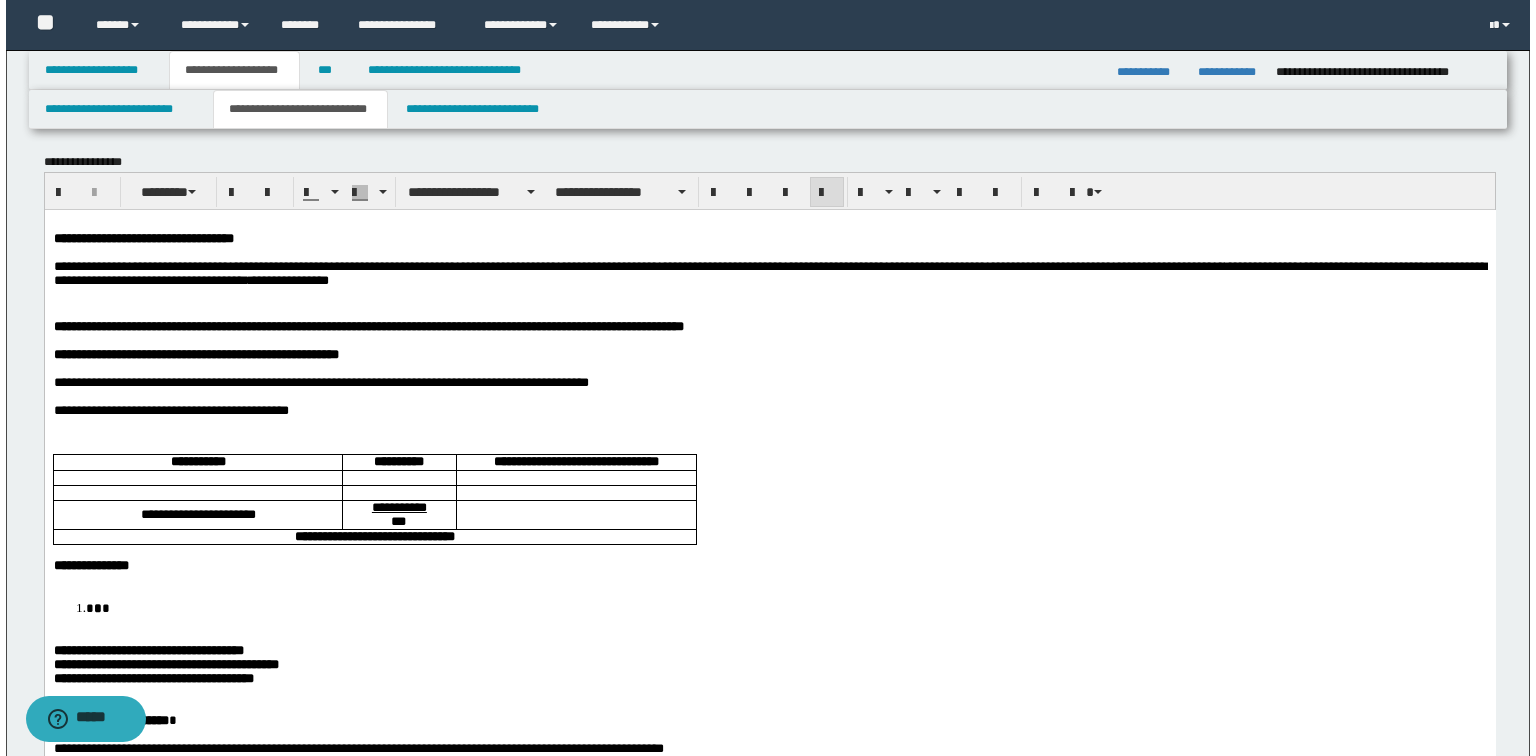 scroll, scrollTop: 0, scrollLeft: 0, axis: both 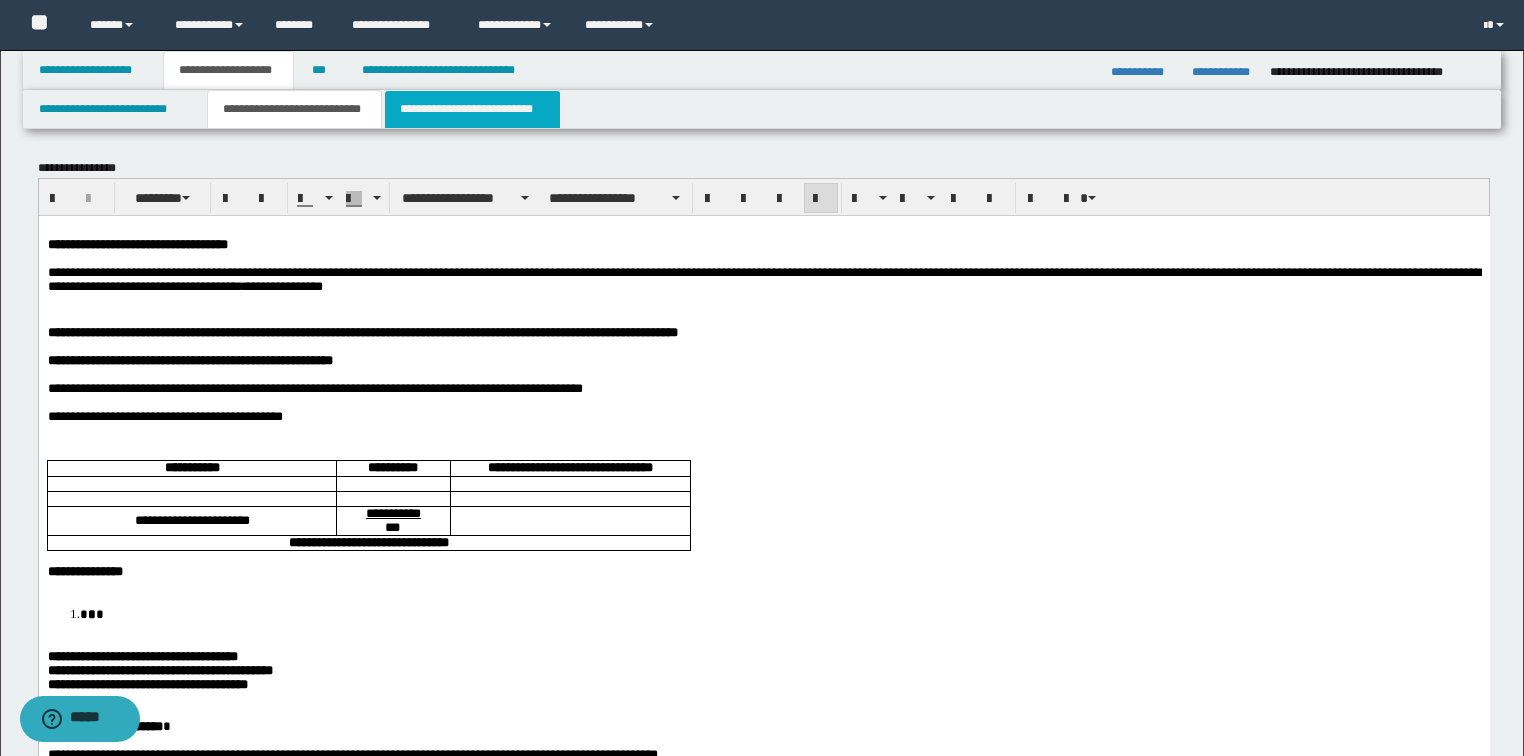 click on "**********" at bounding box center (472, 109) 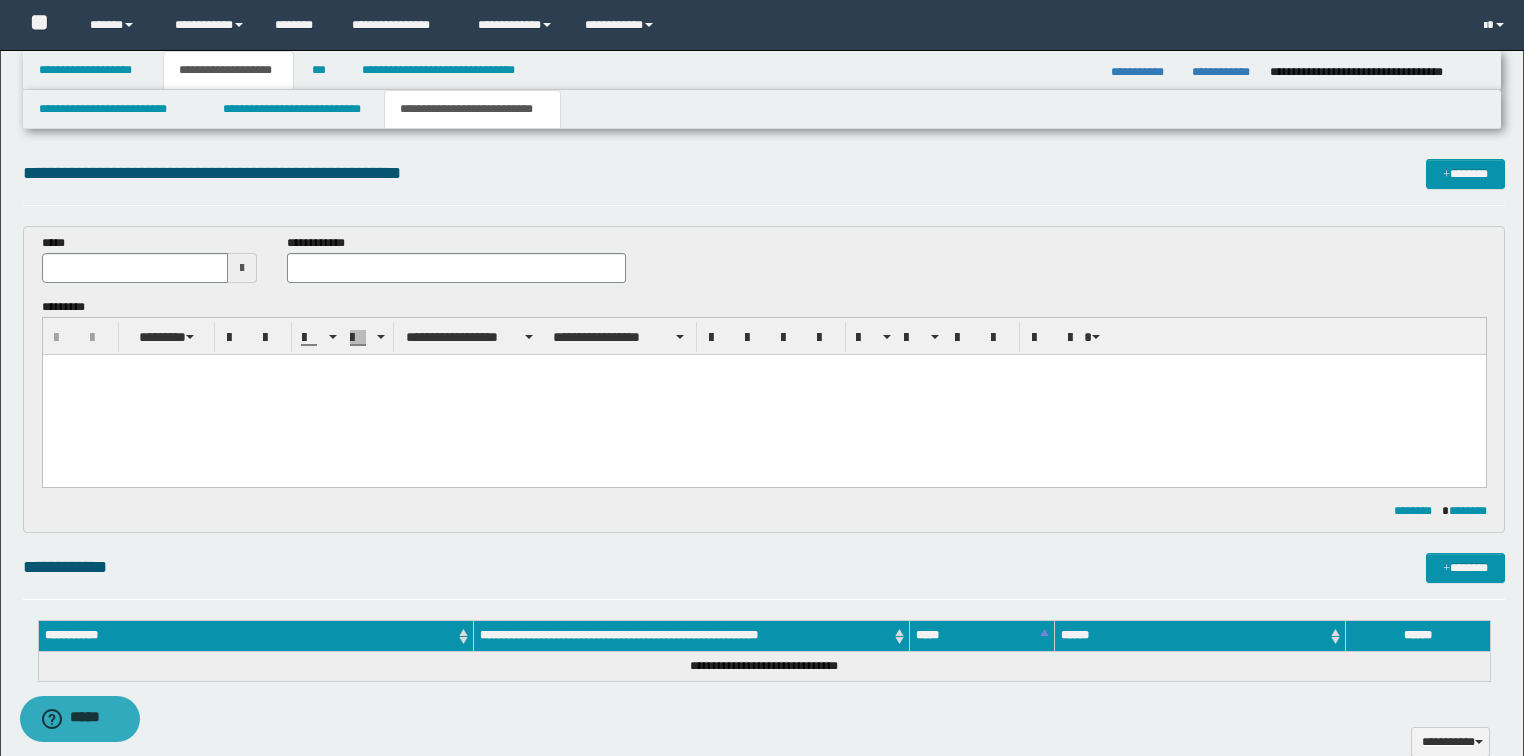 scroll, scrollTop: 0, scrollLeft: 0, axis: both 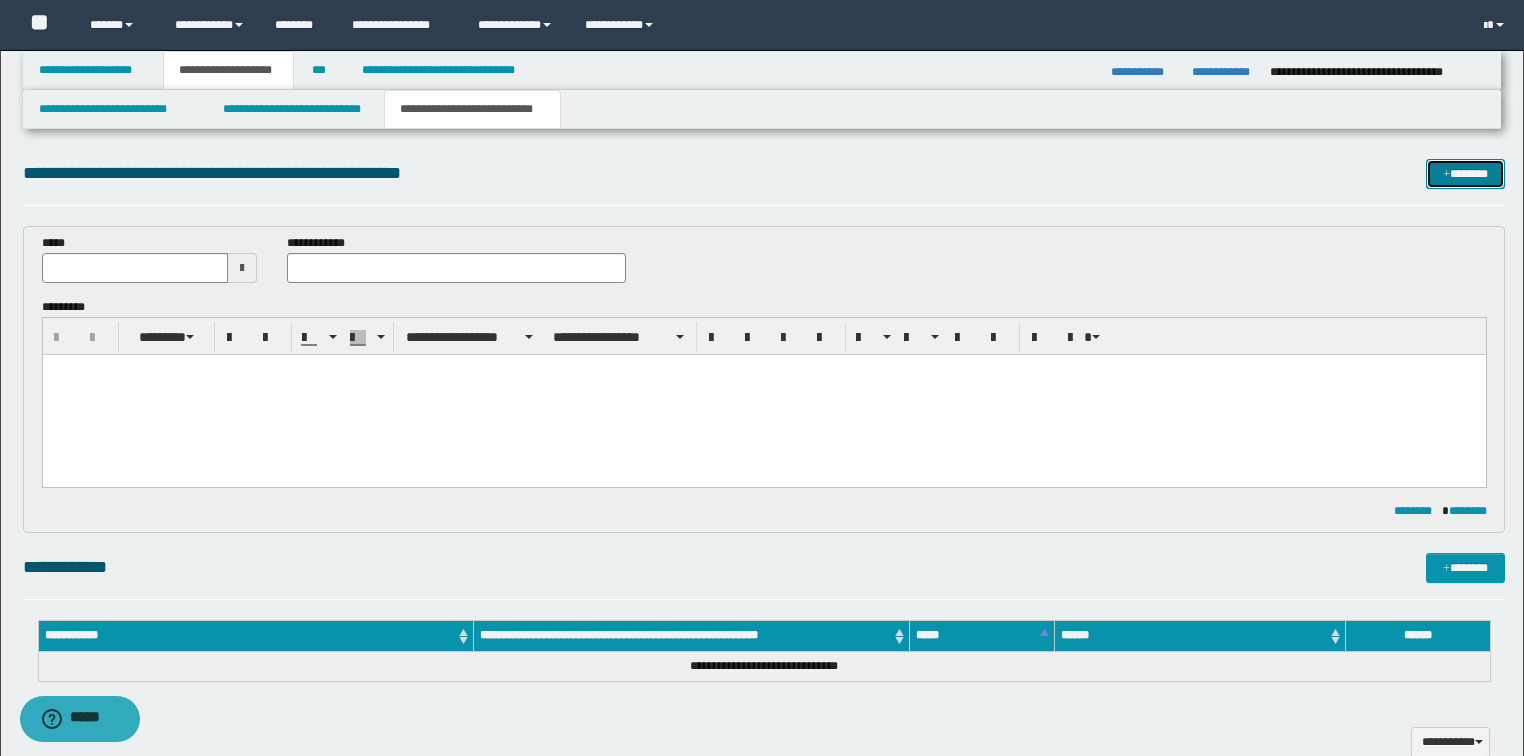 click on "*******" at bounding box center (1465, 174) 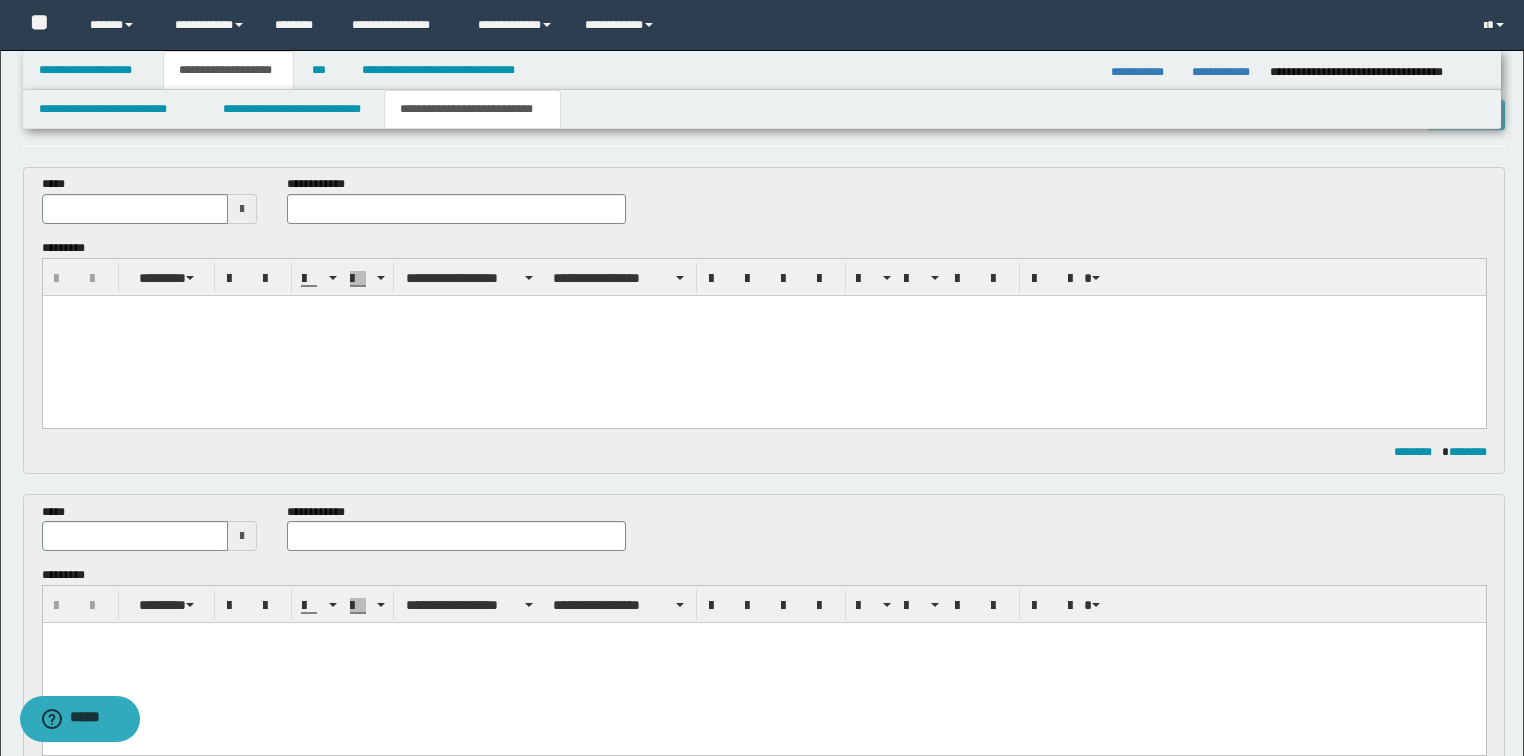 scroll, scrollTop: 0, scrollLeft: 0, axis: both 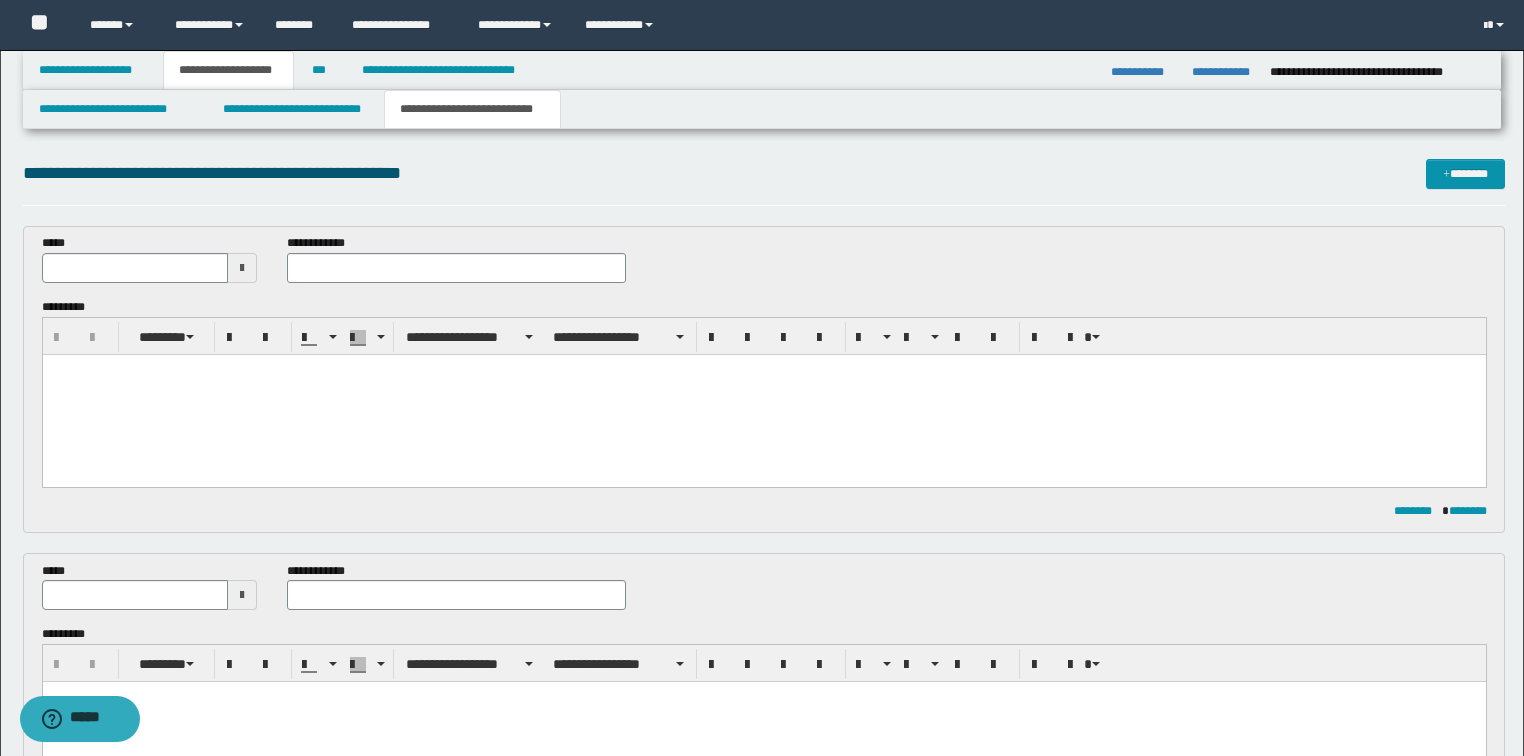 type 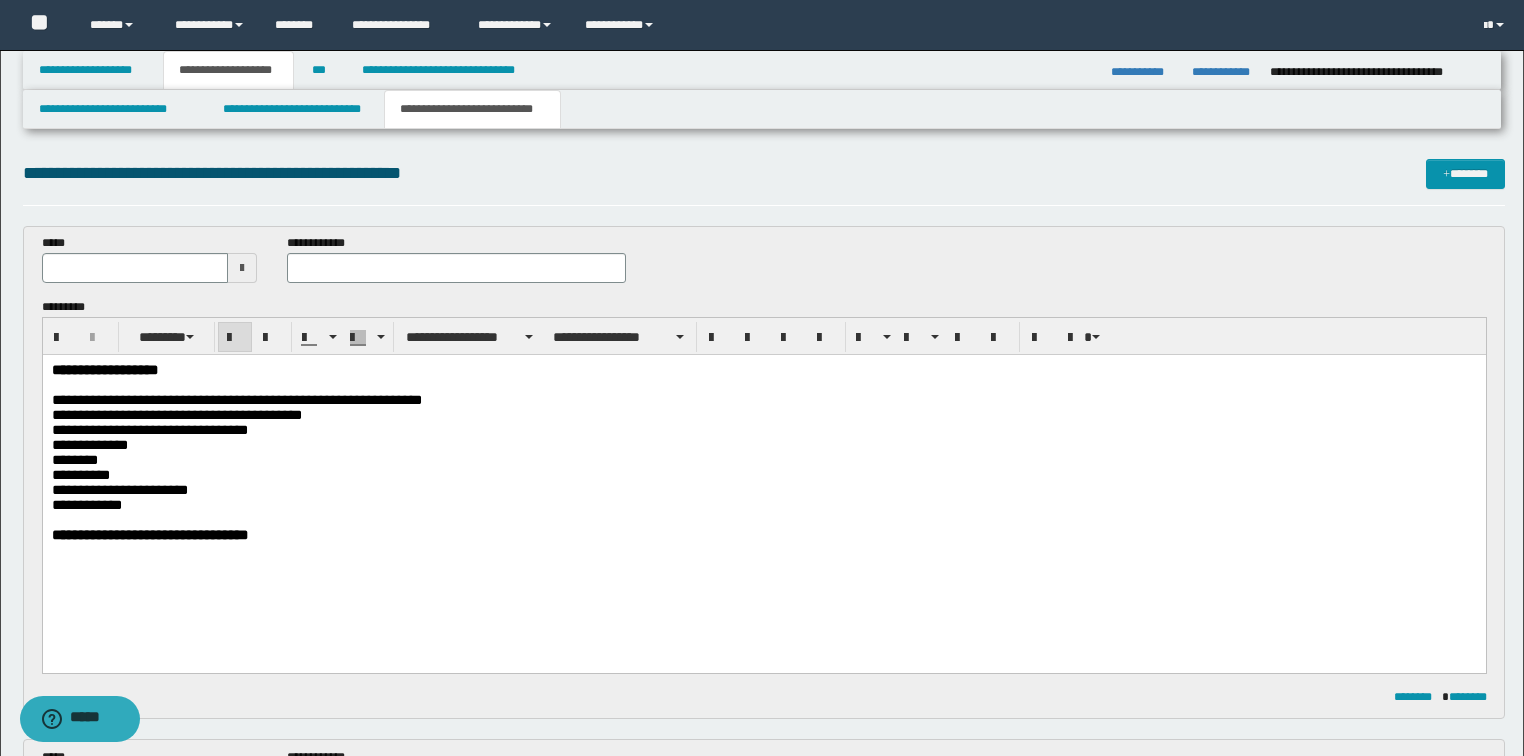 click at bounding box center (763, 384) 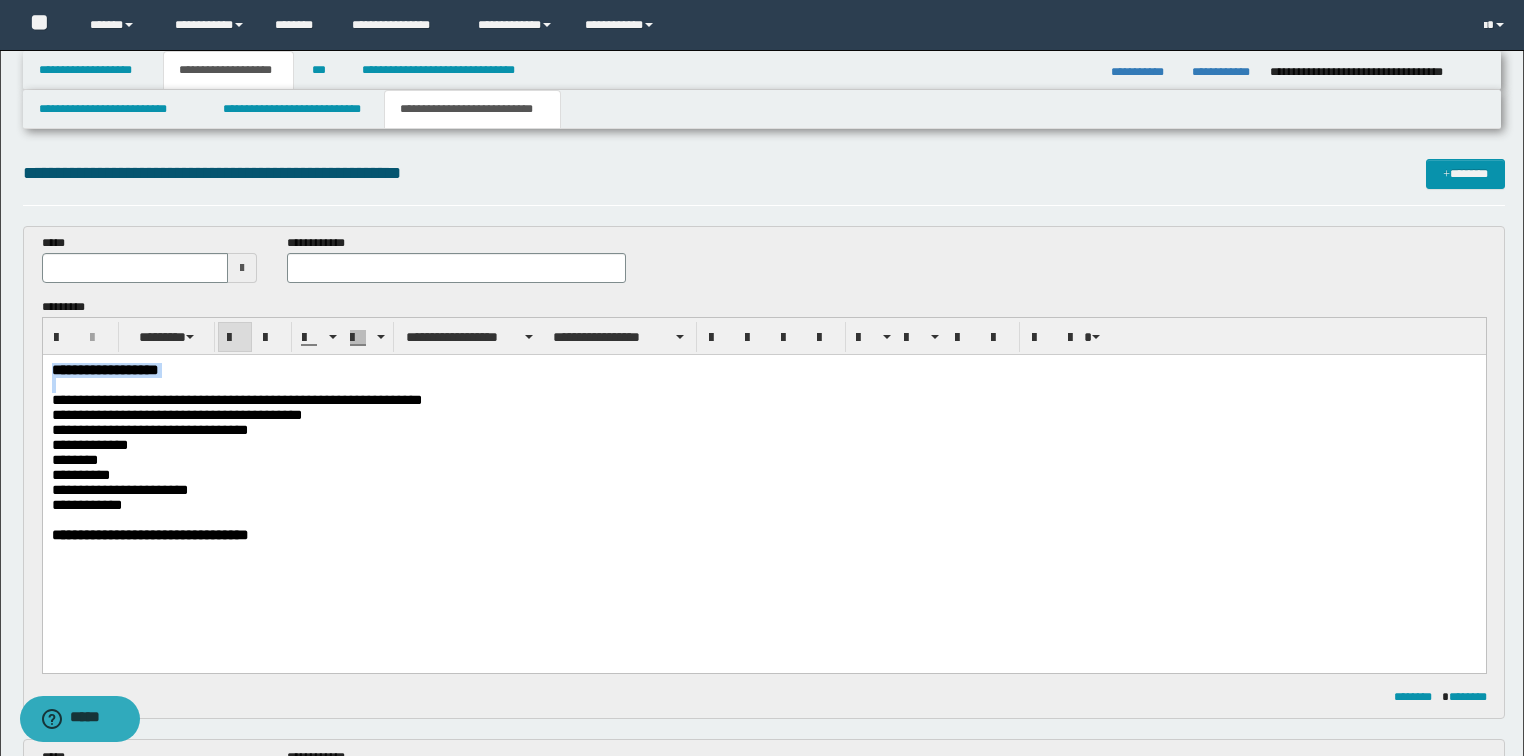 drag, startPoint x: 191, startPoint y: 391, endPoint x: 8, endPoint y: 364, distance: 184.98108 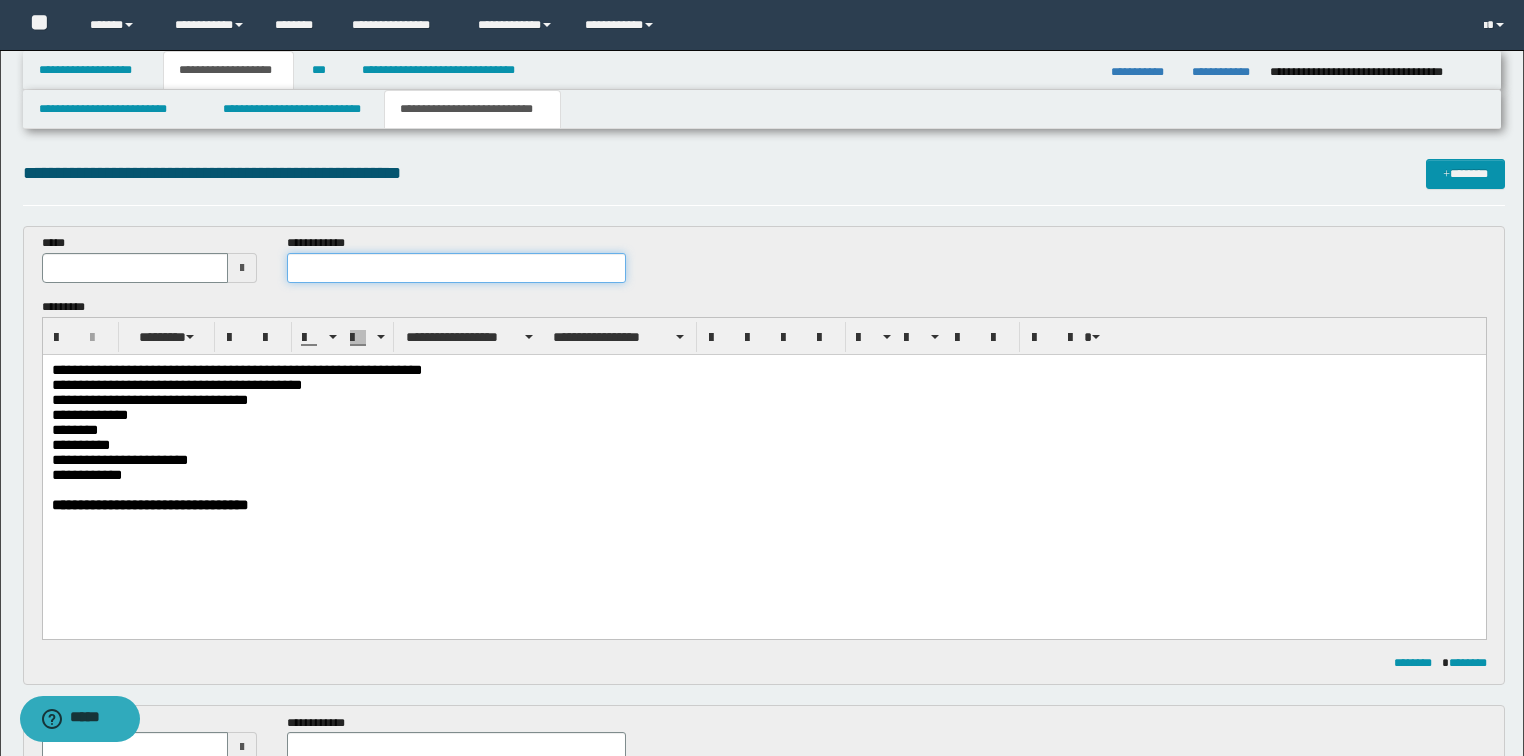 click at bounding box center (456, 268) 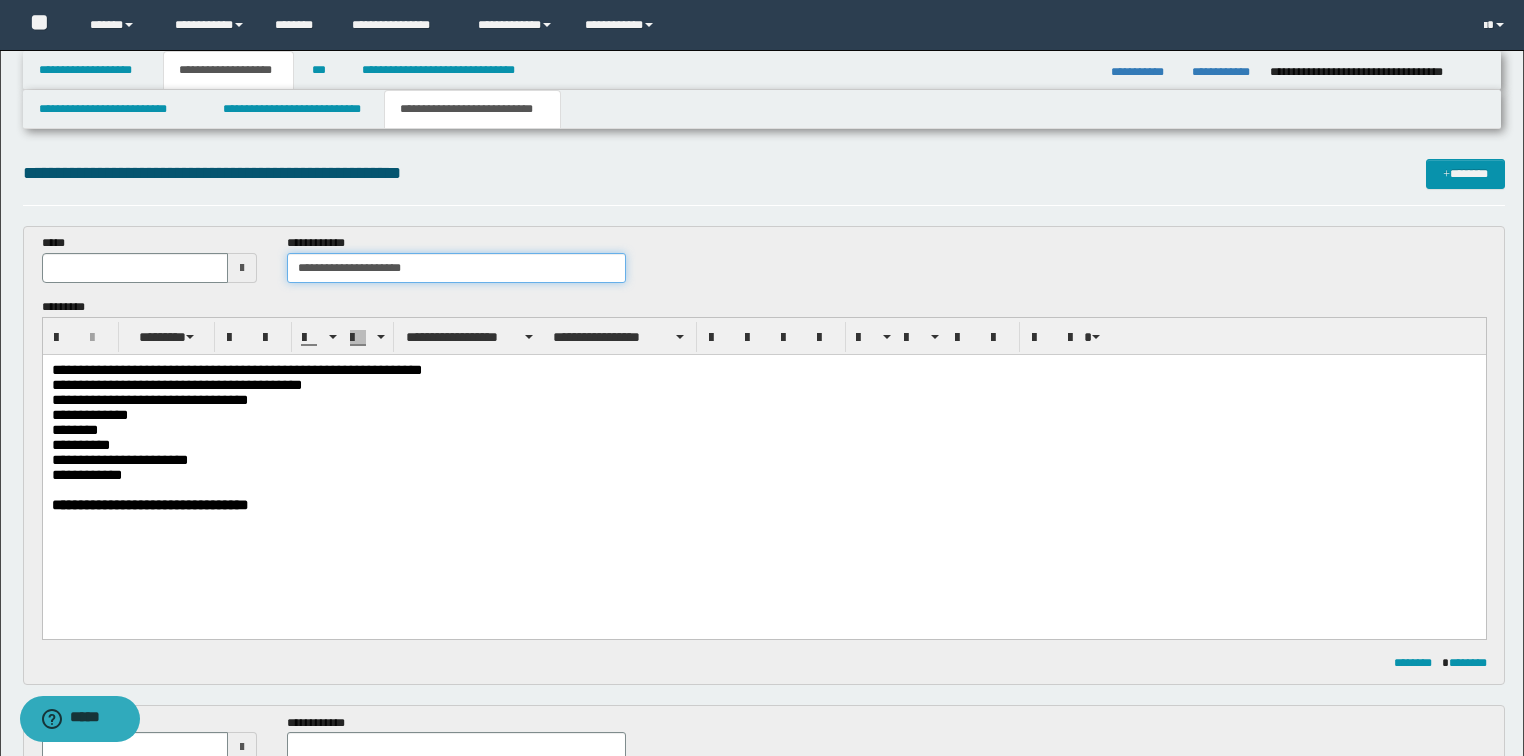 type on "**********" 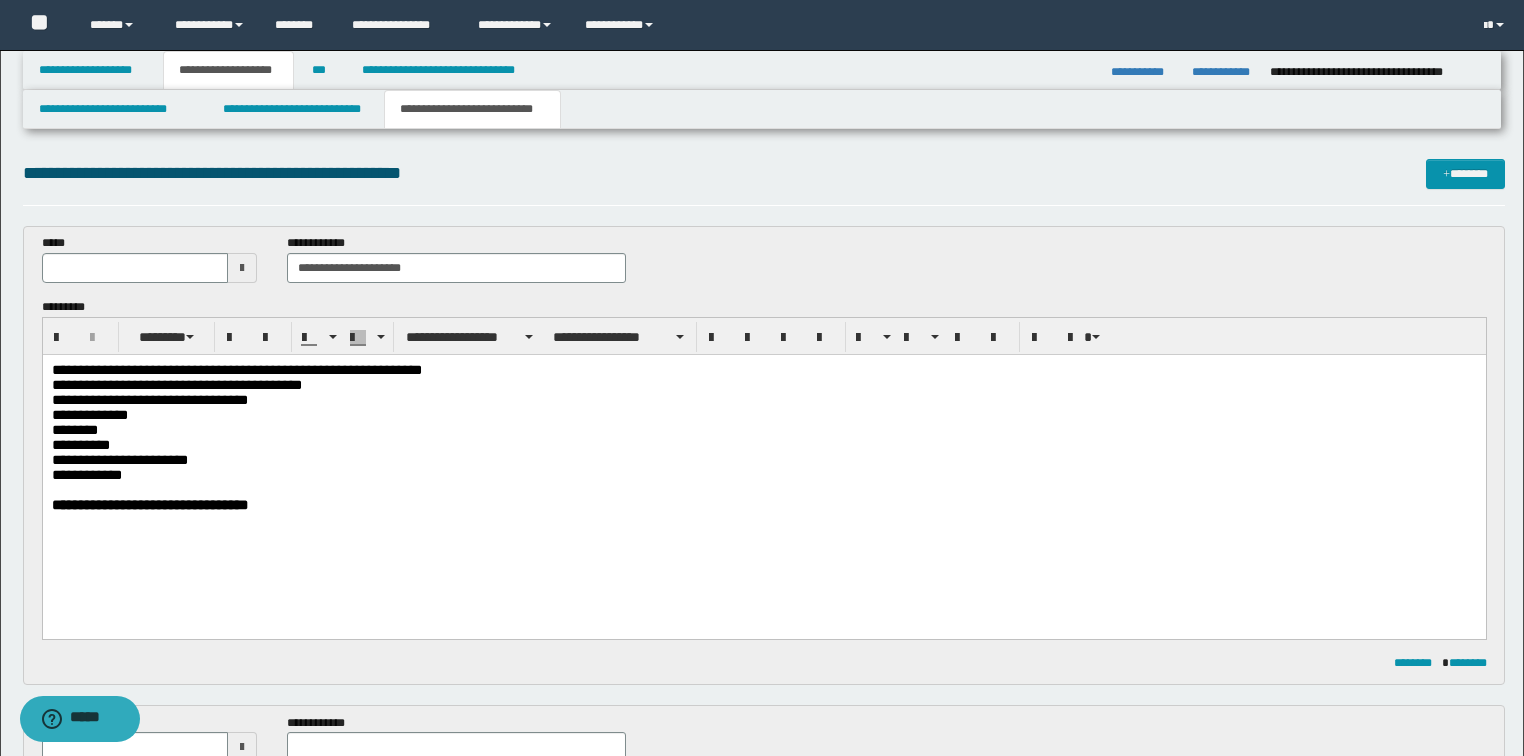 click at bounding box center [242, 268] 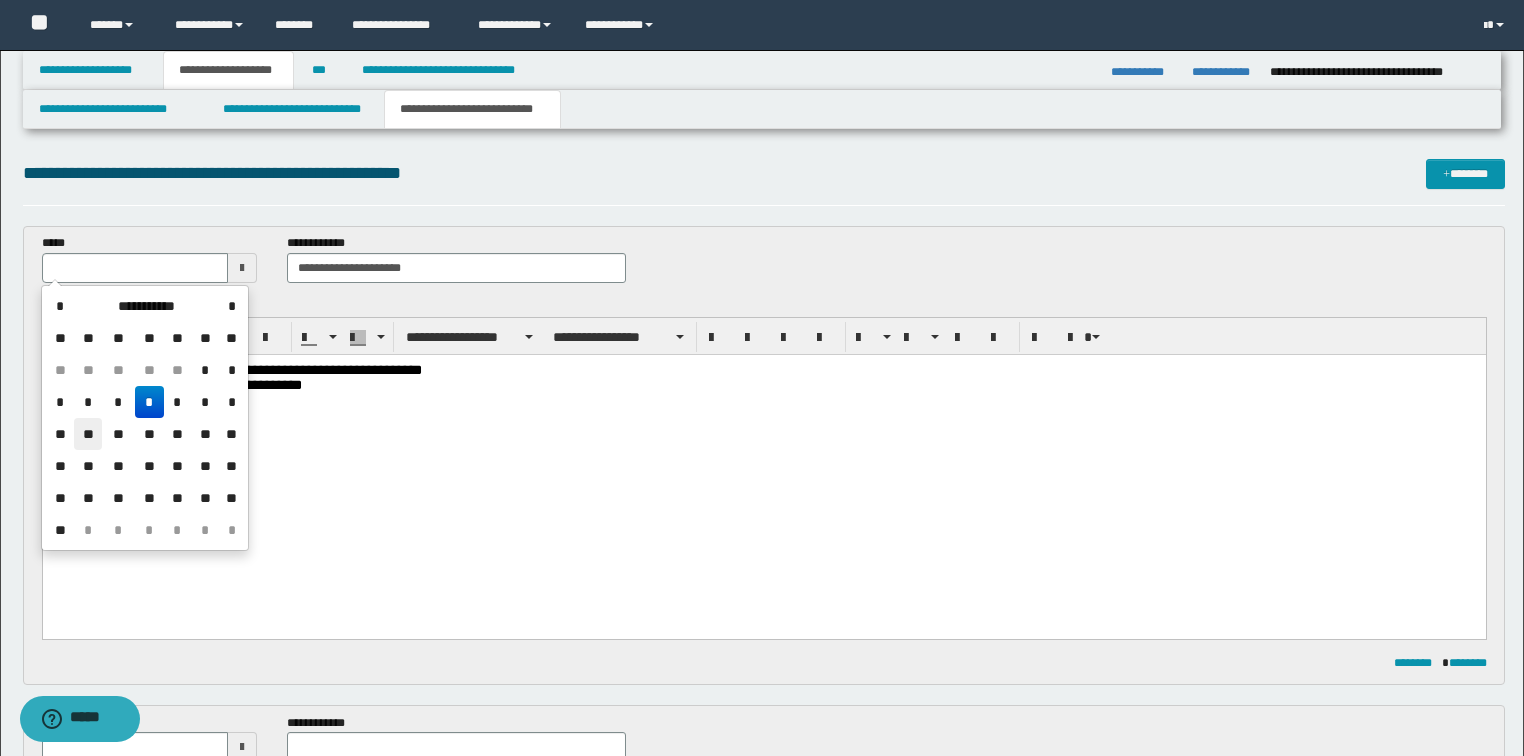 click on "**" at bounding box center [88, 434] 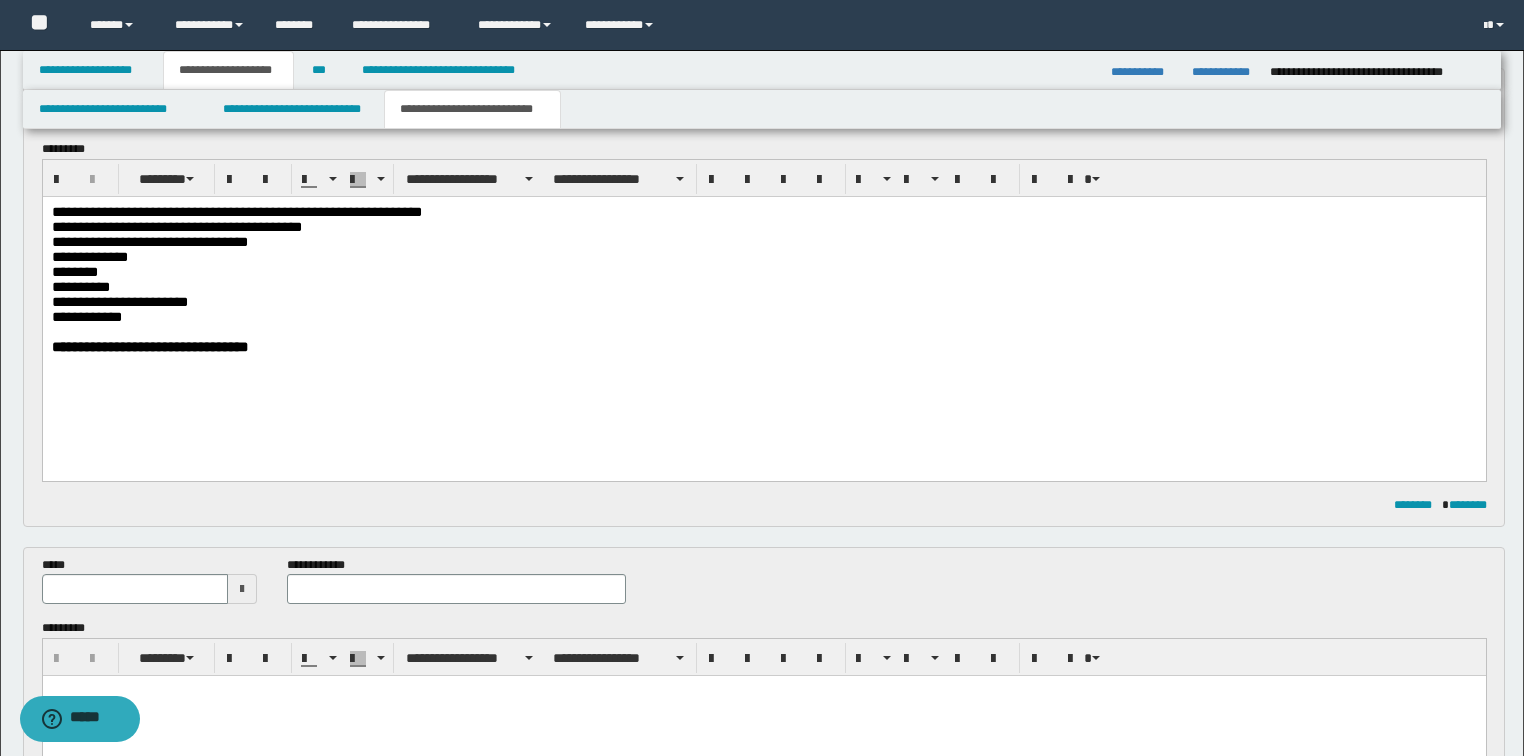 scroll, scrollTop: 160, scrollLeft: 0, axis: vertical 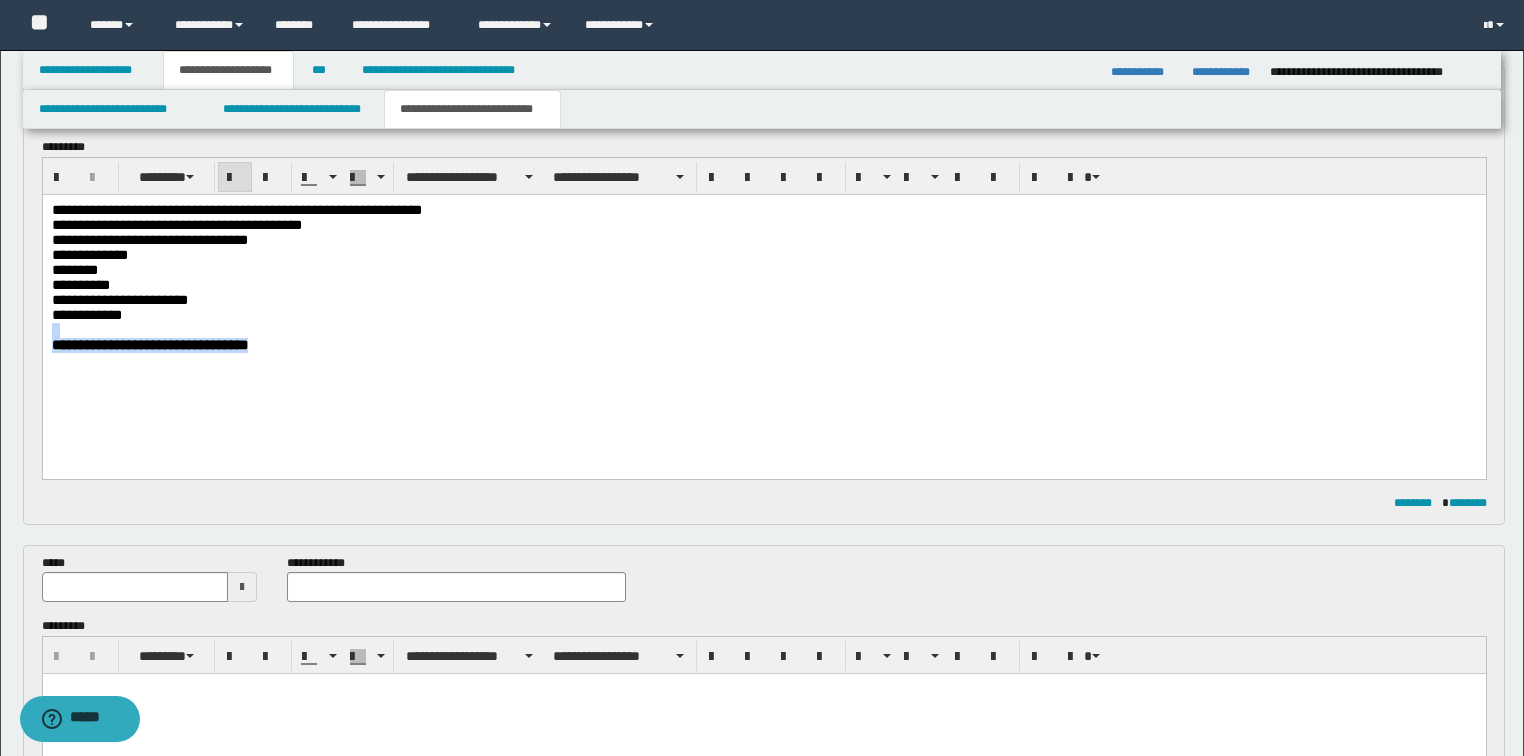 drag, startPoint x: 310, startPoint y: 360, endPoint x: 42, endPoint y: 539, distance: 322.28094 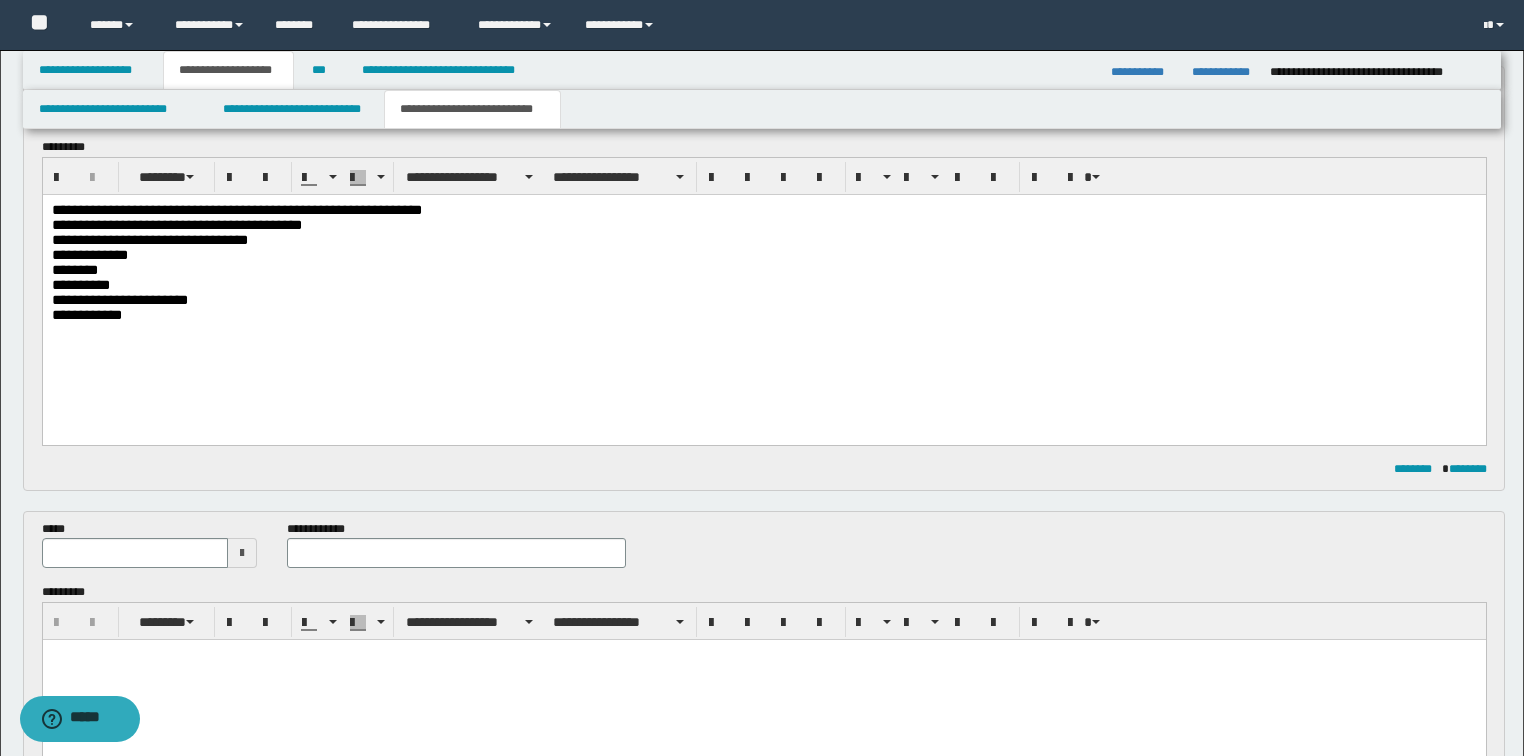 click on "**********" at bounding box center (319, 529) 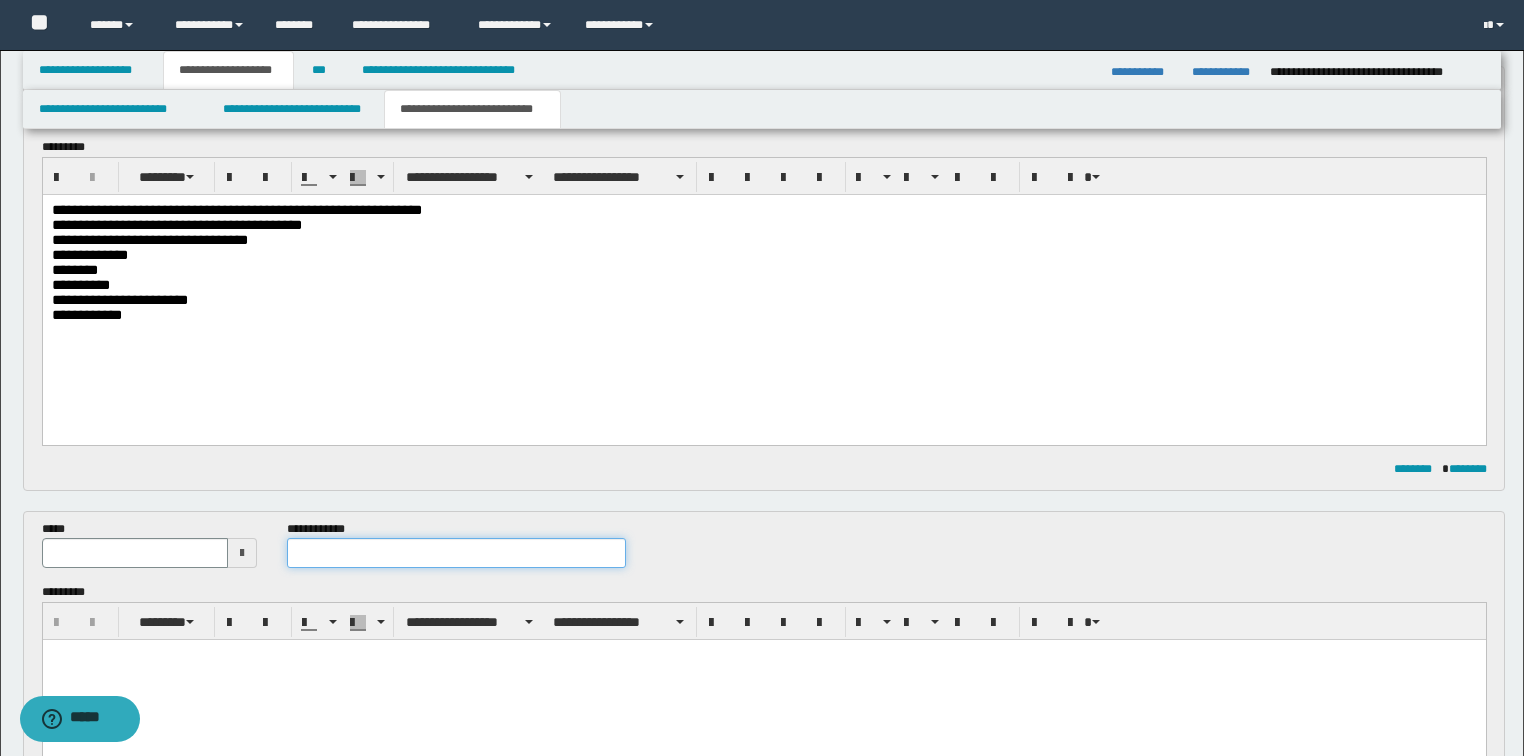 click at bounding box center (456, 553) 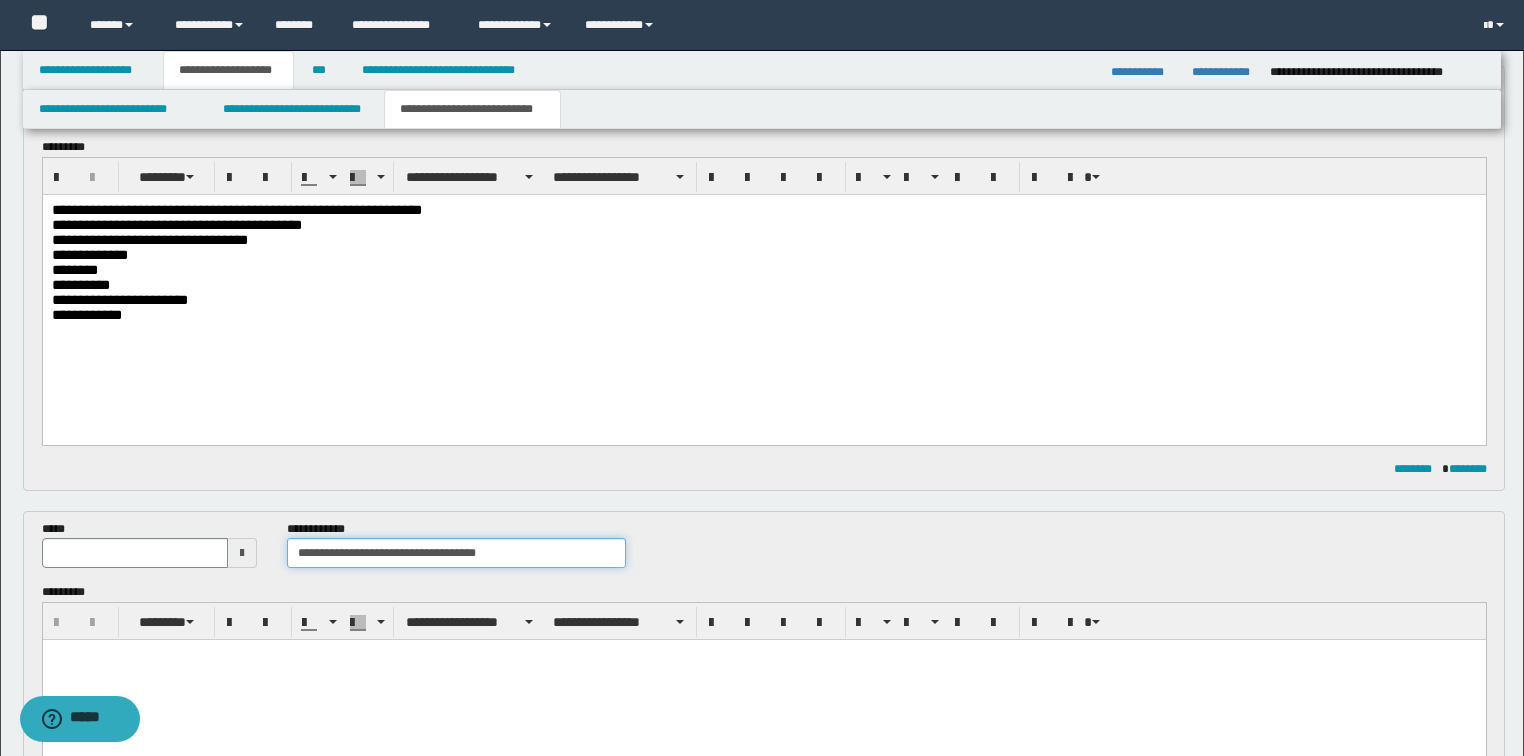 click on "**********" at bounding box center (456, 553) 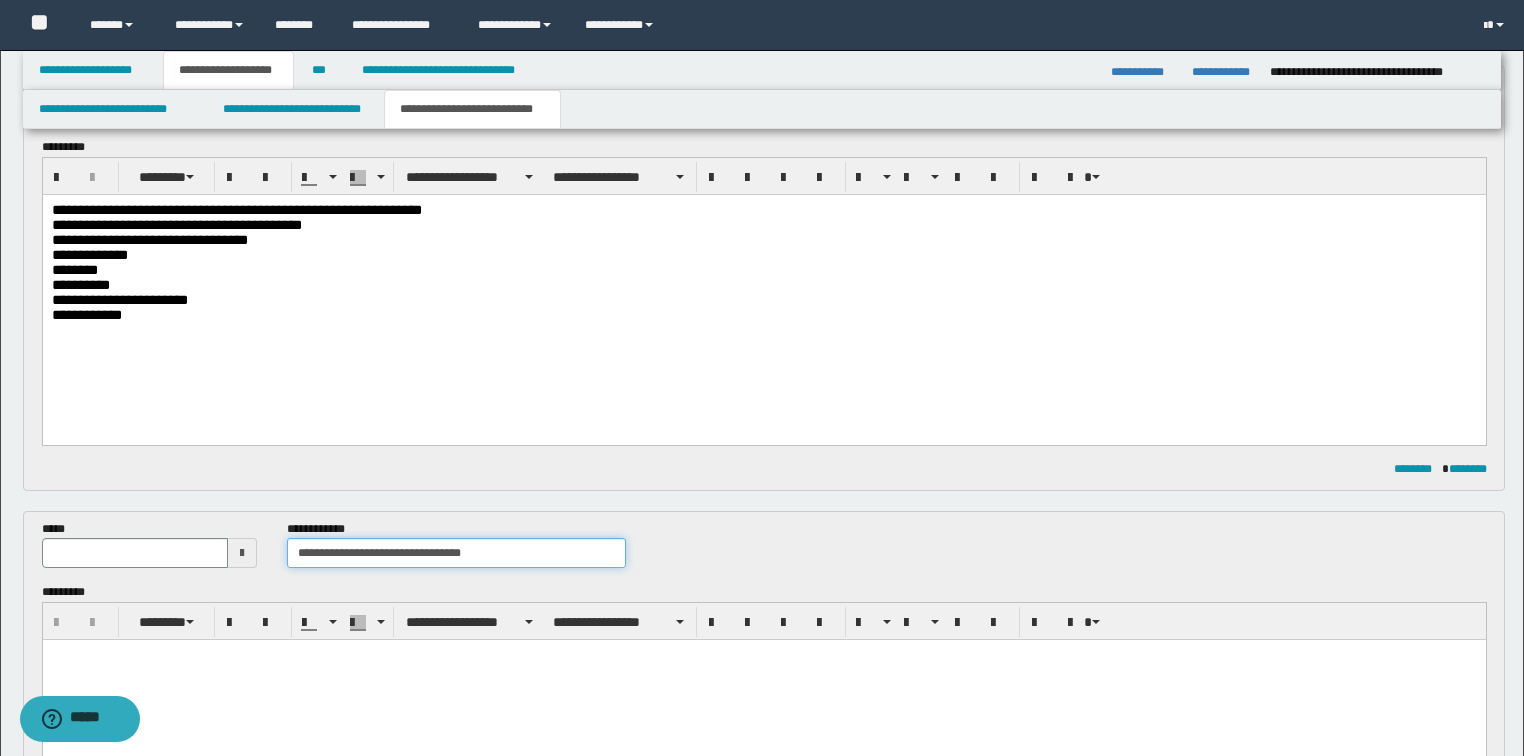 type on "**********" 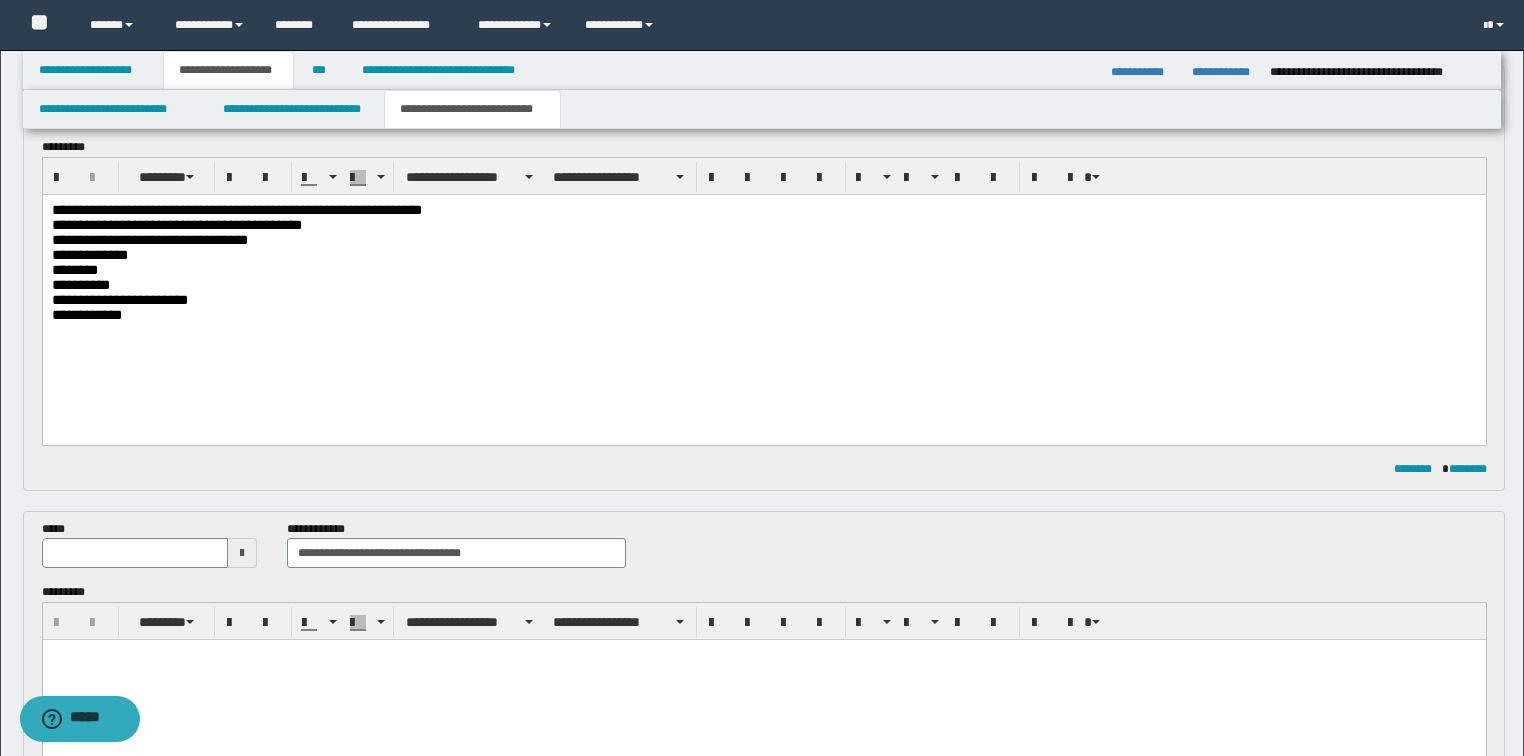 click at bounding box center (242, 553) 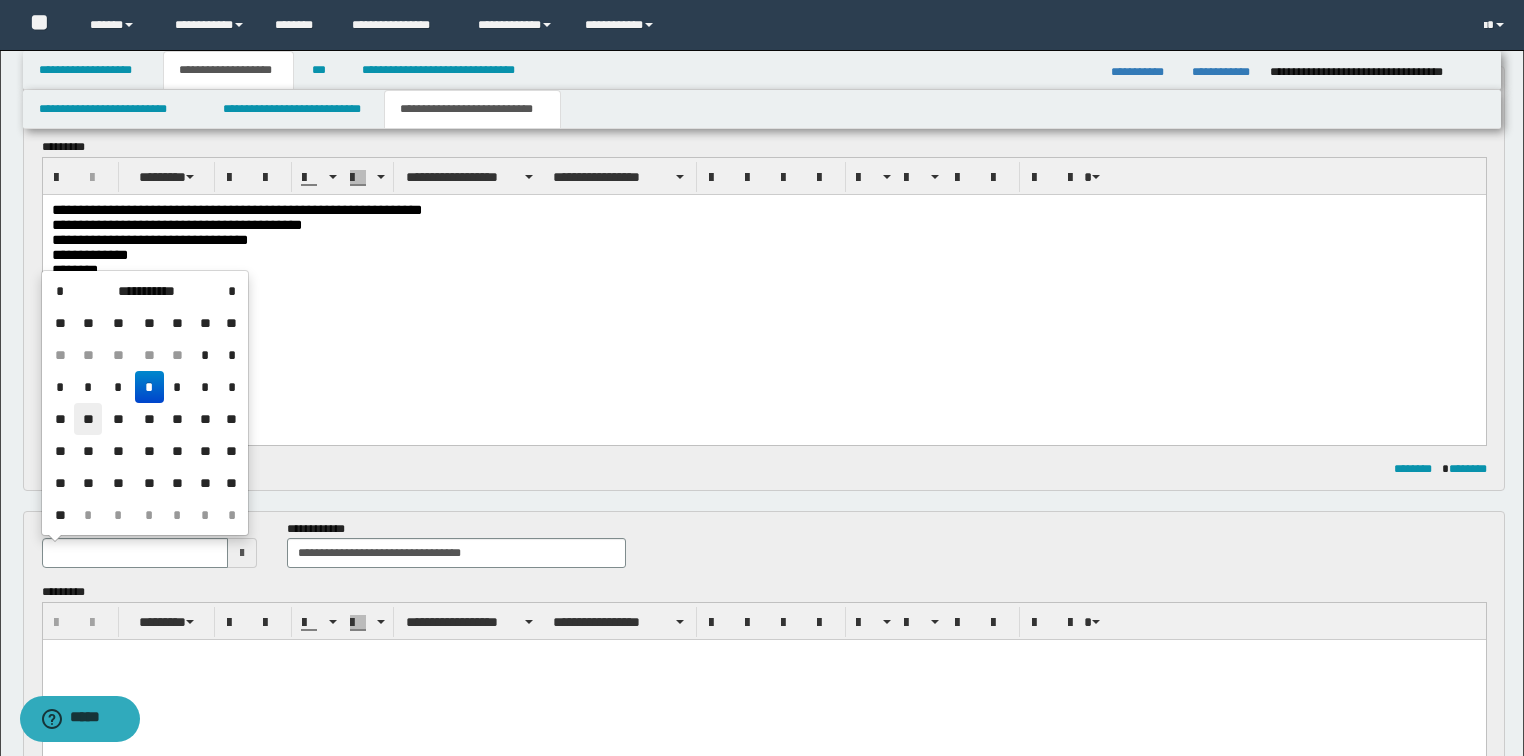click on "**" at bounding box center (88, 419) 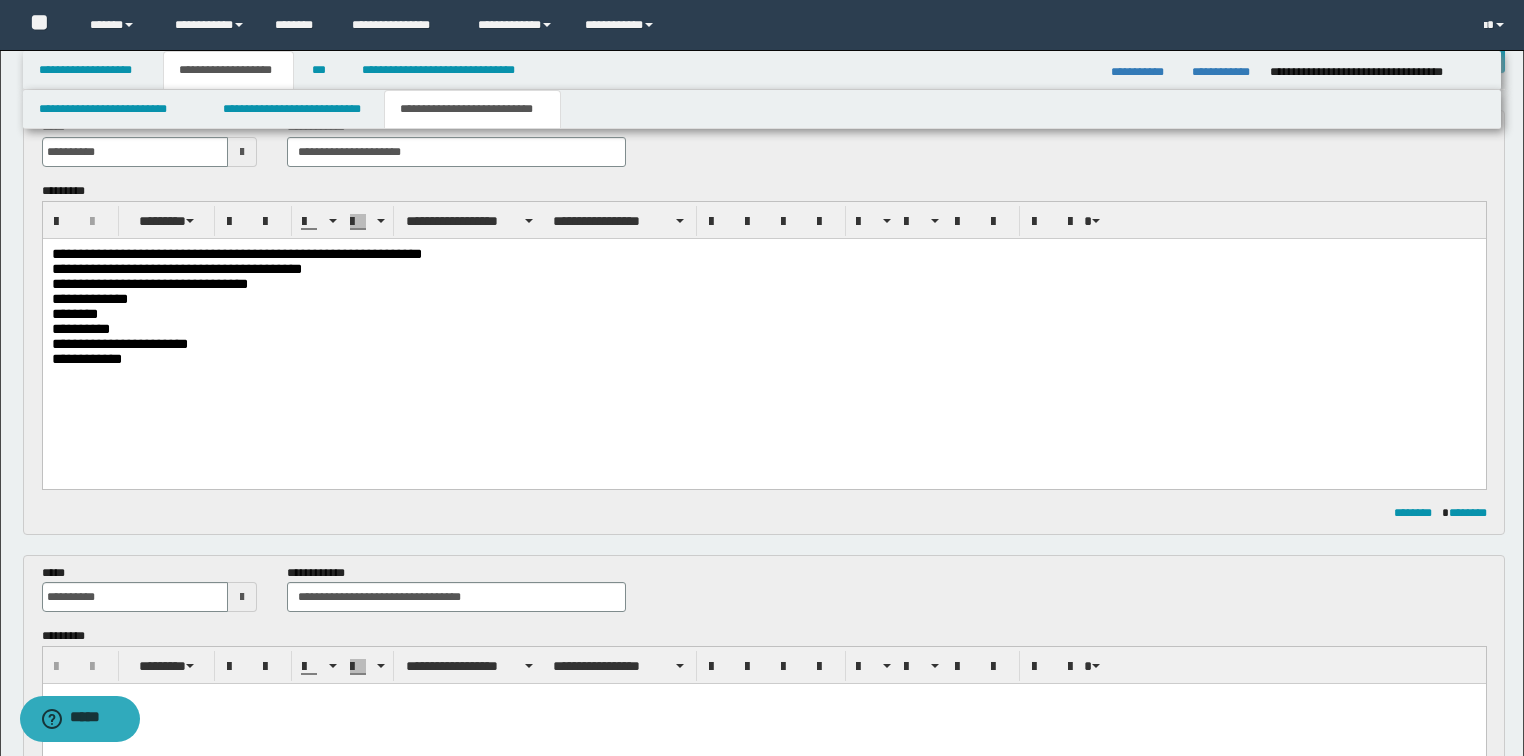scroll, scrollTop: 80, scrollLeft: 0, axis: vertical 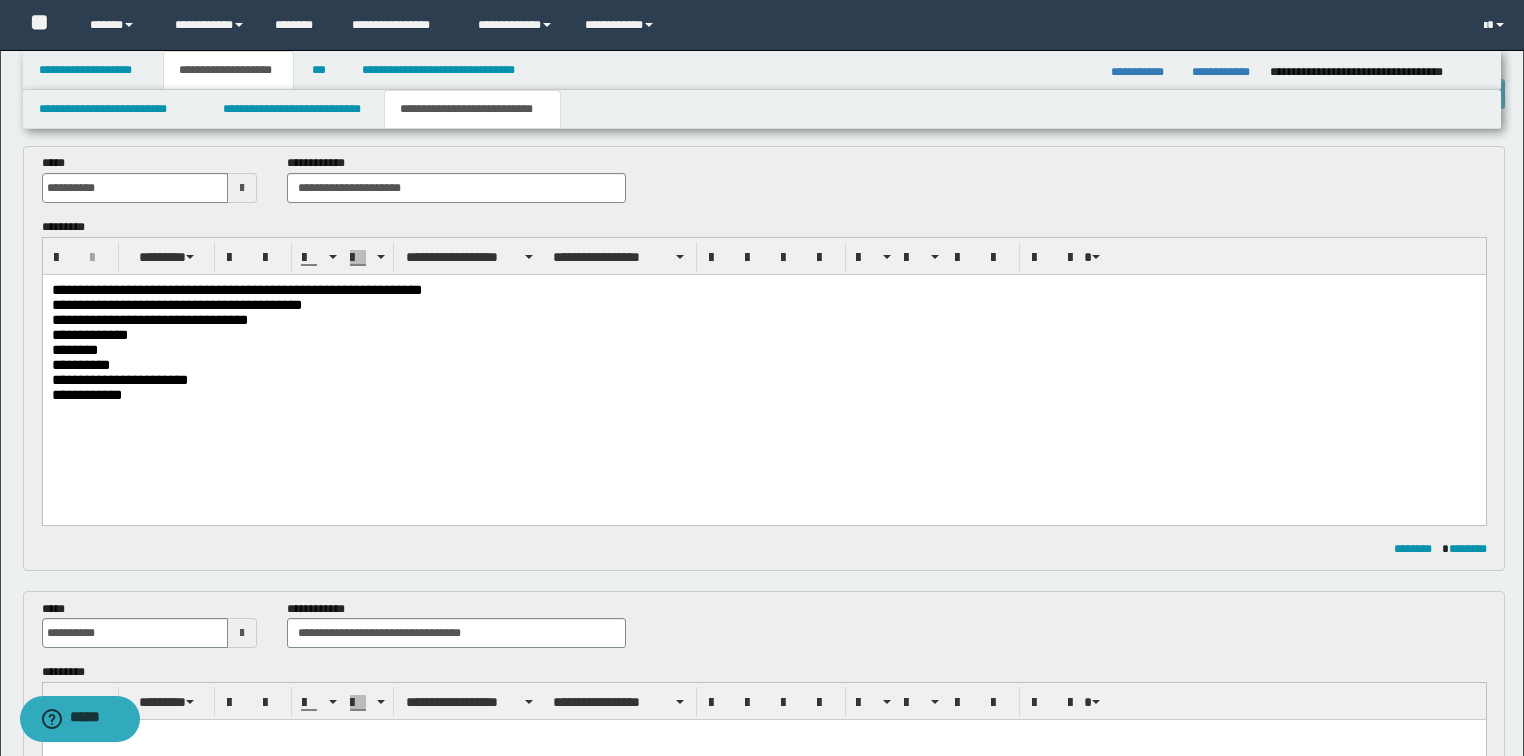 click on "**********" at bounding box center [80, 364] 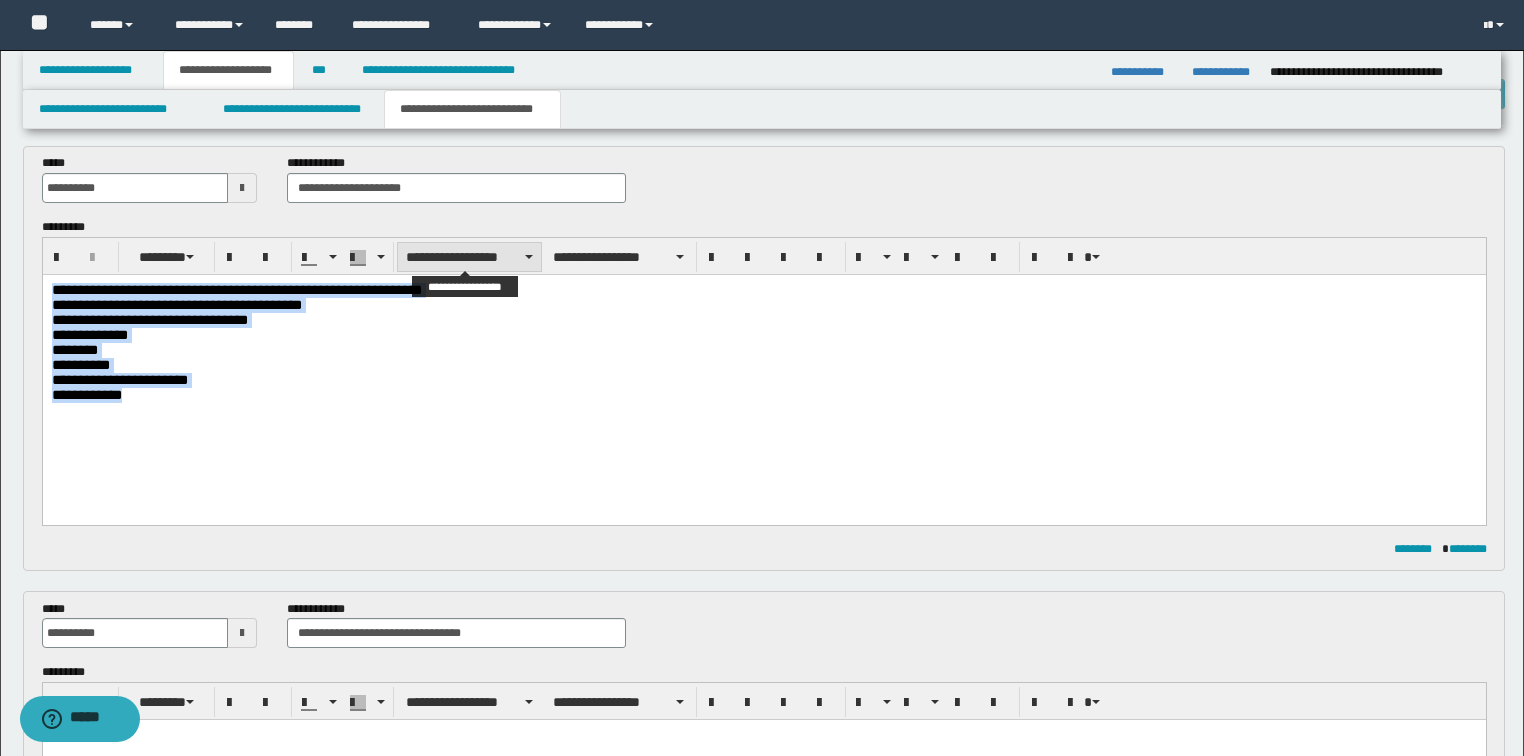 click on "**********" at bounding box center (469, 257) 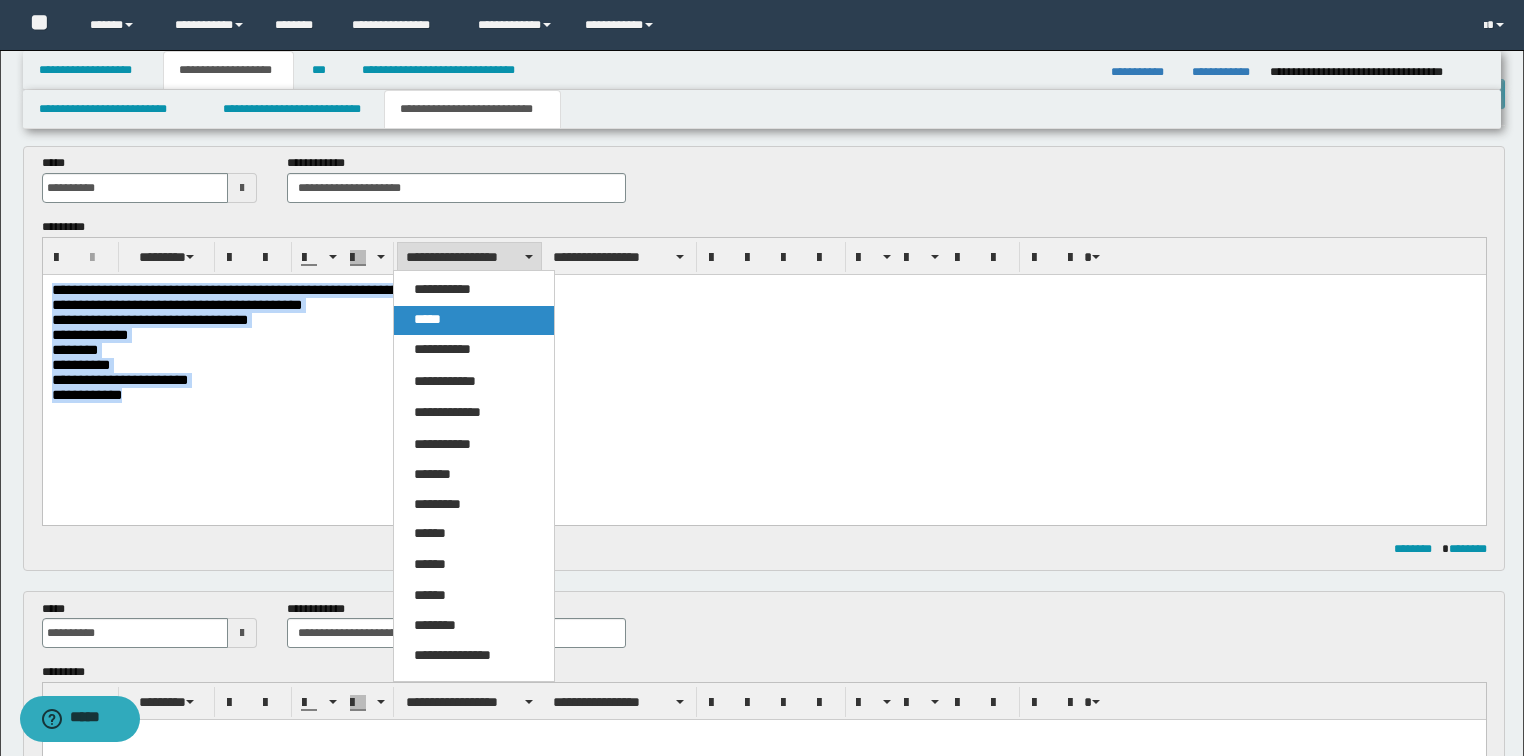 click on "*****" at bounding box center (474, 320) 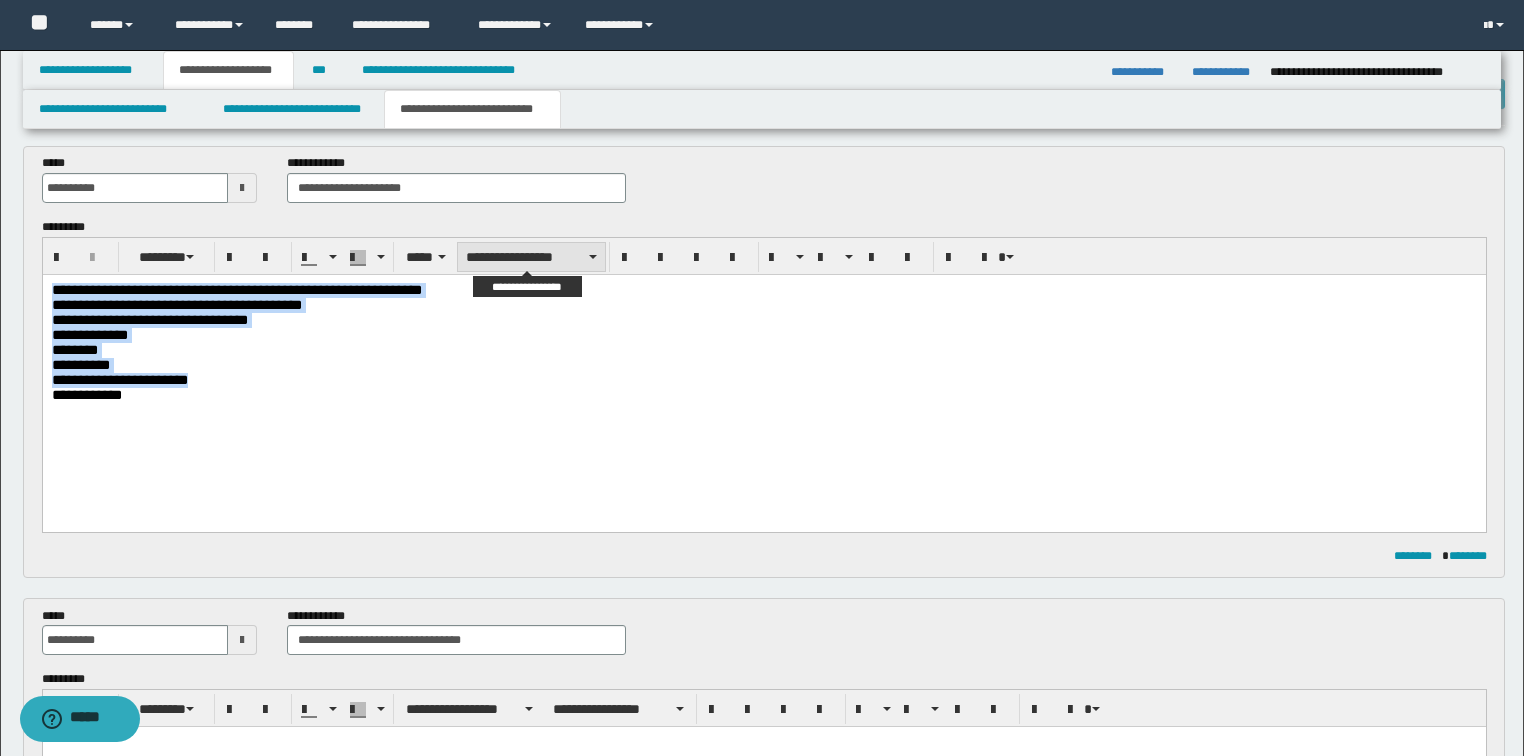 click on "**********" at bounding box center (531, 257) 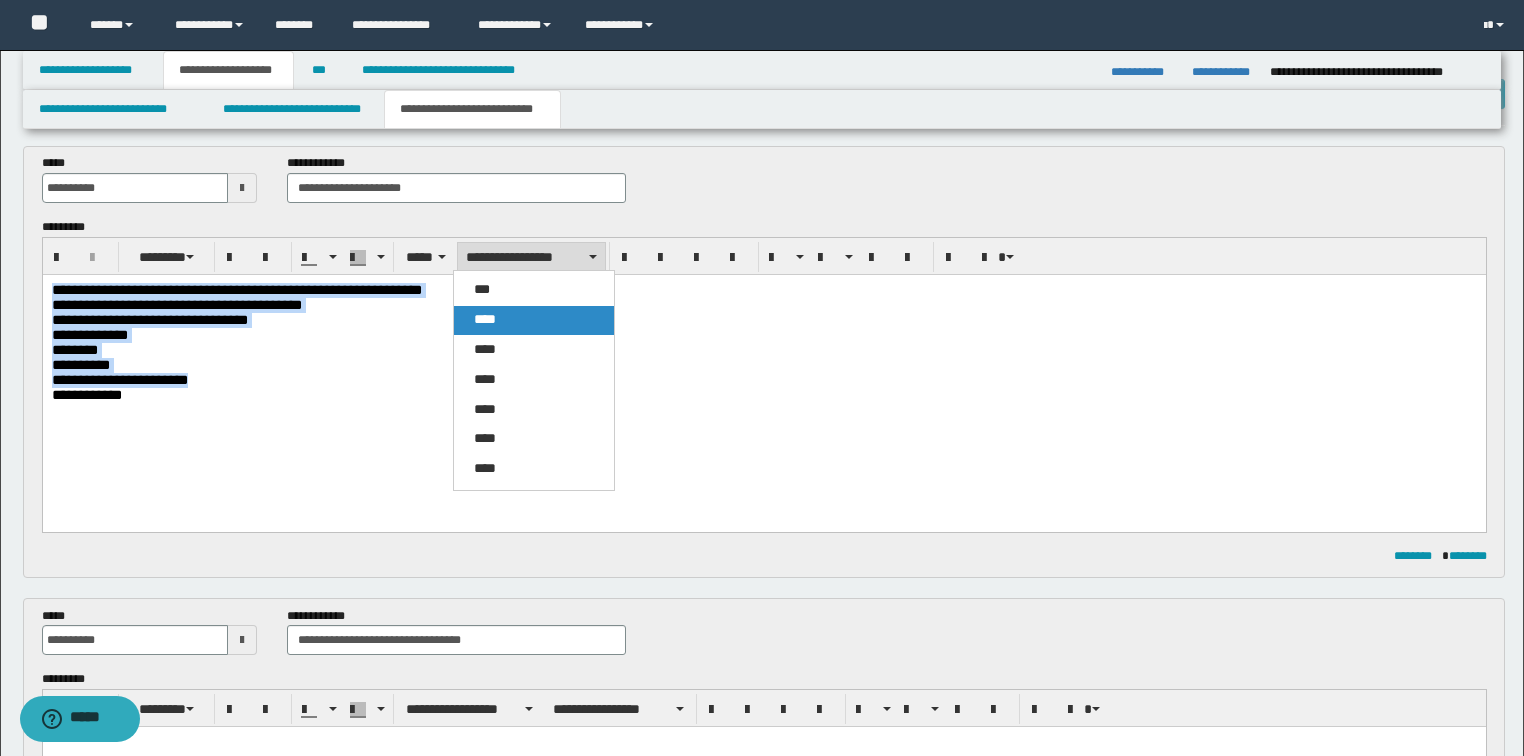 click on "****" at bounding box center [534, 320] 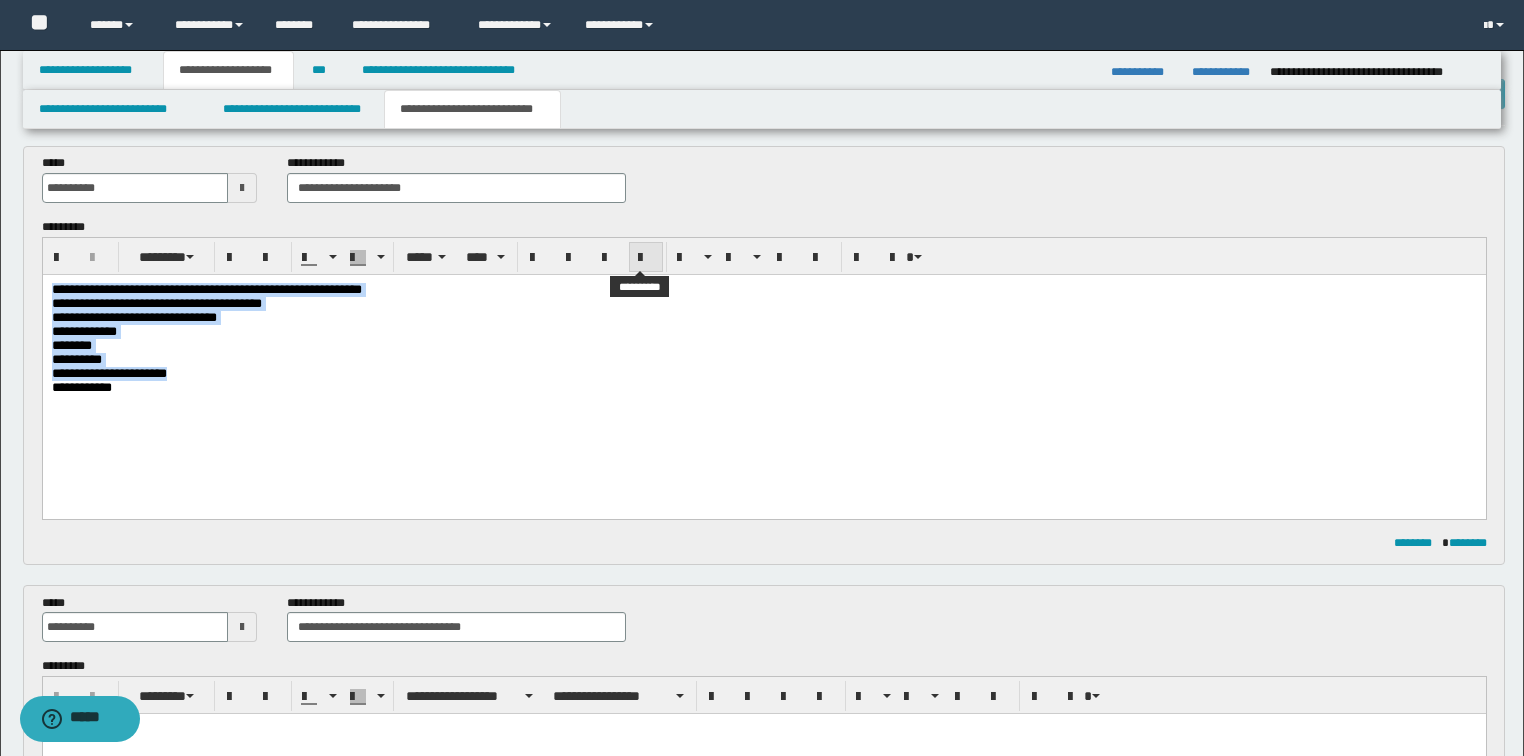 click at bounding box center (646, 257) 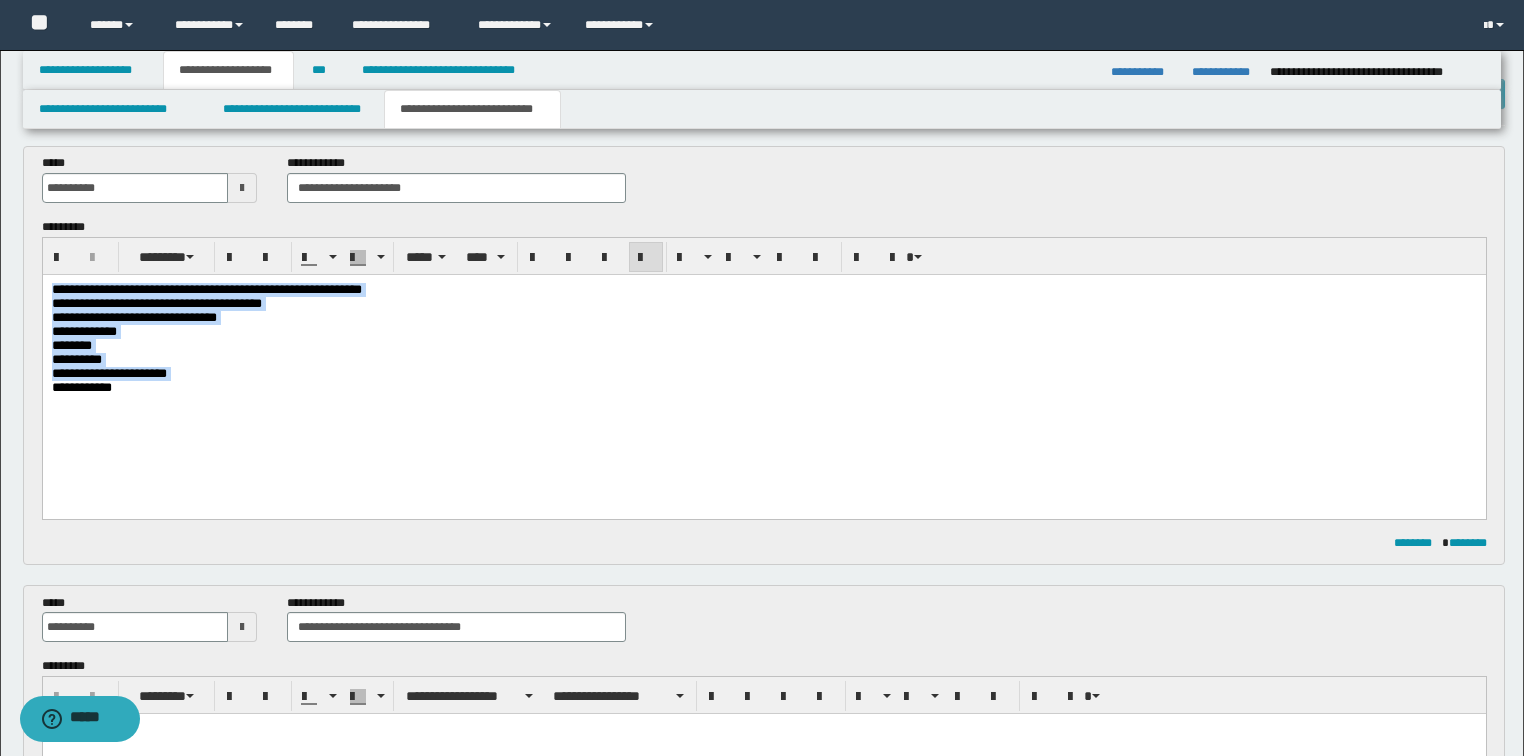 click at bounding box center [646, 257] 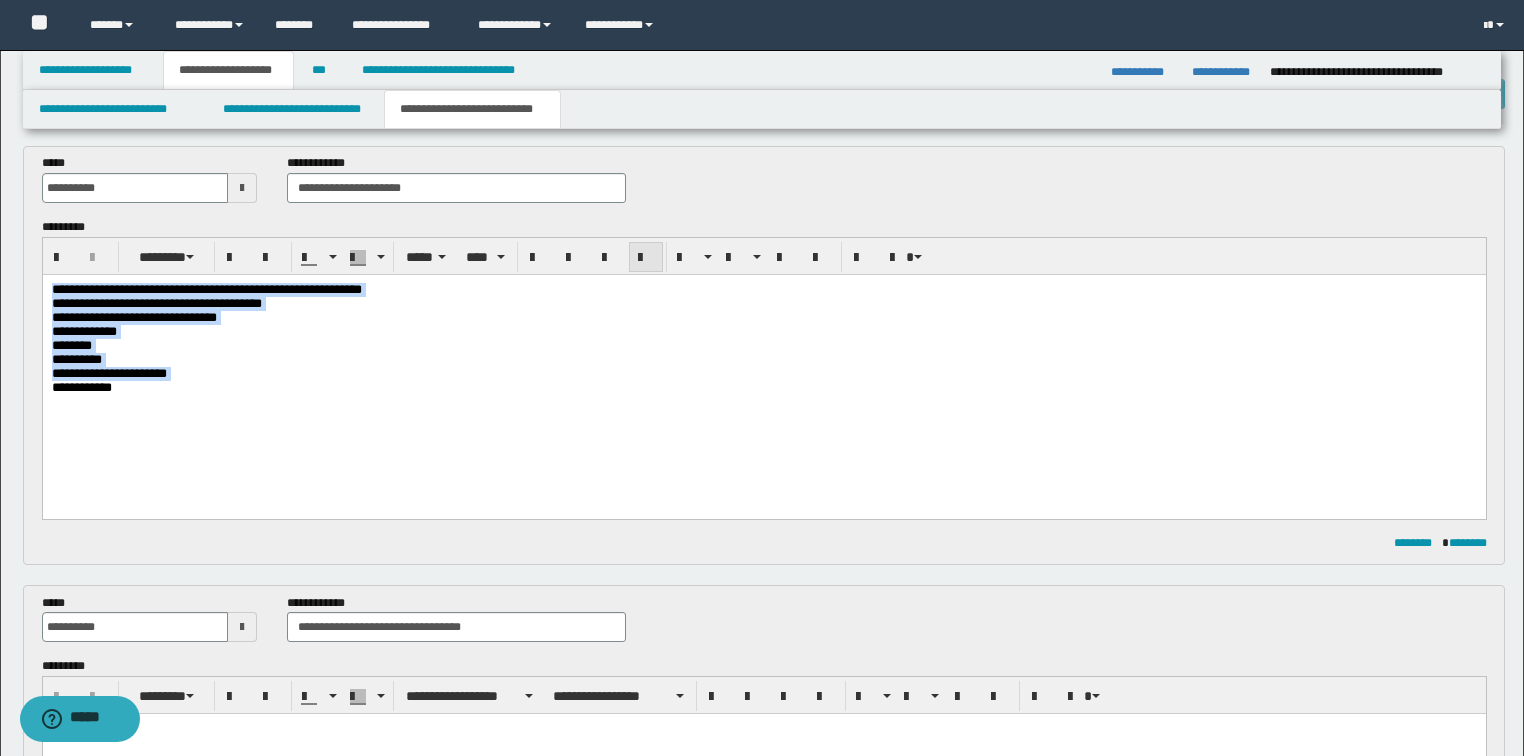 click at bounding box center [646, 257] 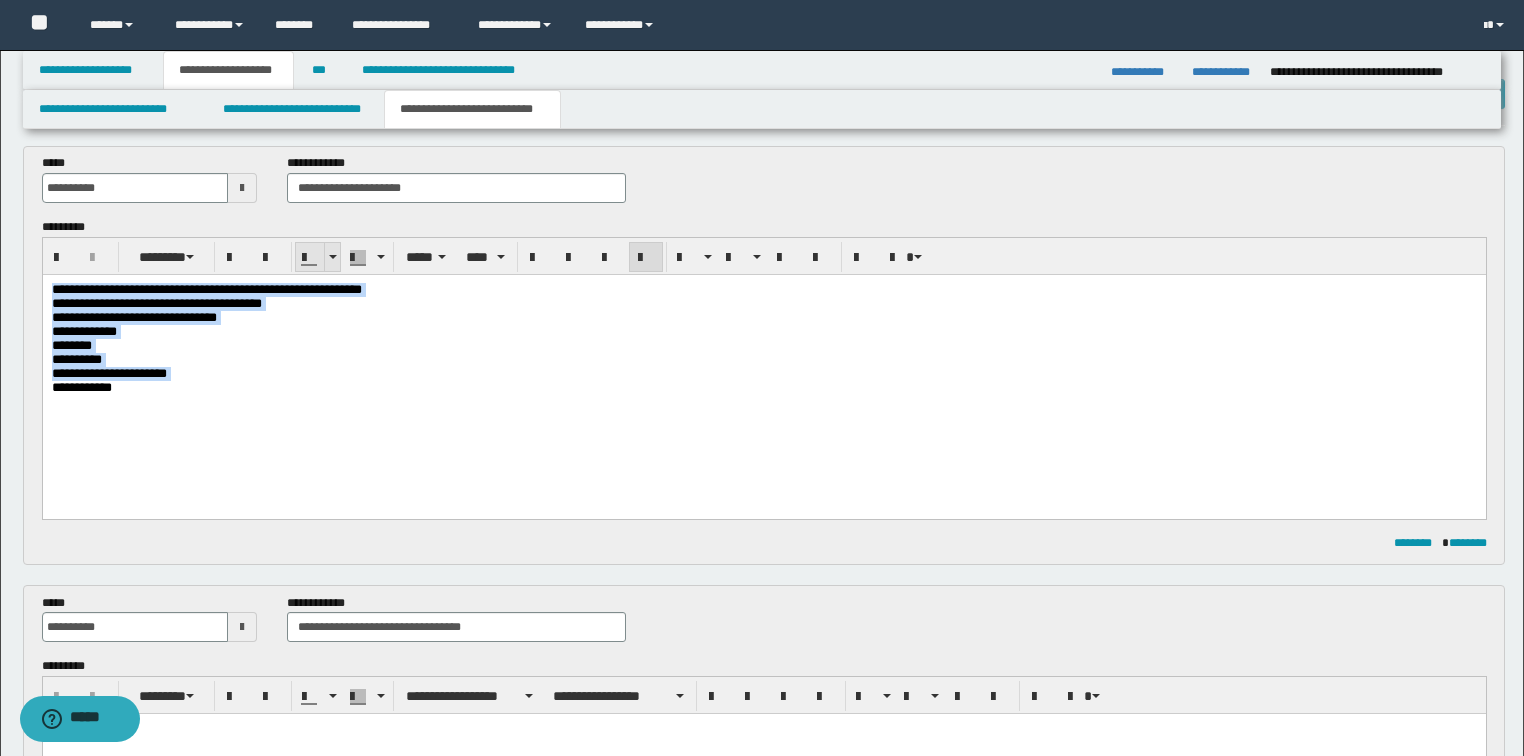click at bounding box center [332, 257] 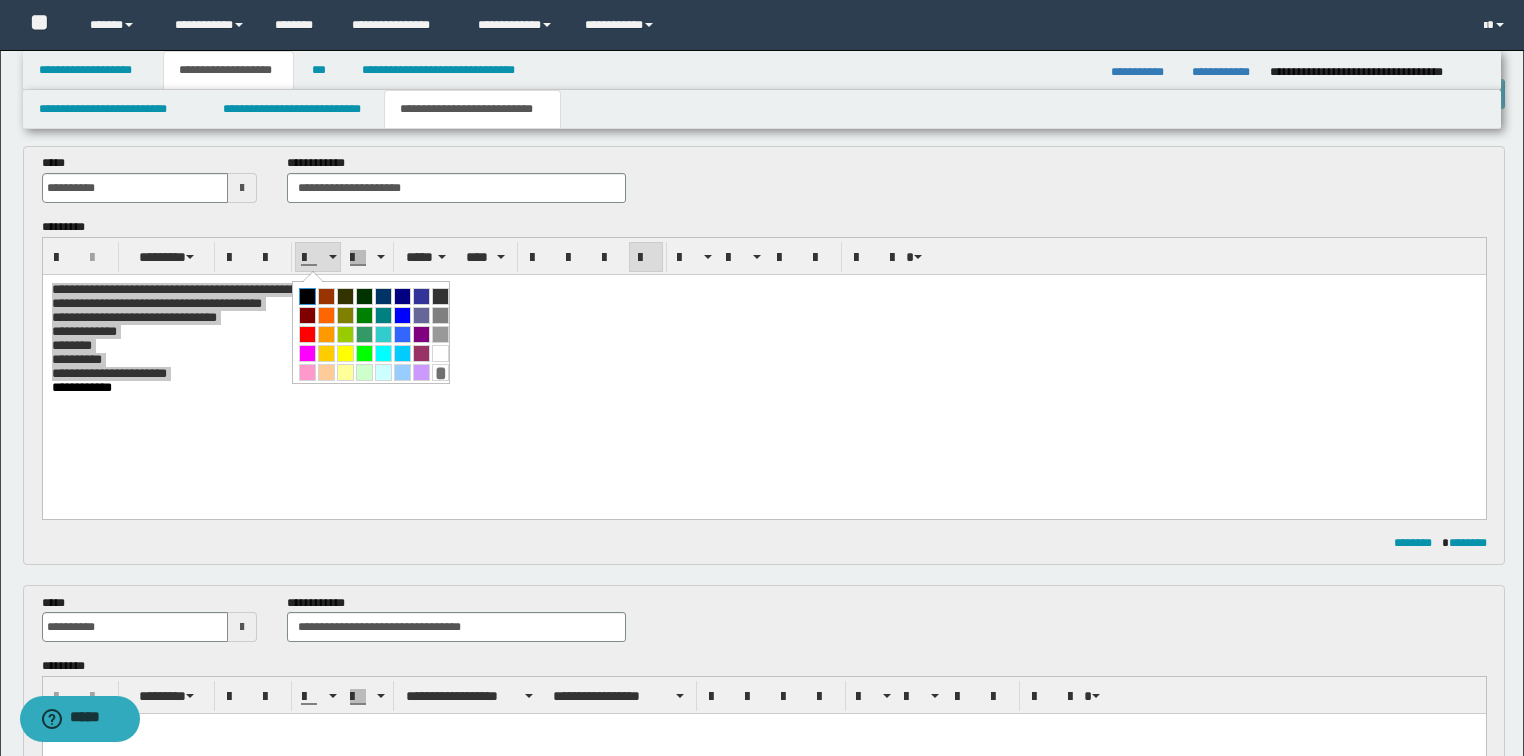 click at bounding box center [307, 296] 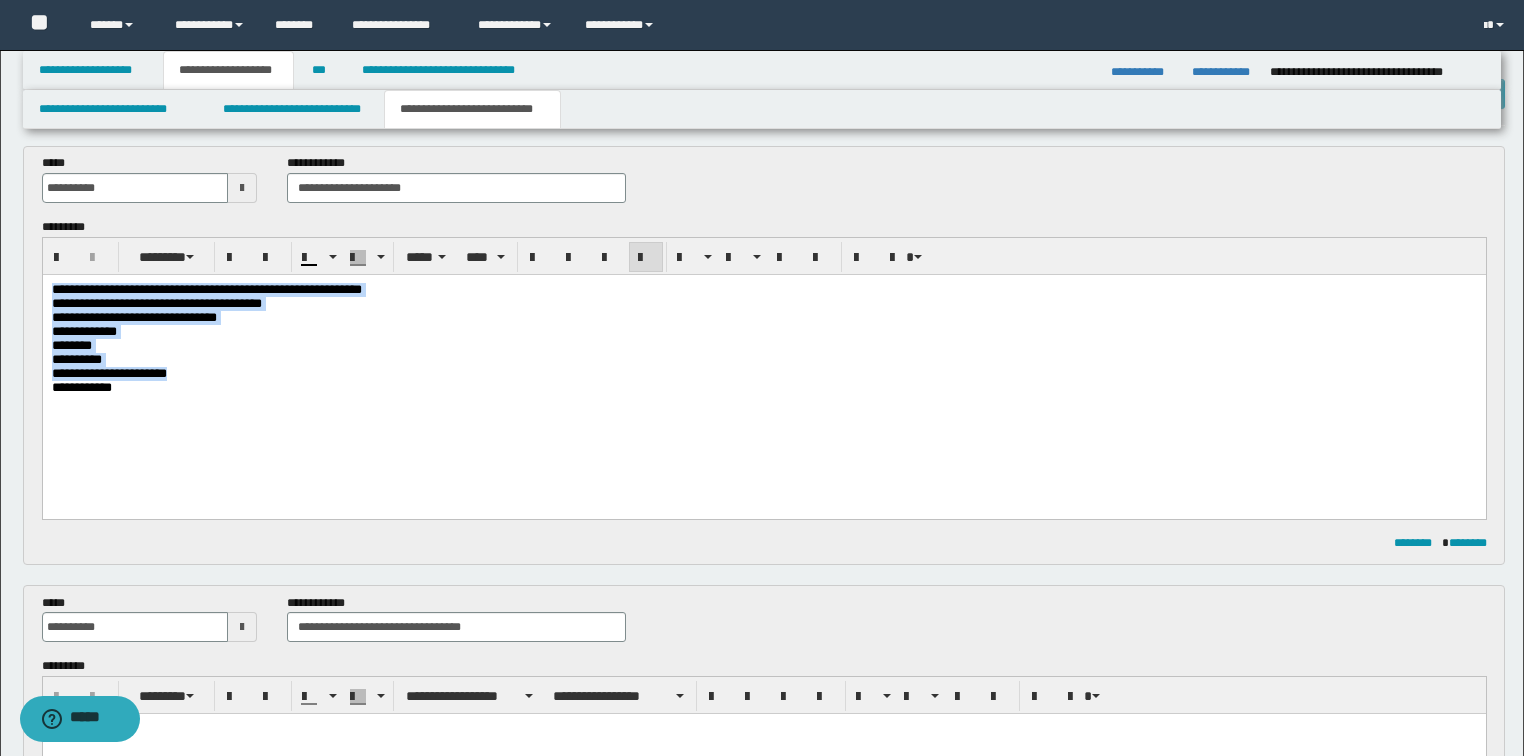 click on "**********" at bounding box center [763, 331] 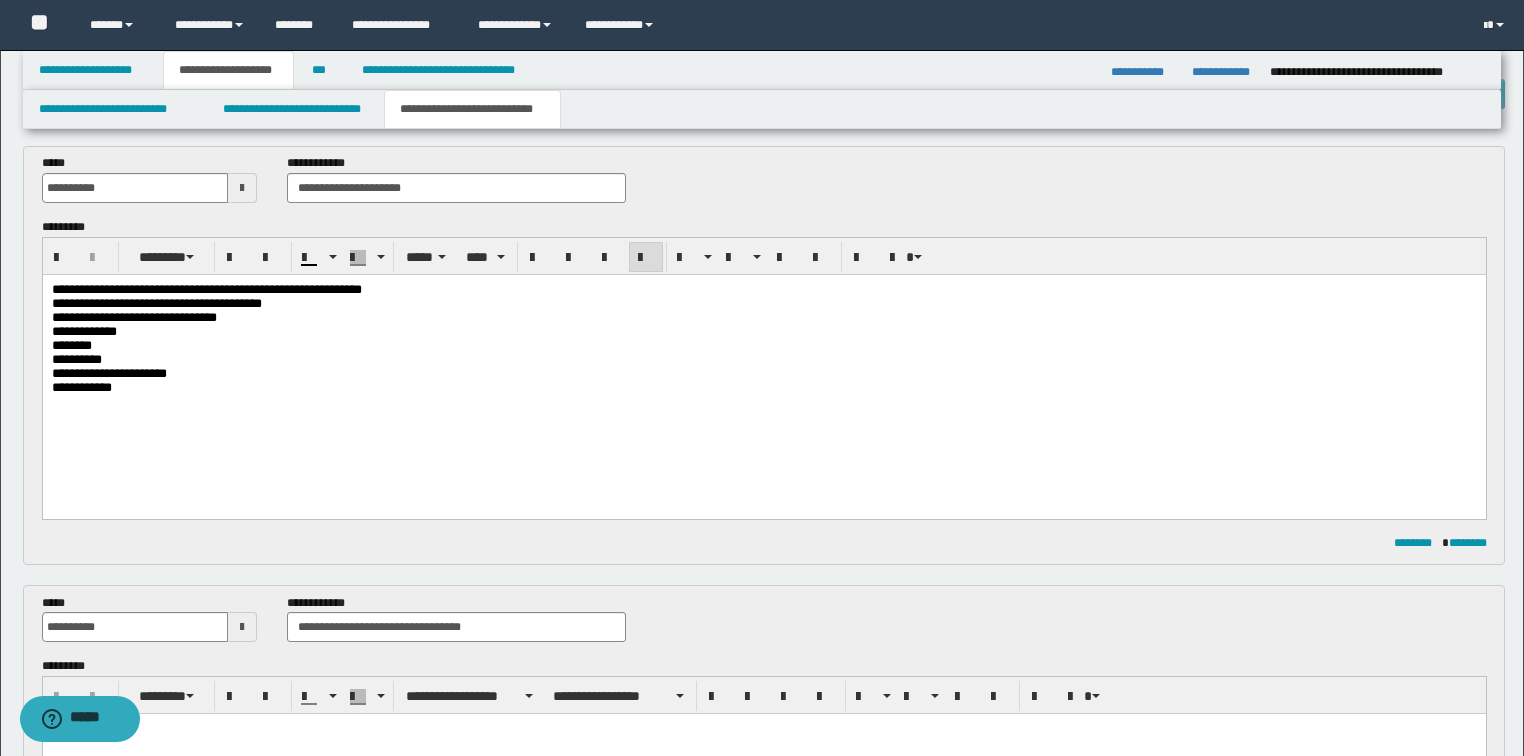 click on "**********" at bounding box center [763, 387] 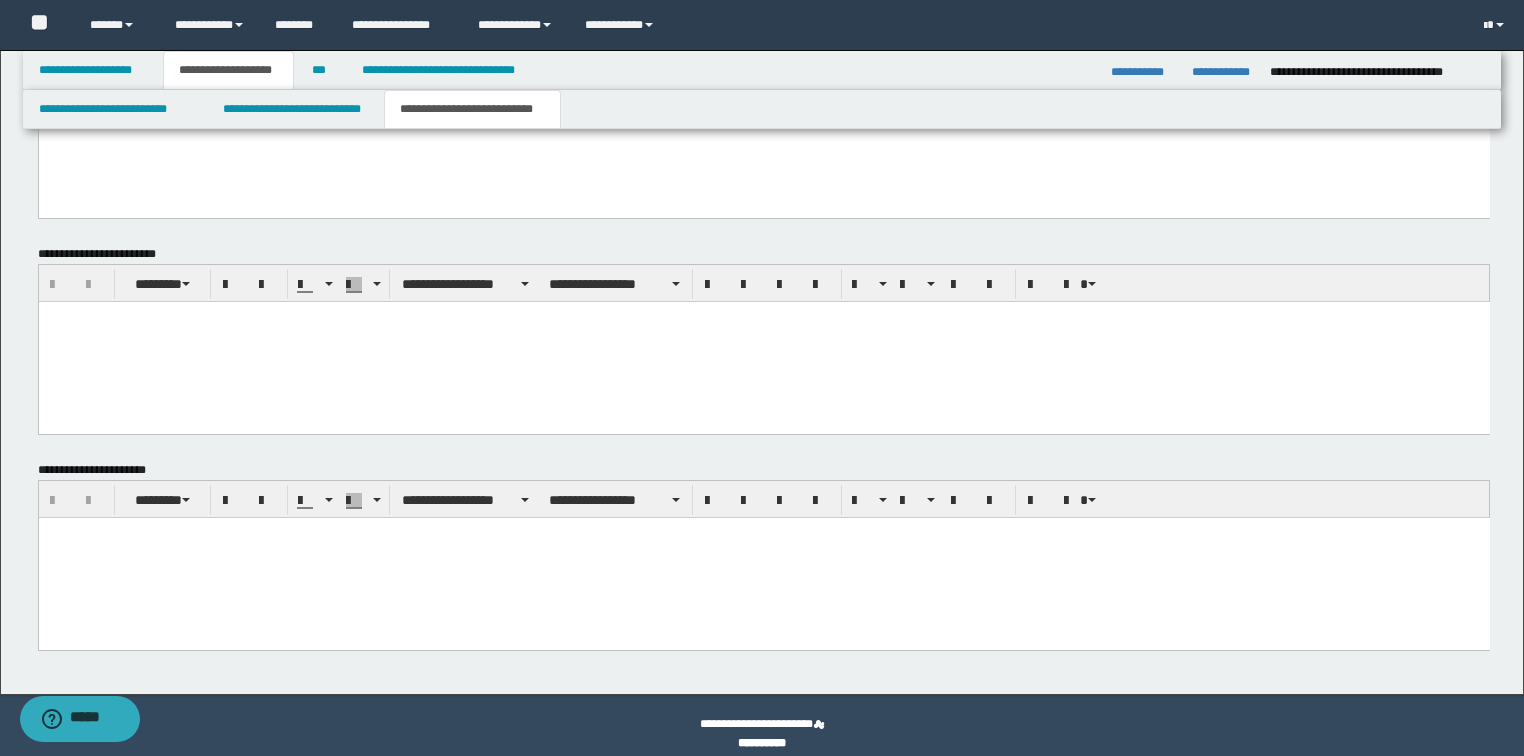 scroll, scrollTop: 1195, scrollLeft: 0, axis: vertical 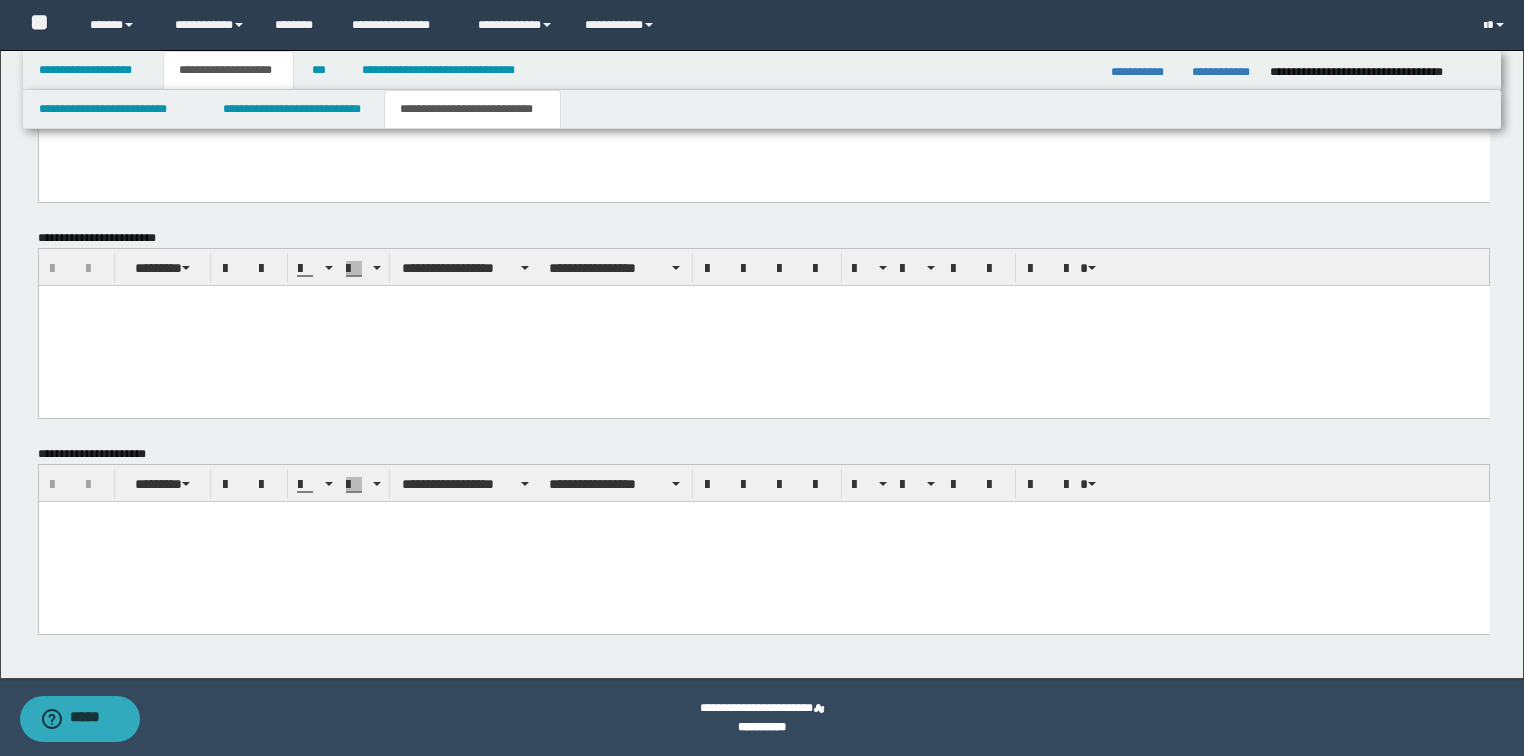click at bounding box center [763, 541] 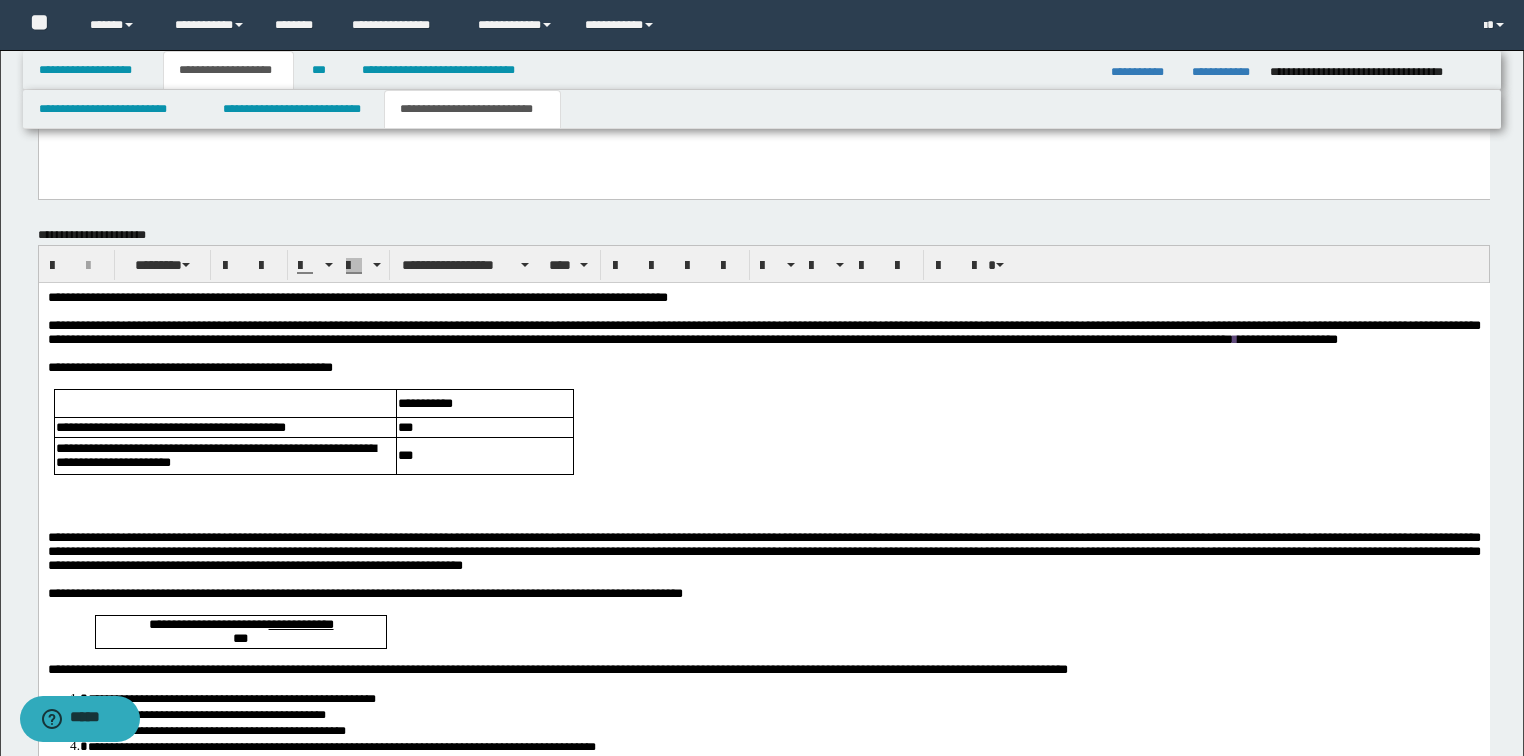 scroll, scrollTop: 1435, scrollLeft: 0, axis: vertical 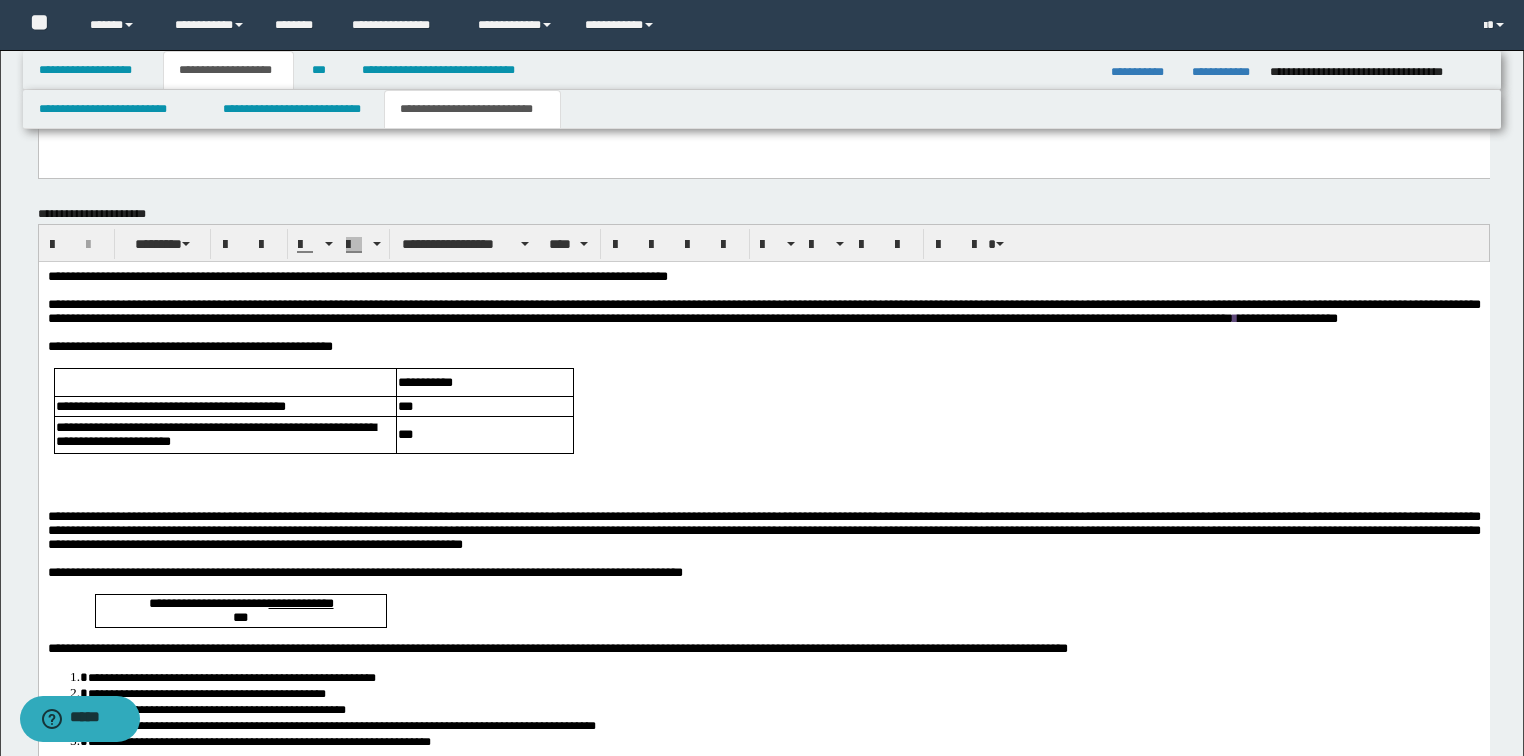 click at bounding box center (763, 502) 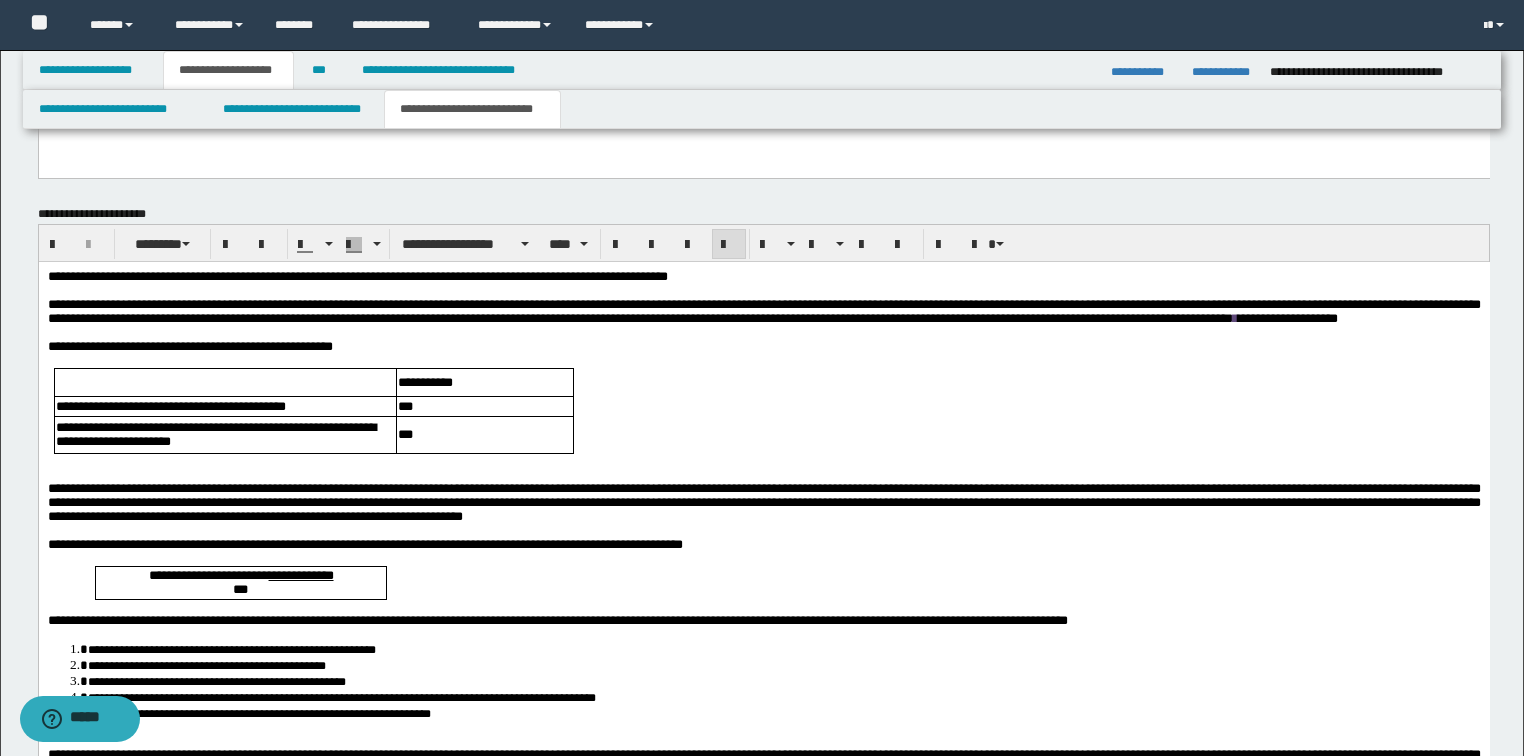 click on "**********" at bounding box center [763, 732] 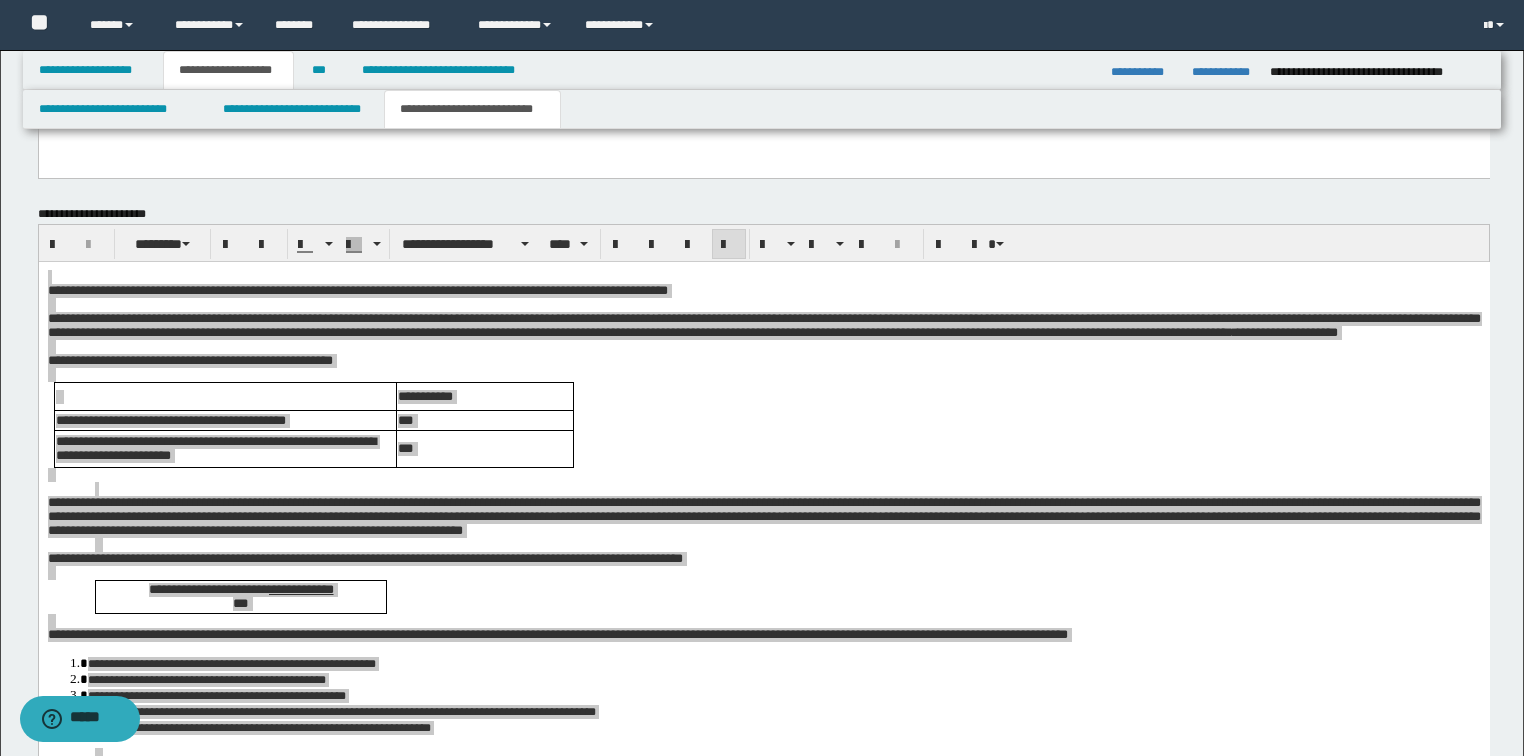 click on "**********" at bounding box center [493, 244] 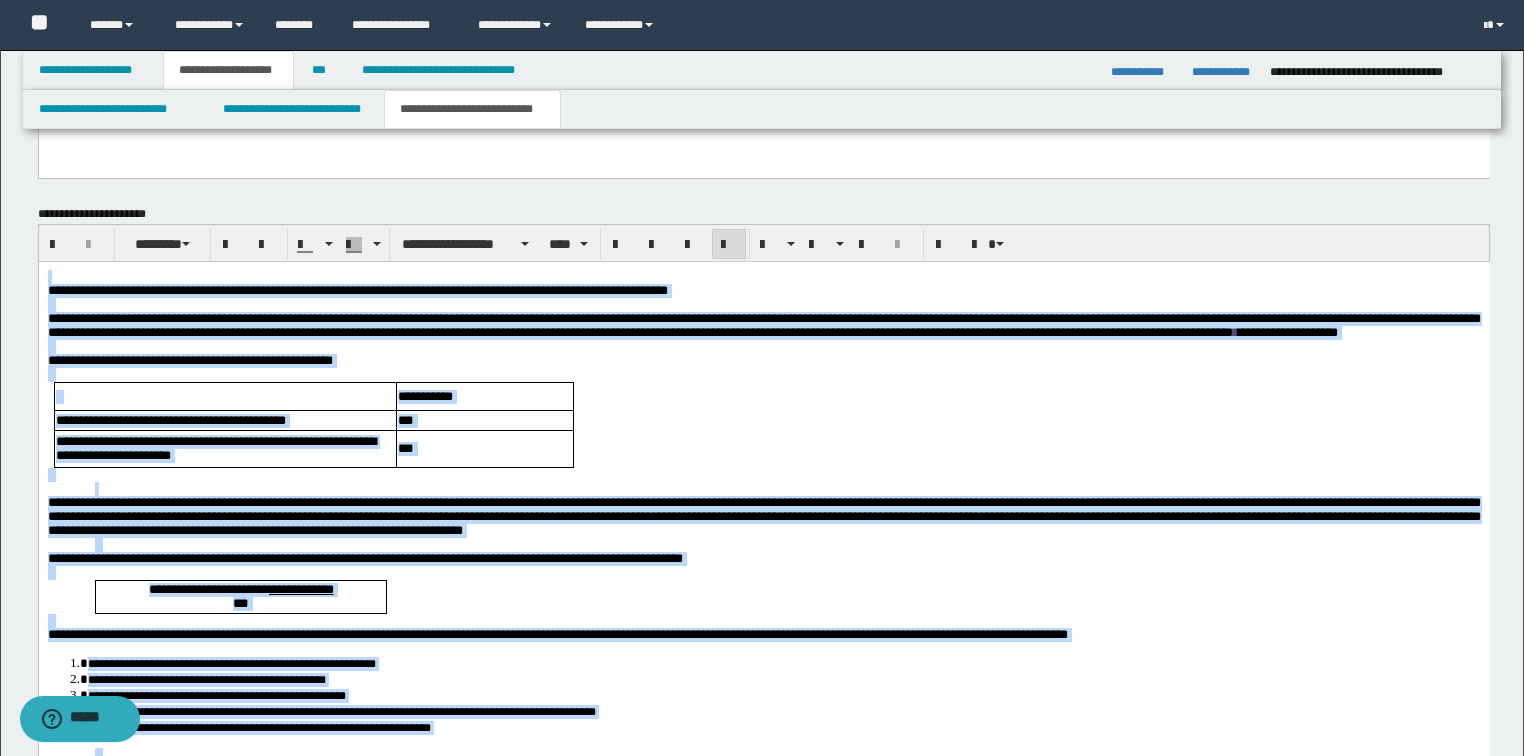 click on "**********" at bounding box center (763, 324) 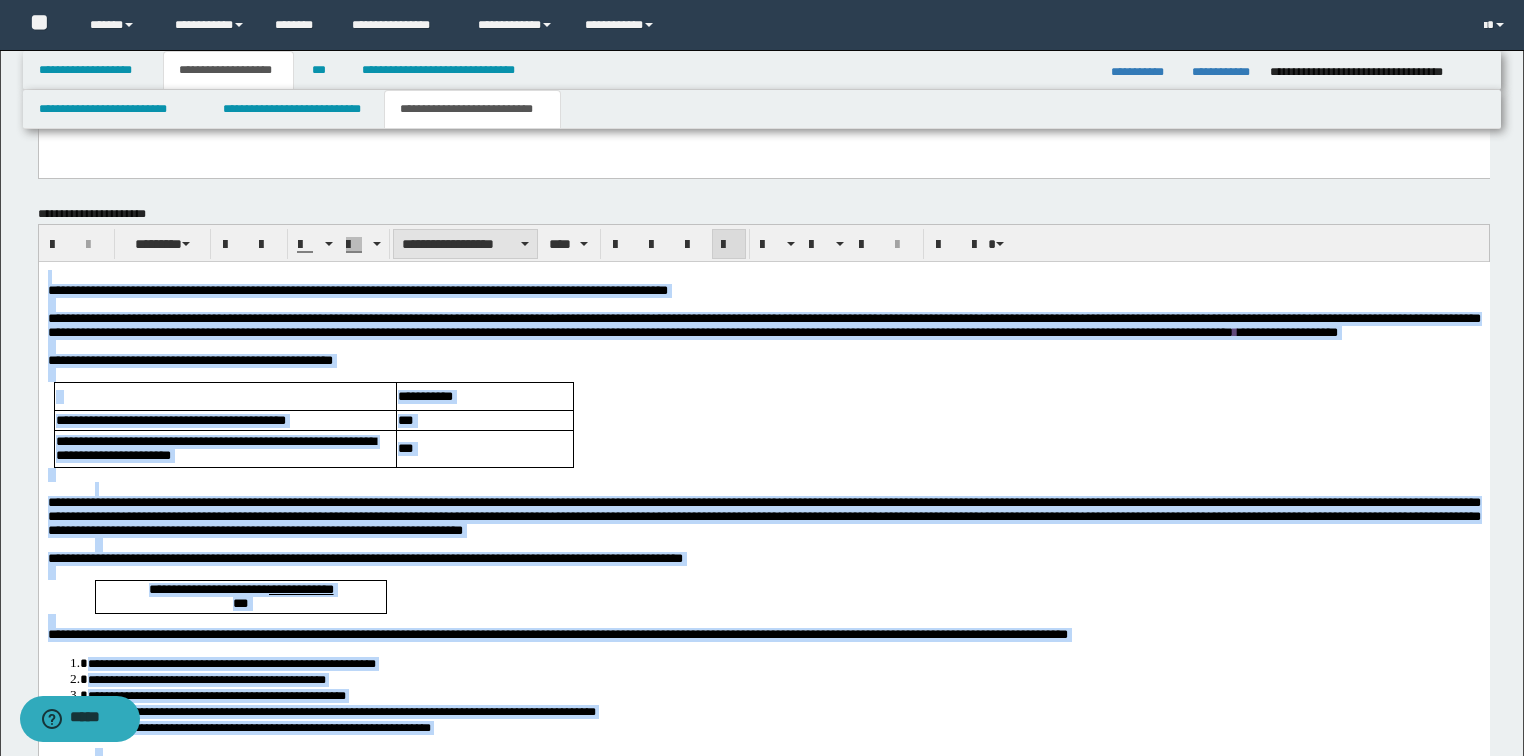 click on "**********" at bounding box center [465, 244] 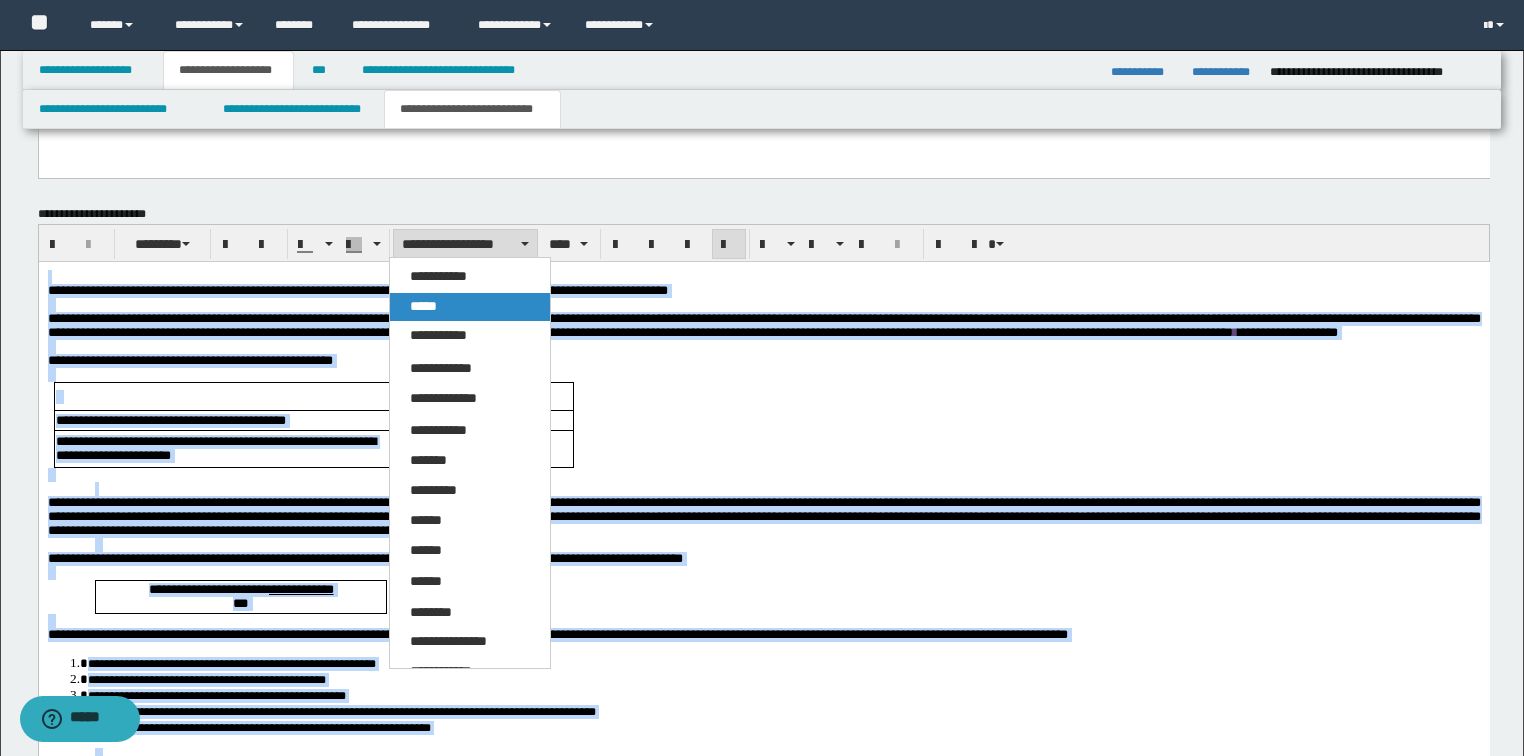click on "*****" at bounding box center [470, 307] 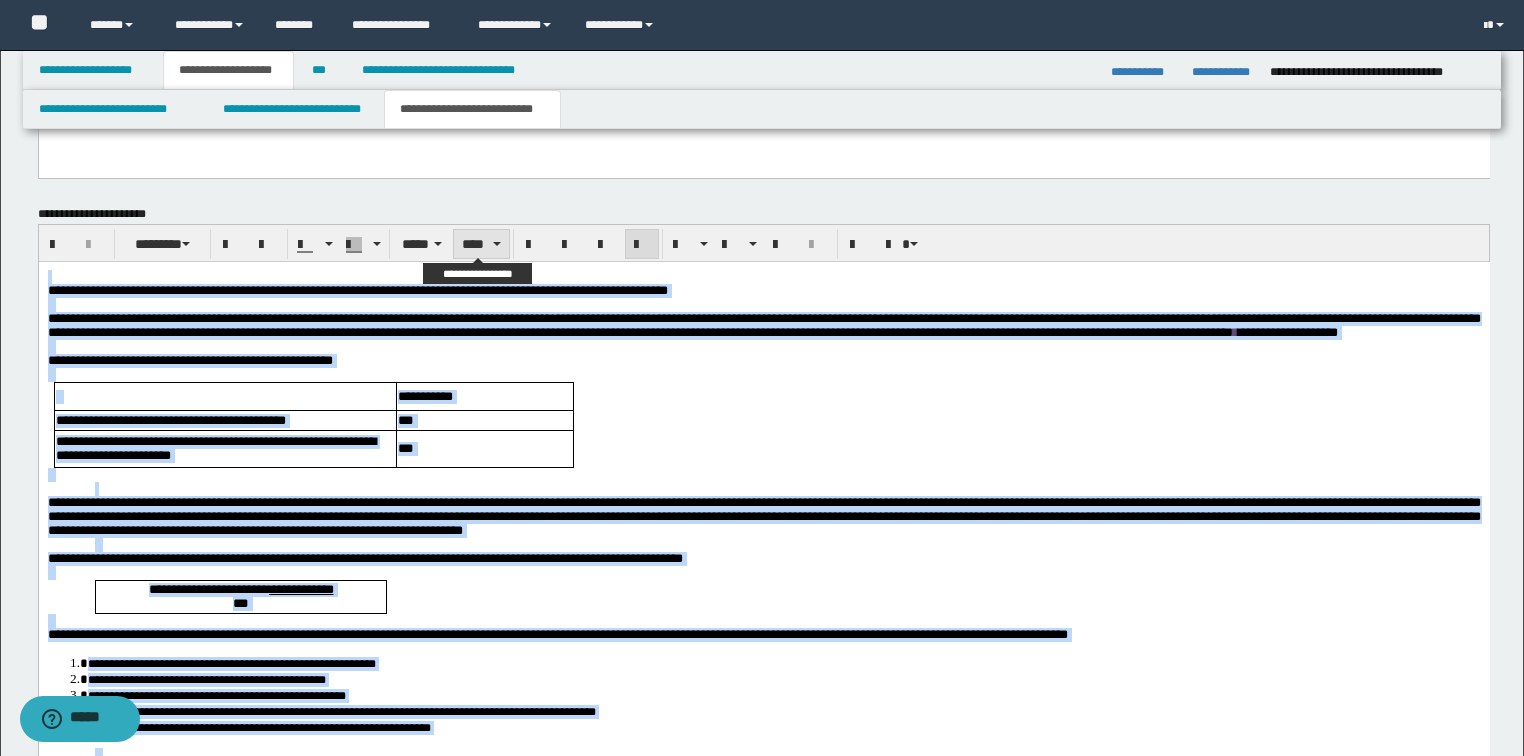 click on "****" at bounding box center (481, 244) 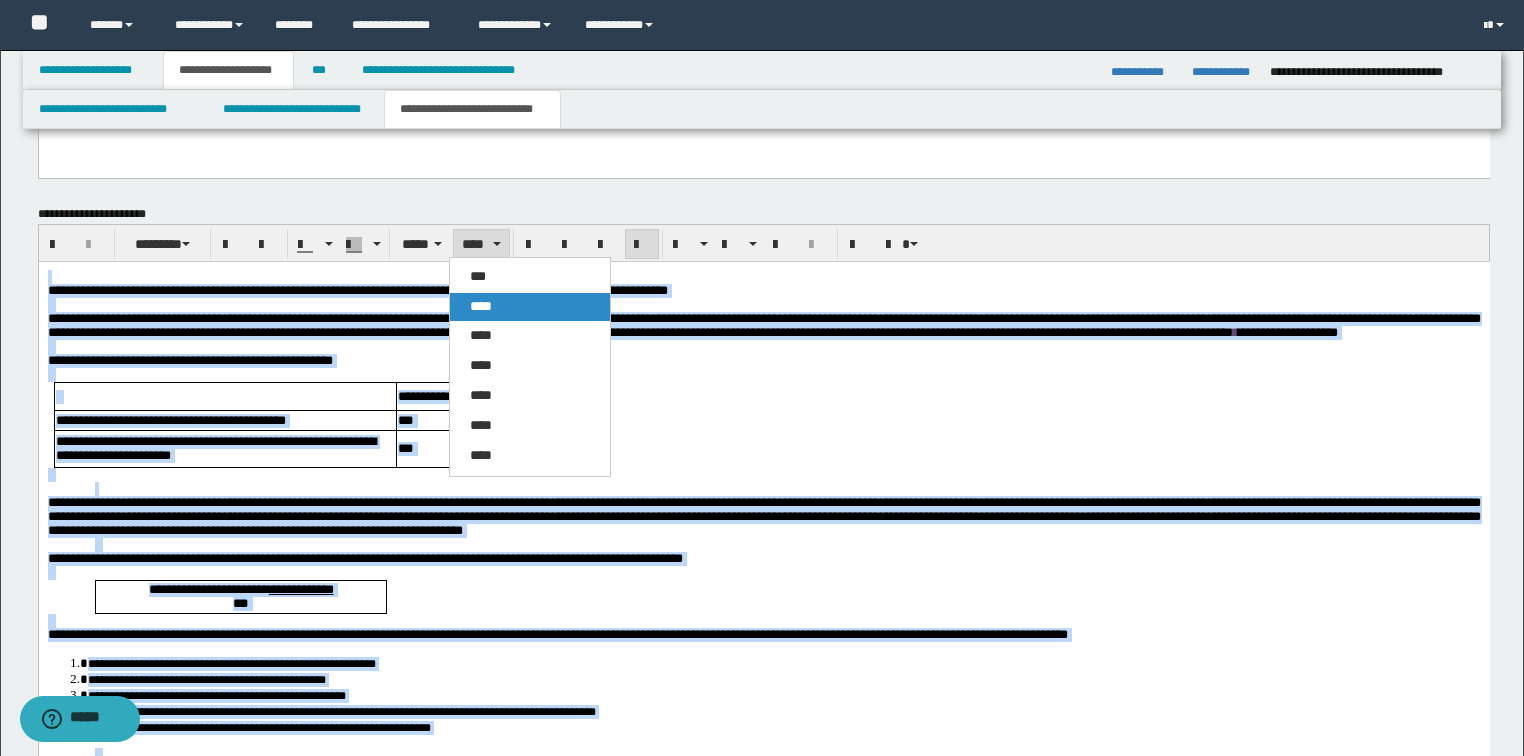 click on "****" at bounding box center [530, 307] 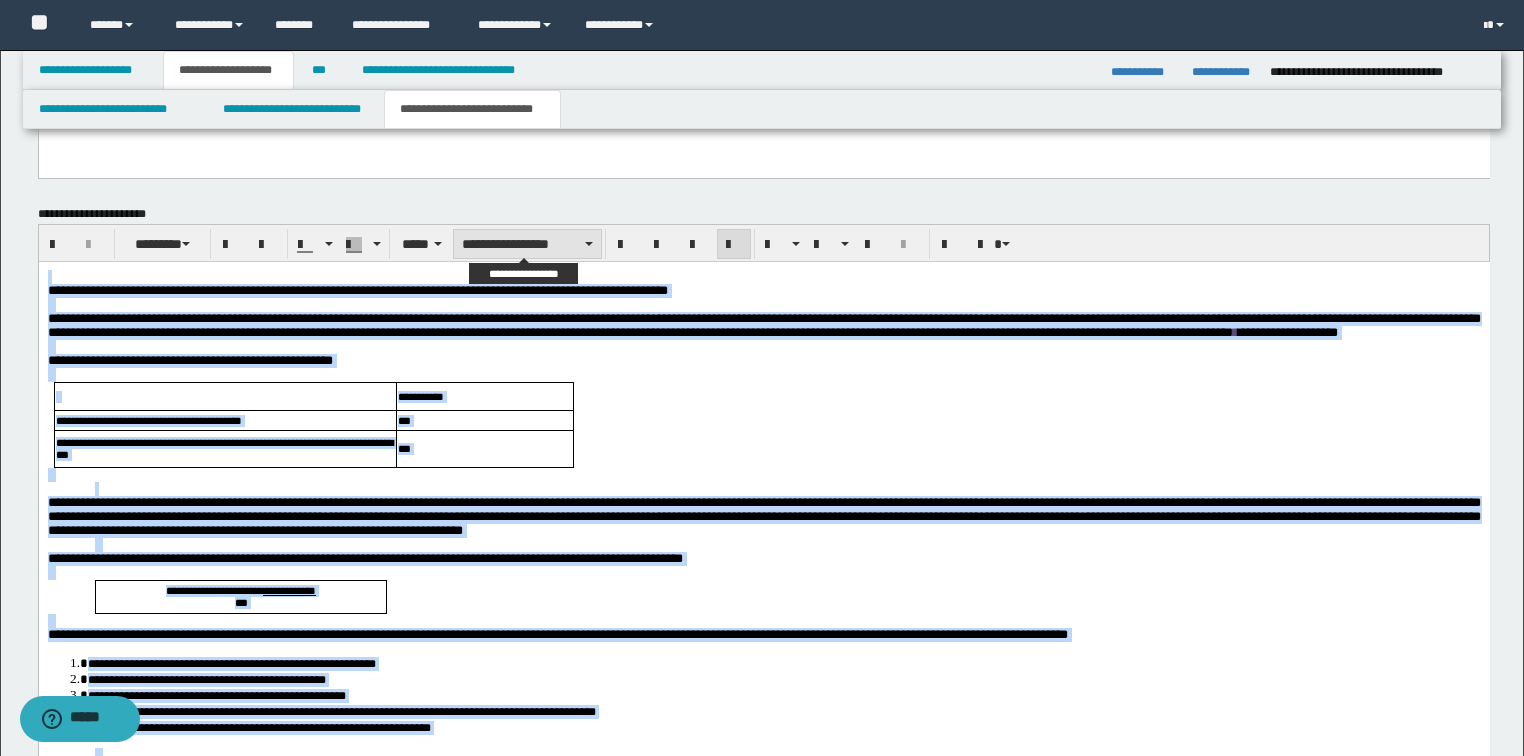 click on "**********" at bounding box center [527, 244] 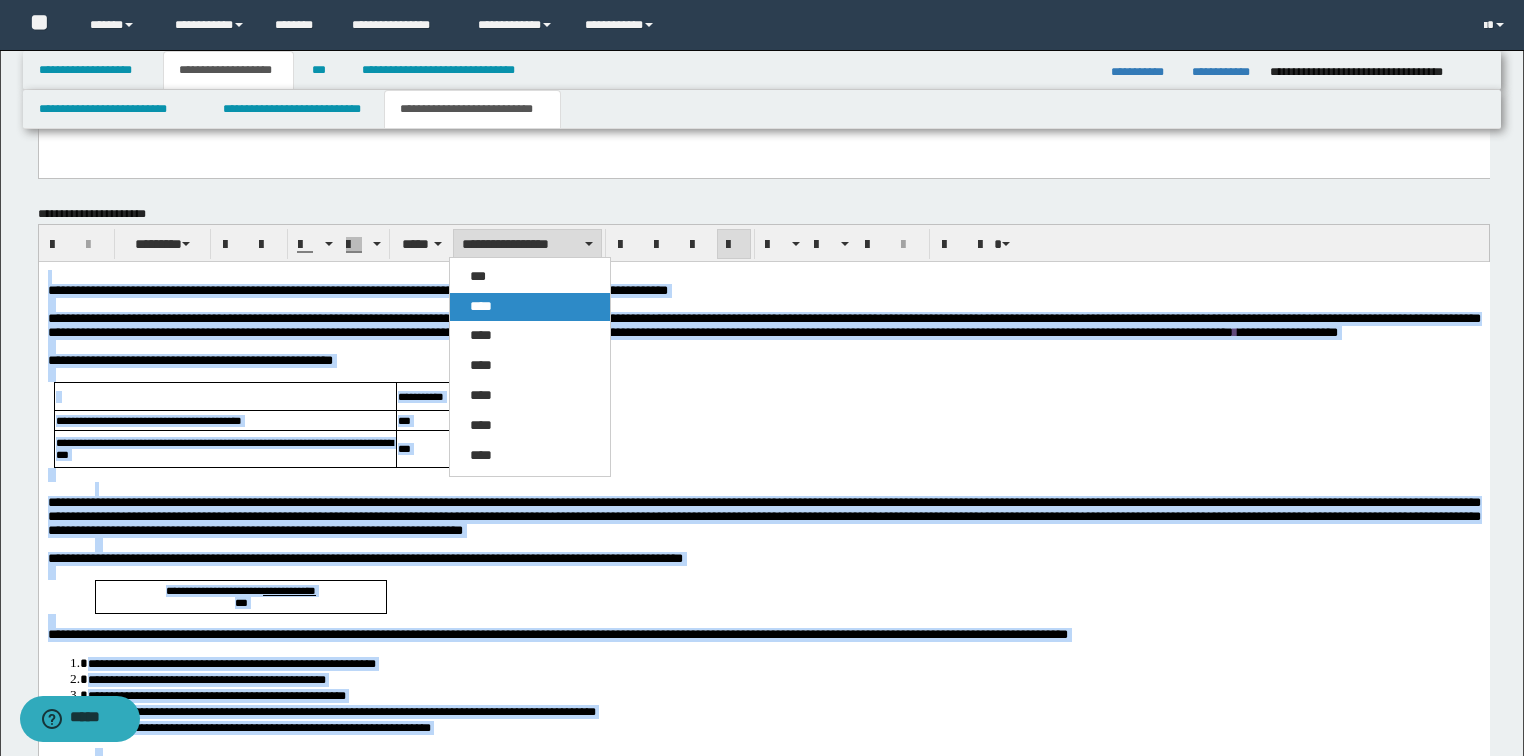 click on "****" at bounding box center (481, 306) 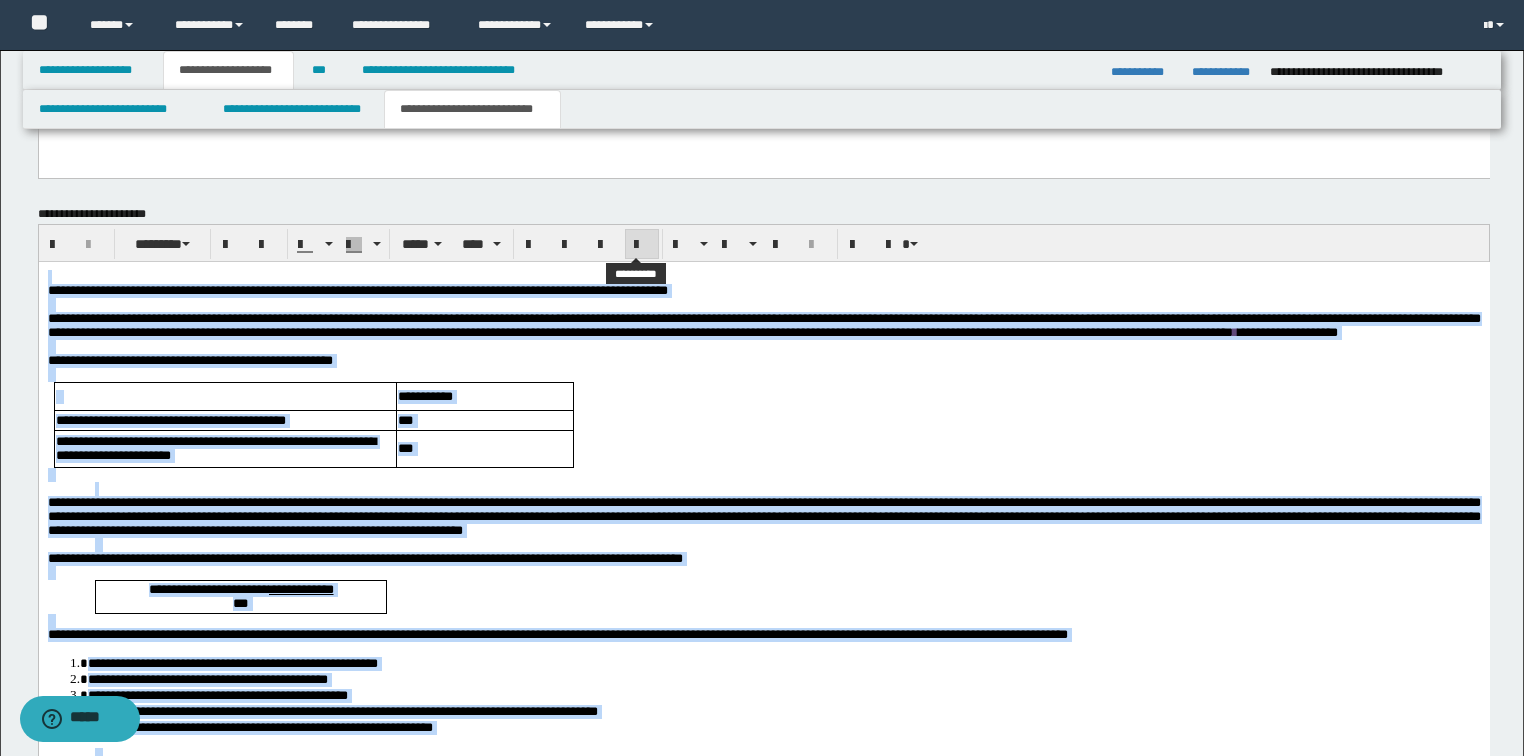 click at bounding box center [642, 245] 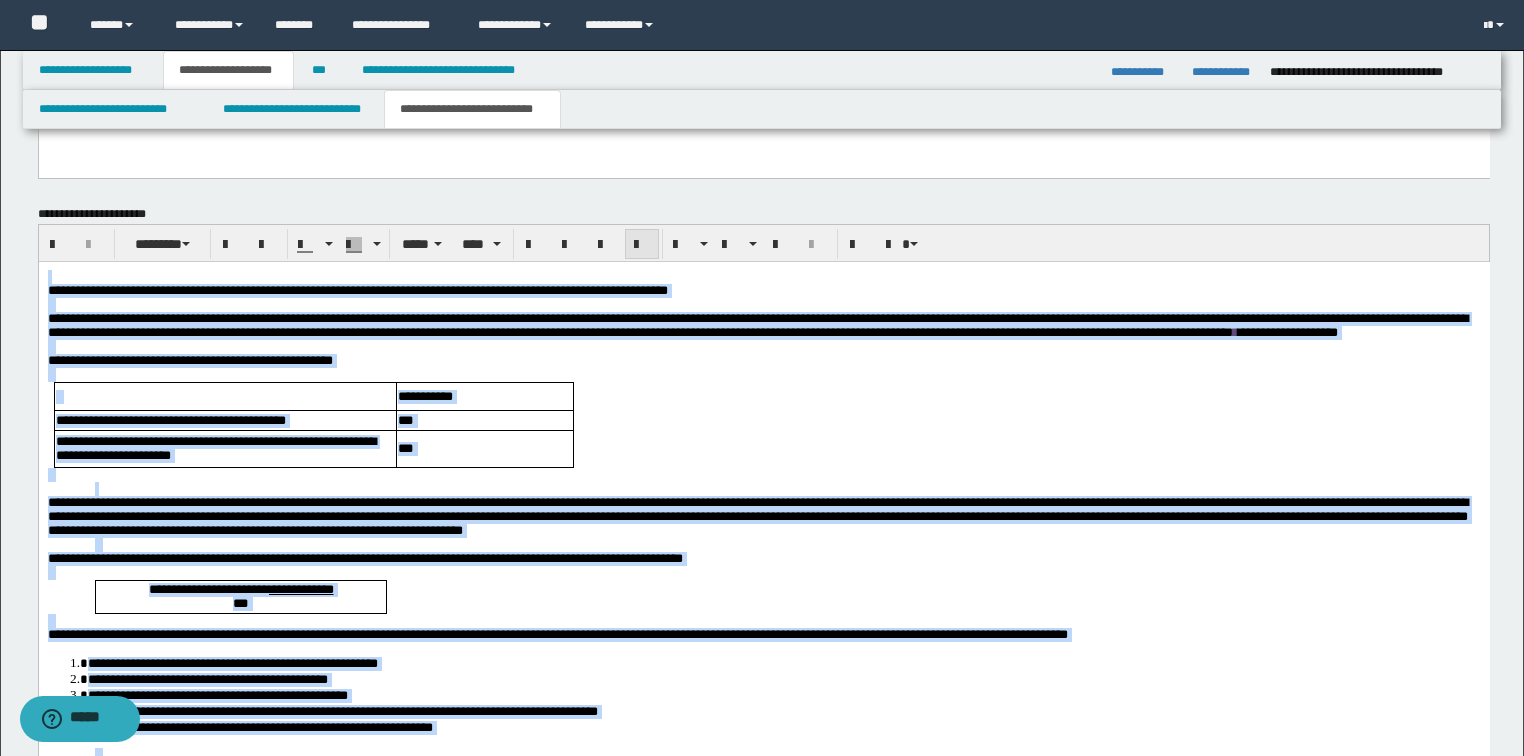 click at bounding box center [642, 245] 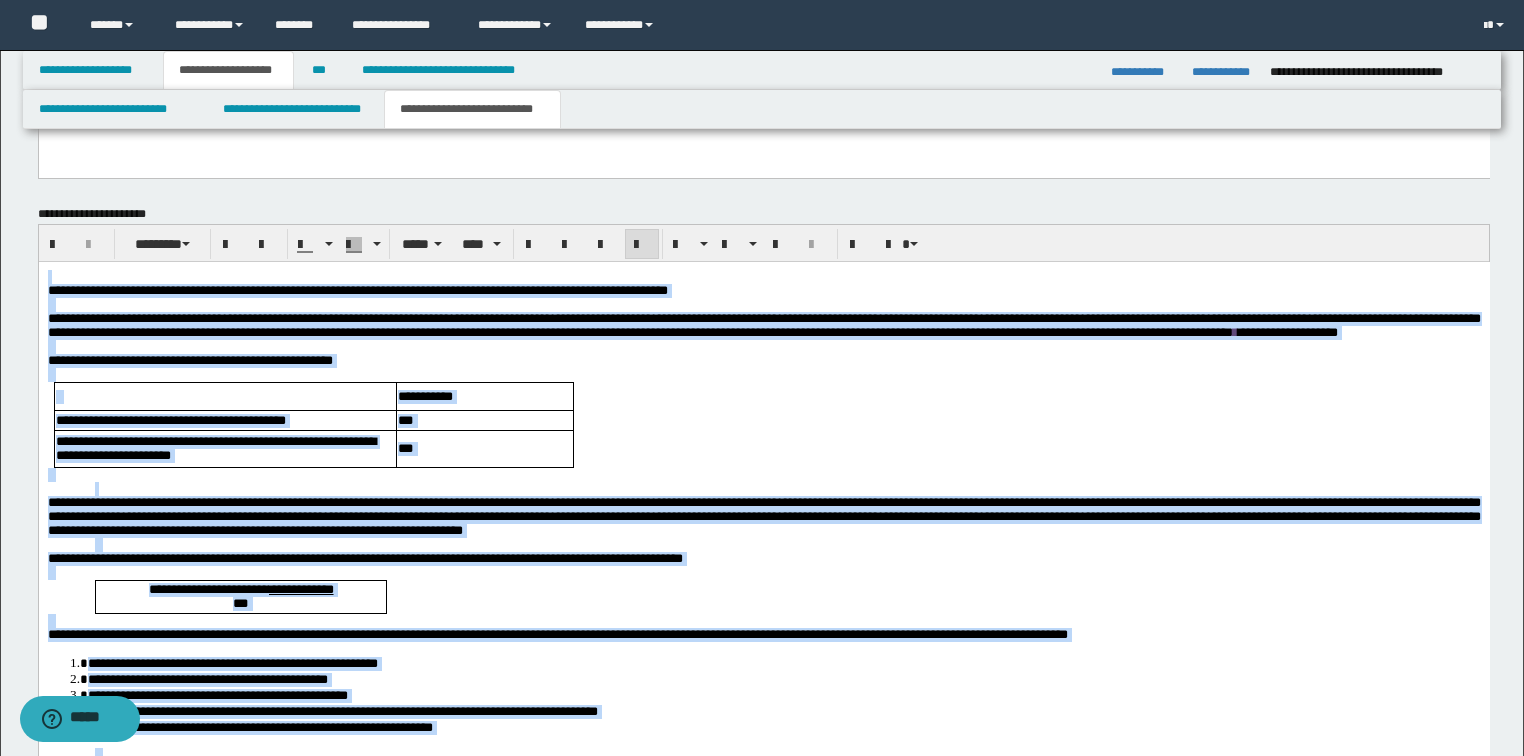click on "**********" at bounding box center [484, 396] 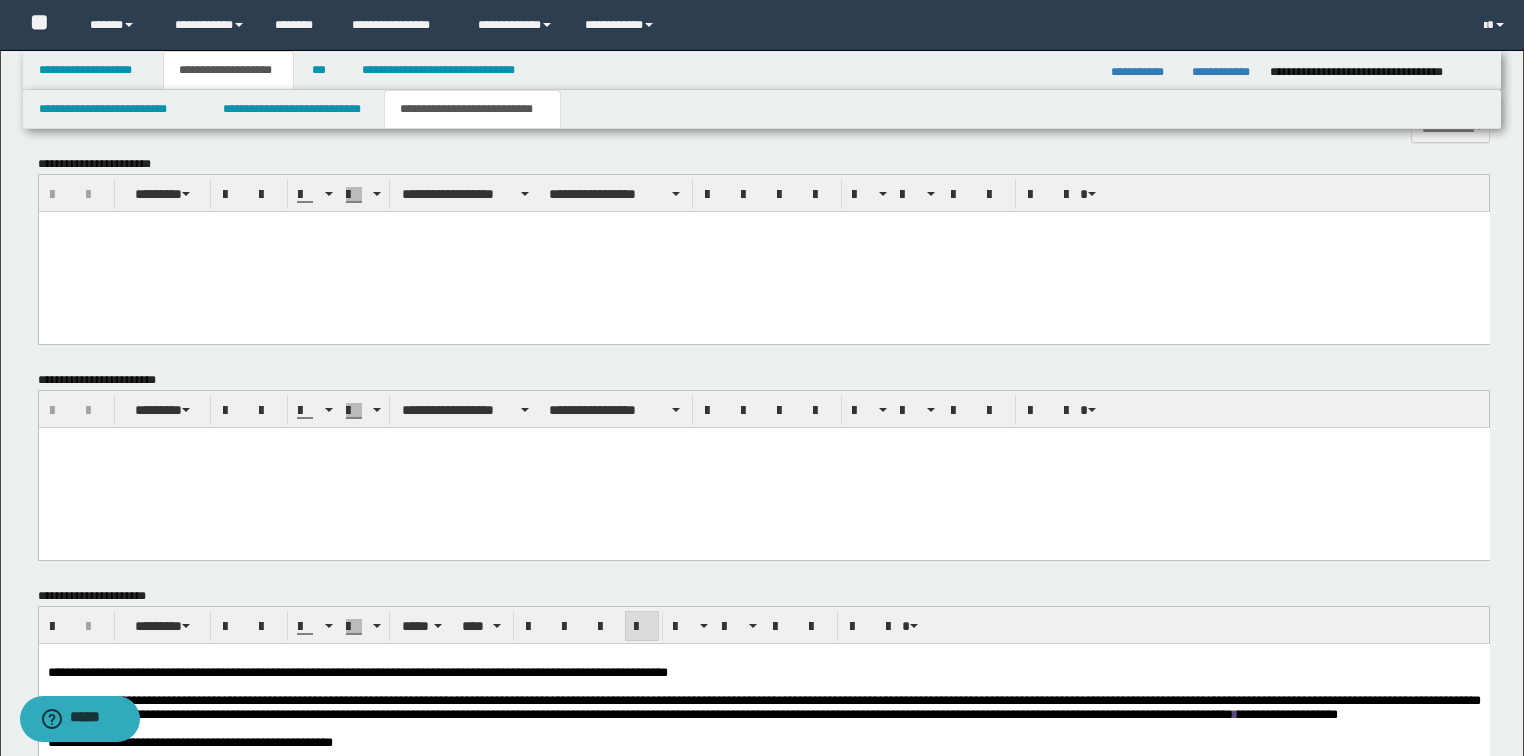 scroll, scrollTop: 992, scrollLeft: 0, axis: vertical 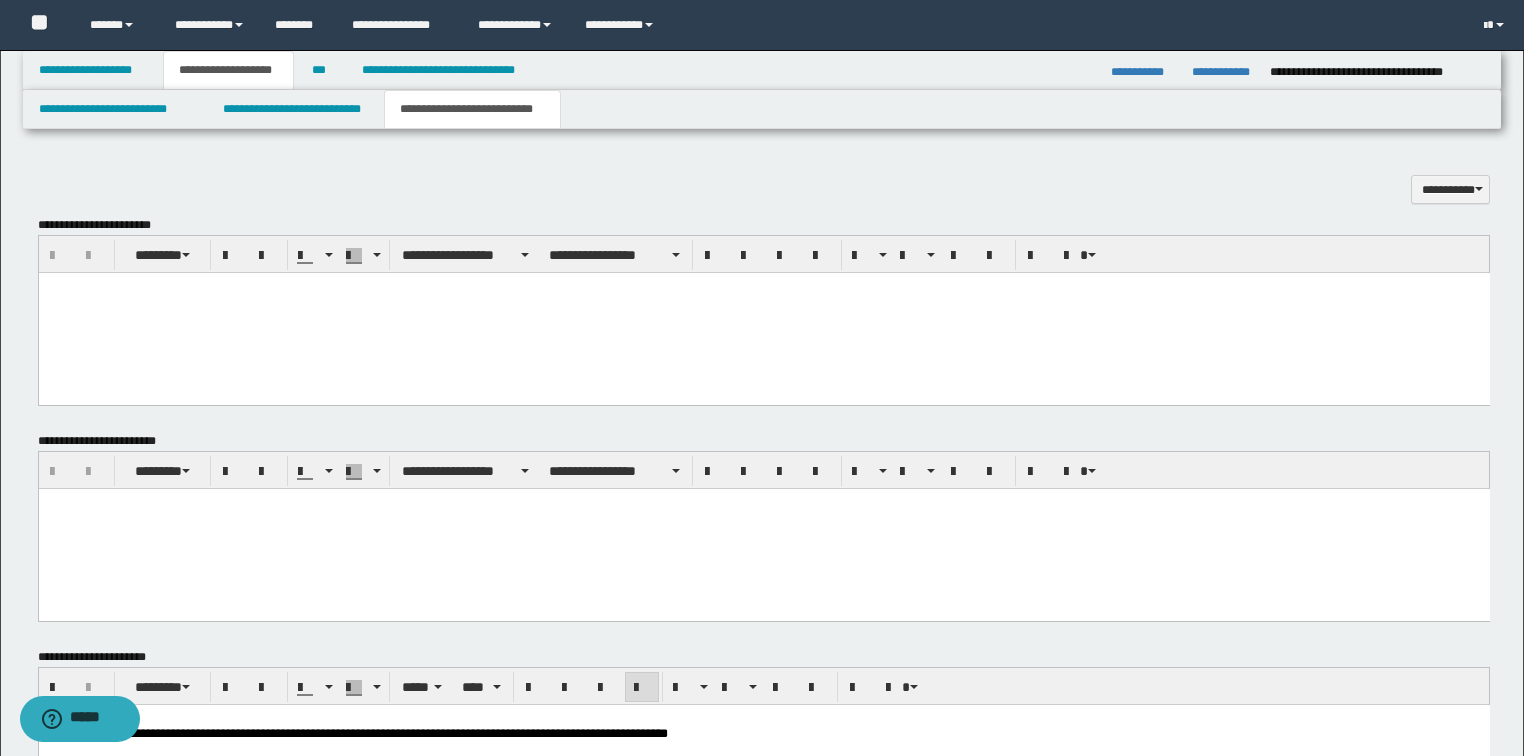 click at bounding box center (763, 313) 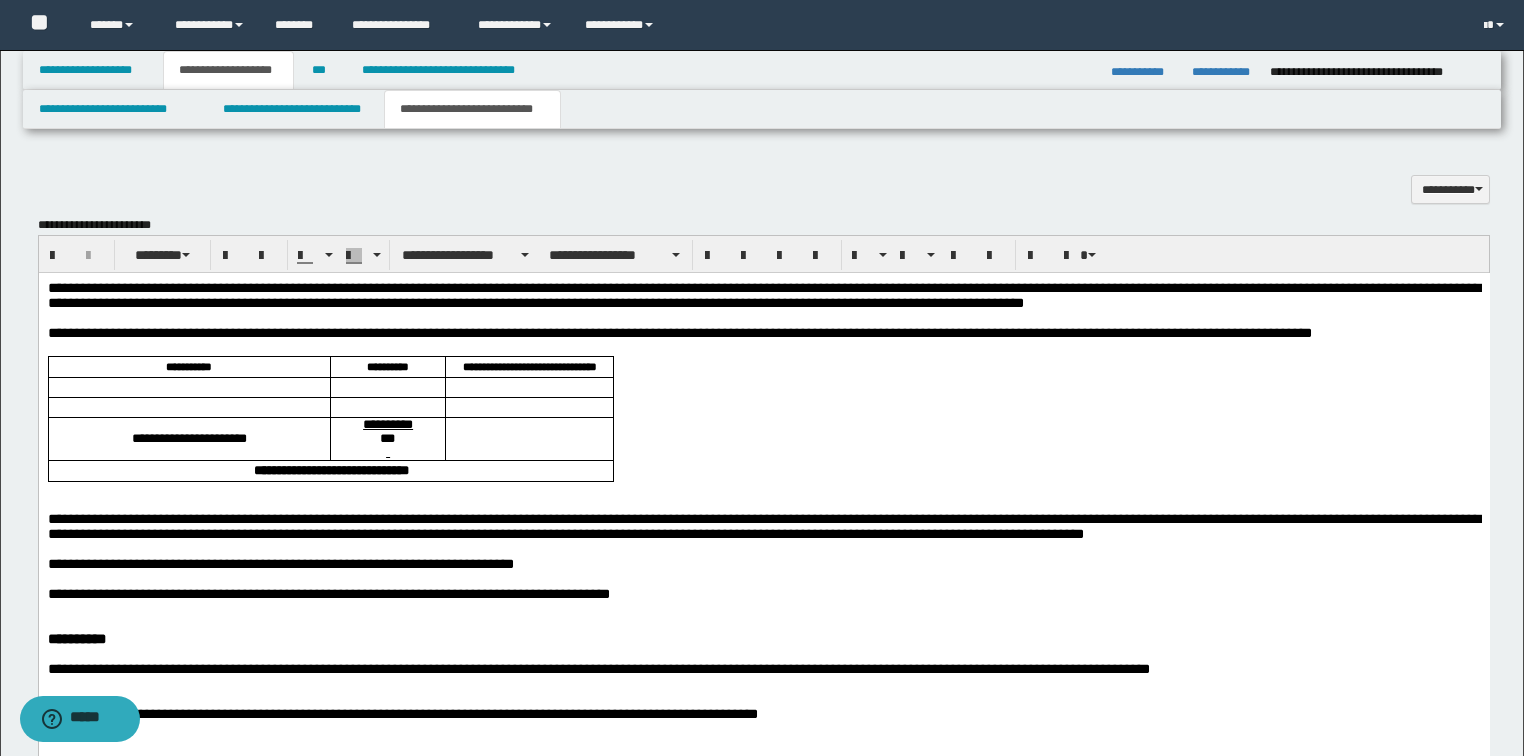 click on "**********" at bounding box center (763, 295) 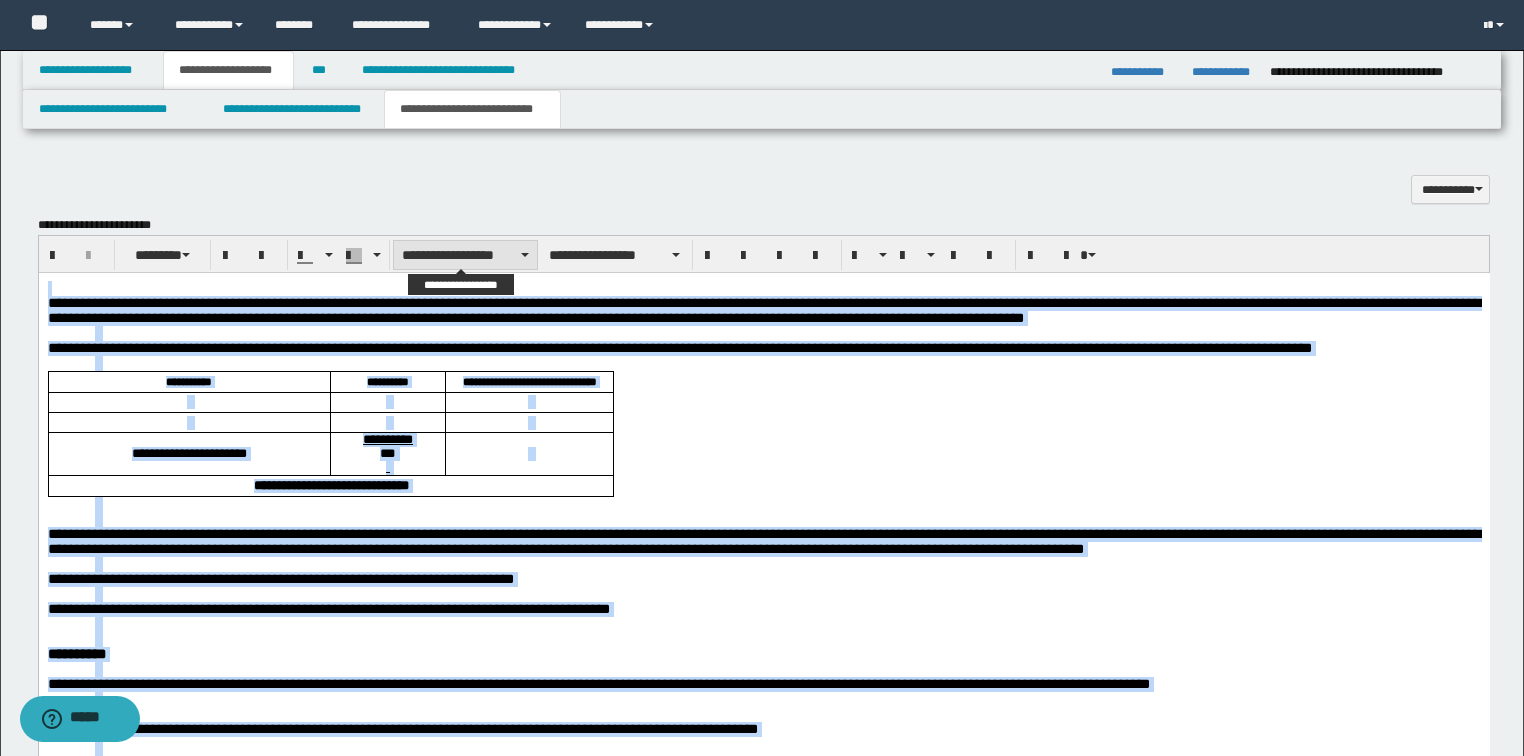click on "**********" at bounding box center (465, 255) 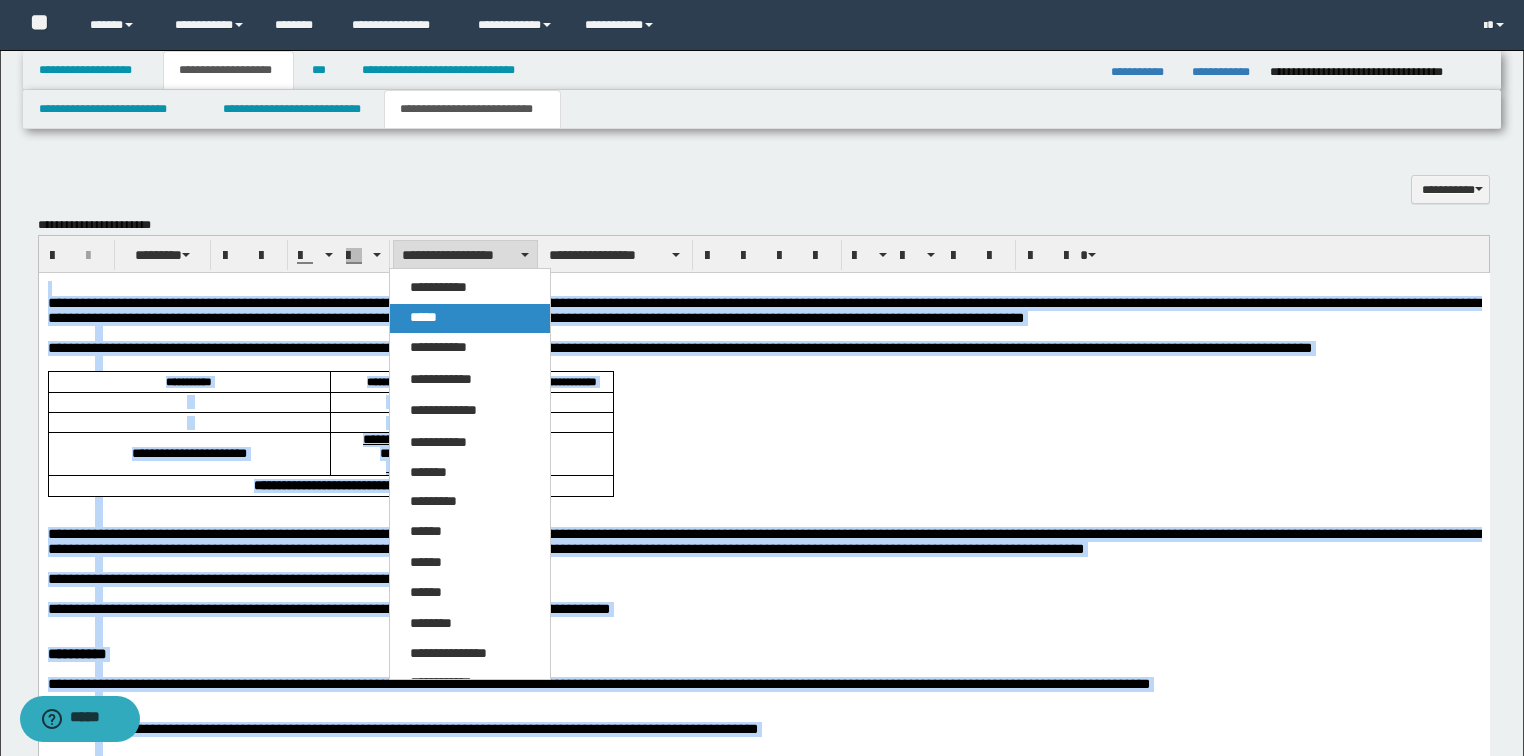 click on "*****" at bounding box center (423, 317) 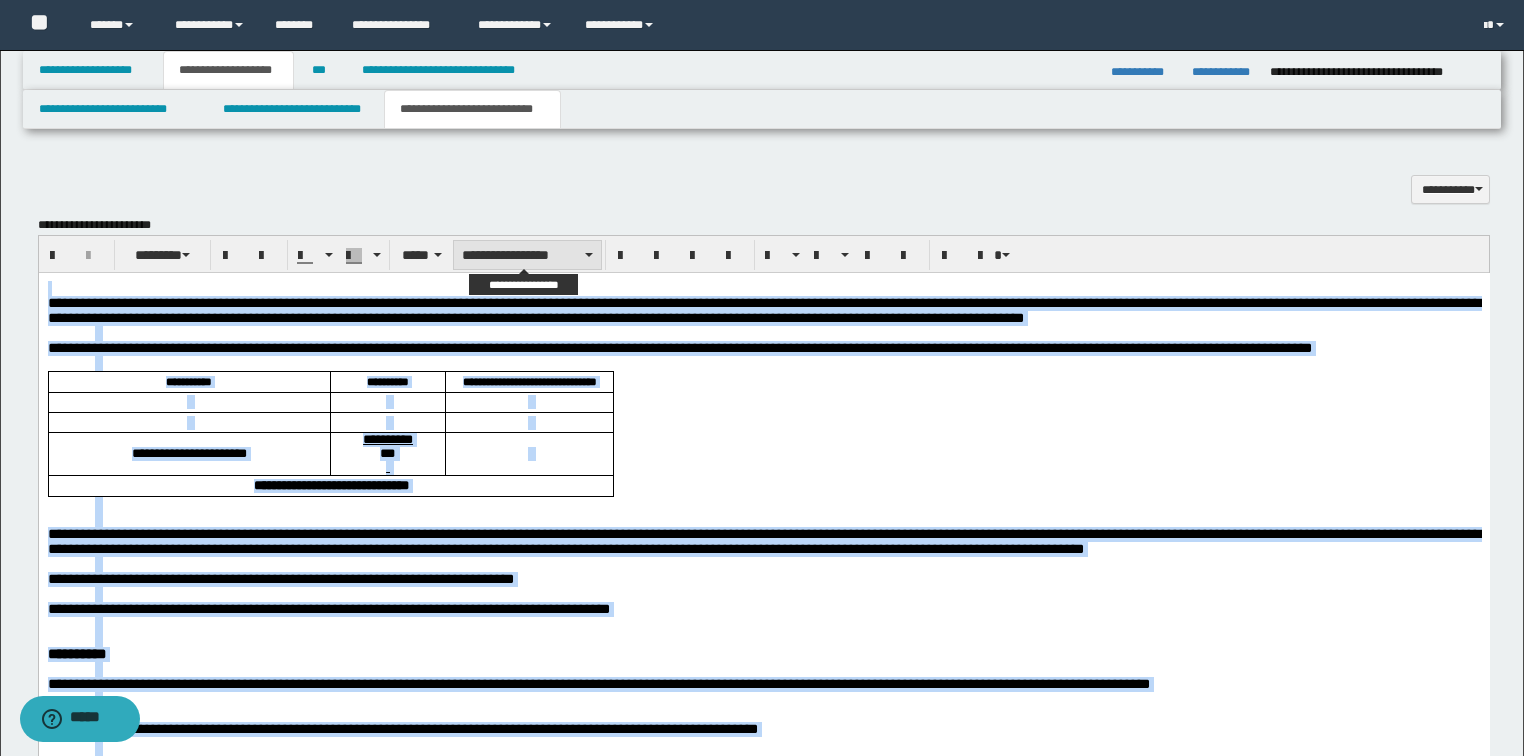 click on "**********" at bounding box center (527, 255) 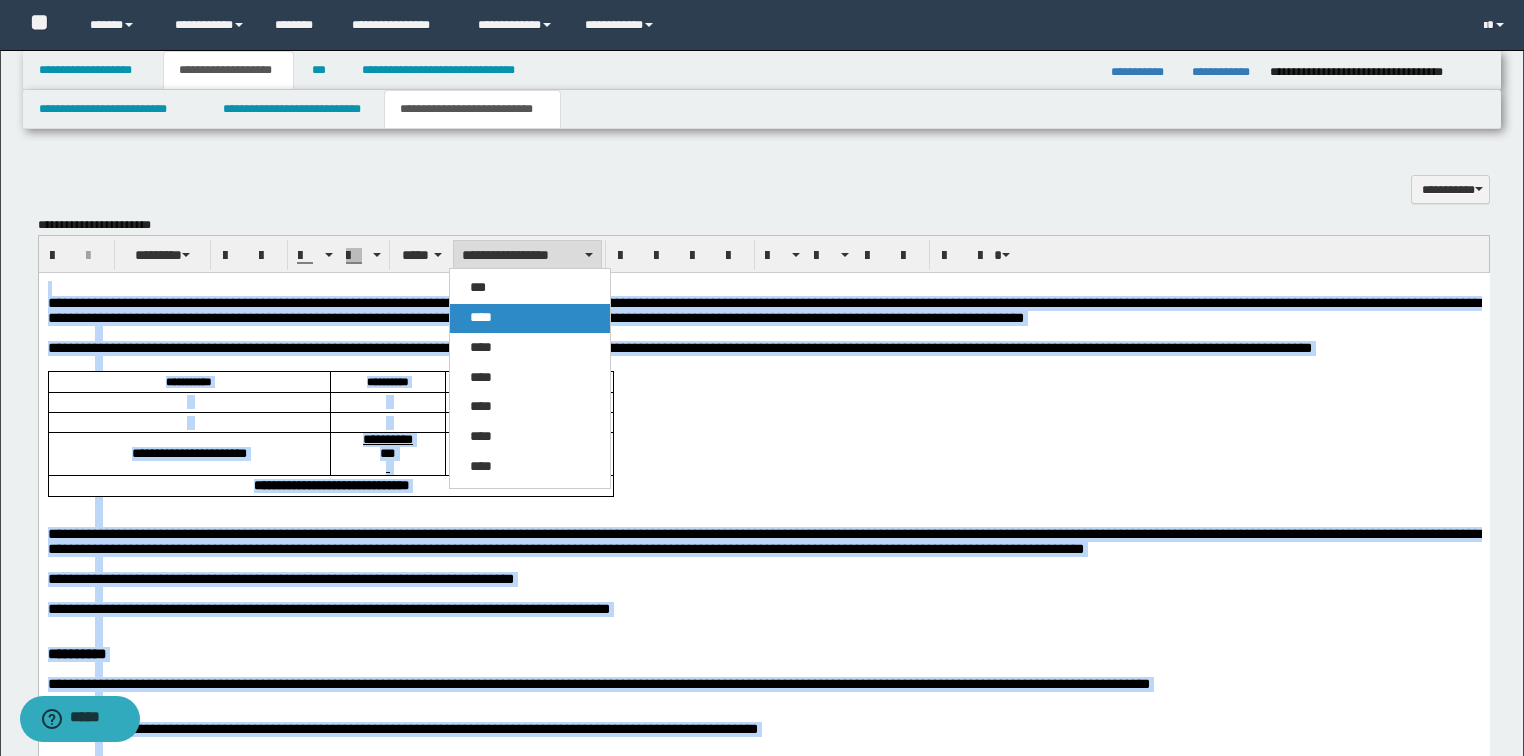 click on "****" at bounding box center [530, 318] 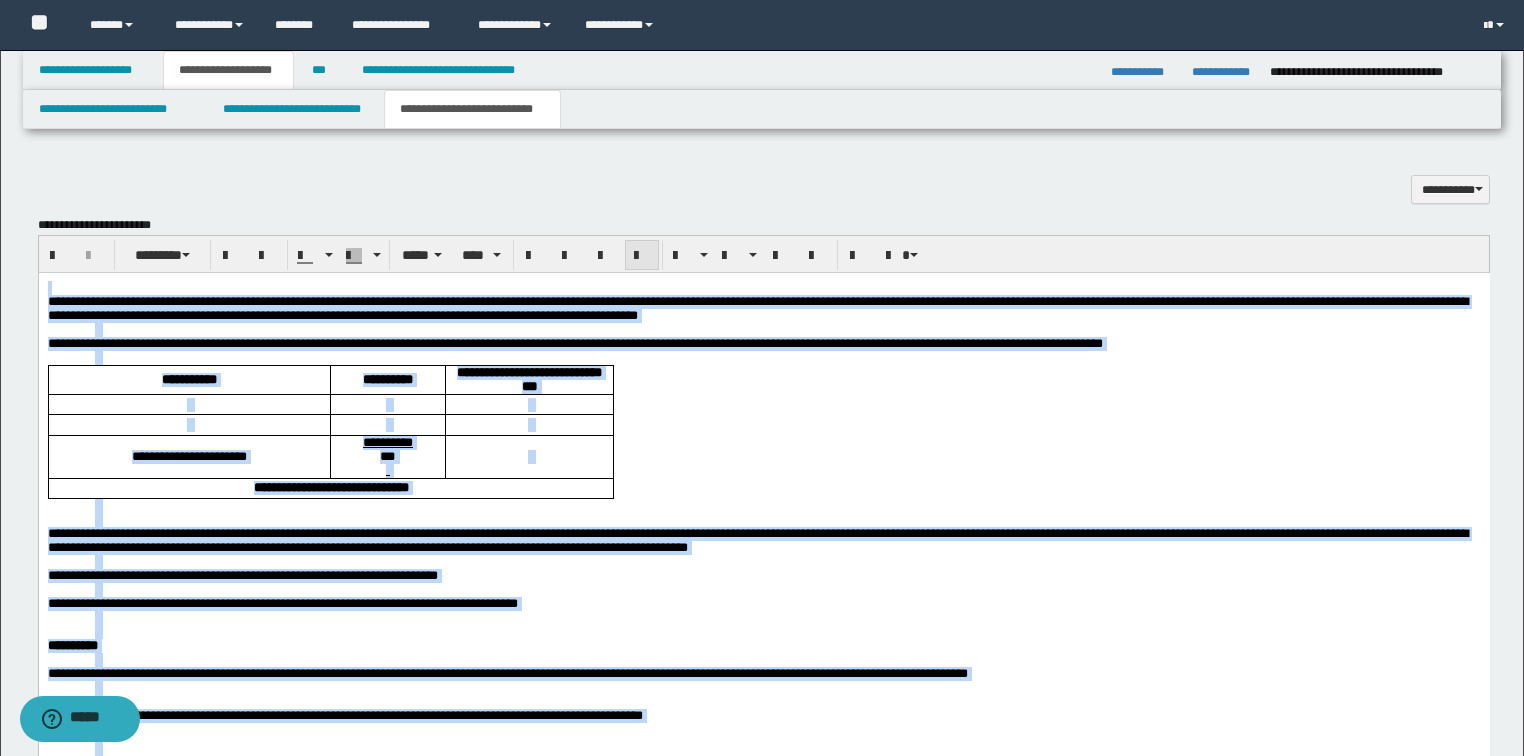 click at bounding box center (642, 256) 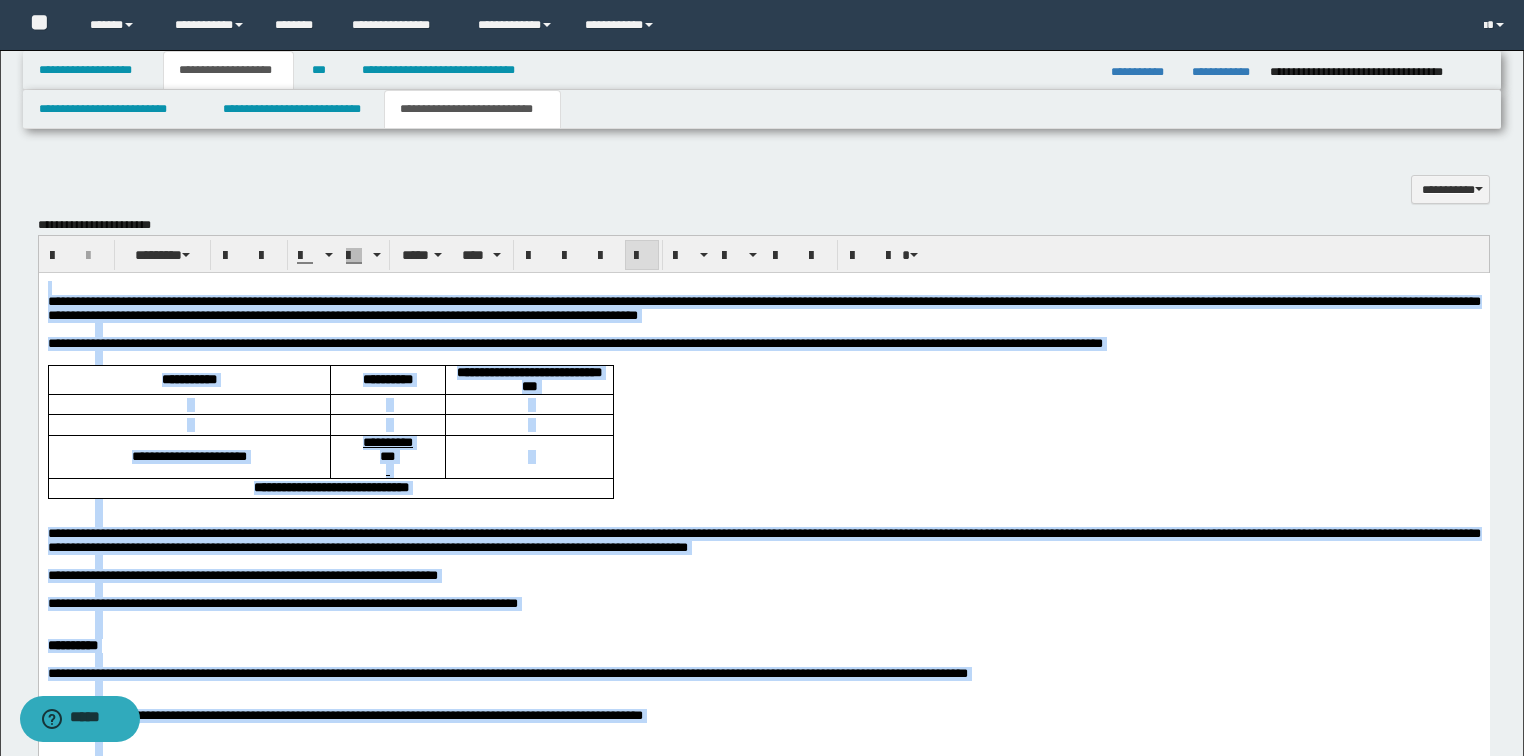click at bounding box center (642, 256) 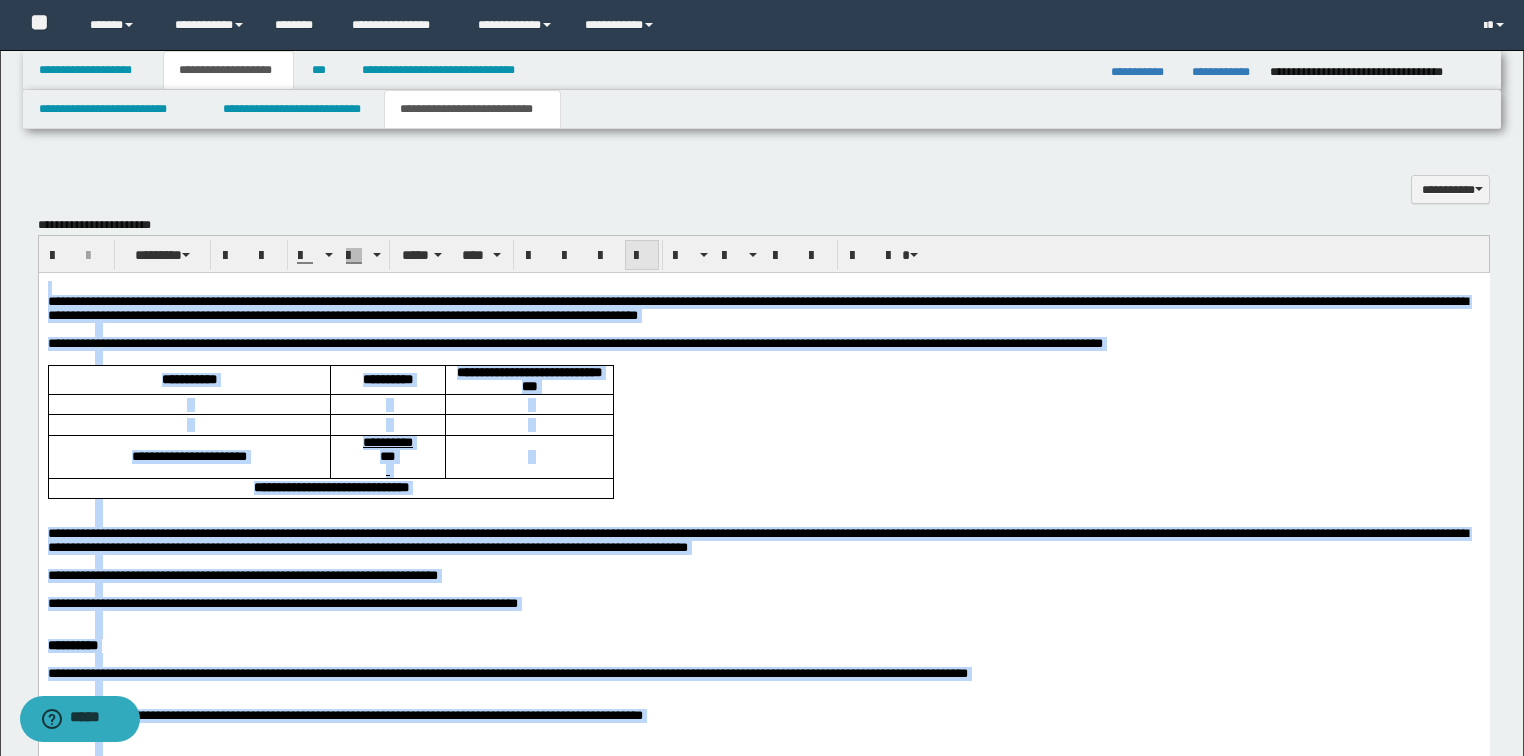click at bounding box center [642, 256] 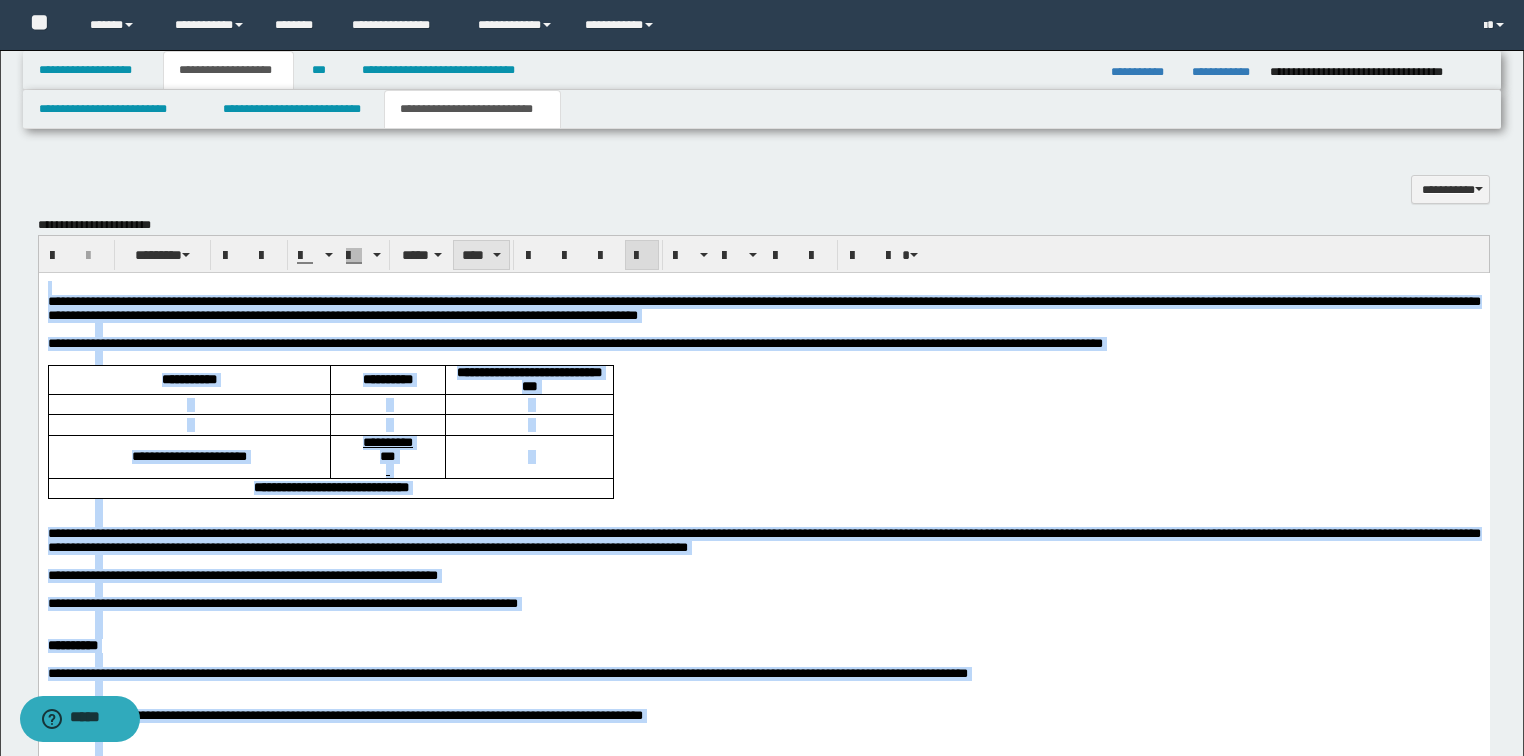 click on "****" at bounding box center (481, 255) 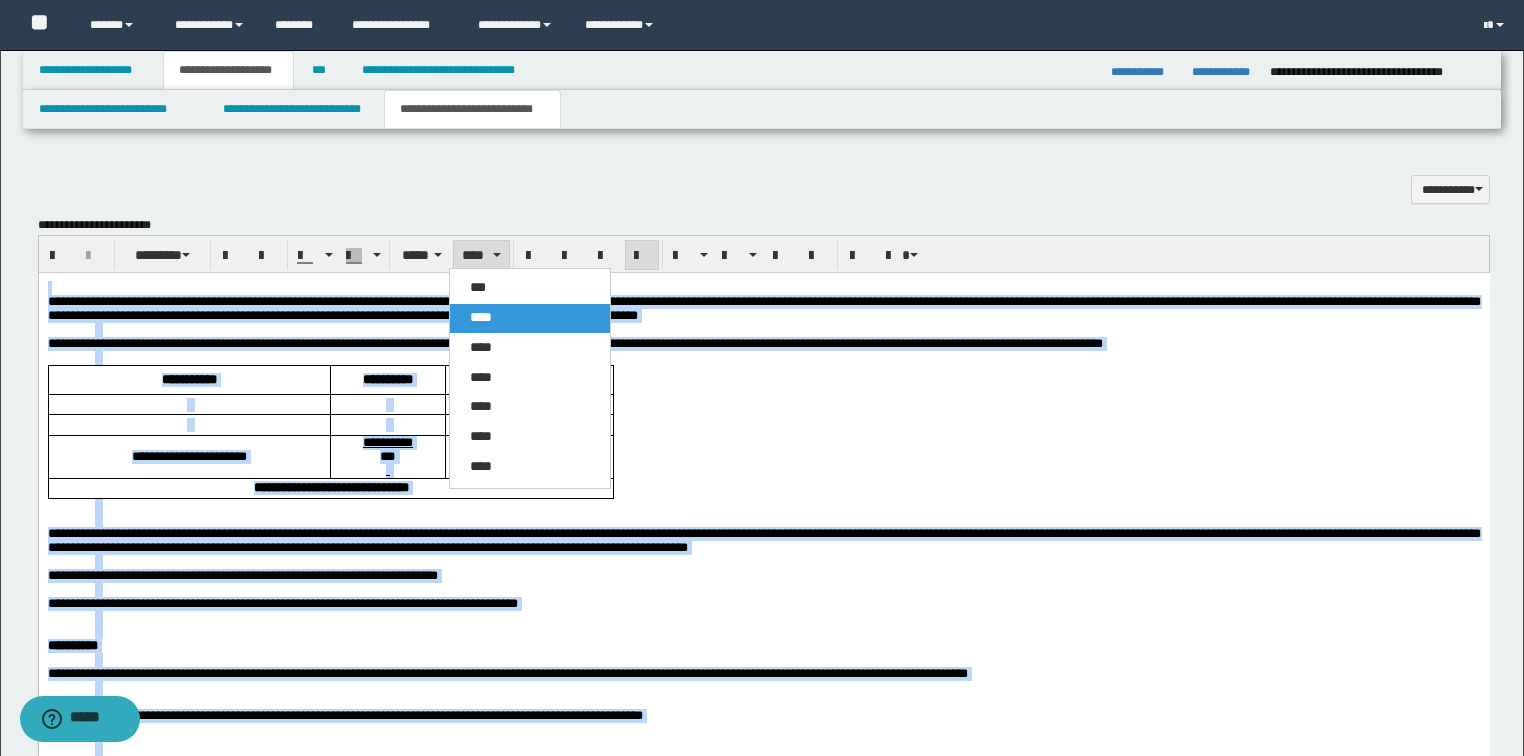 click on "****" at bounding box center [481, 255] 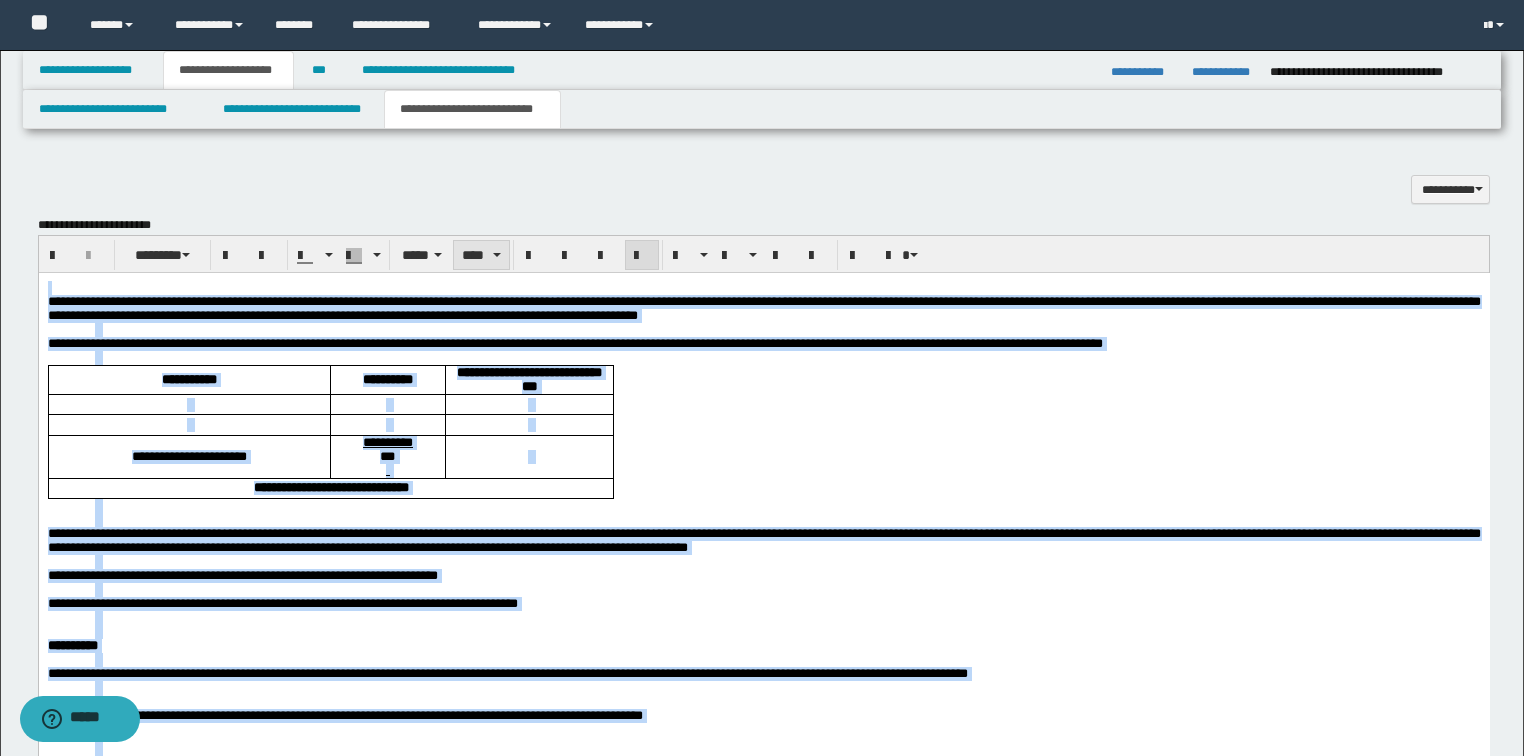 click on "****" at bounding box center [481, 255] 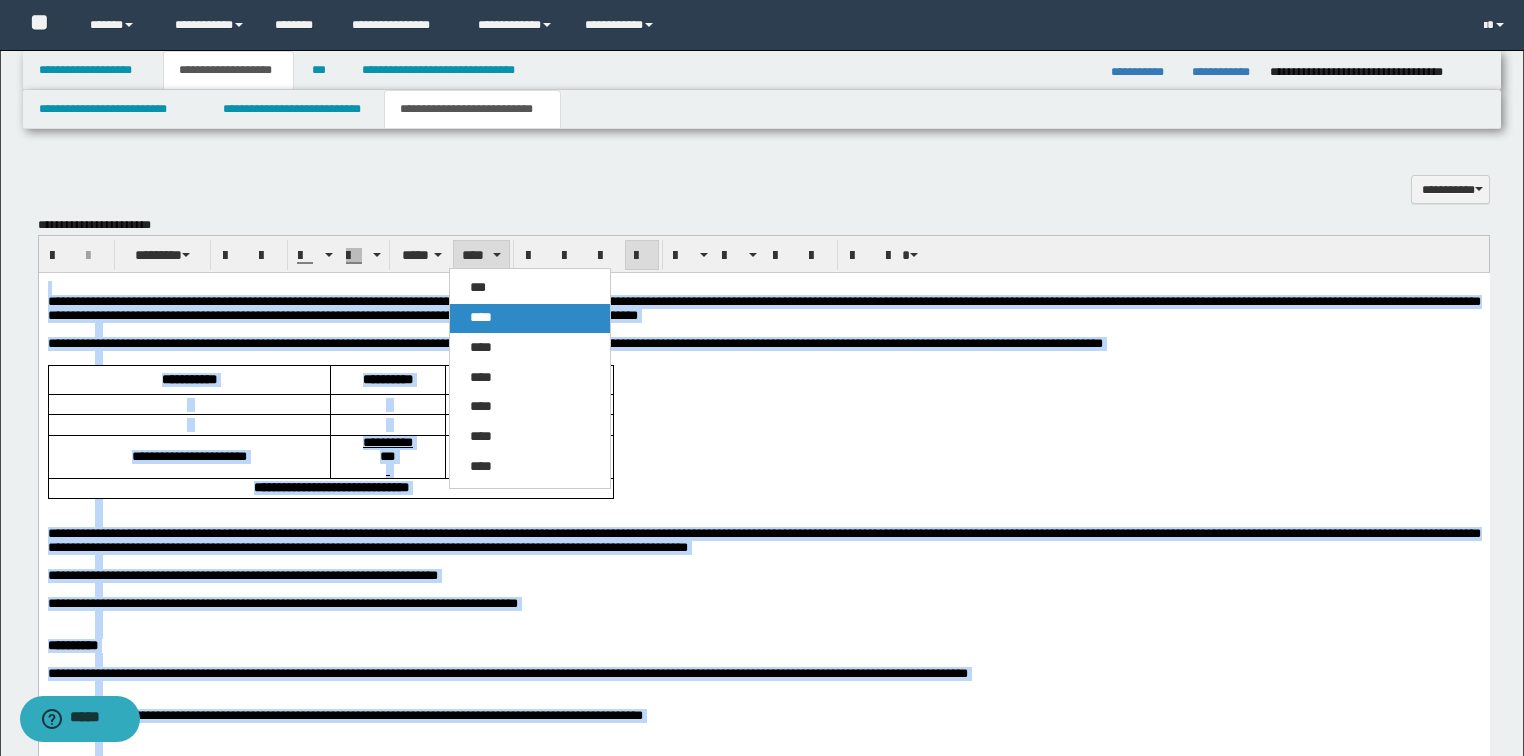click on "****" at bounding box center (481, 317) 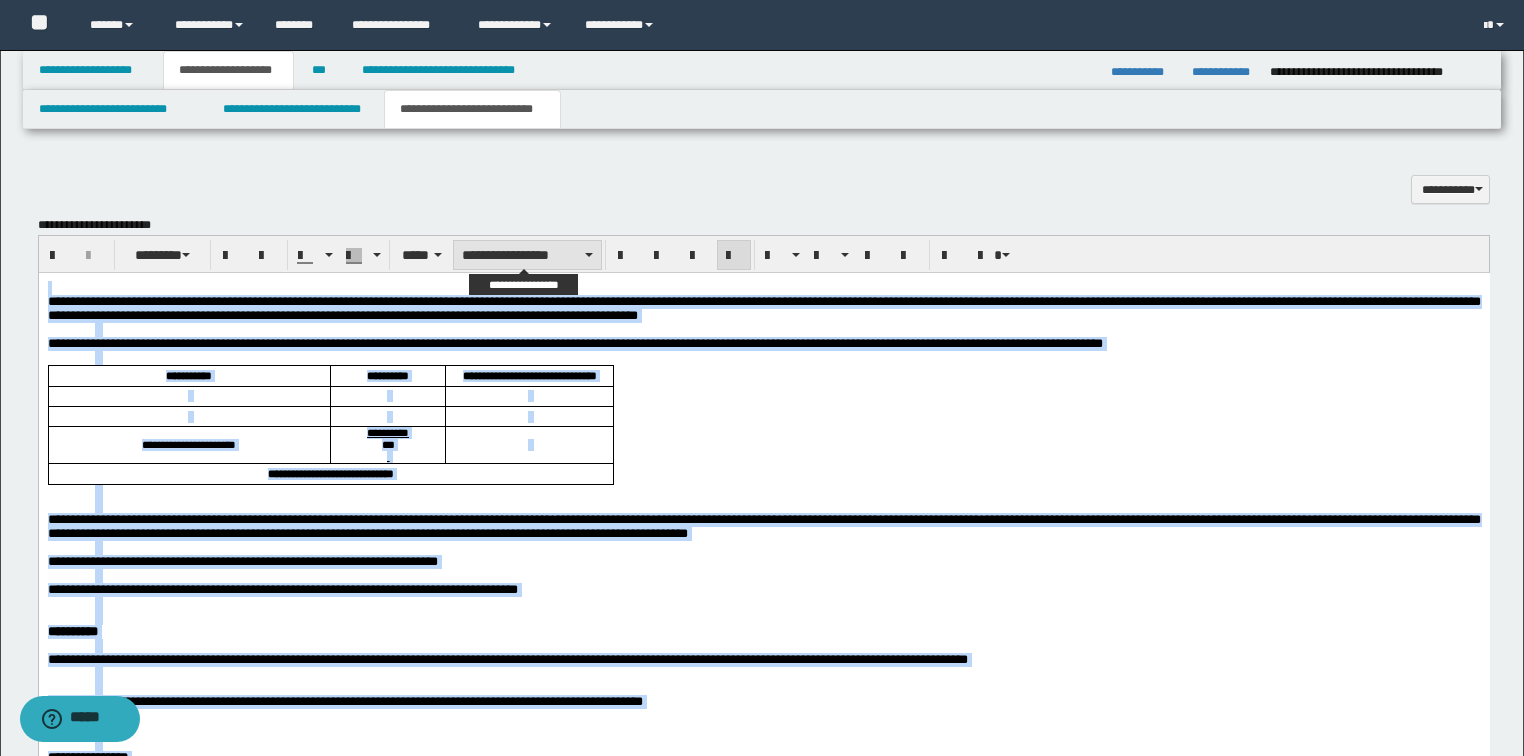 click on "**********" at bounding box center (527, 255) 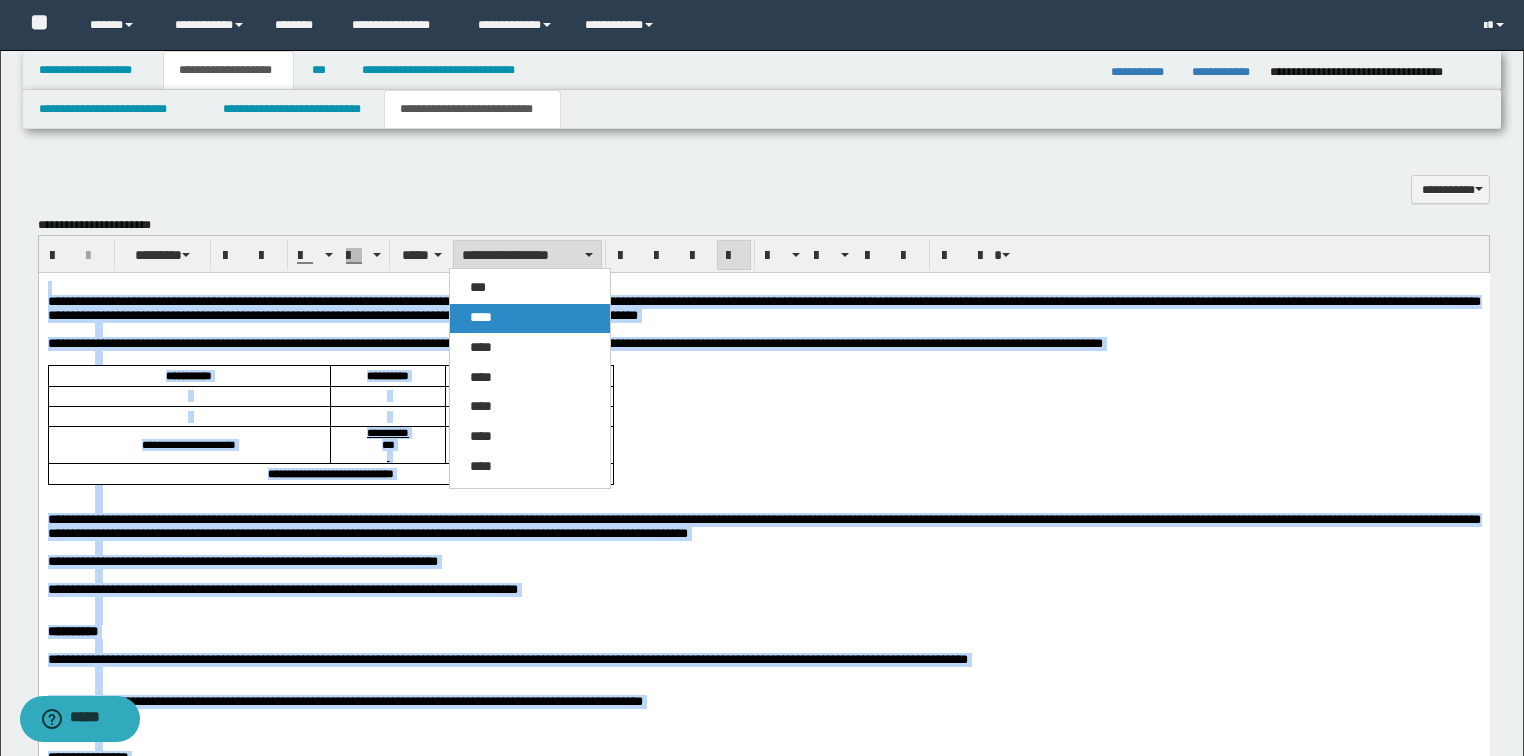 click on "****" at bounding box center [530, 318] 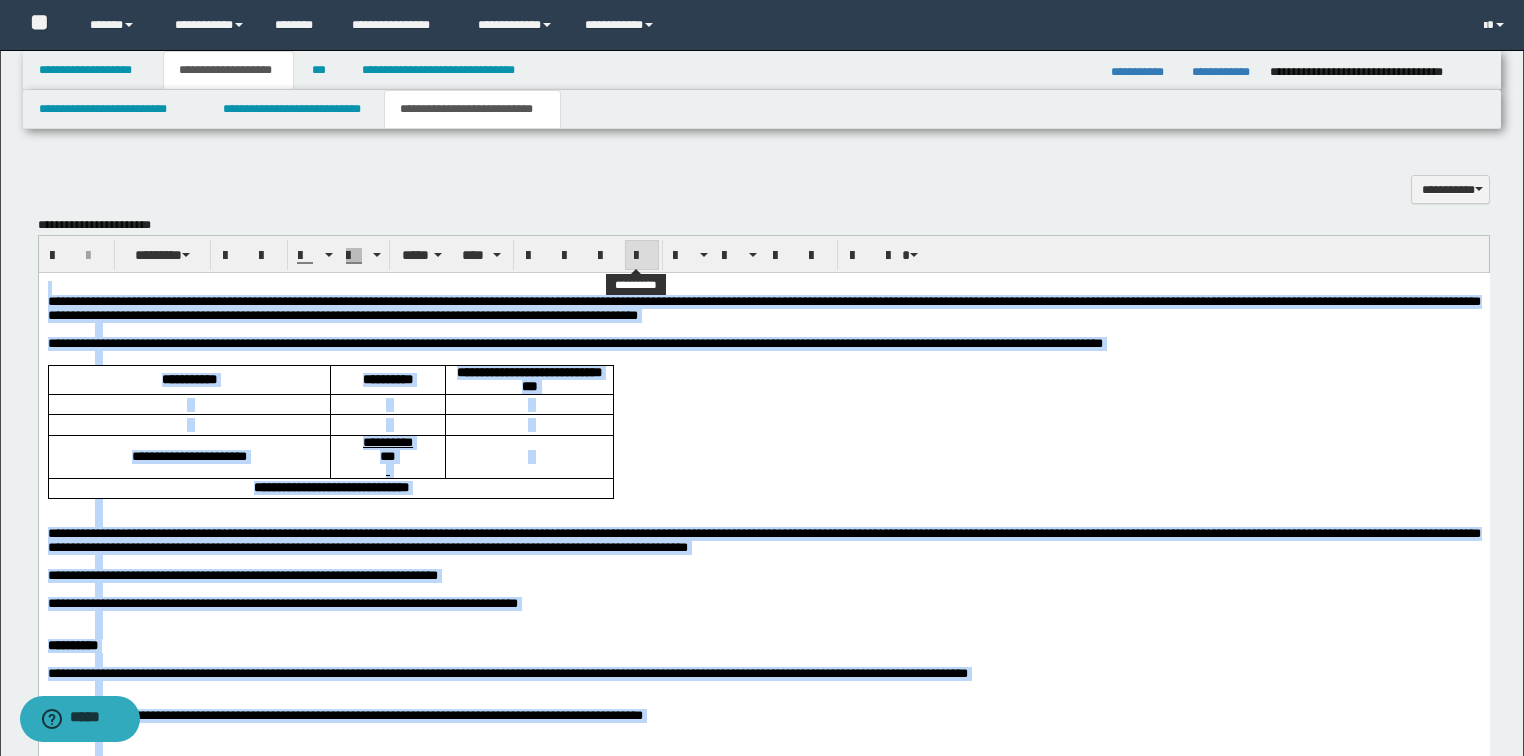 click at bounding box center [642, 256] 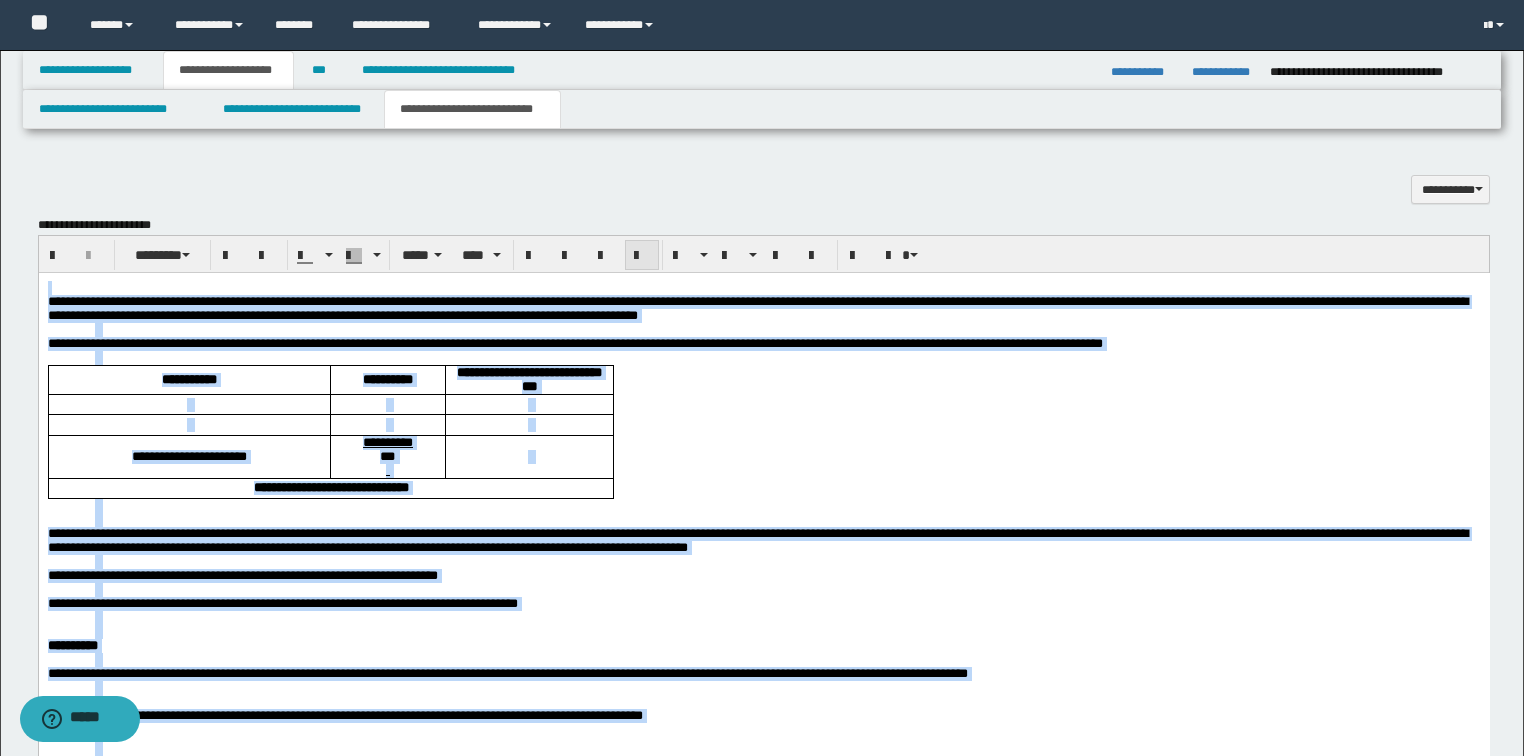 click at bounding box center [642, 256] 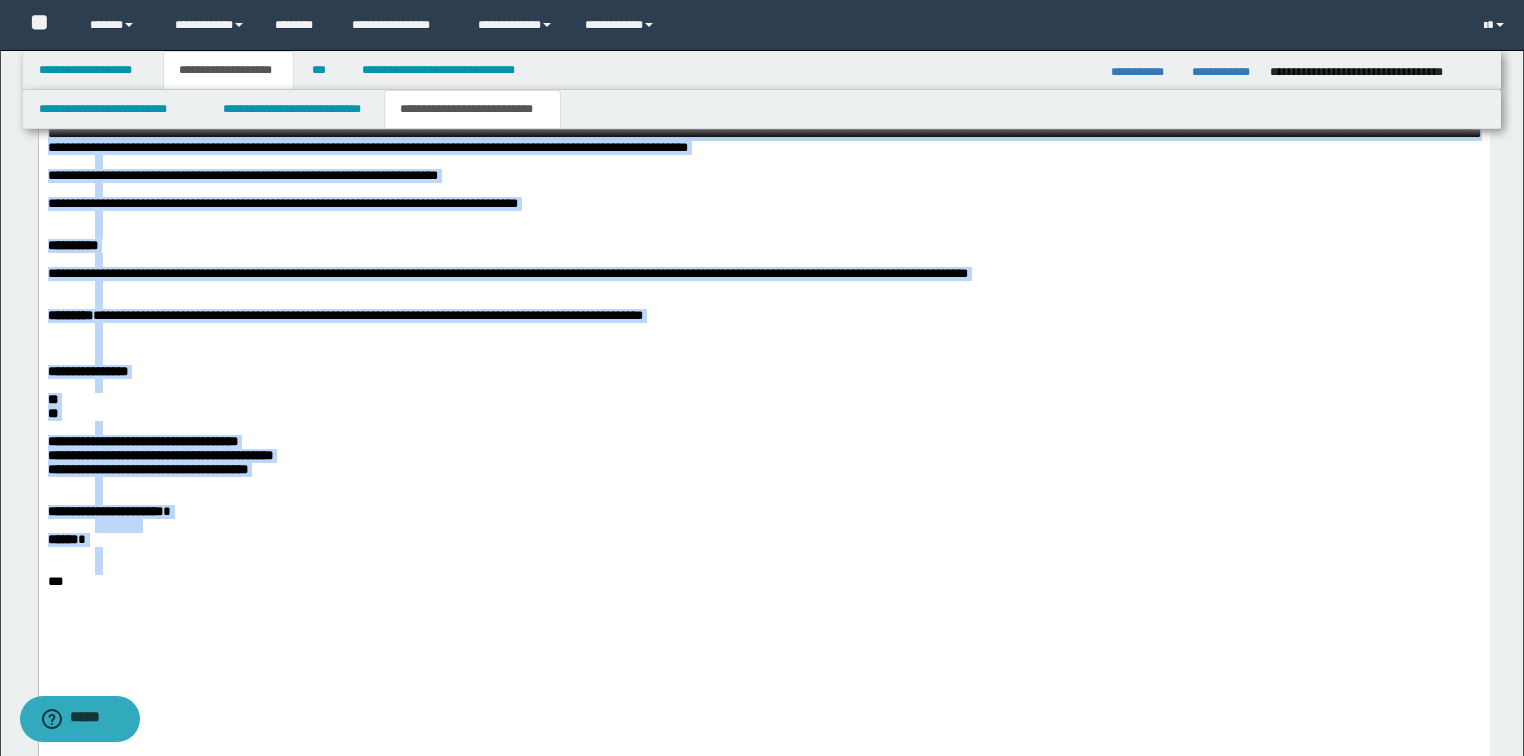 scroll, scrollTop: 1312, scrollLeft: 0, axis: vertical 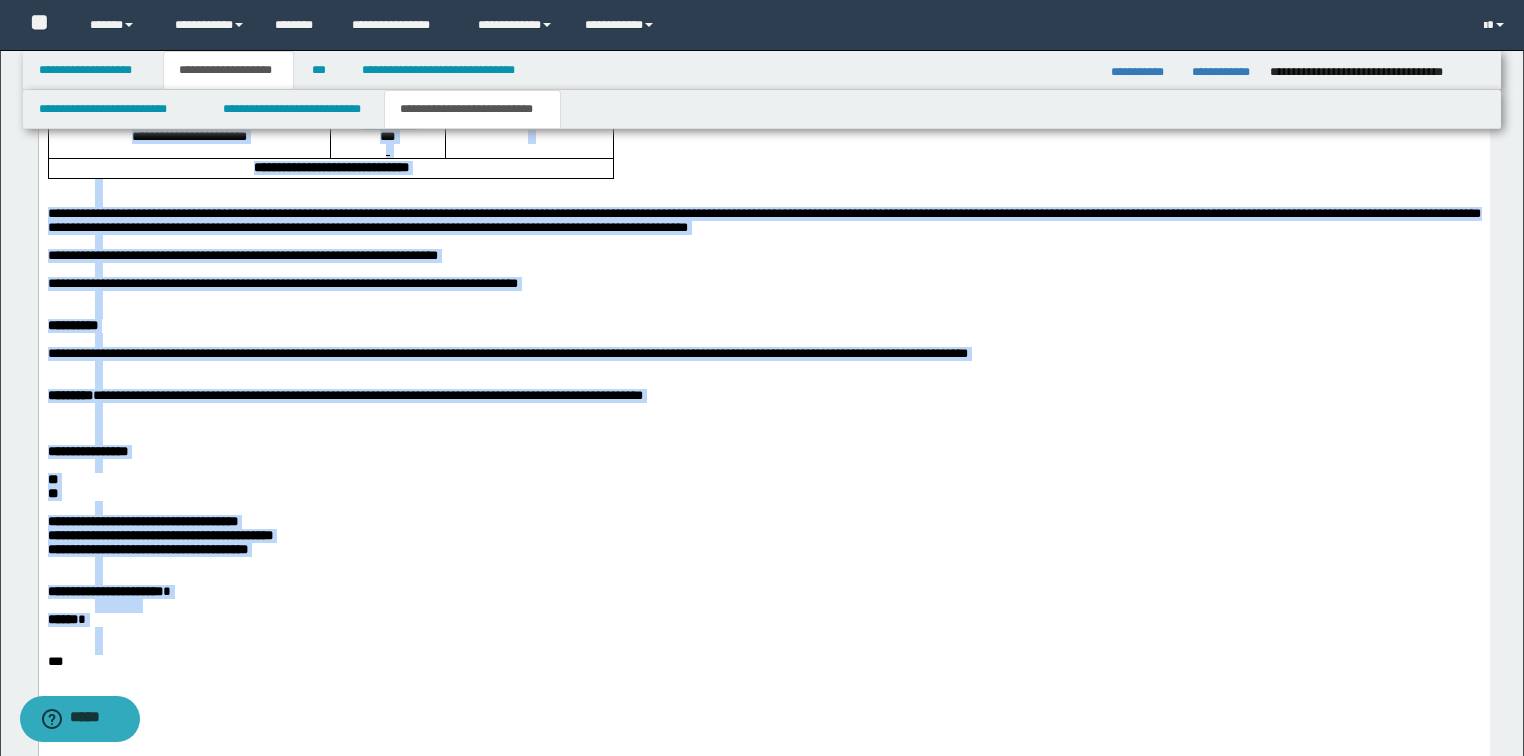 click at bounding box center [787, 439] 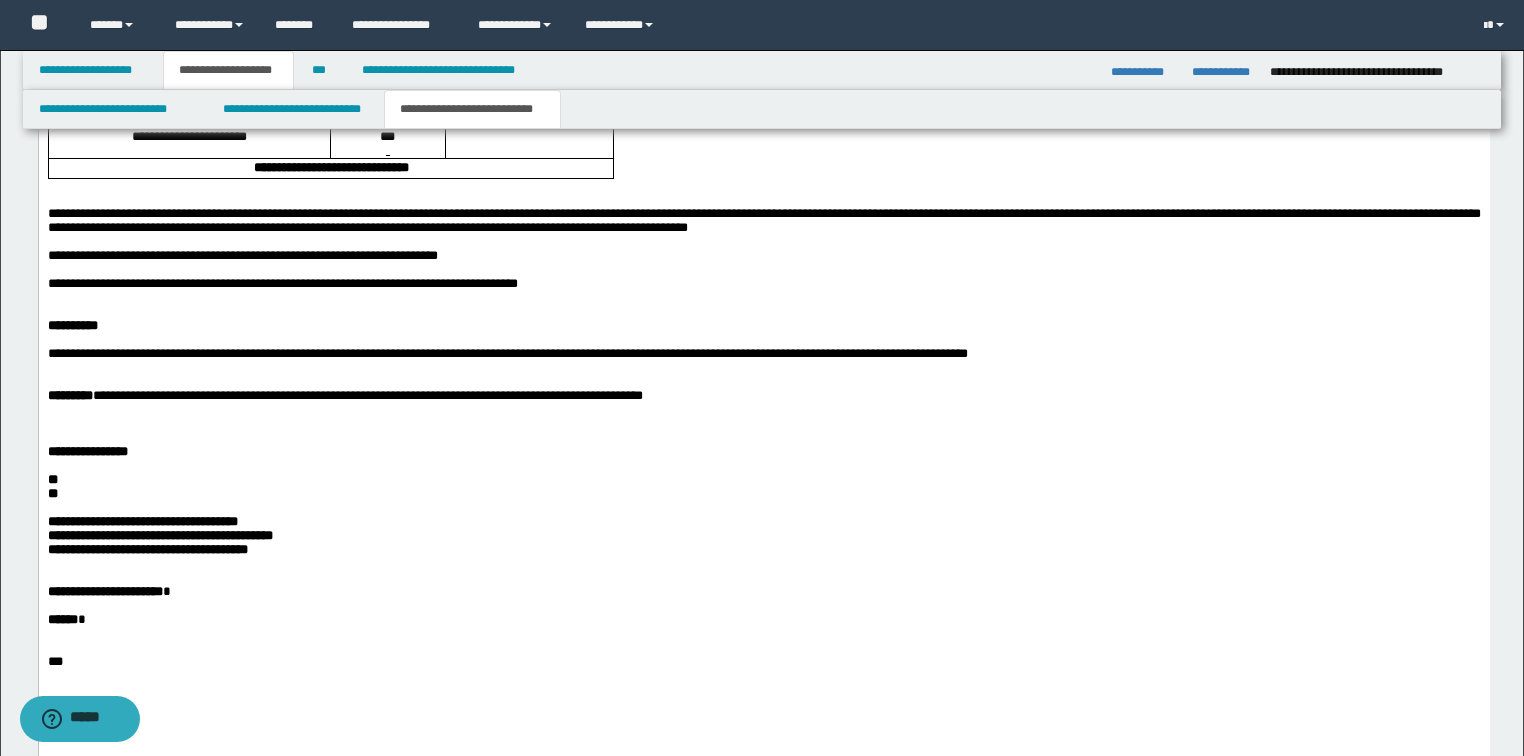 click on "**********" at bounding box center (282, 284) 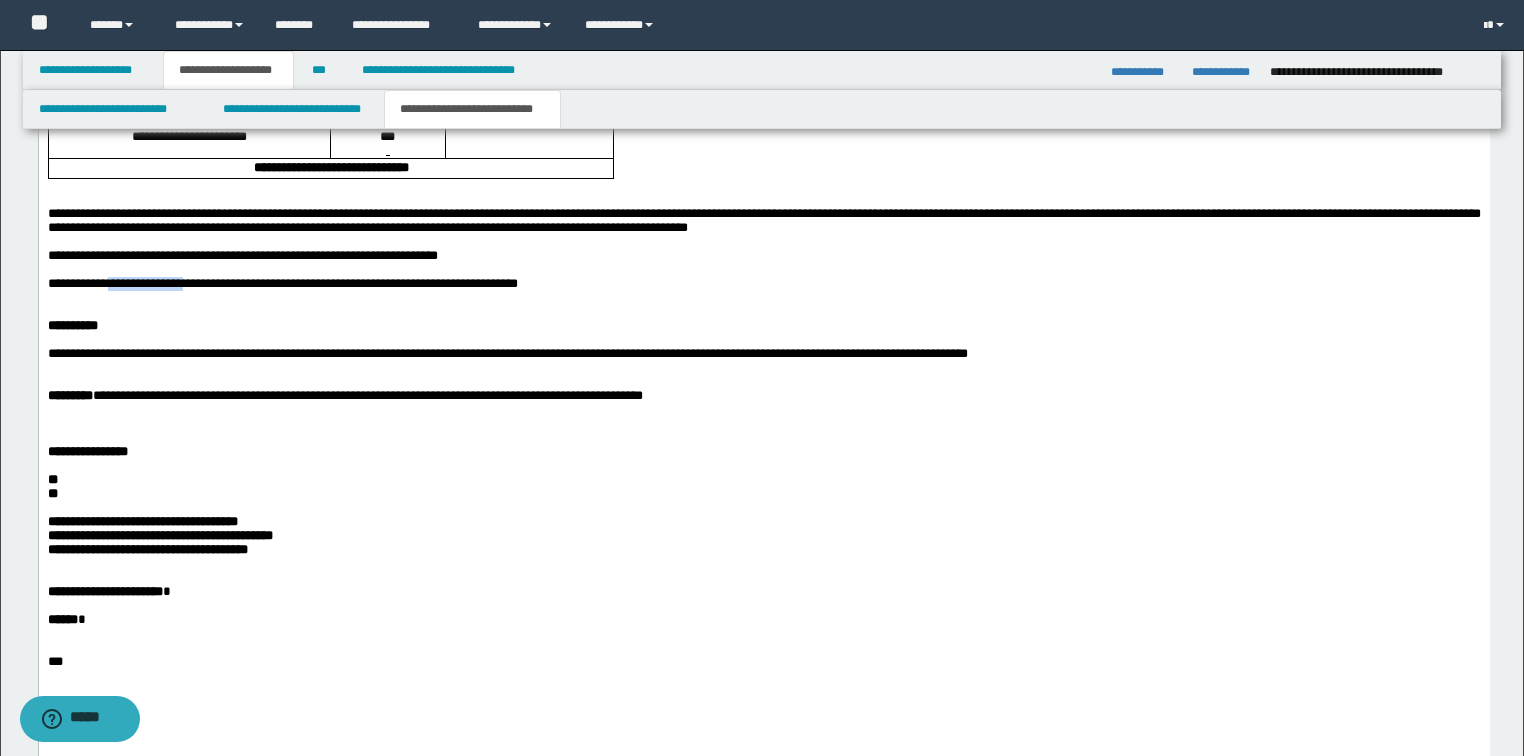 click on "**********" at bounding box center (282, 284) 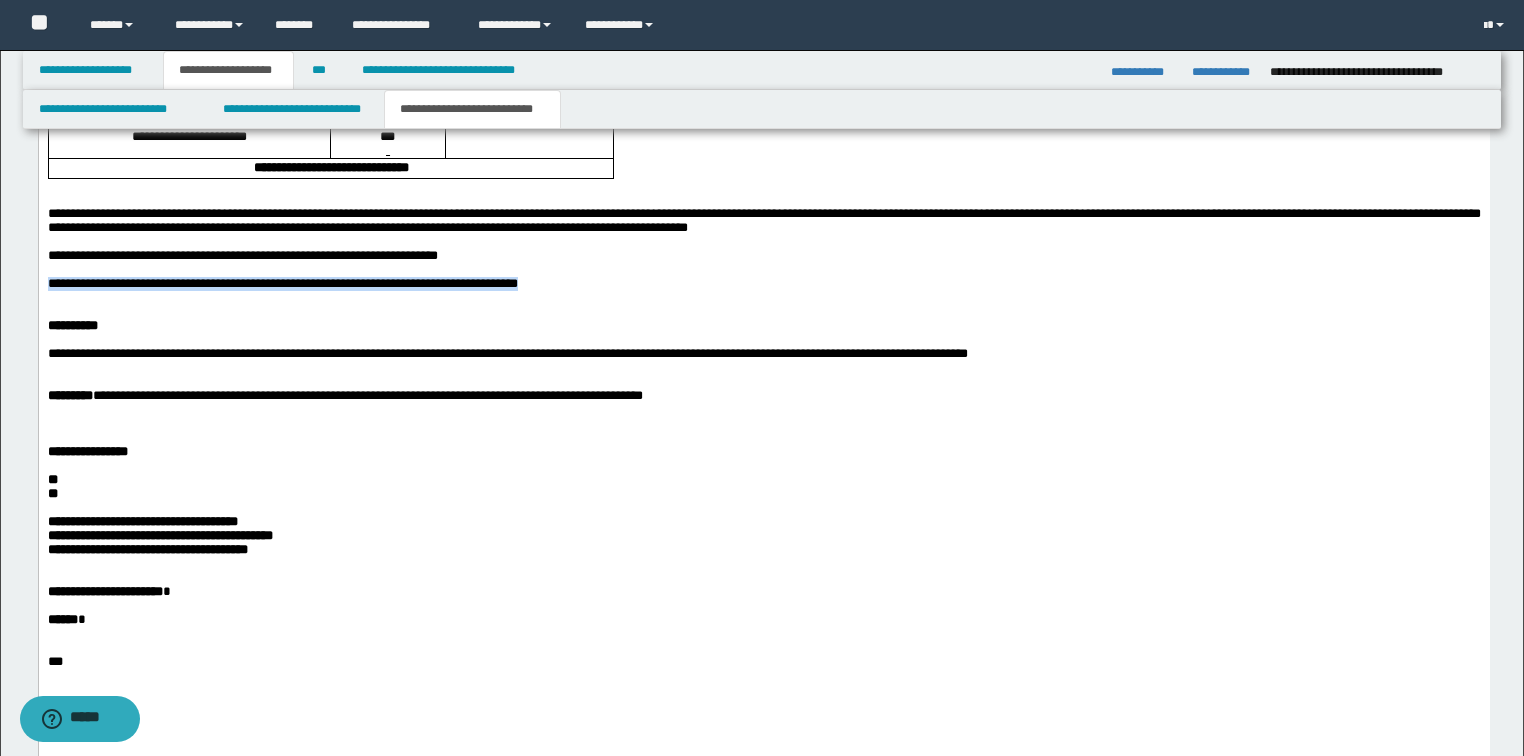 click on "**********" at bounding box center (282, 284) 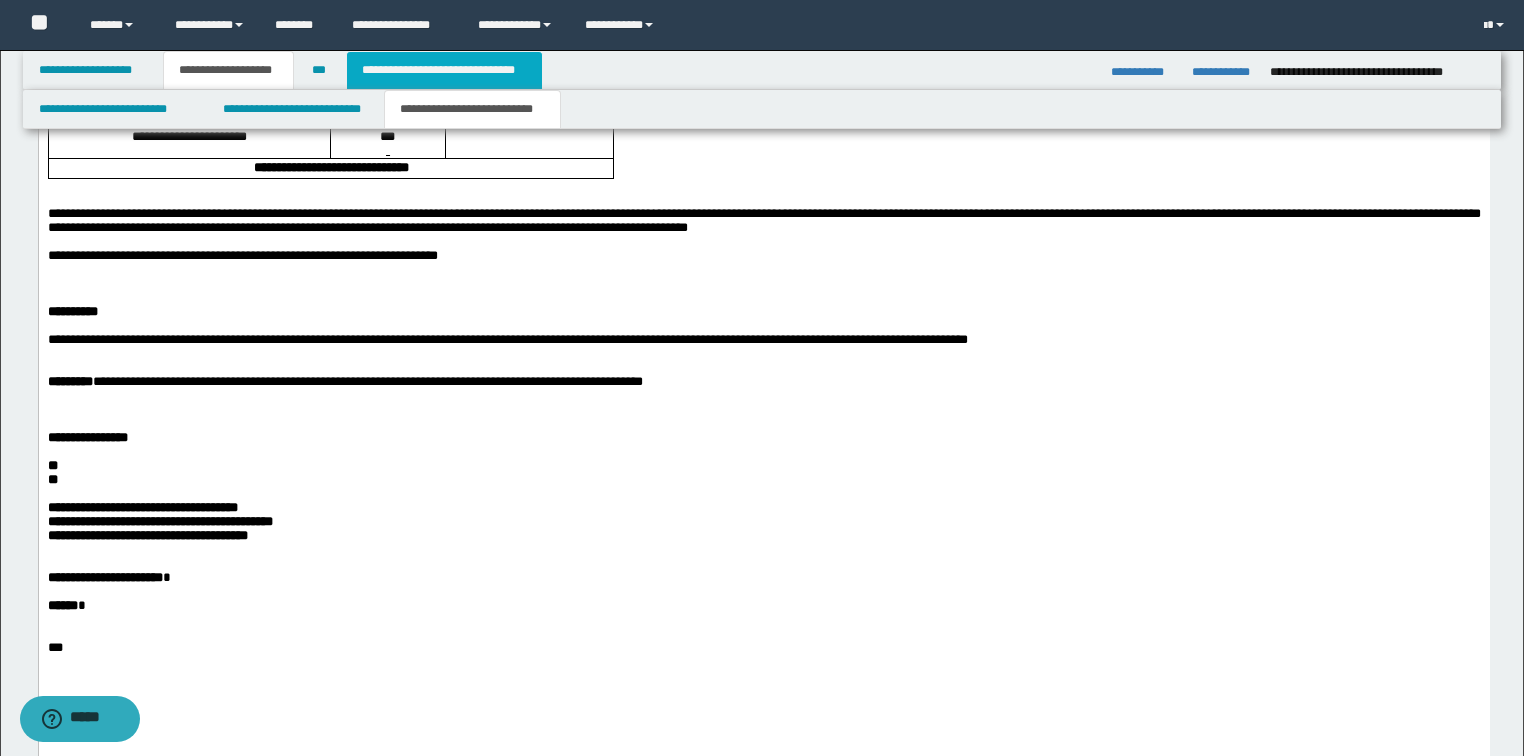 click on "**********" at bounding box center [444, 70] 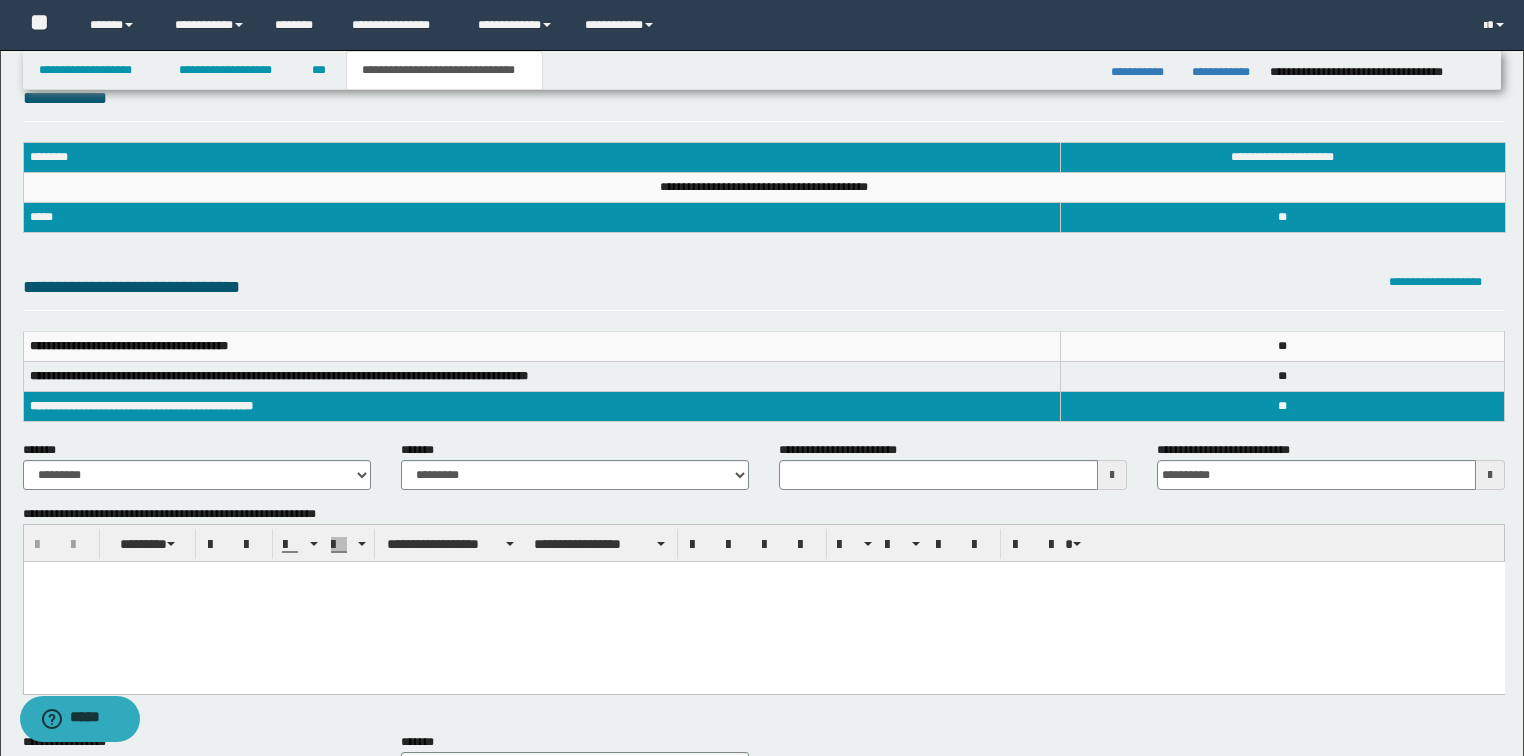 scroll, scrollTop: 80, scrollLeft: 0, axis: vertical 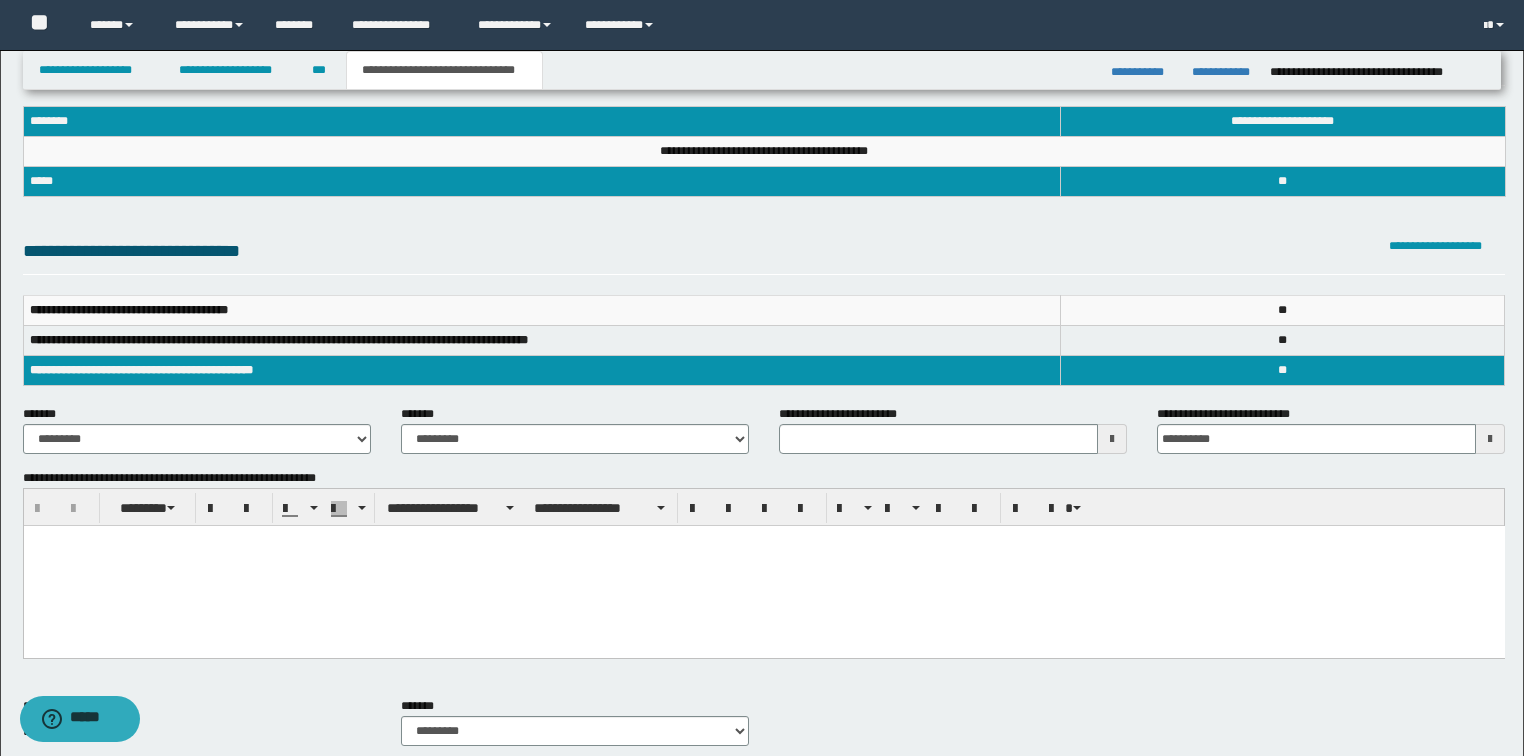 click at bounding box center [763, 566] 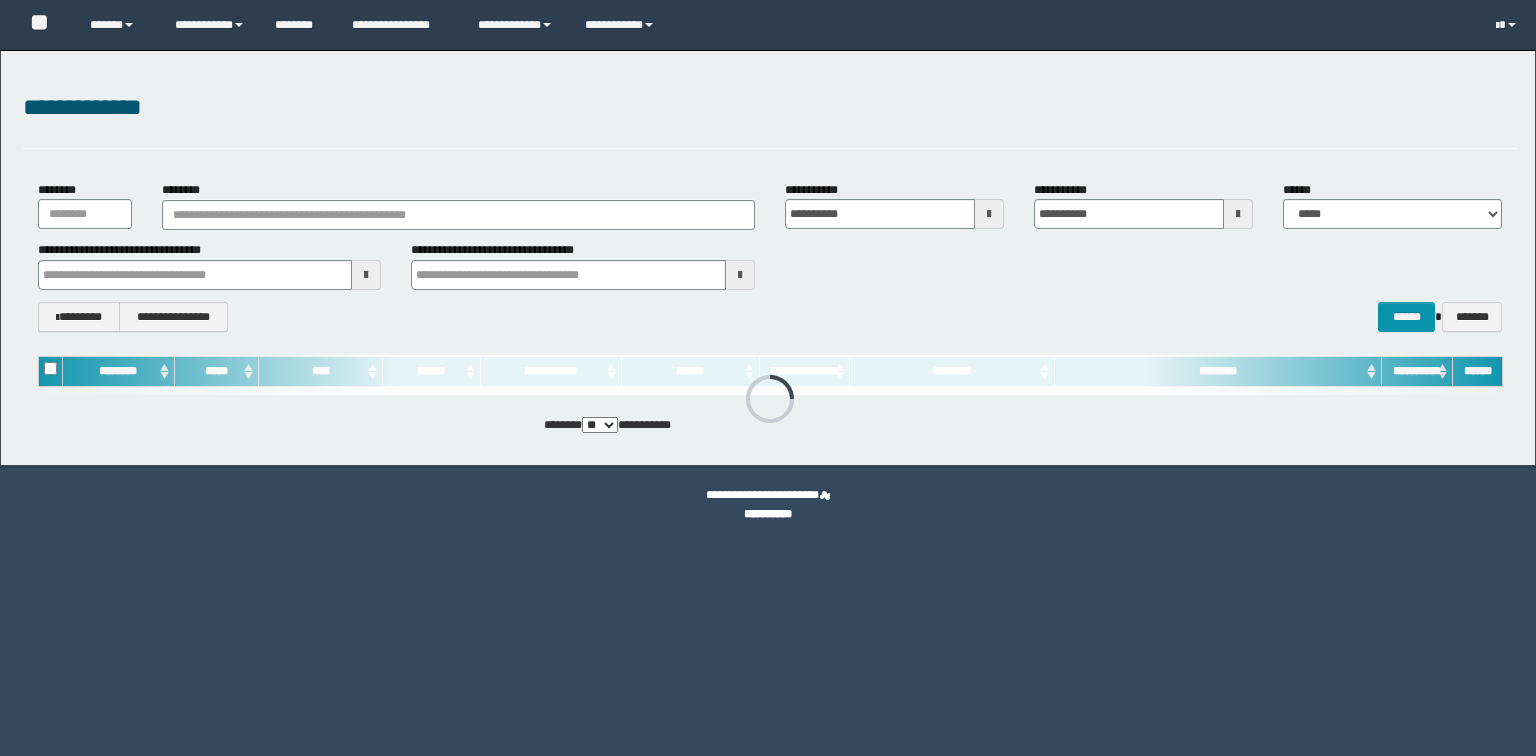 scroll, scrollTop: 0, scrollLeft: 0, axis: both 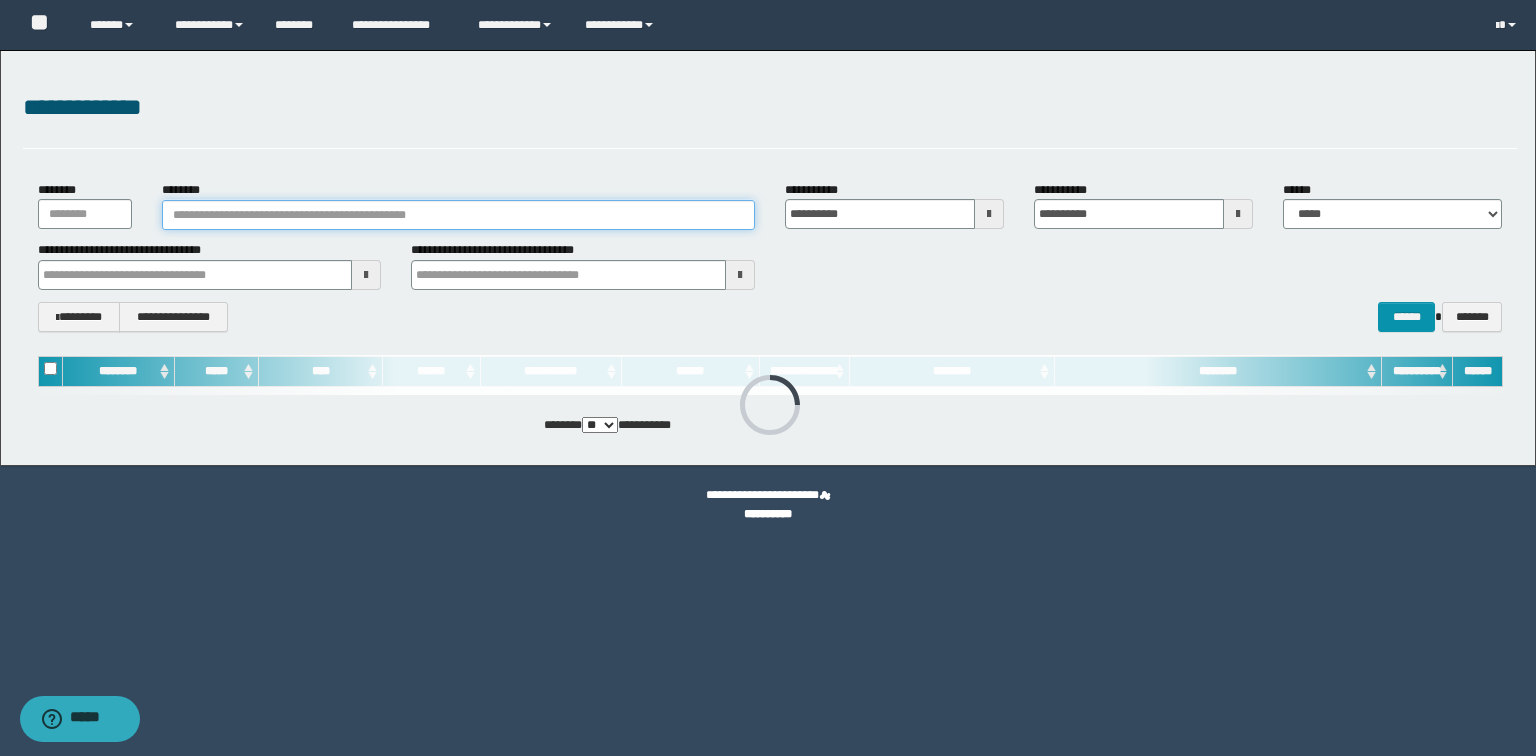 click on "********" at bounding box center (458, 215) 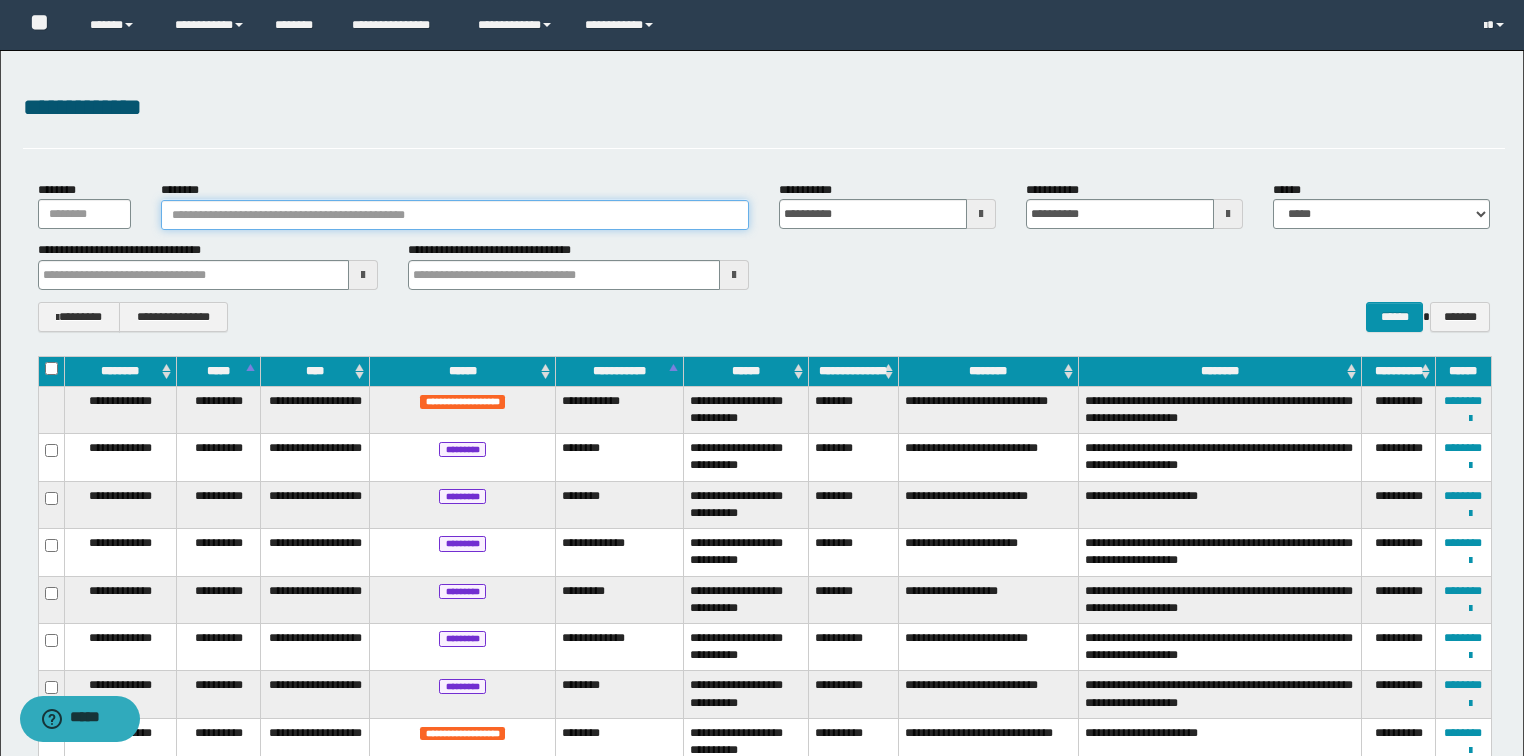 paste on "********" 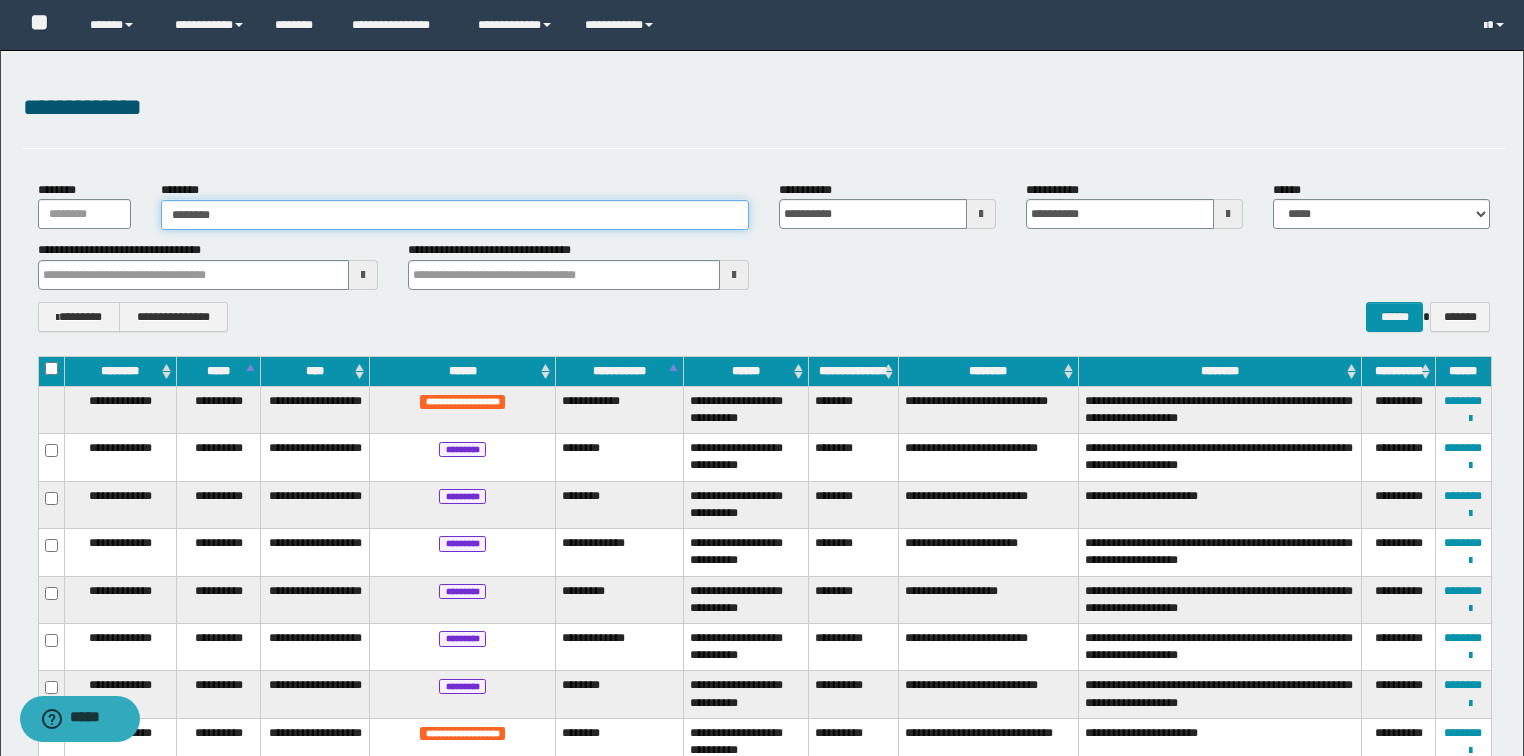 type on "********" 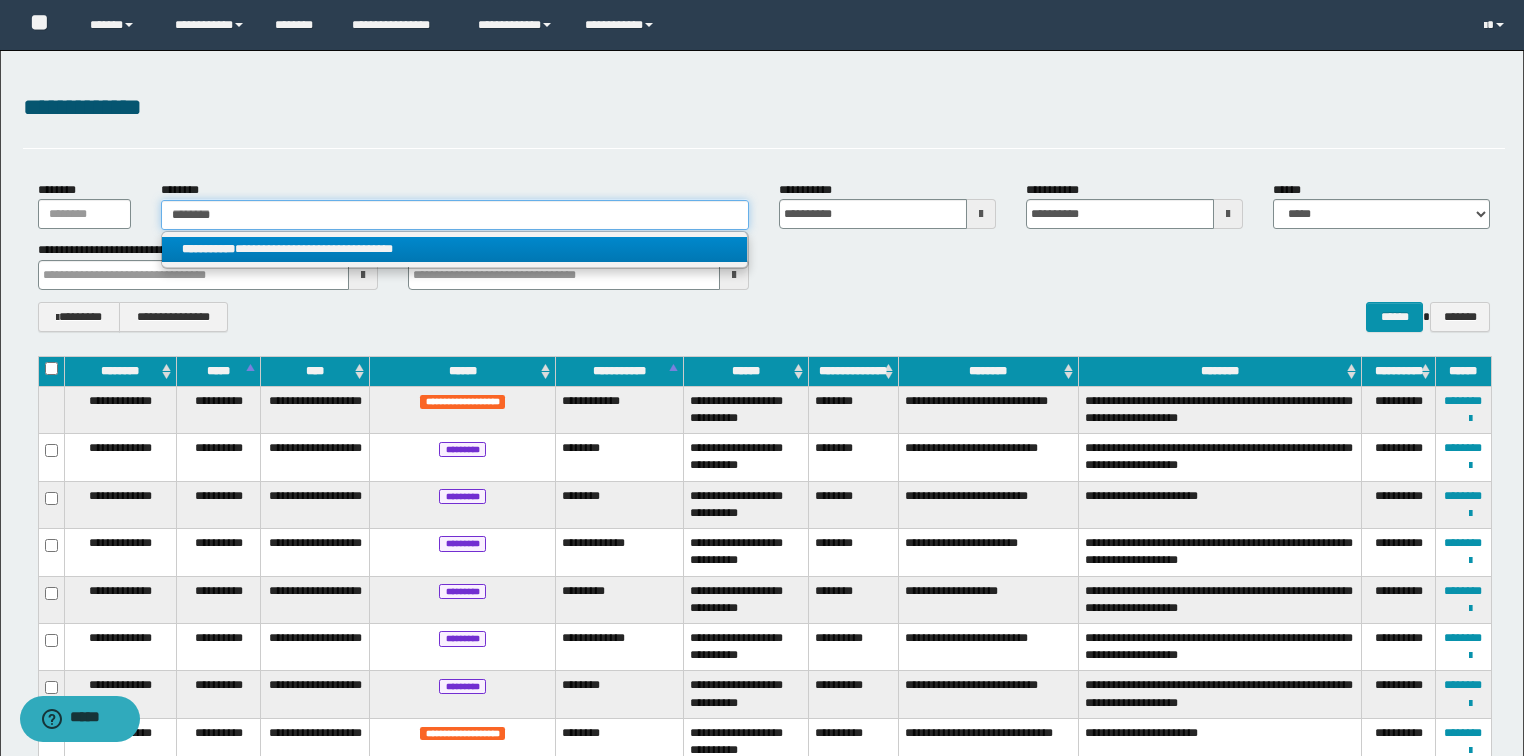 type on "********" 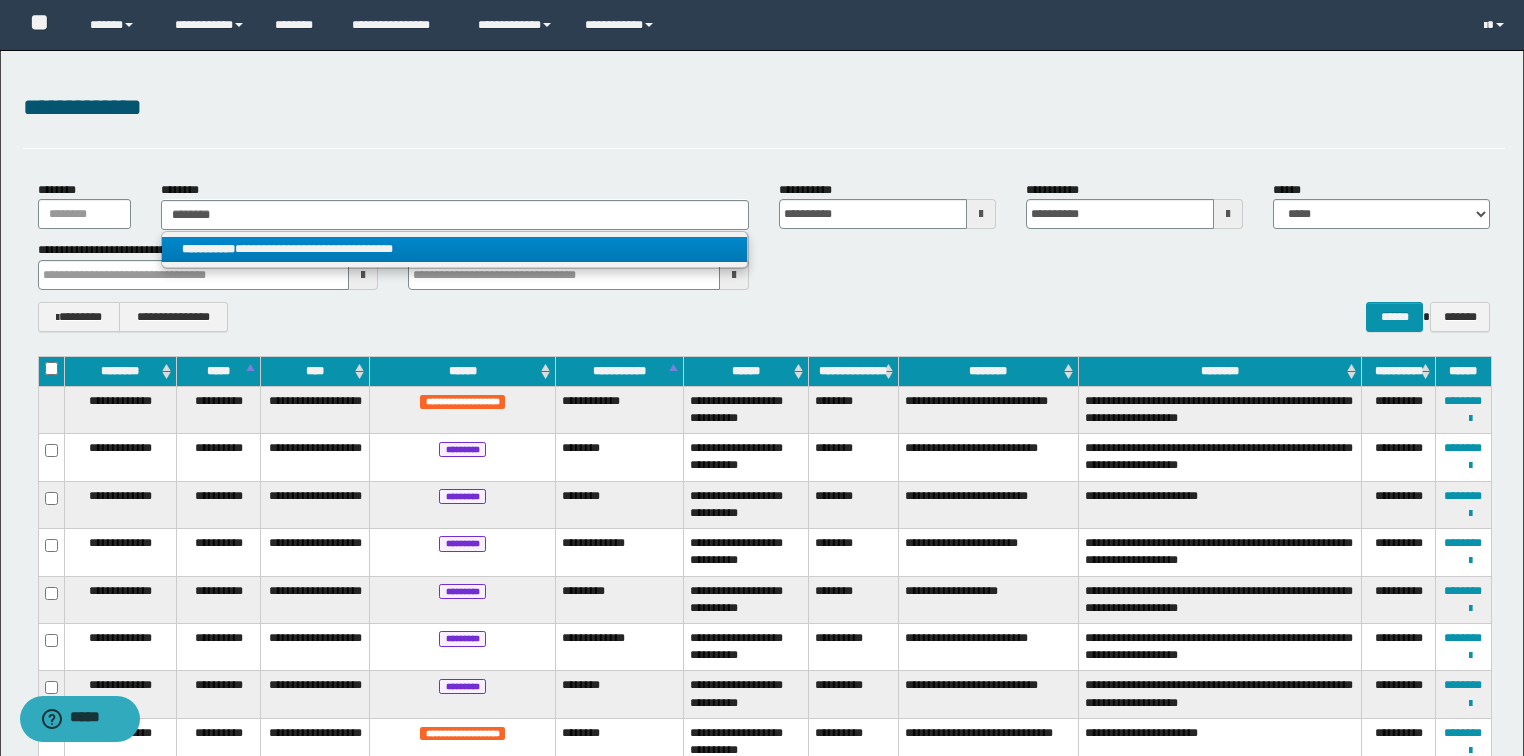 click on "**********" at bounding box center [454, 249] 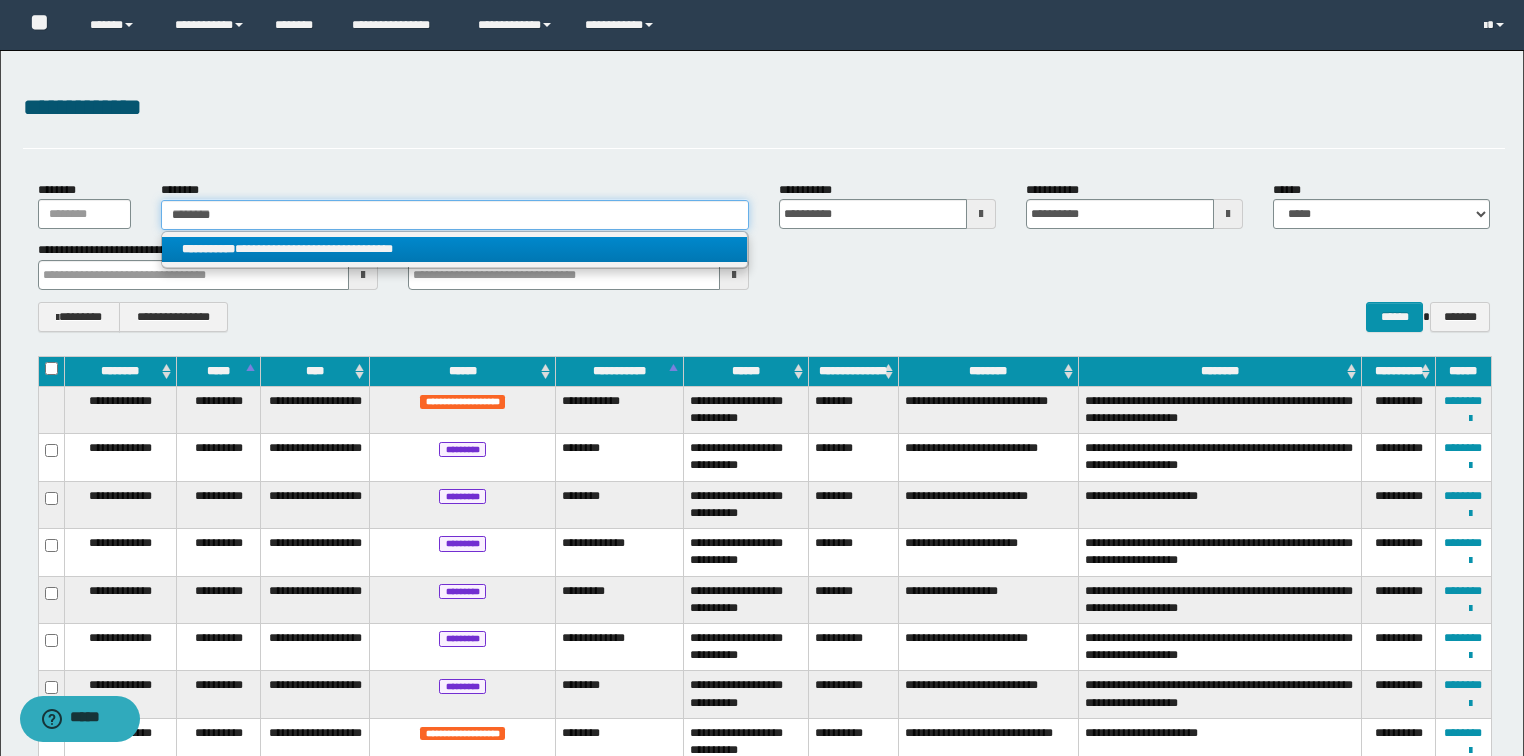 type 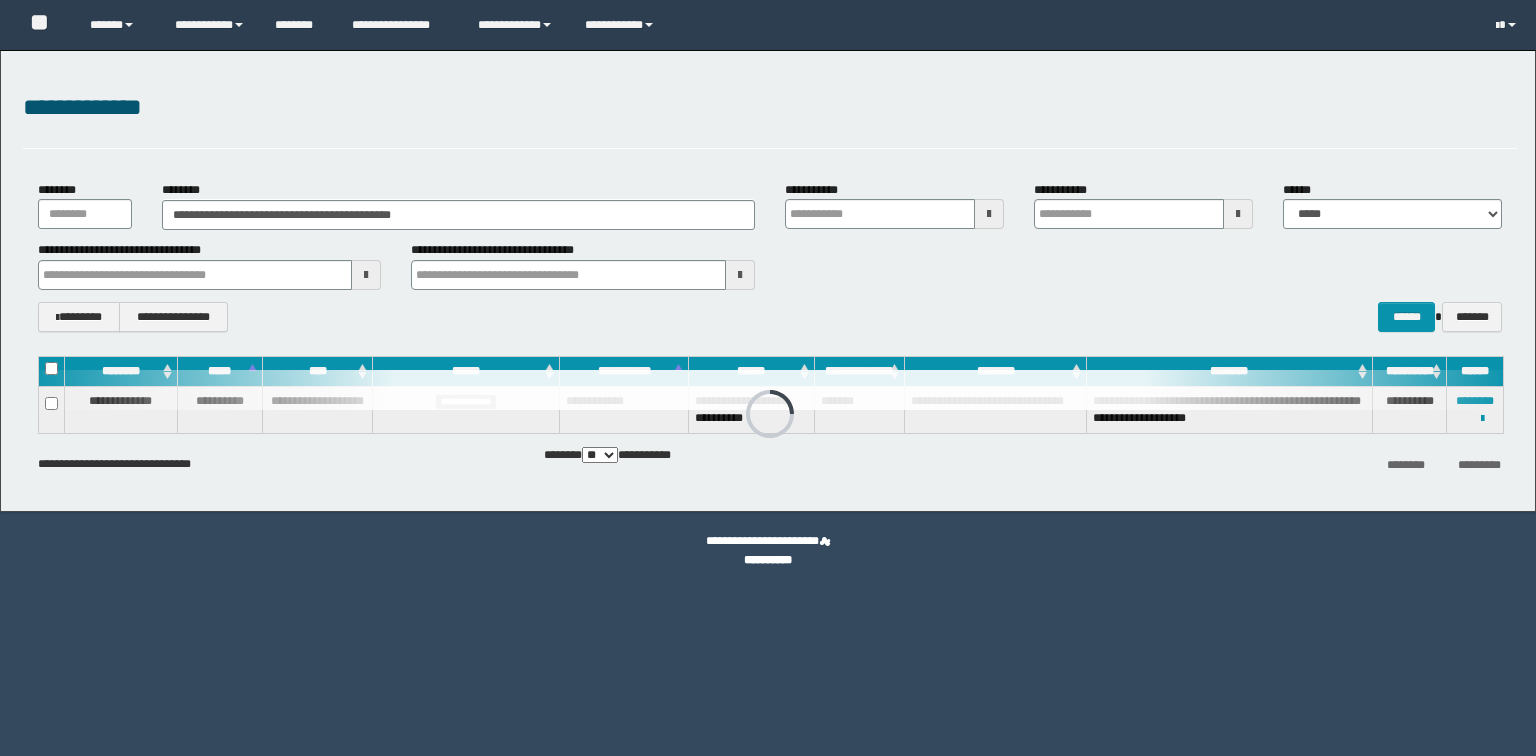 scroll, scrollTop: 0, scrollLeft: 0, axis: both 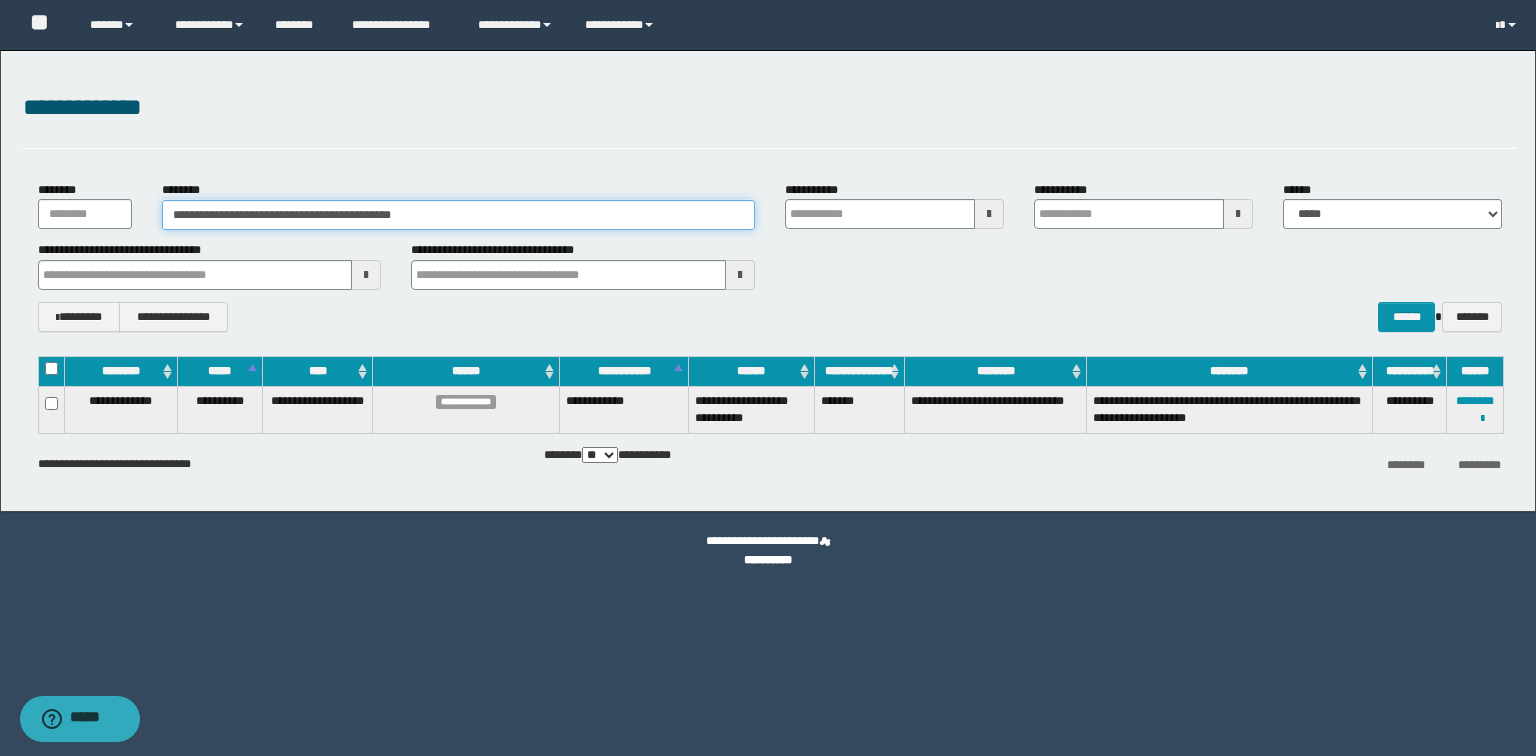 drag, startPoint x: 470, startPoint y: 216, endPoint x: 0, endPoint y: 120, distance: 479.70407 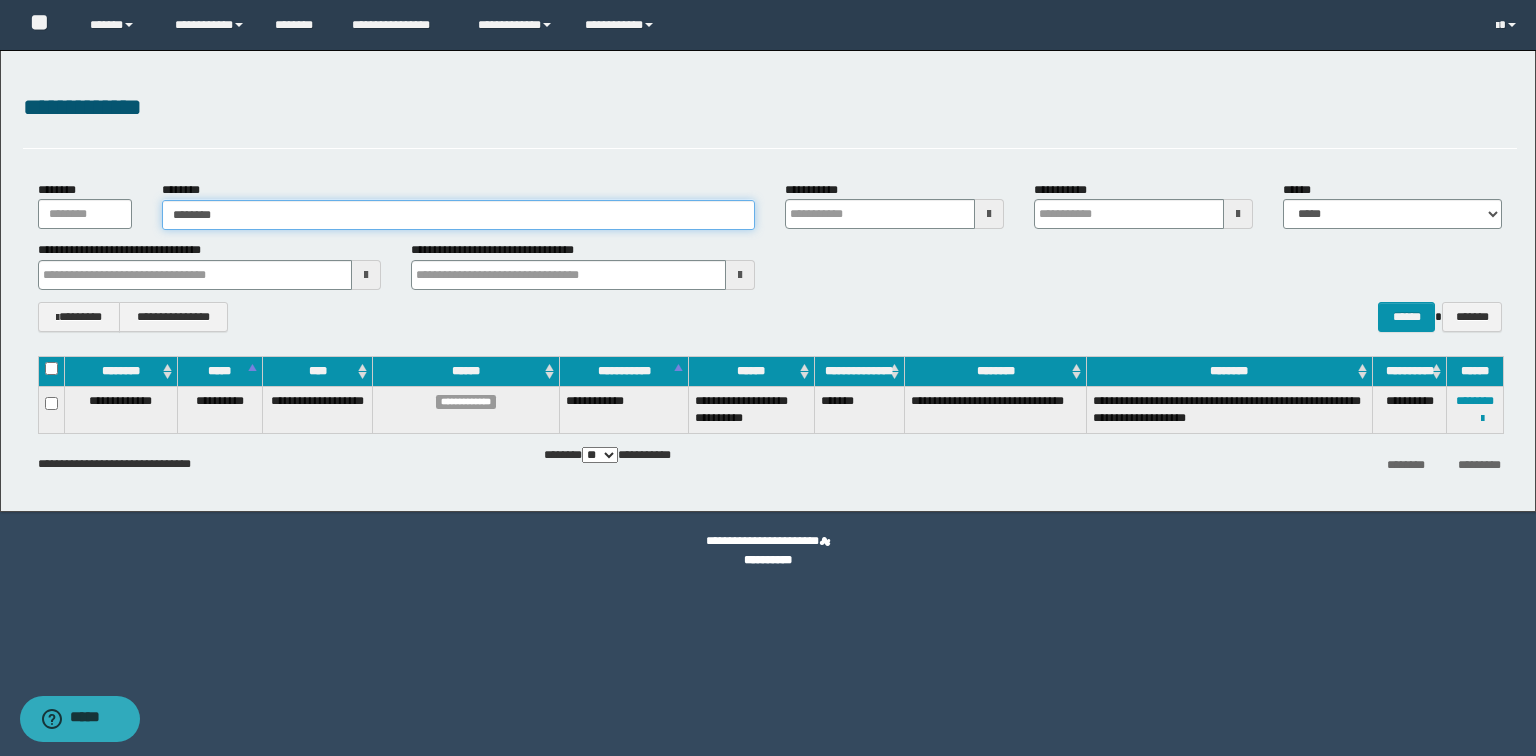 type on "********" 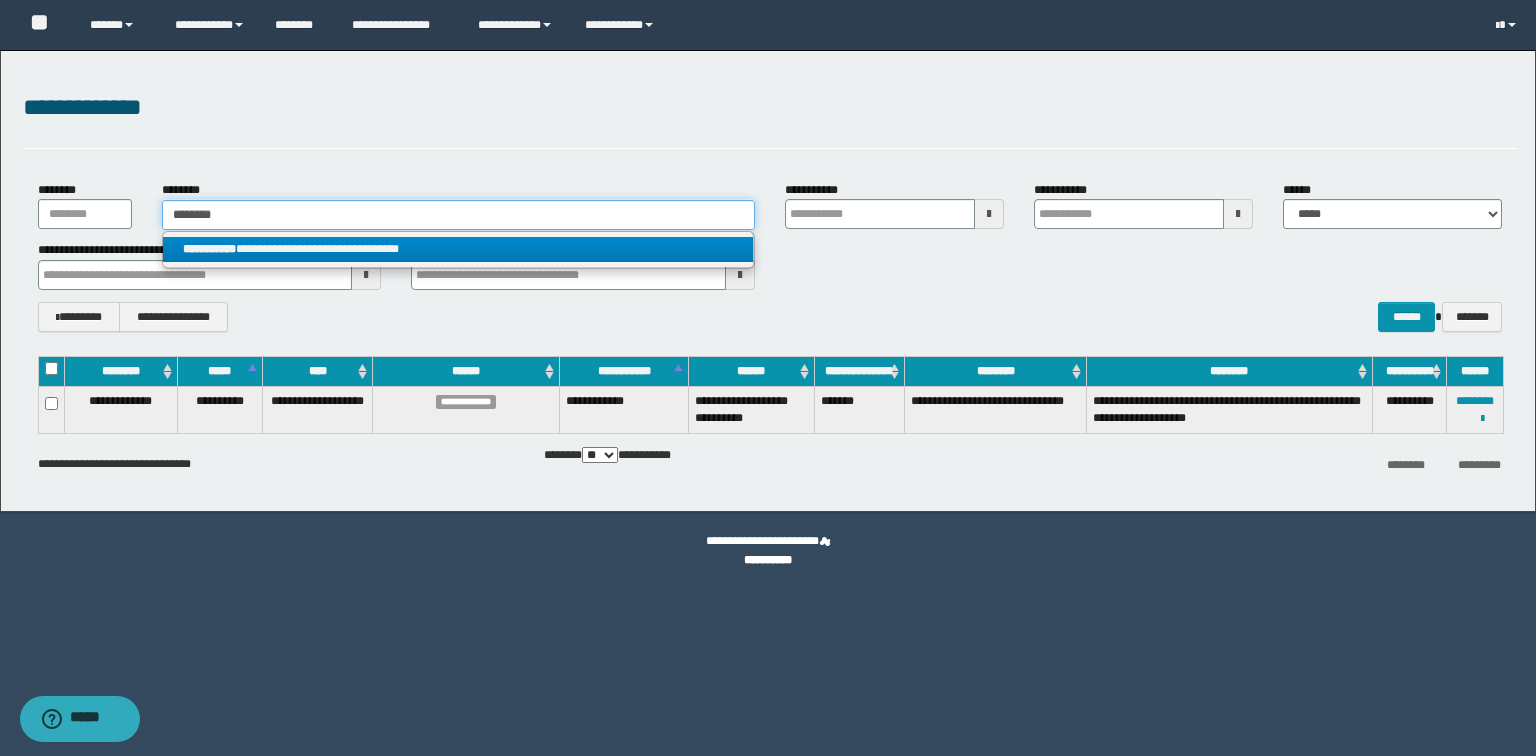 type on "********" 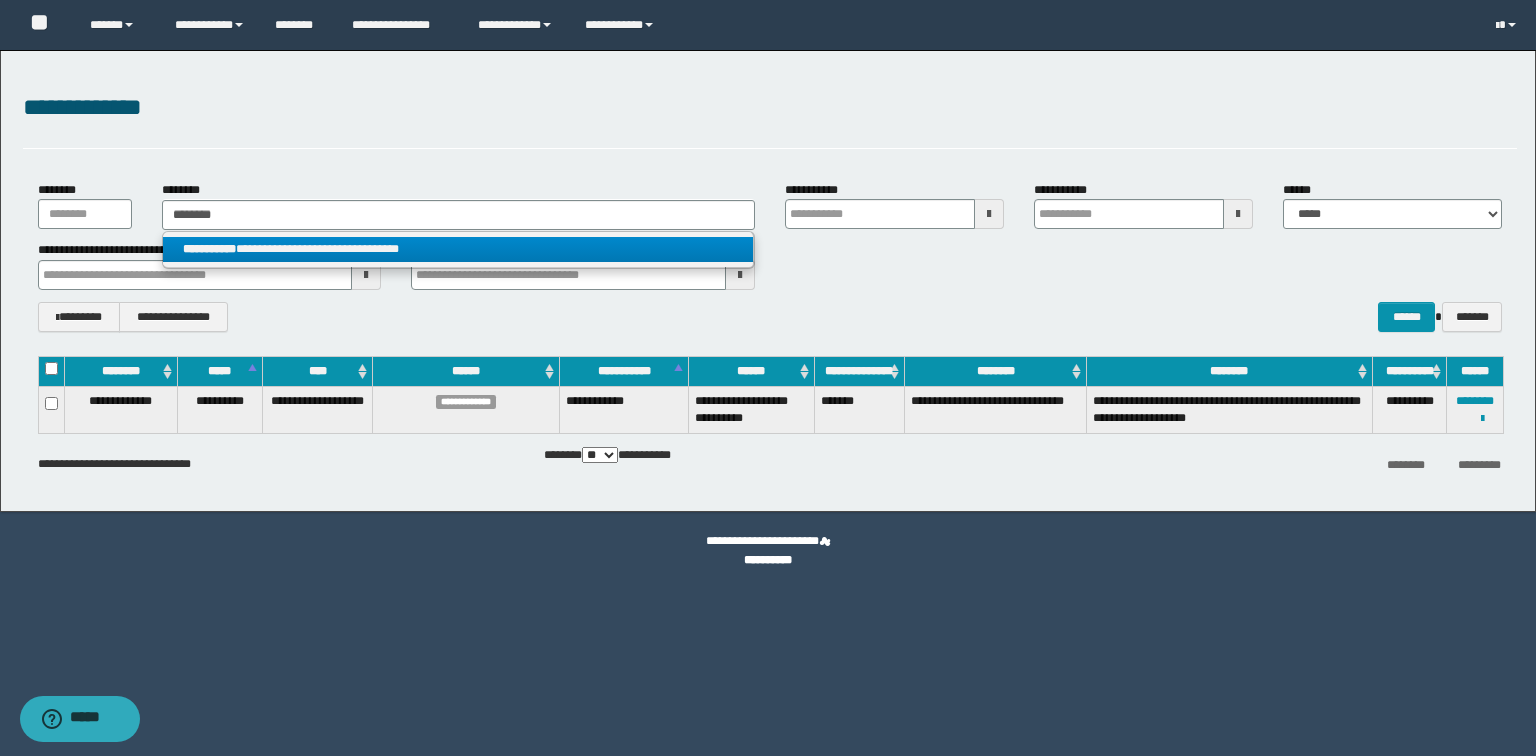 click on "**********" at bounding box center [458, 249] 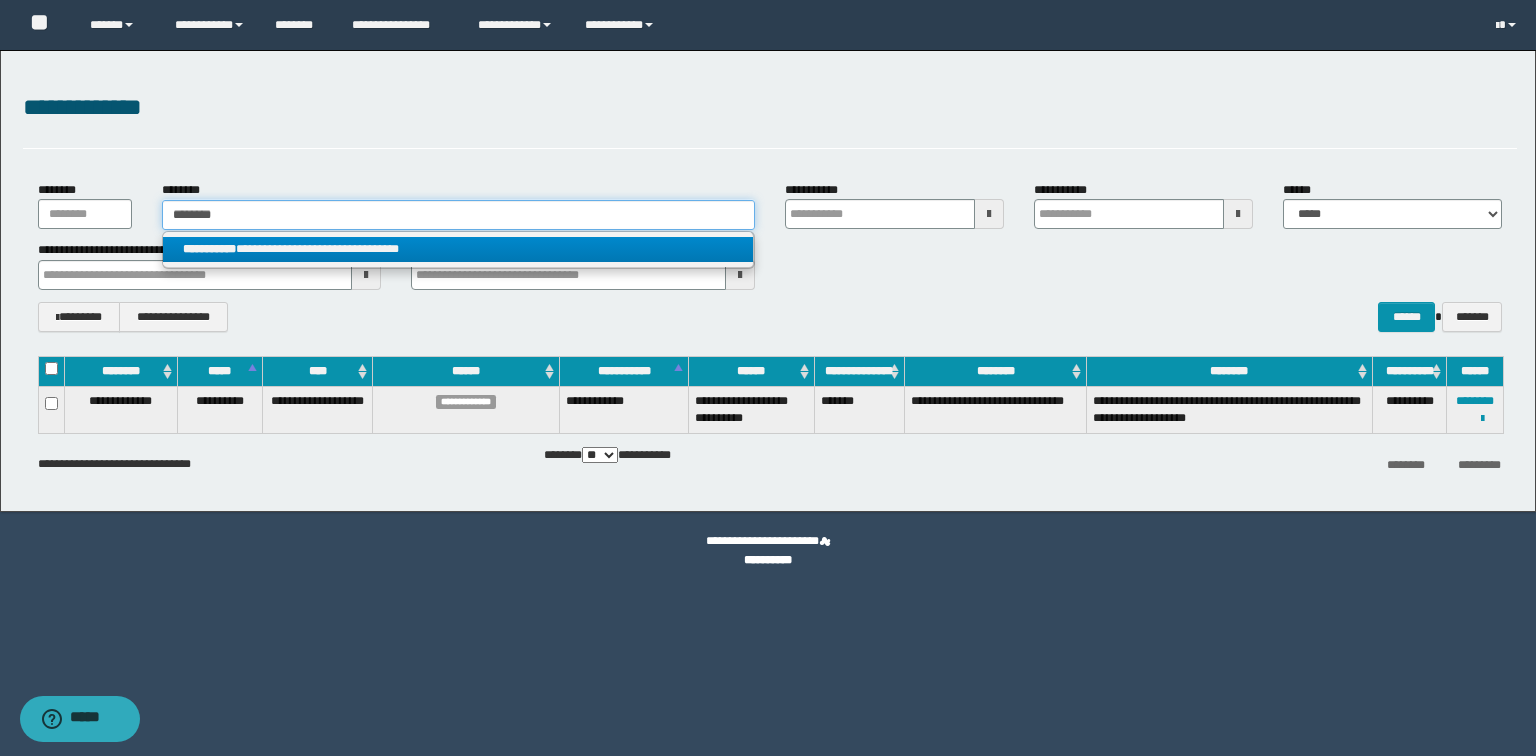 type 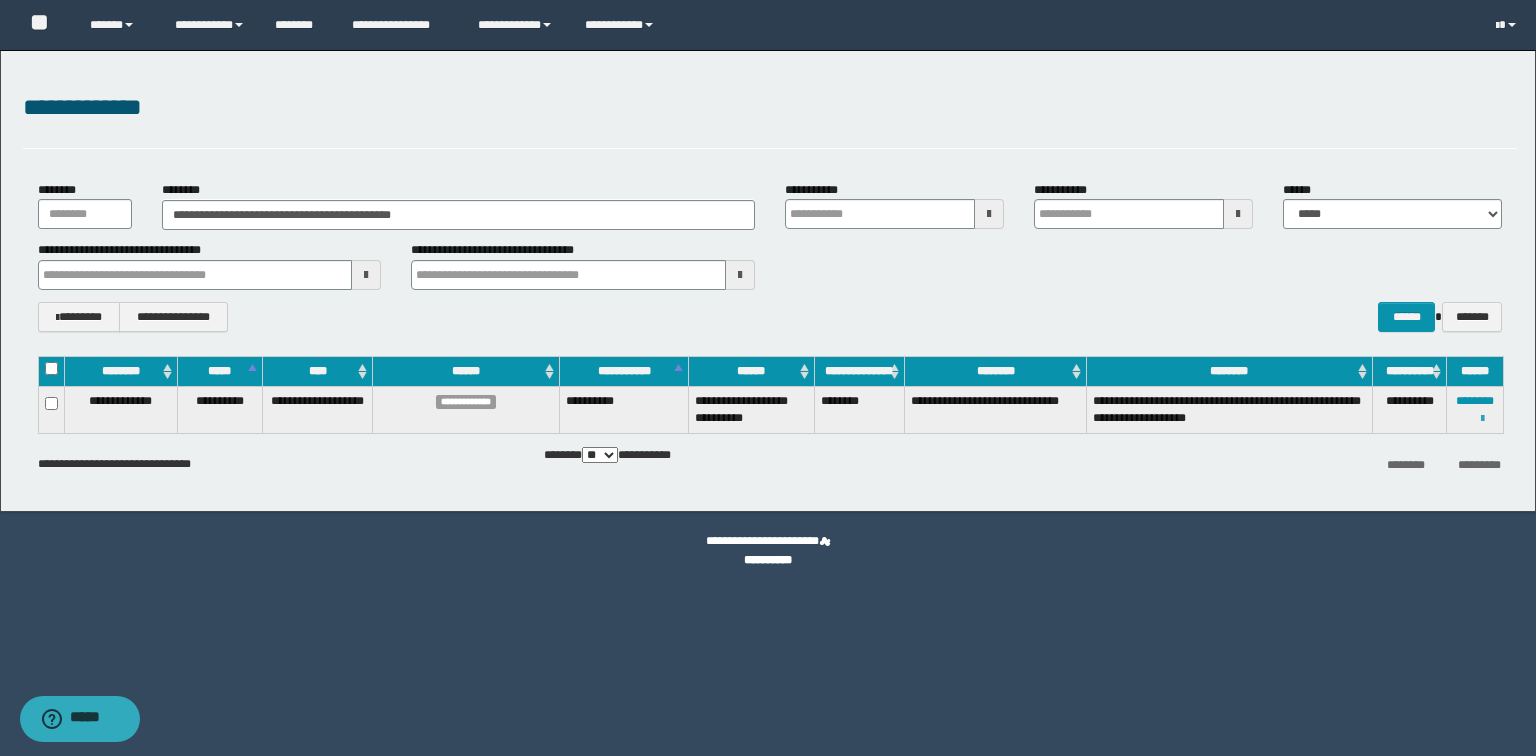 click at bounding box center [1482, 419] 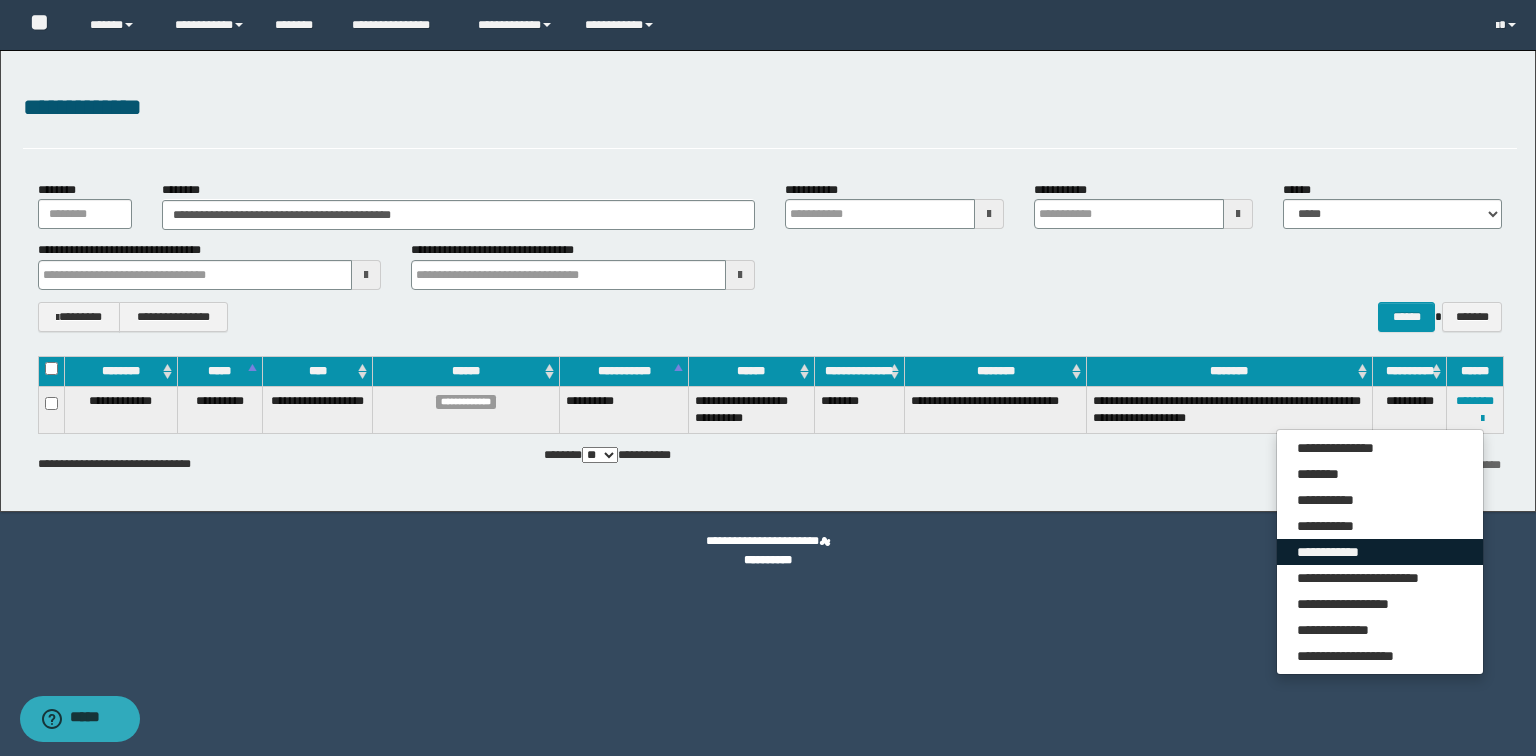 drag, startPoint x: 1356, startPoint y: 551, endPoint x: 1344, endPoint y: 548, distance: 12.369317 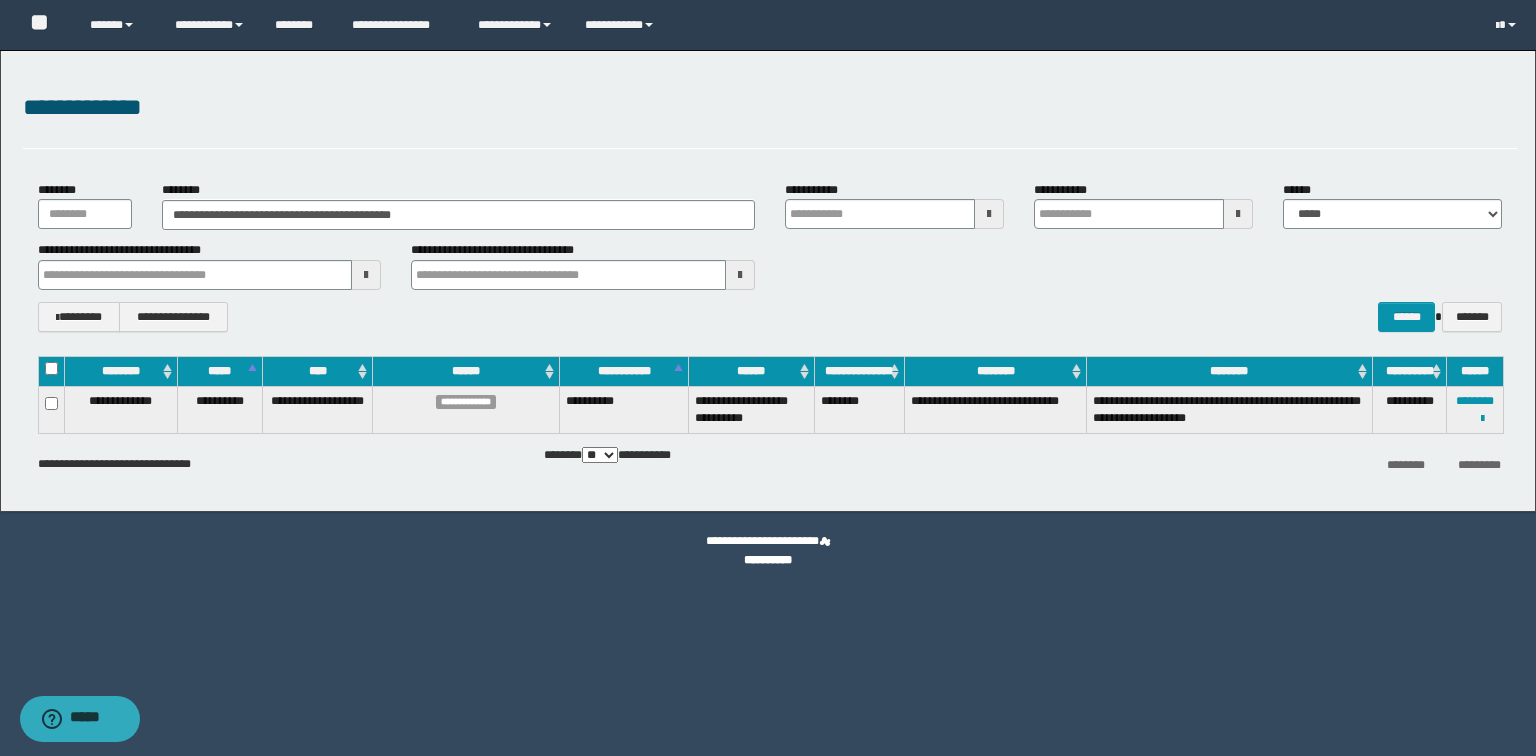 scroll, scrollTop: 0, scrollLeft: 0, axis: both 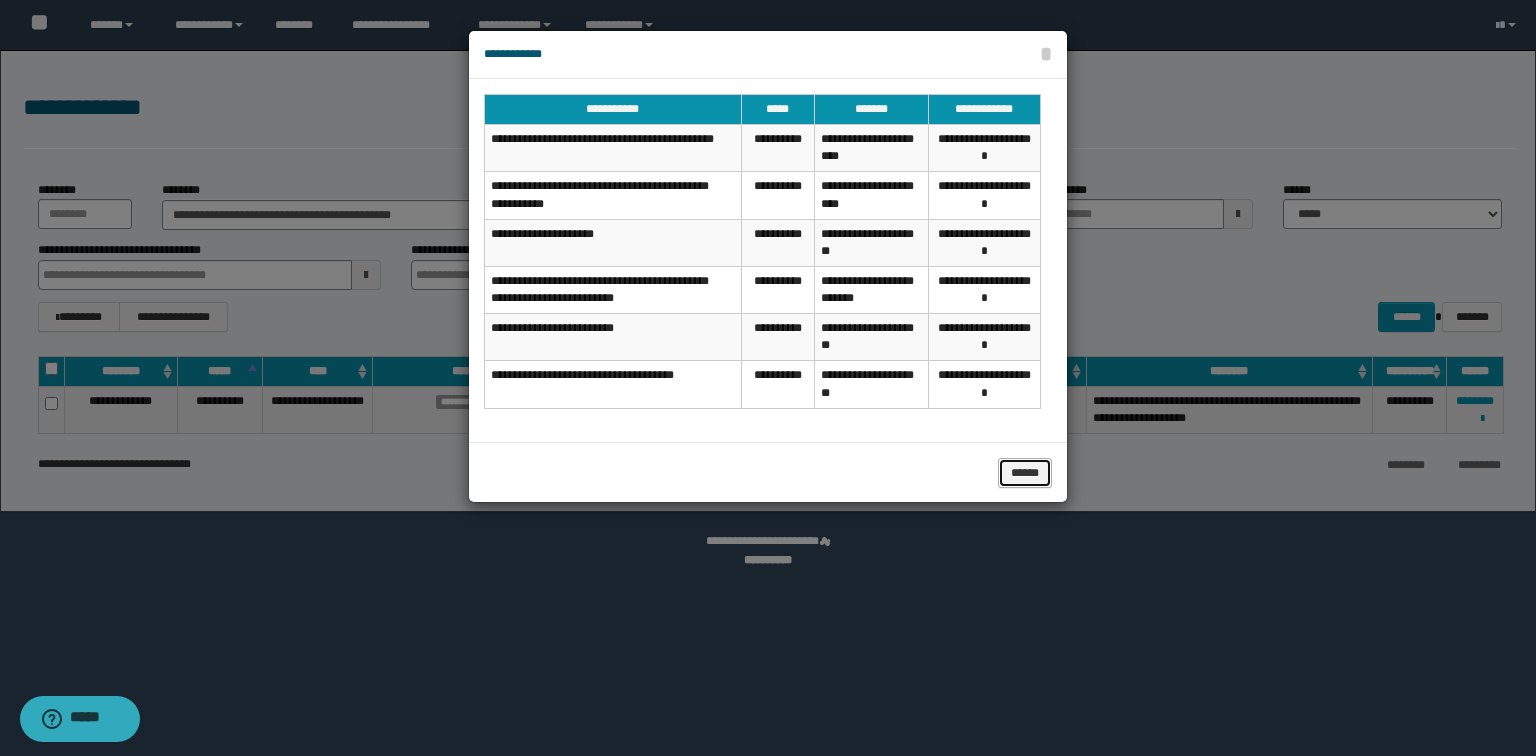 click on "******" at bounding box center (1025, 473) 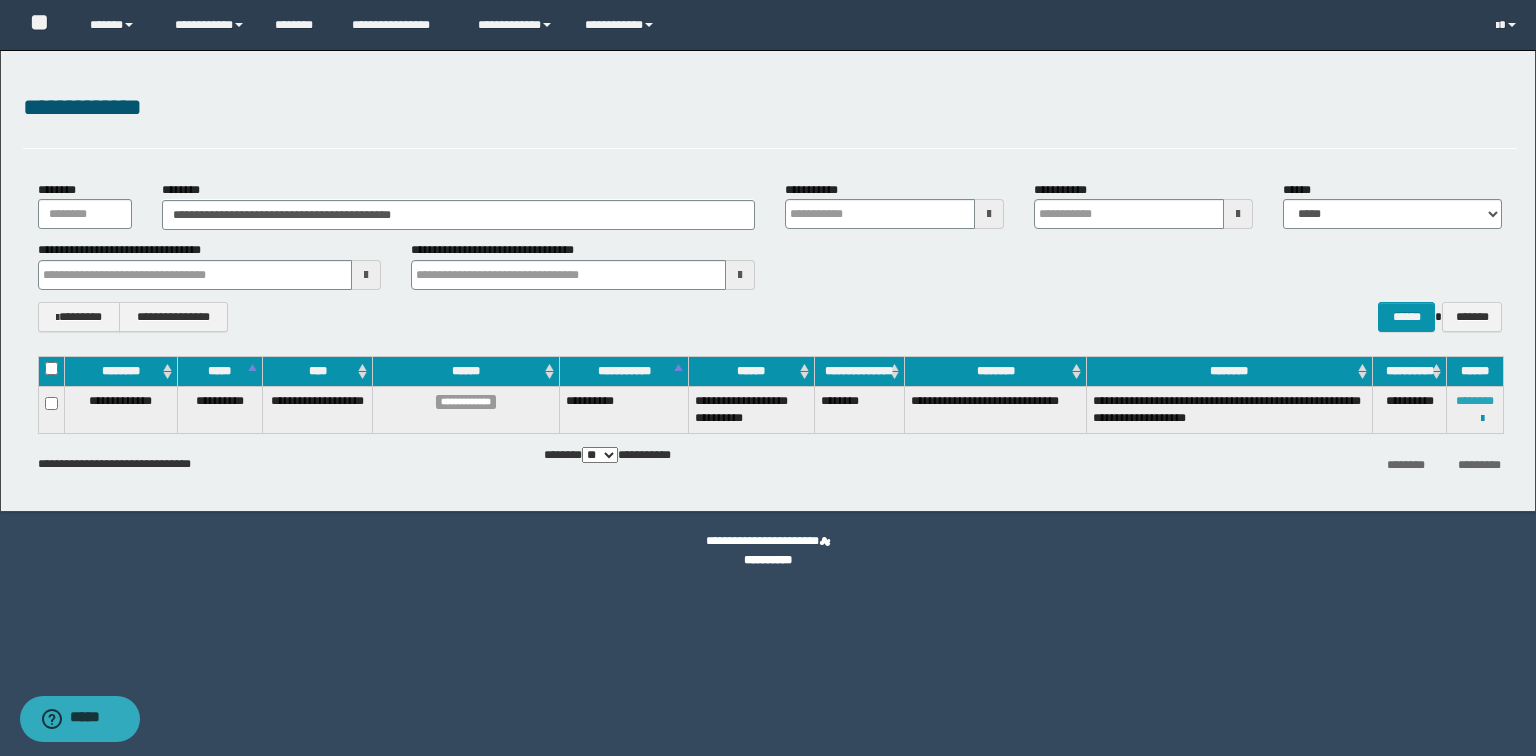 click on "********" at bounding box center (1475, 401) 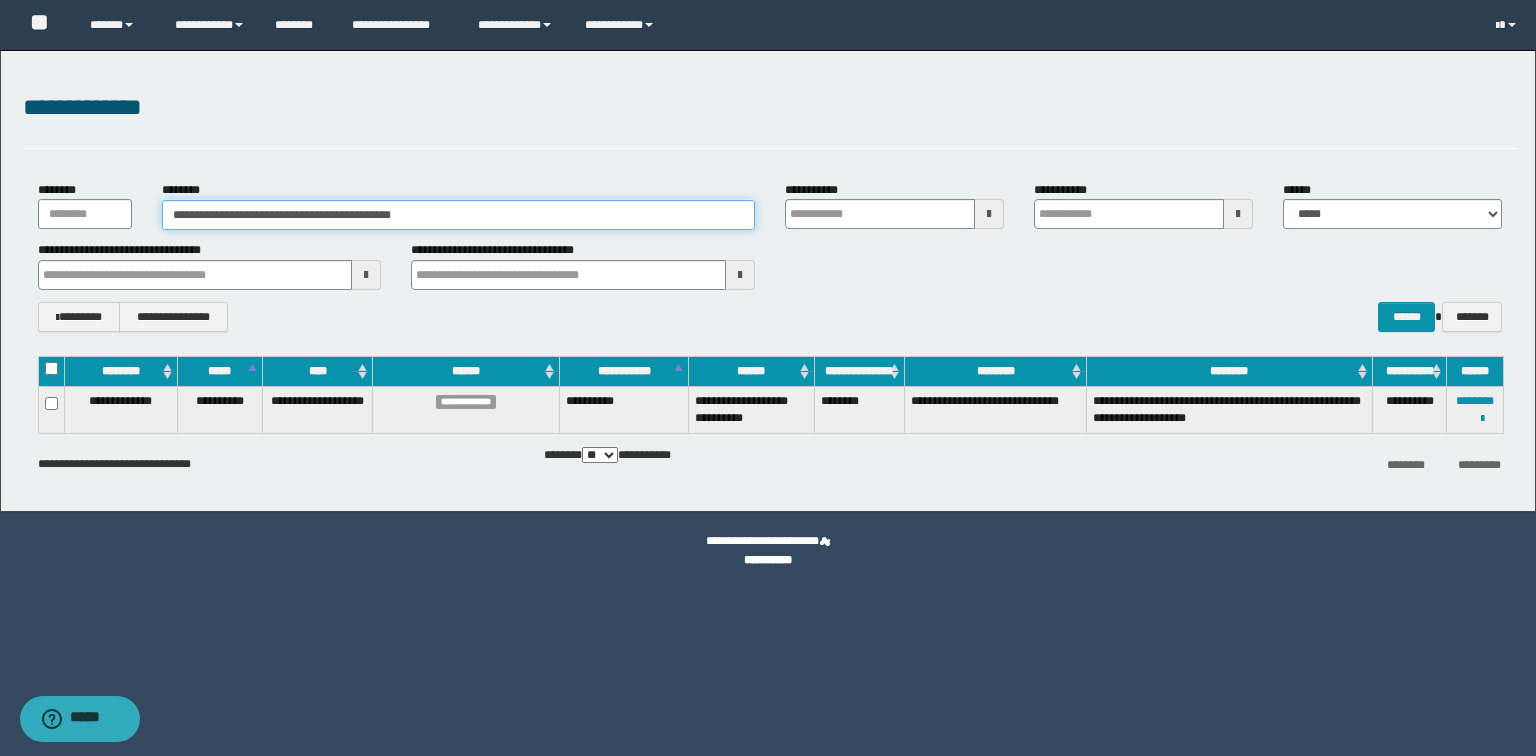 drag, startPoint x: 496, startPoint y: 223, endPoint x: 0, endPoint y: 170, distance: 498.8236 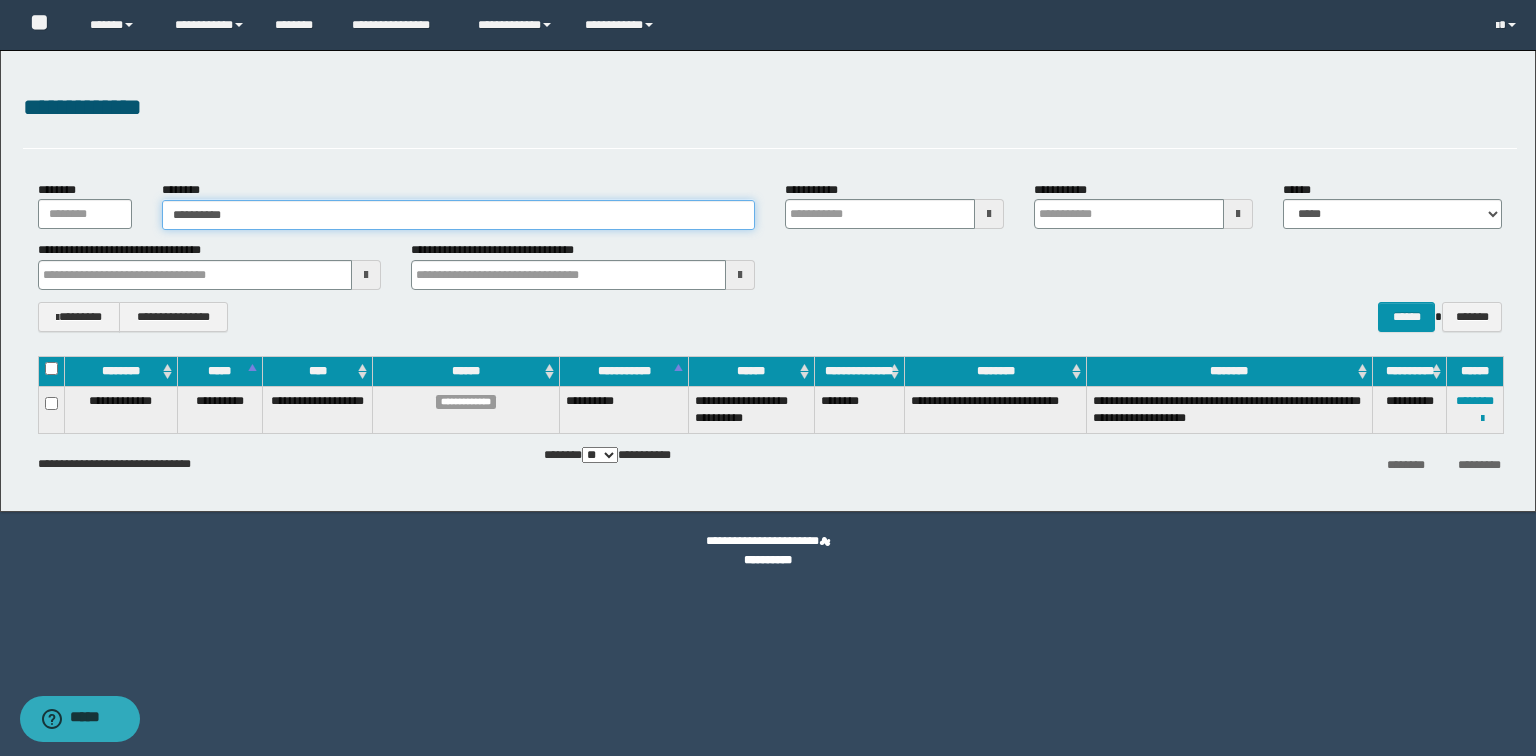 type on "**********" 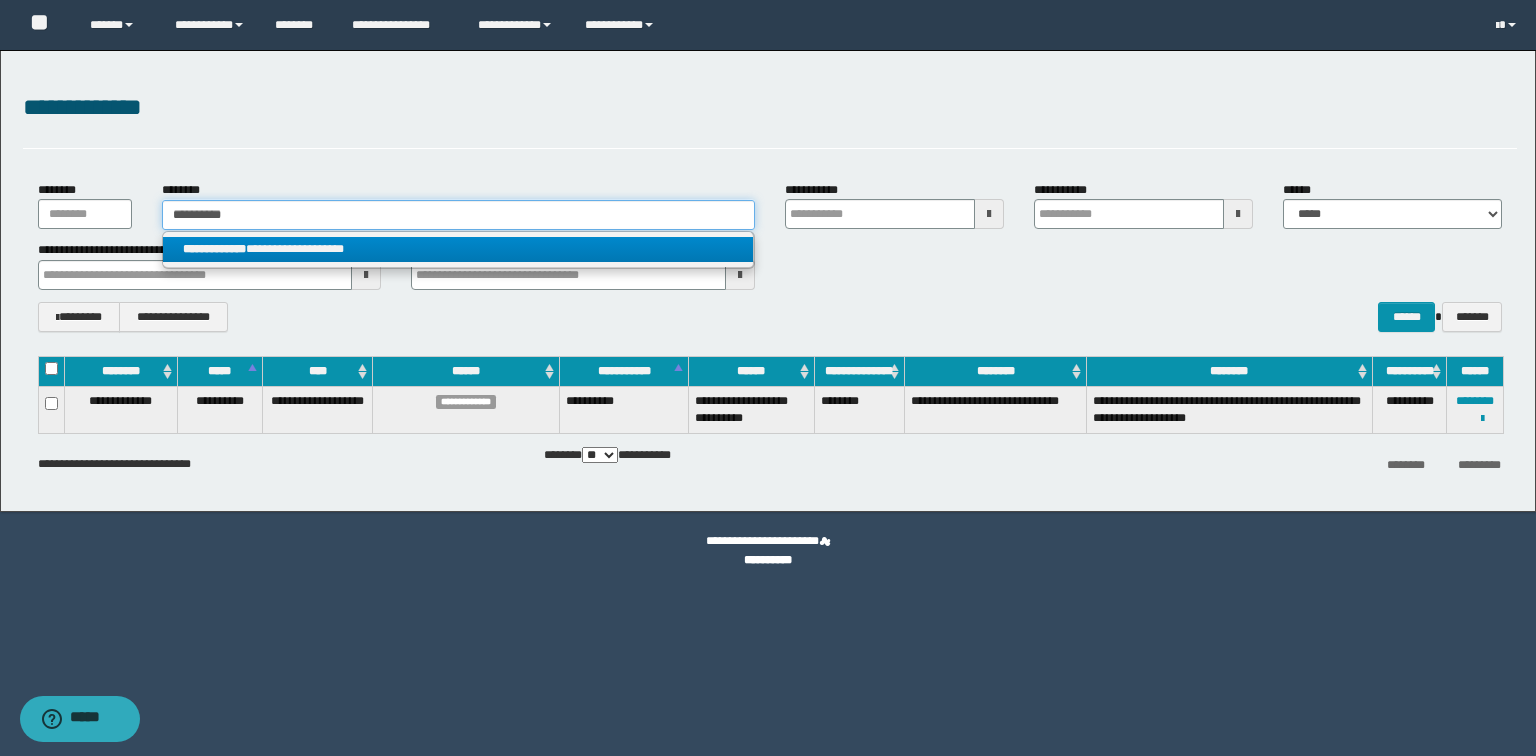 type on "**********" 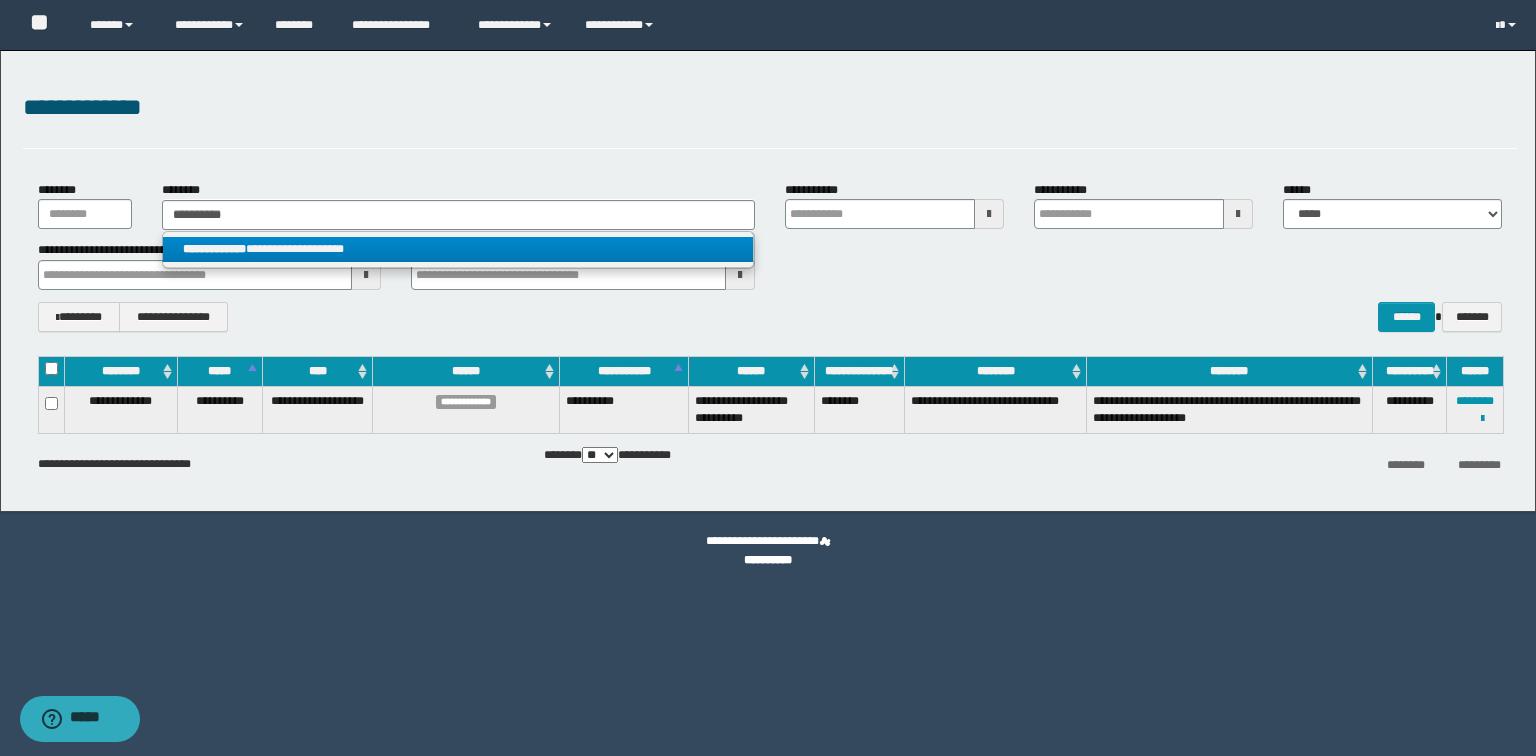click on "**********" at bounding box center [458, 249] 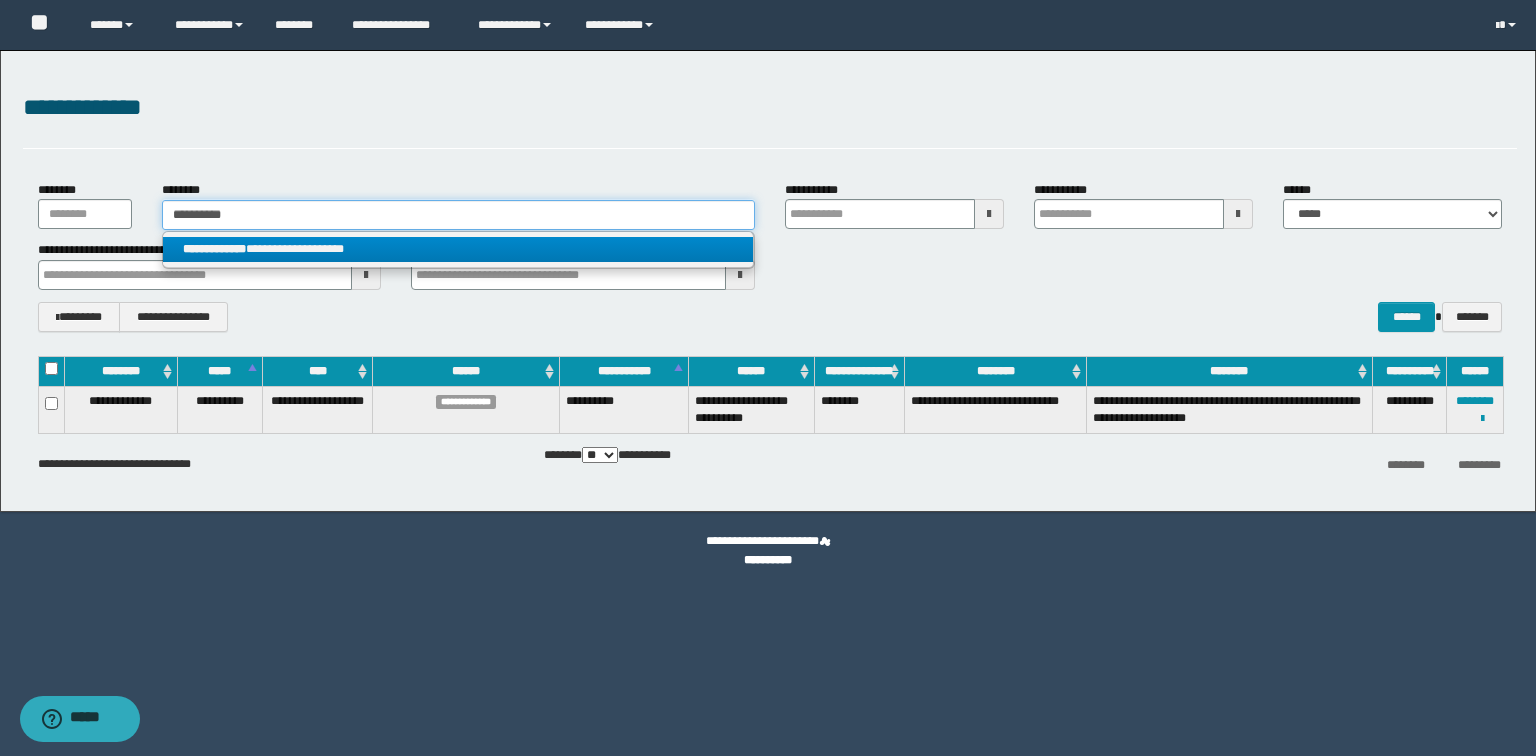 type 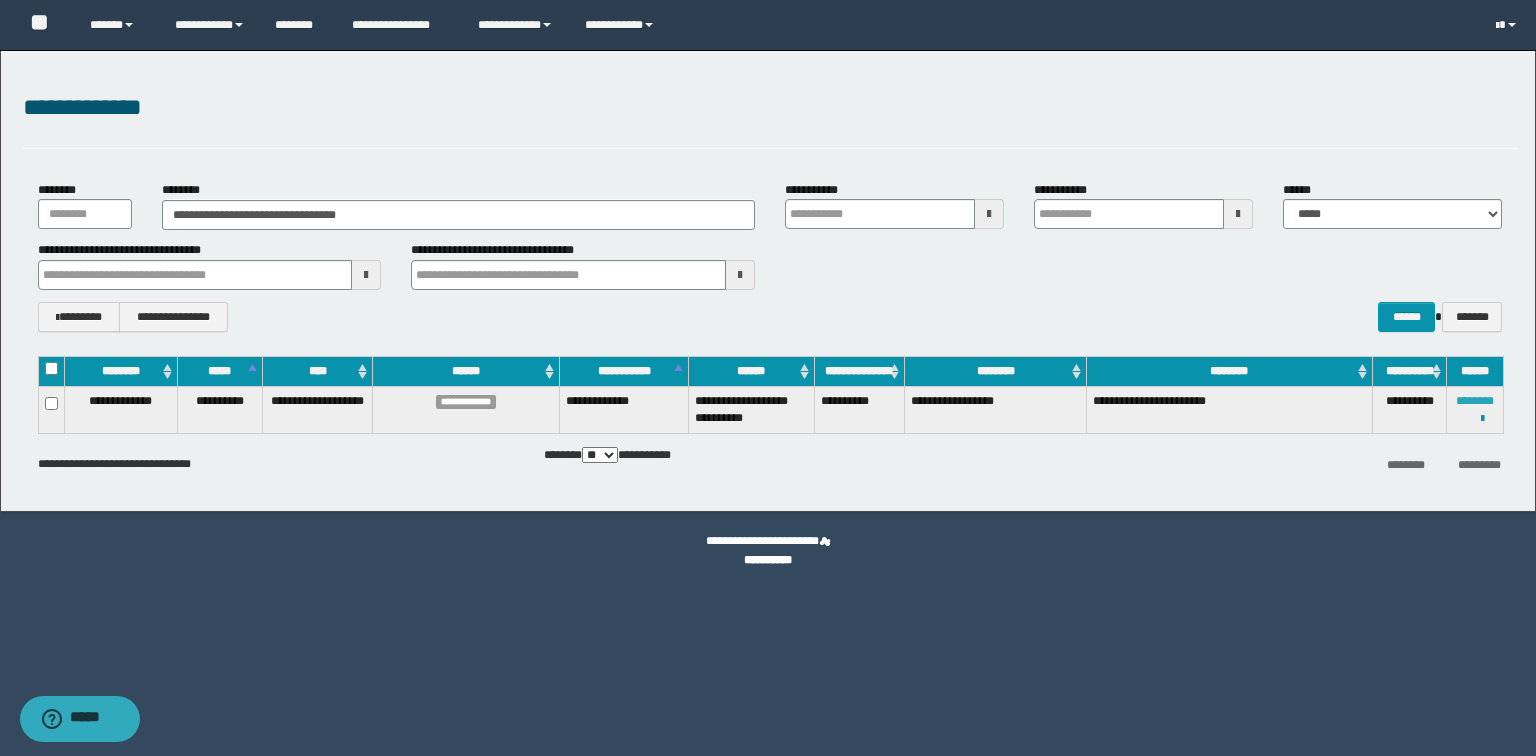 click on "********" at bounding box center (1475, 401) 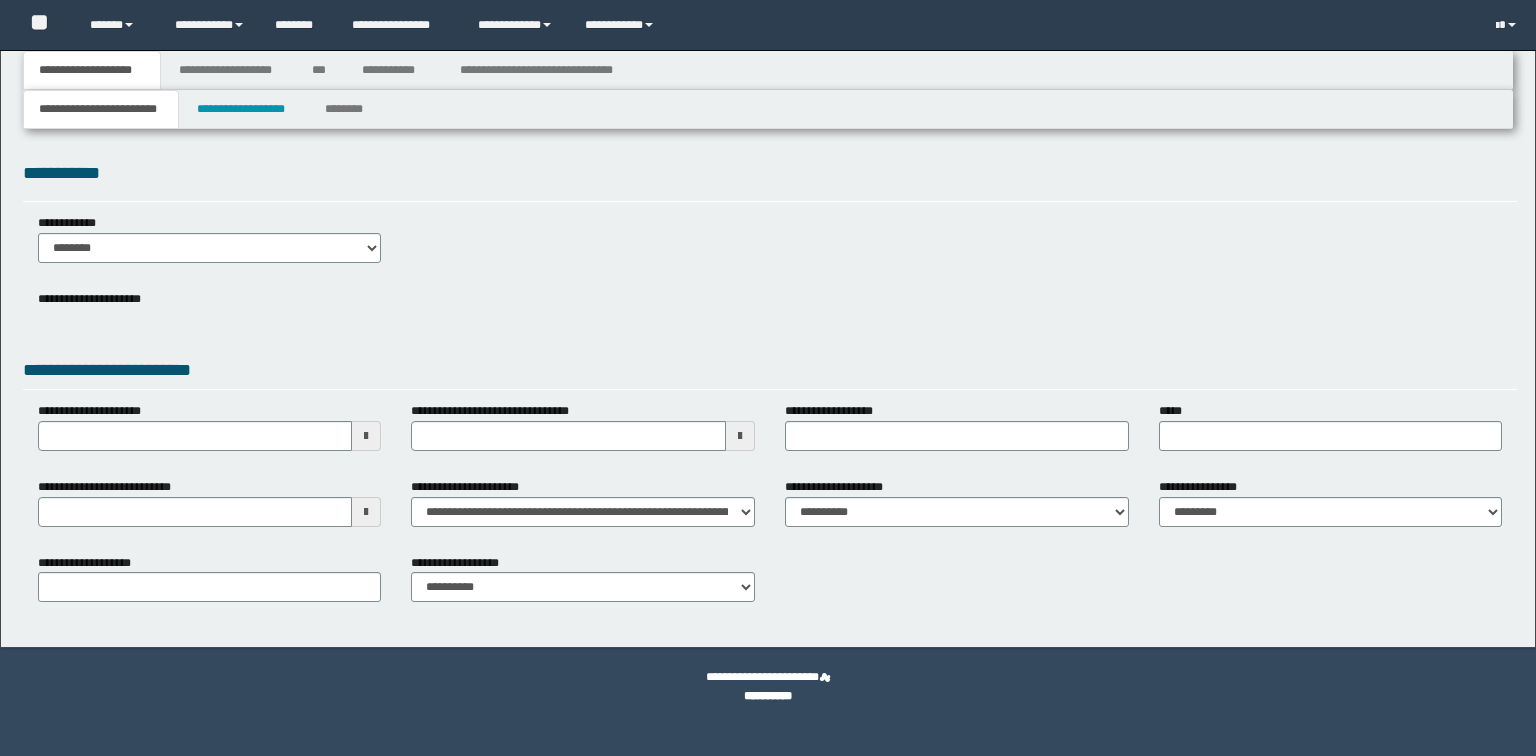 scroll, scrollTop: 0, scrollLeft: 0, axis: both 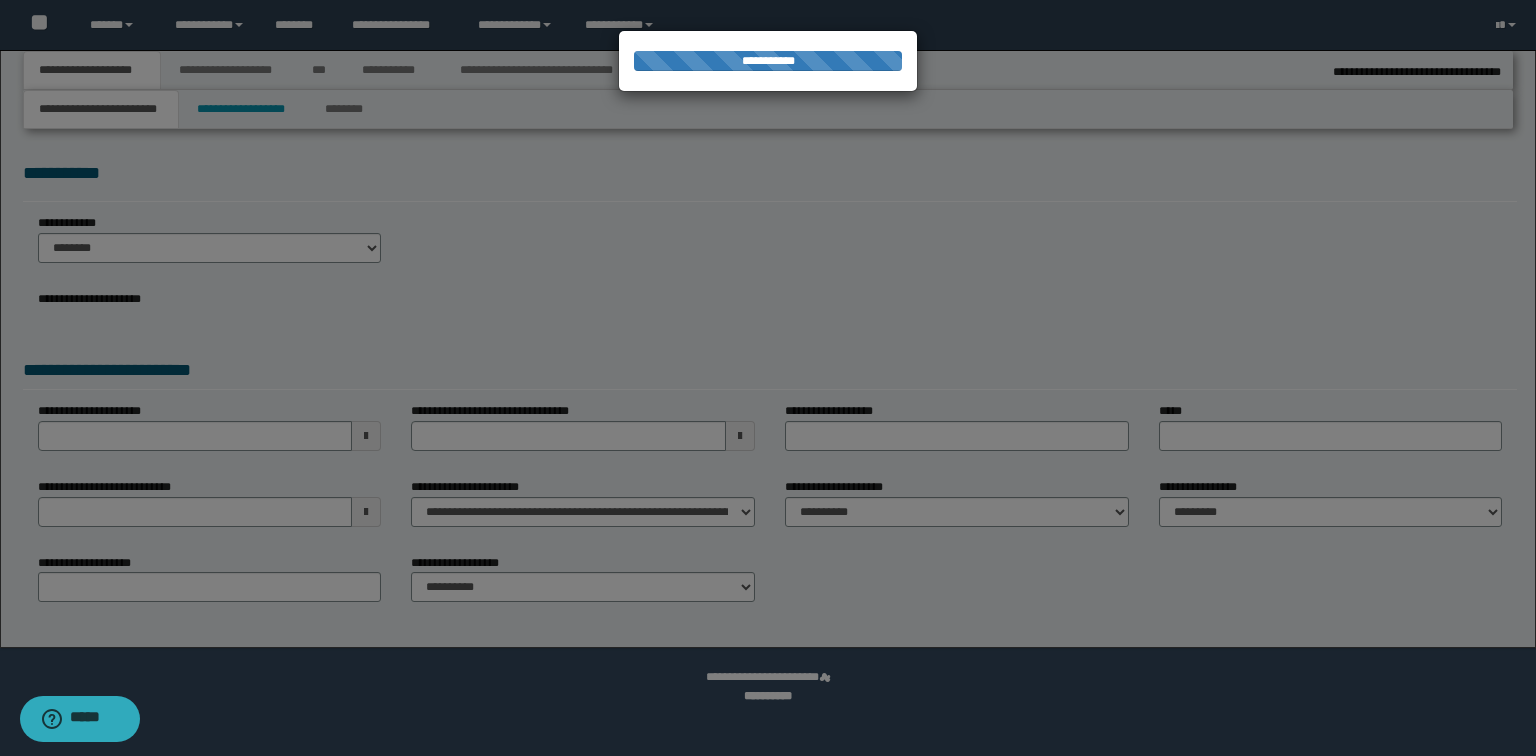 select on "*" 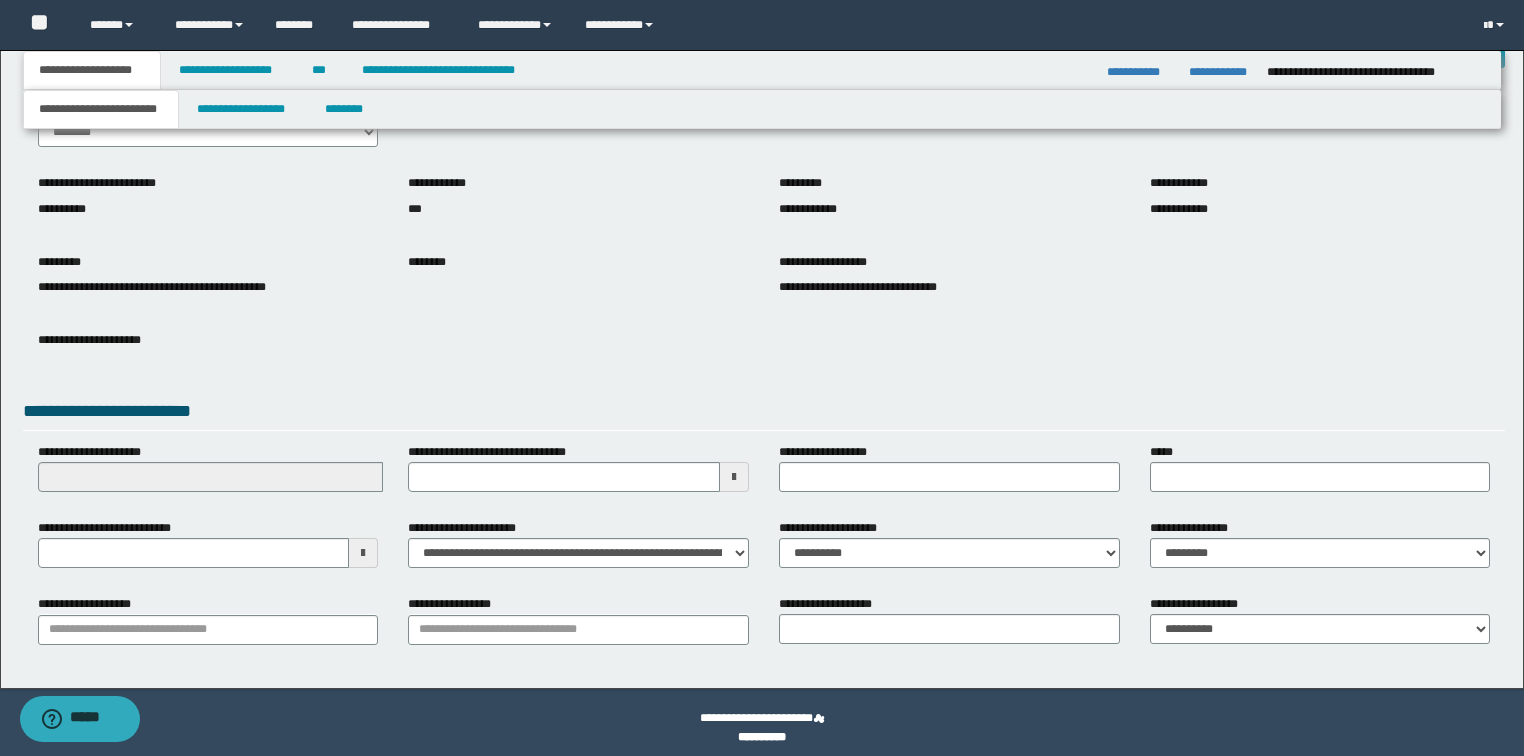 scroll, scrollTop: 127, scrollLeft: 0, axis: vertical 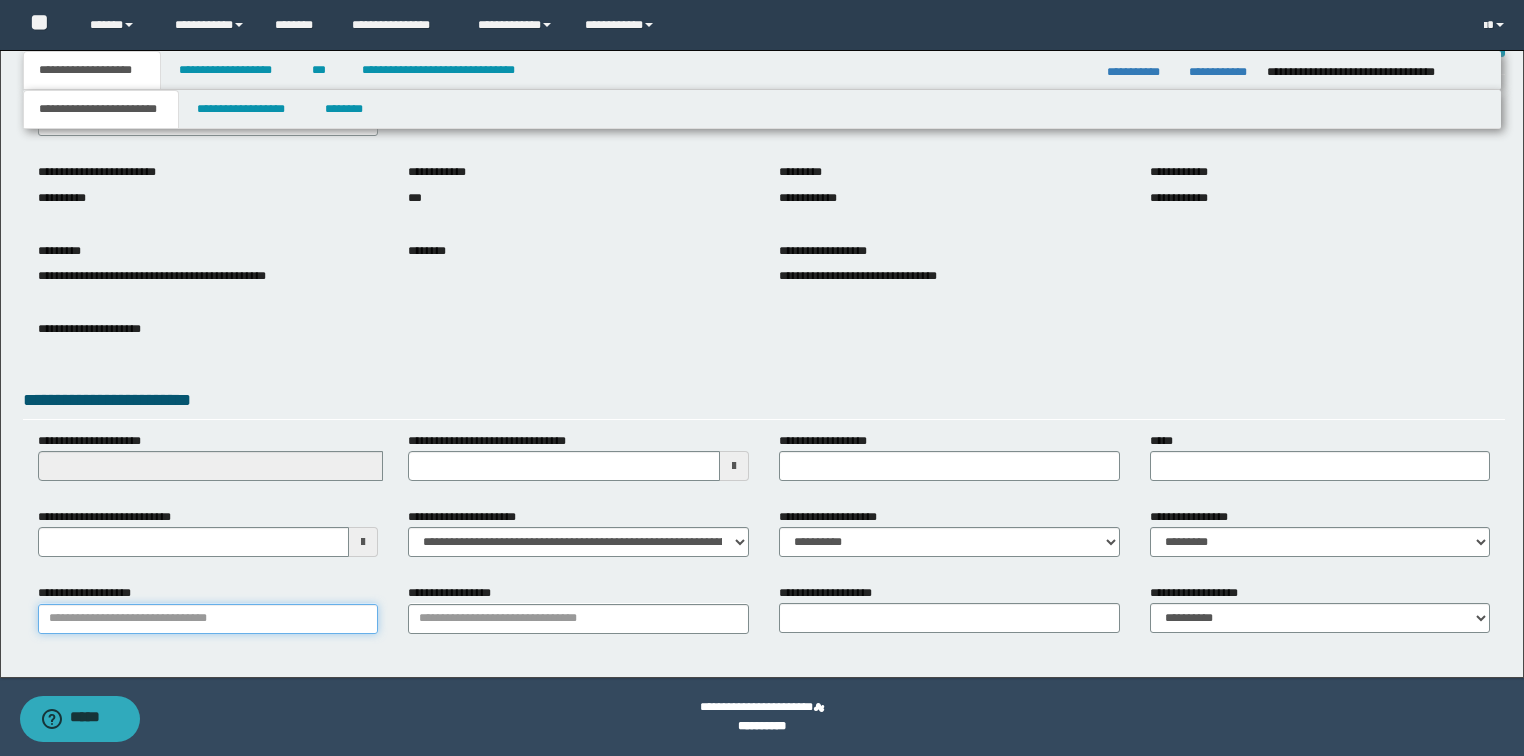 click on "**********" at bounding box center (208, 619) 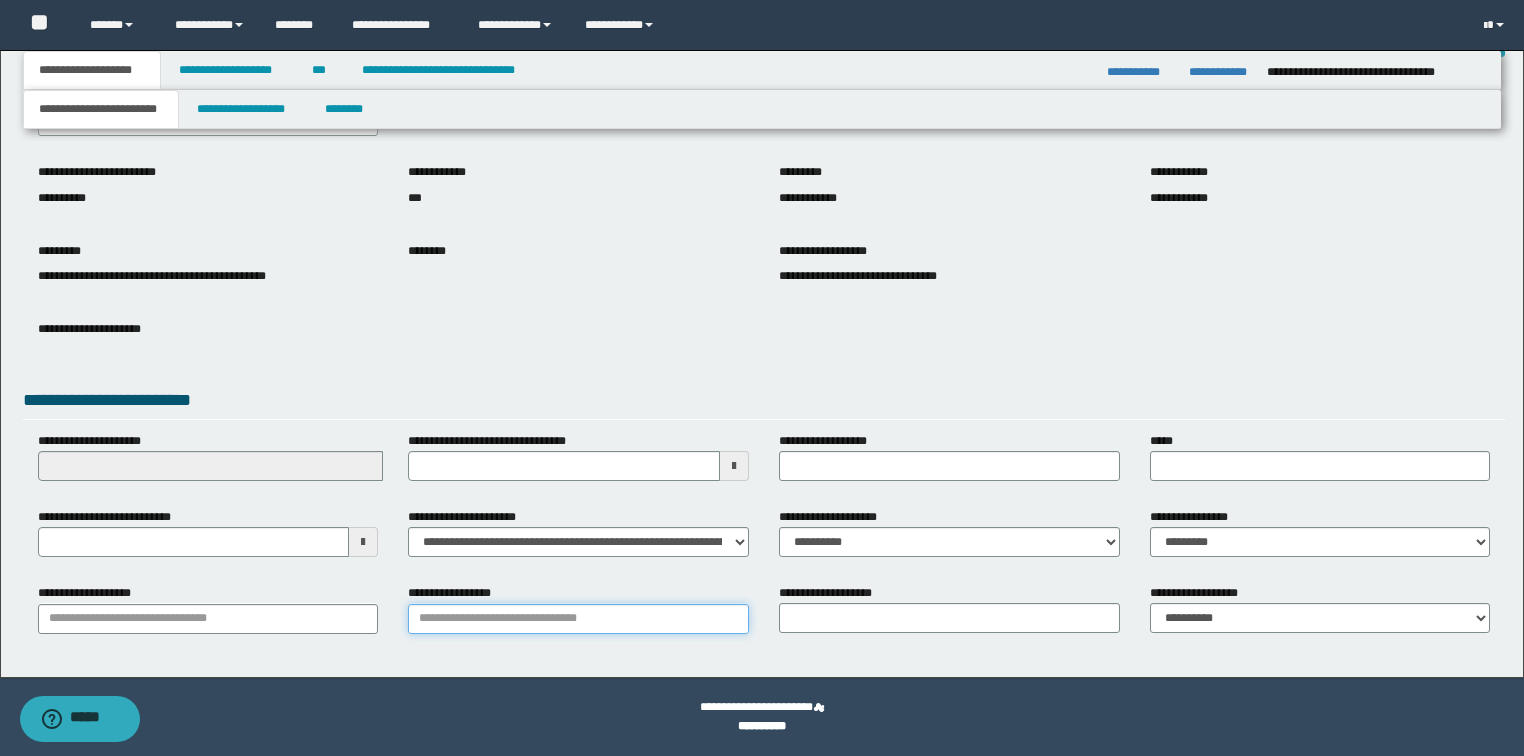 drag, startPoint x: 556, startPoint y: 629, endPoint x: 556, endPoint y: 616, distance: 13 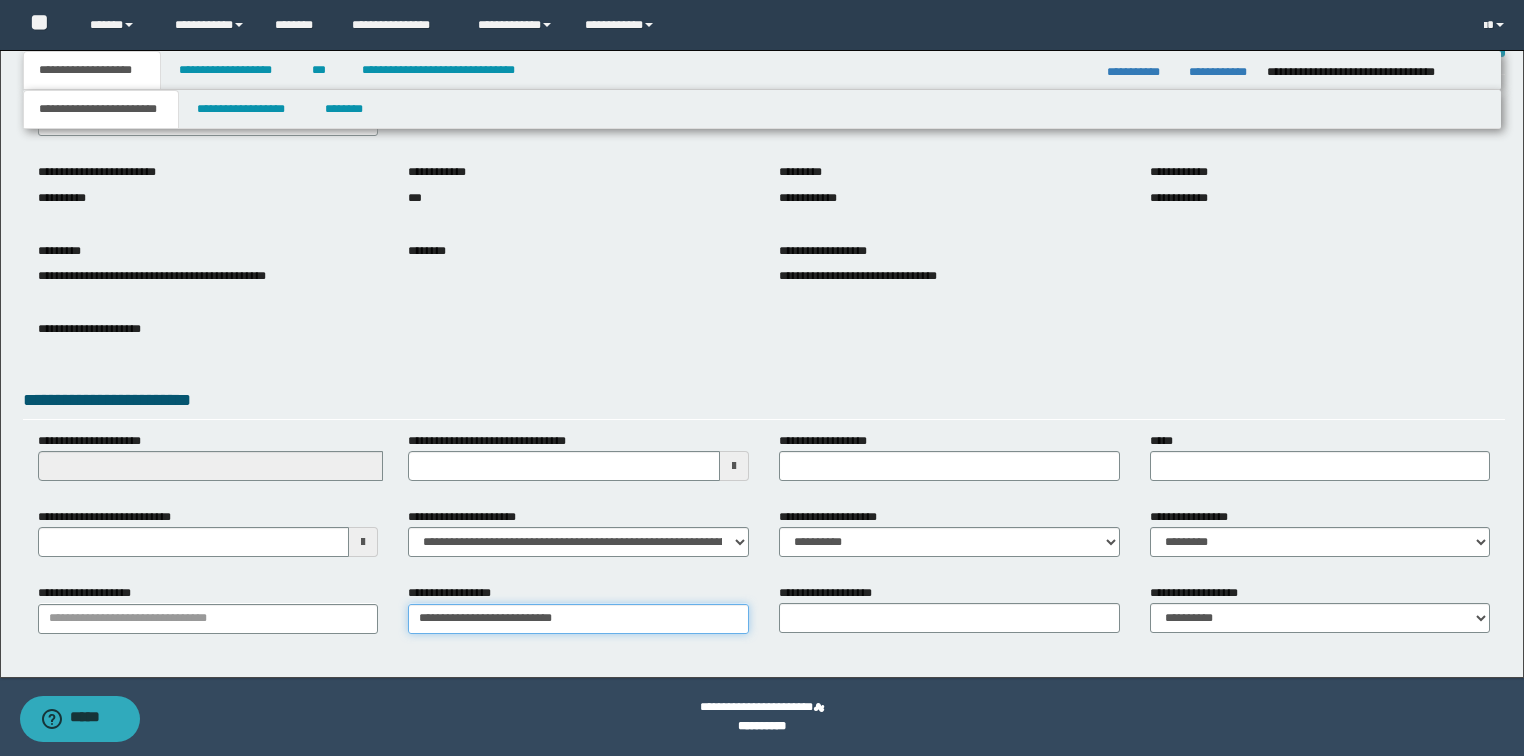 type on "**********" 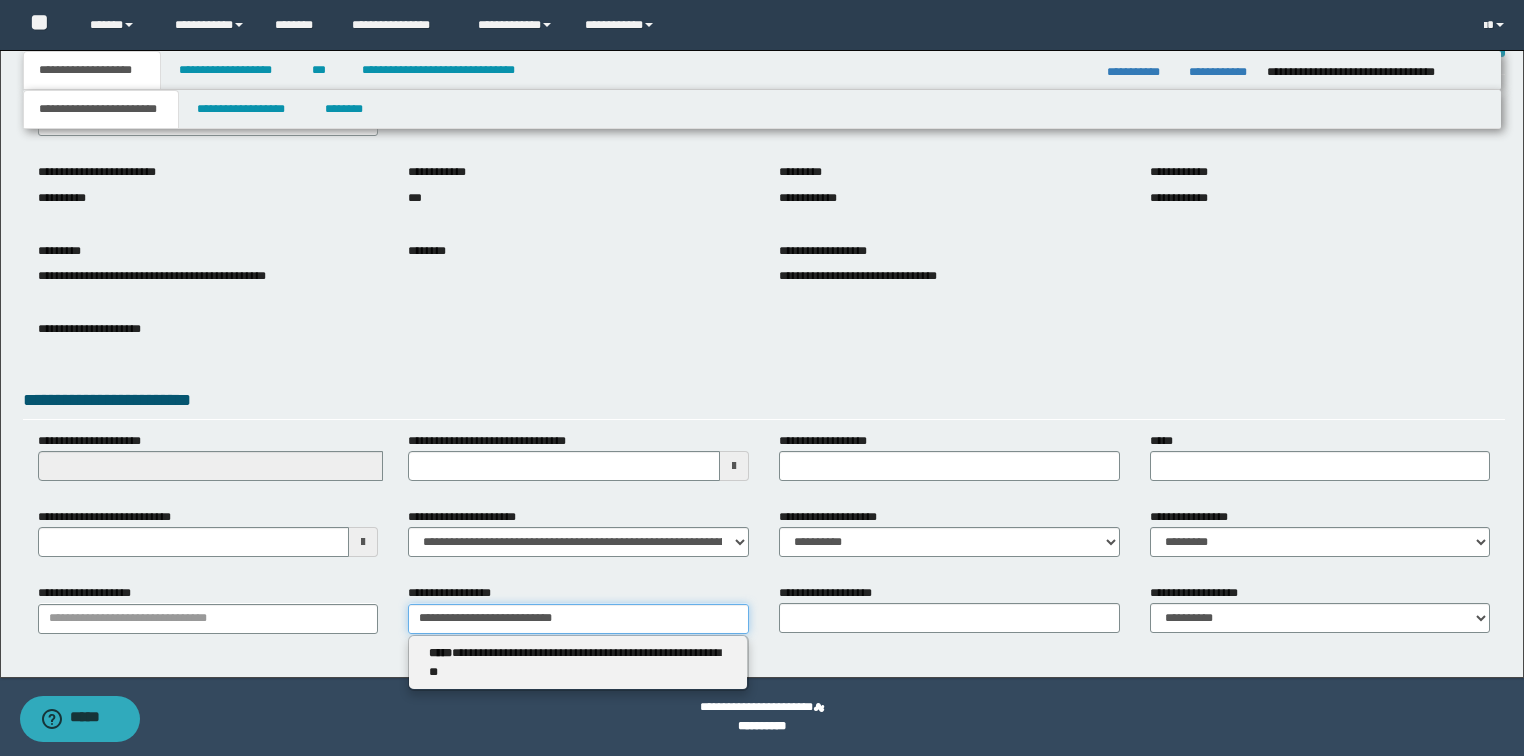 type on "**********" 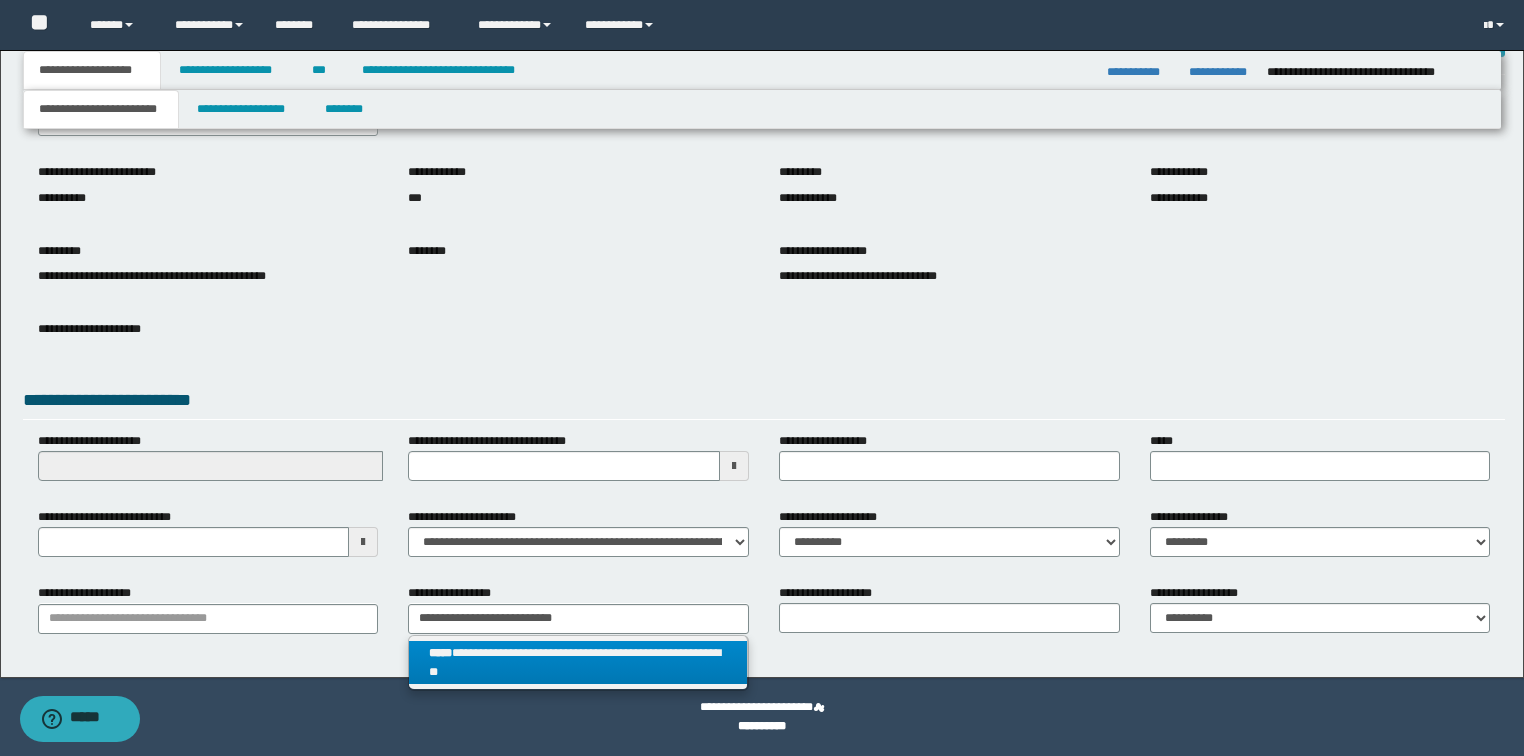 click on "**********" at bounding box center [578, 663] 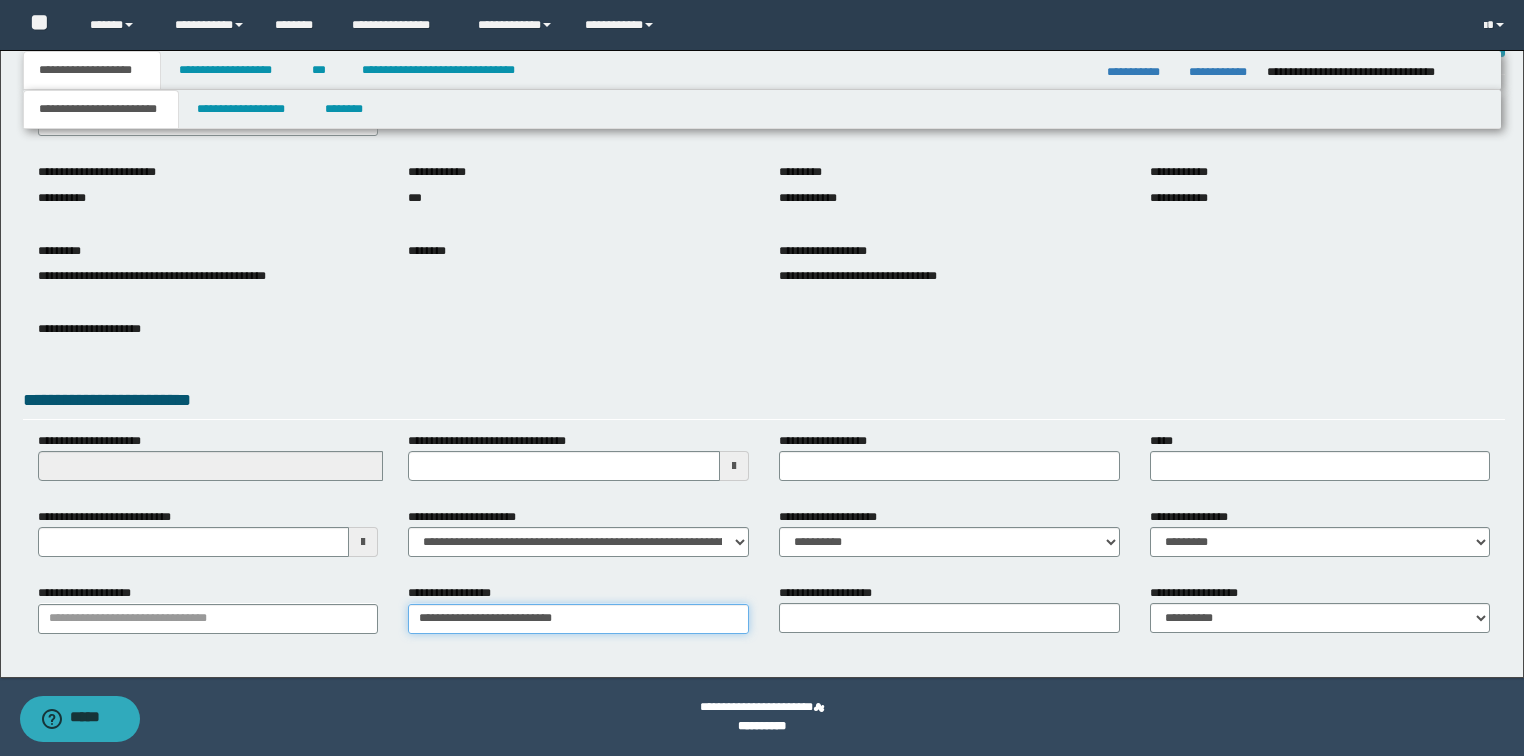 type on "**********" 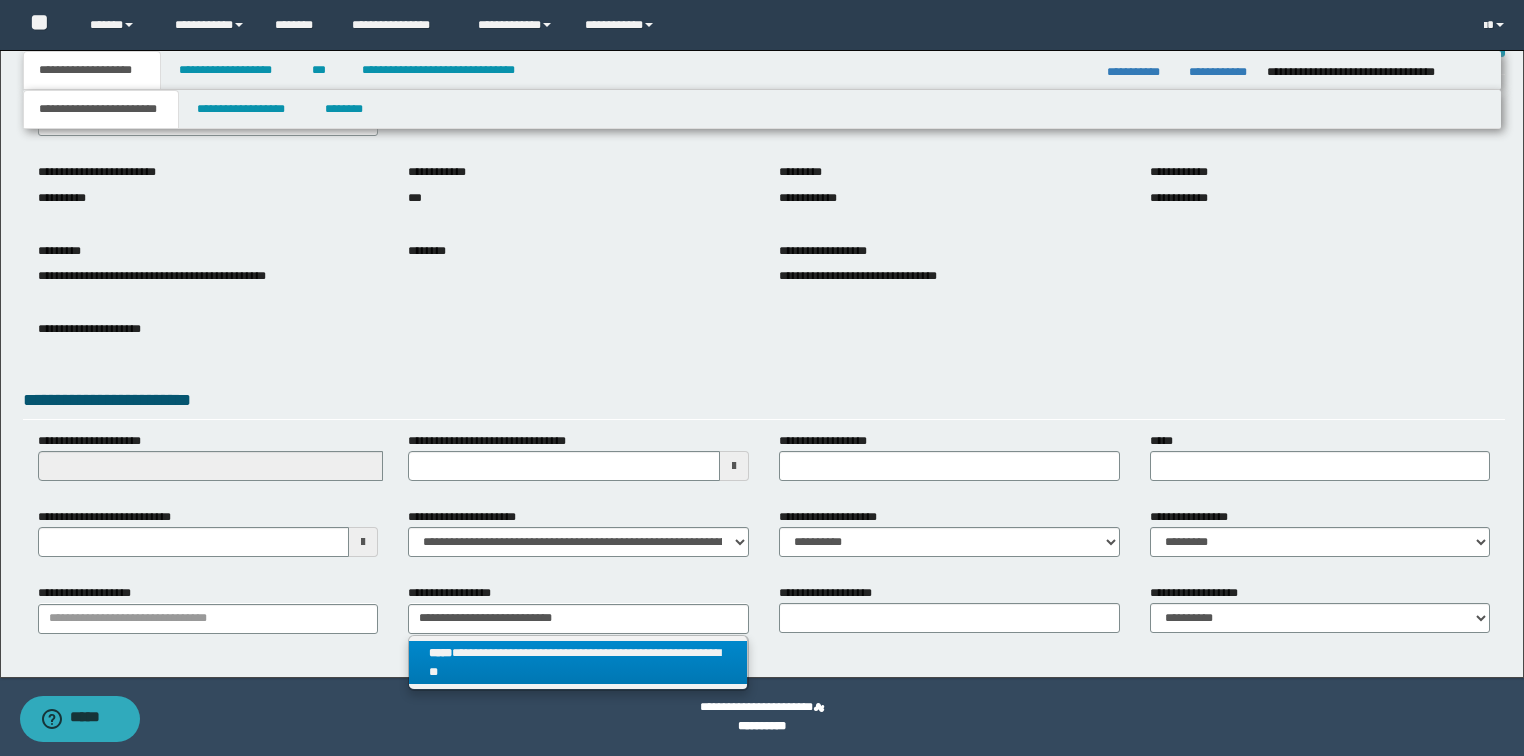click on "**********" at bounding box center [578, 663] 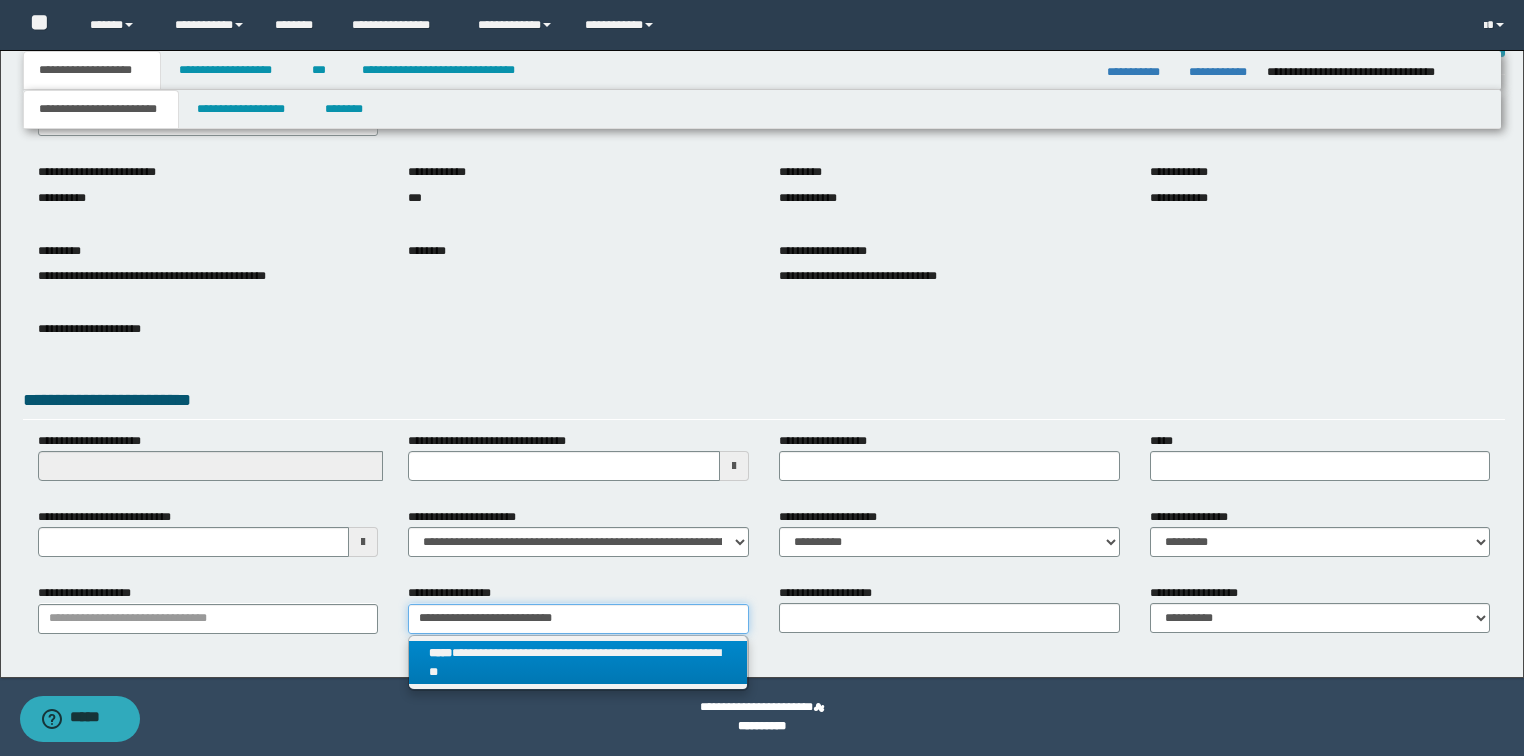type 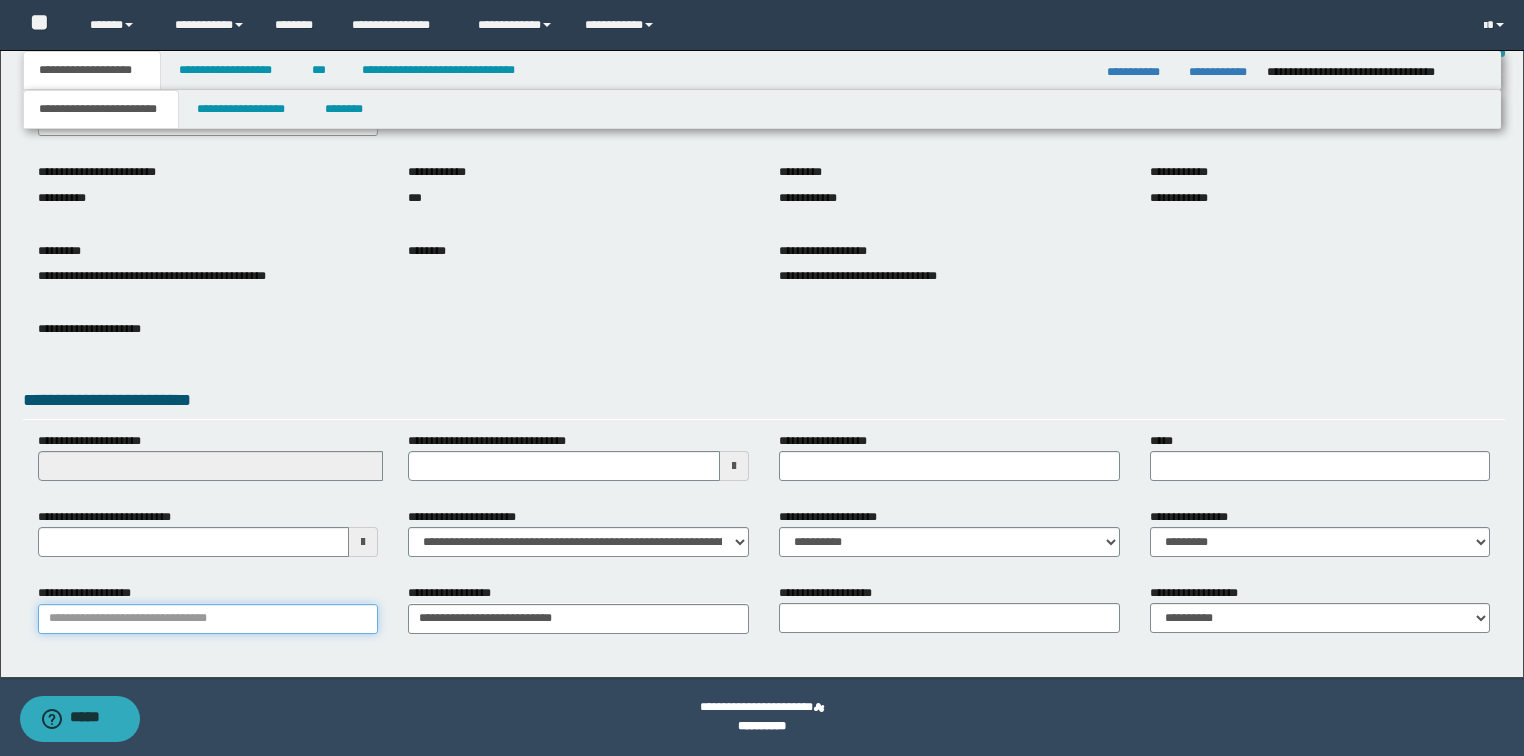 click on "**********" at bounding box center [208, 619] 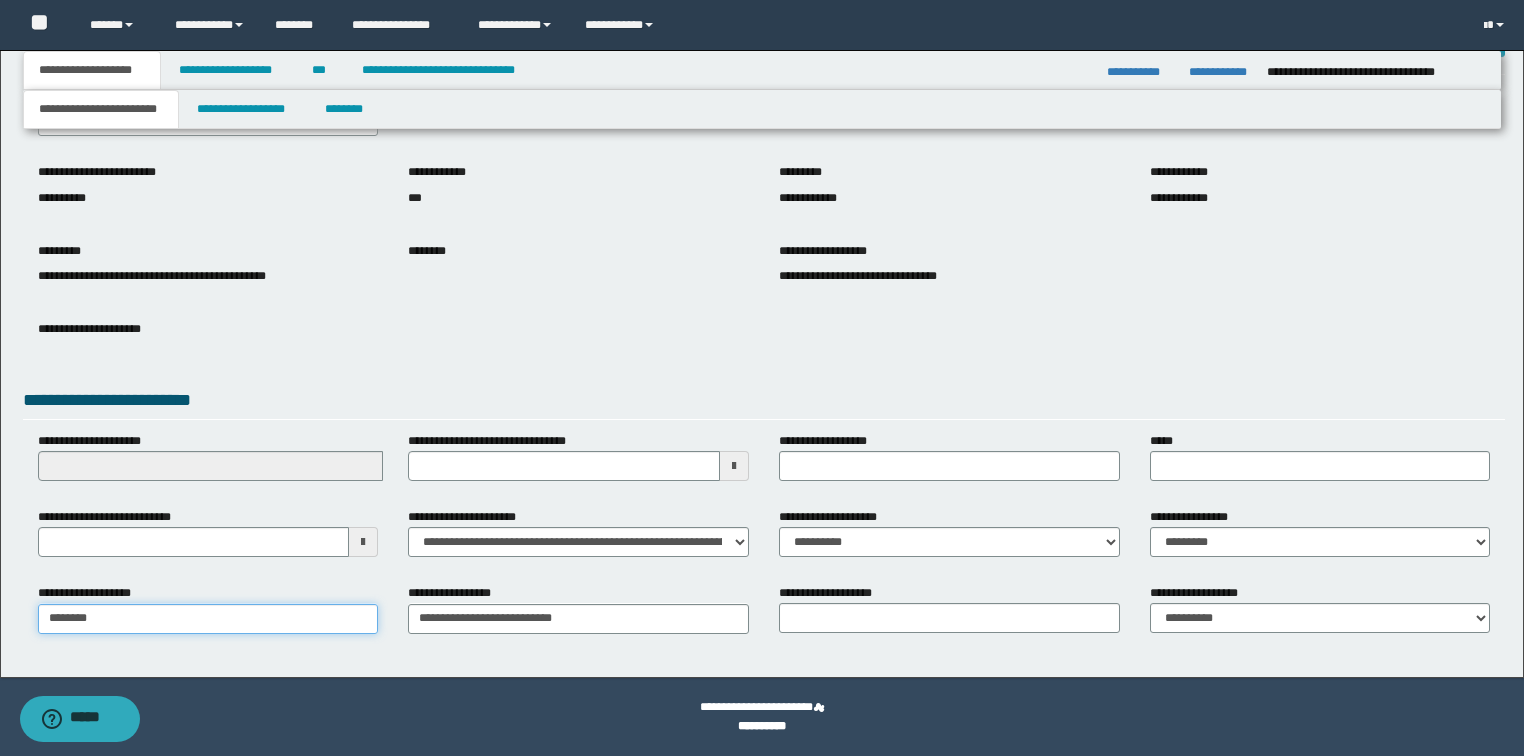type on "*********" 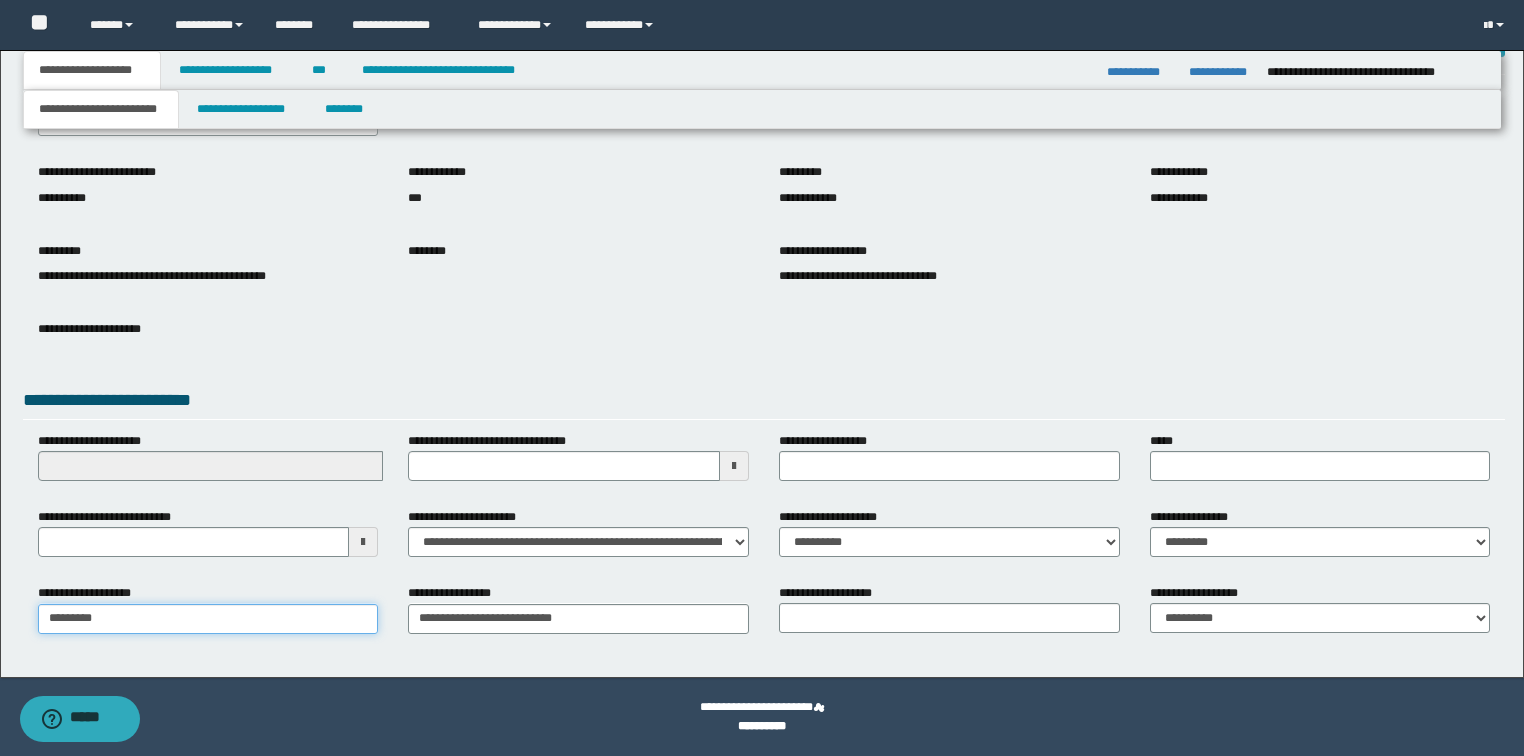 type on "*********" 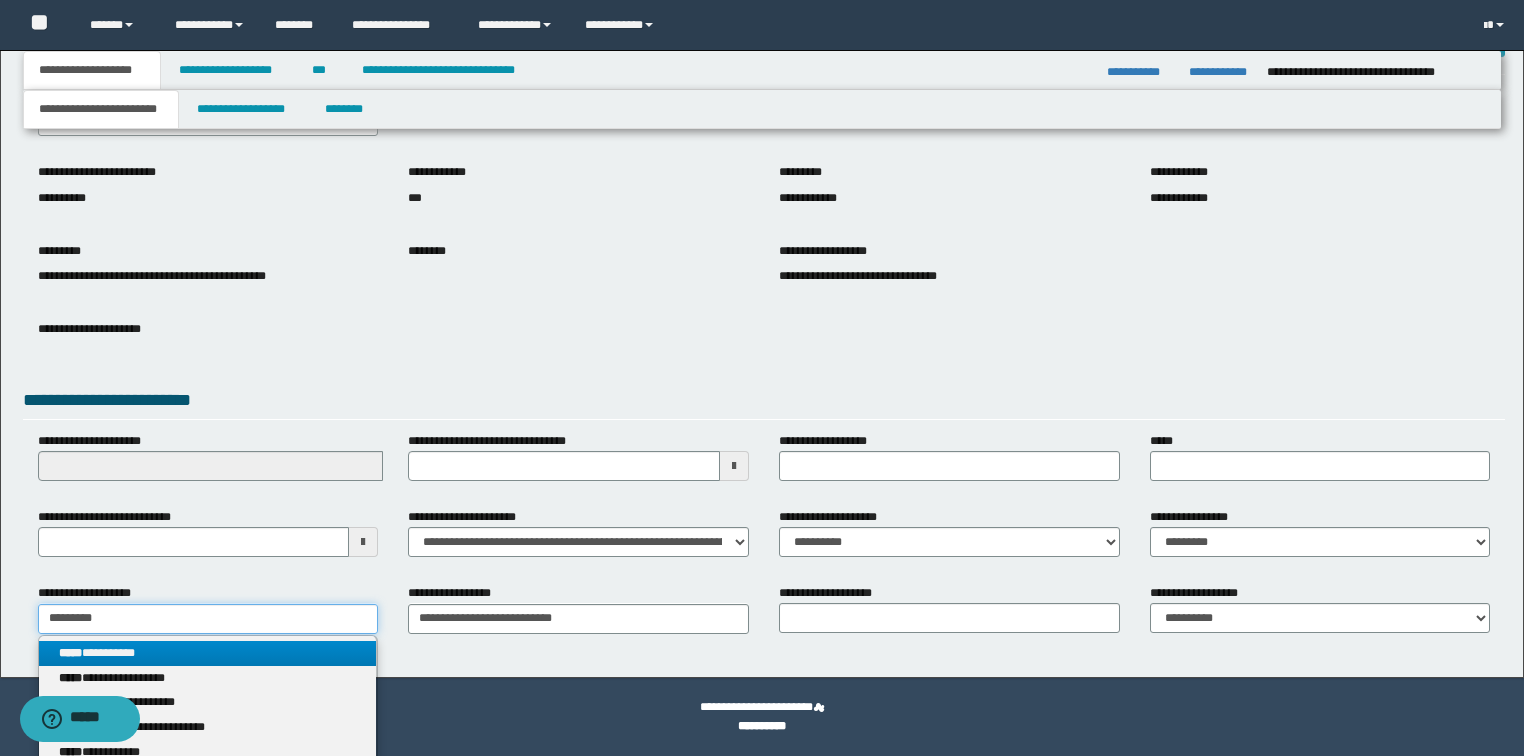 type on "*********" 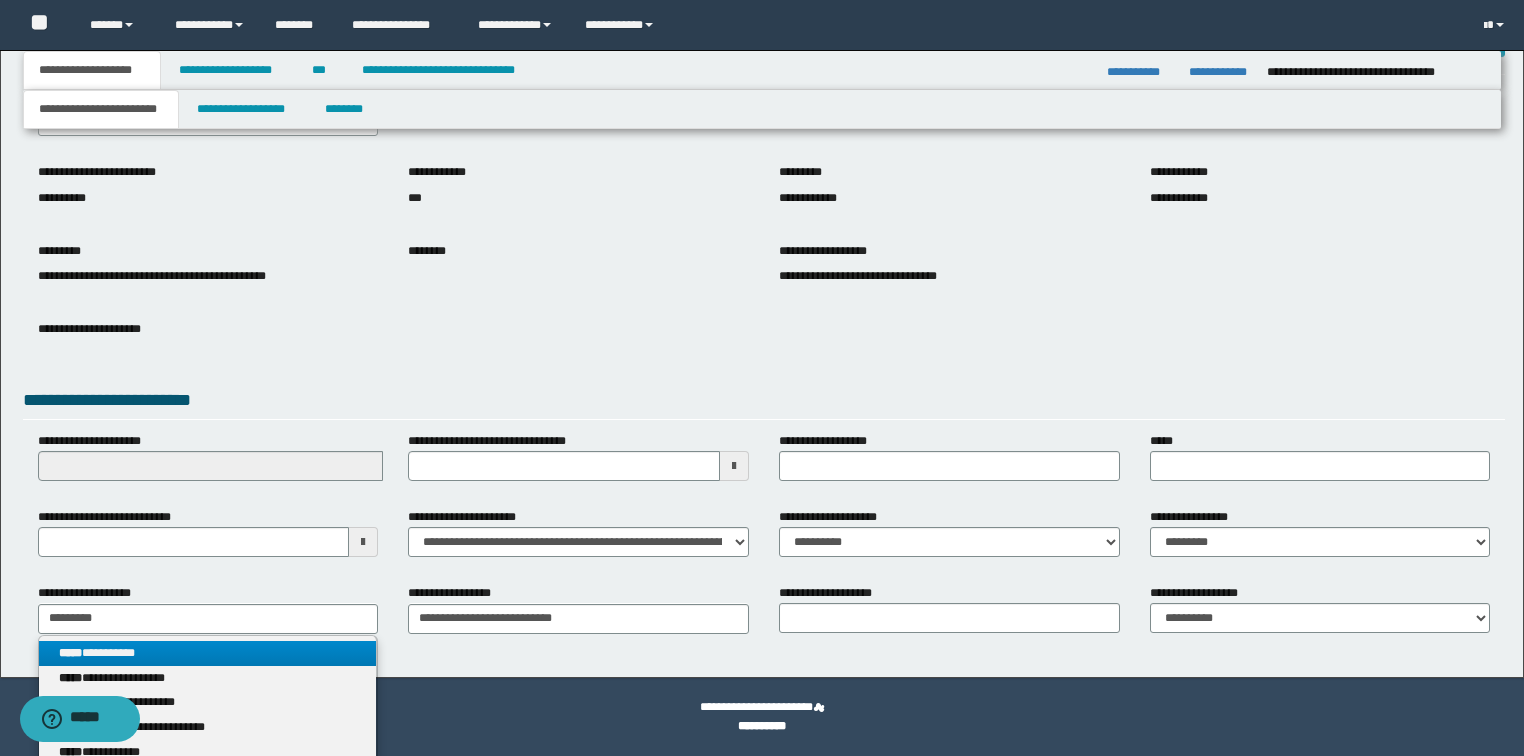 click on "**********" at bounding box center [208, 653] 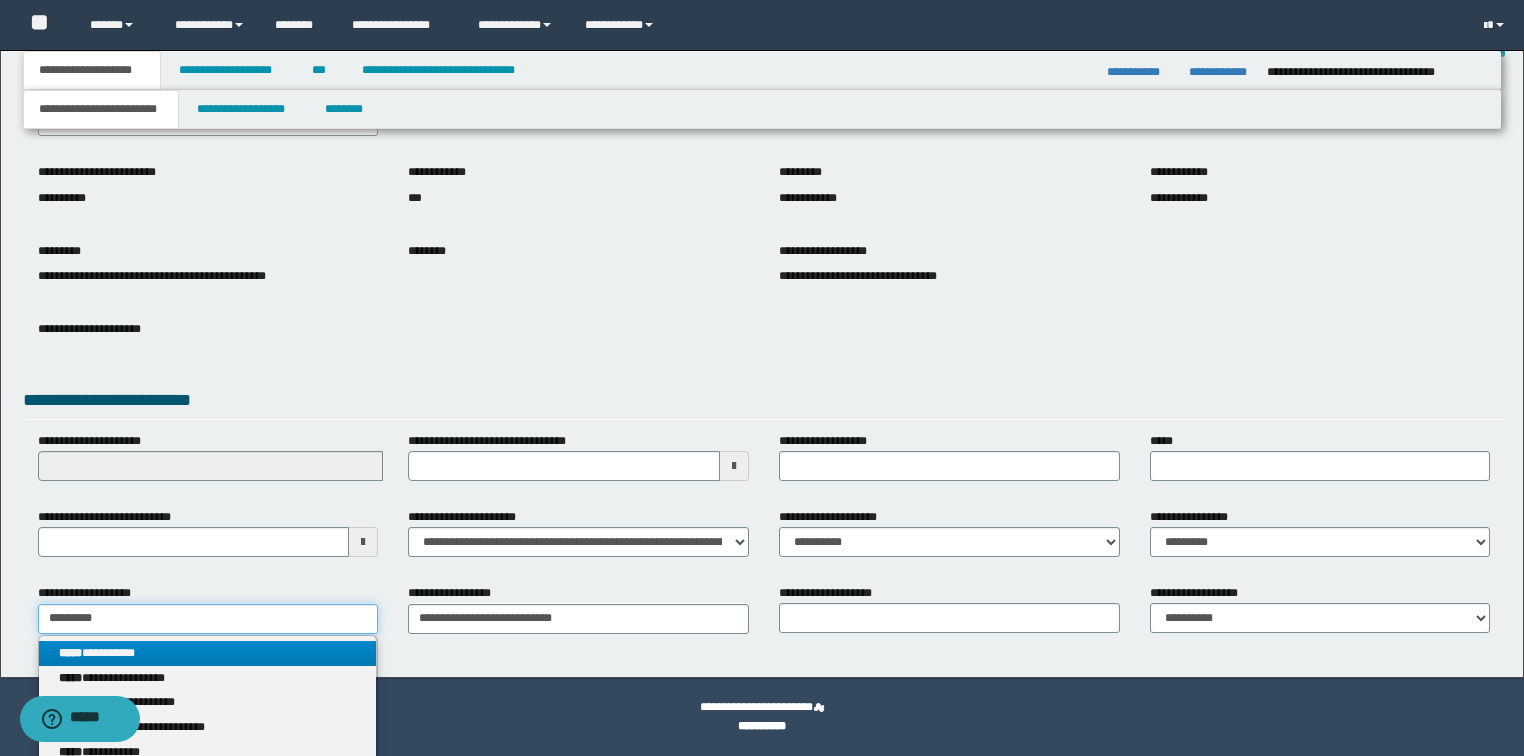 type 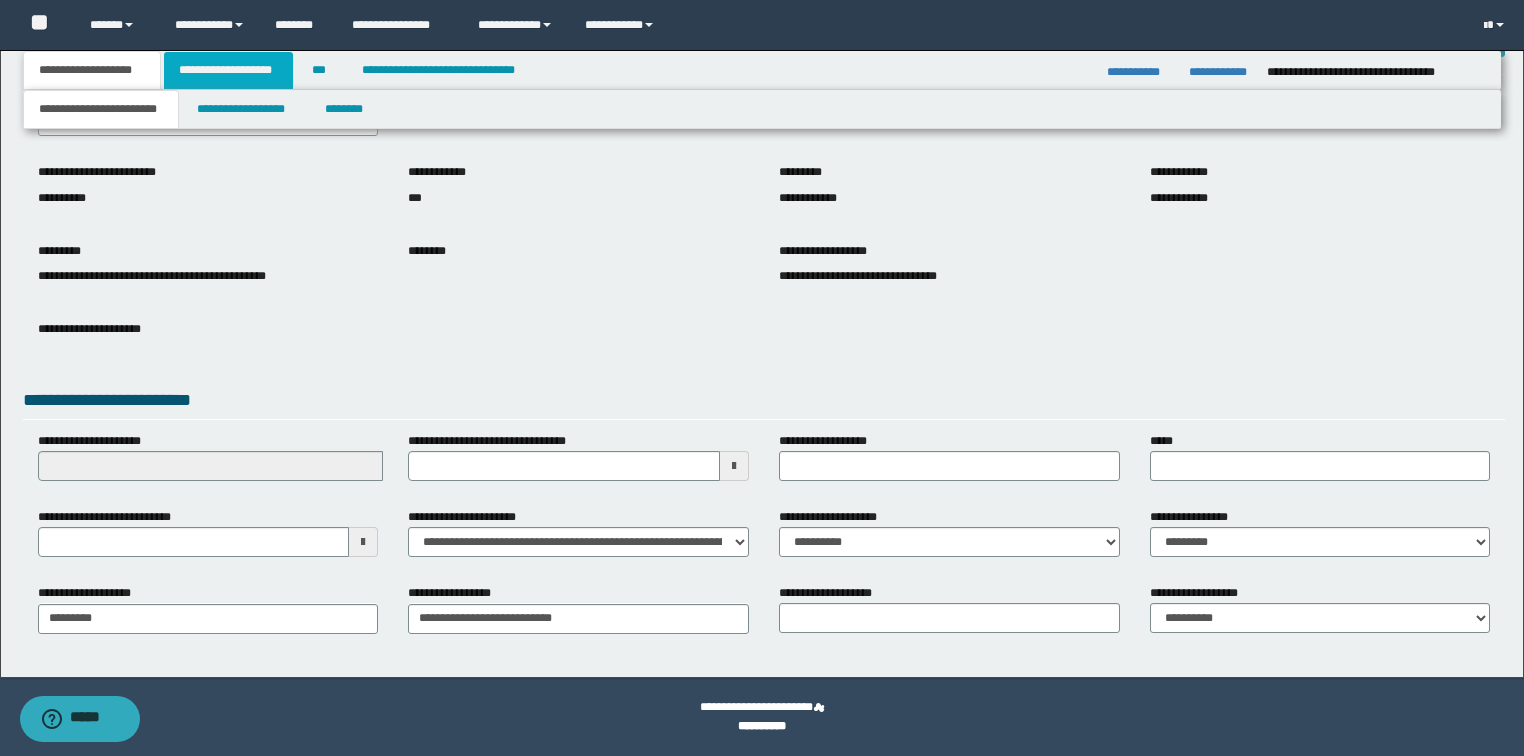 click on "**********" at bounding box center [228, 70] 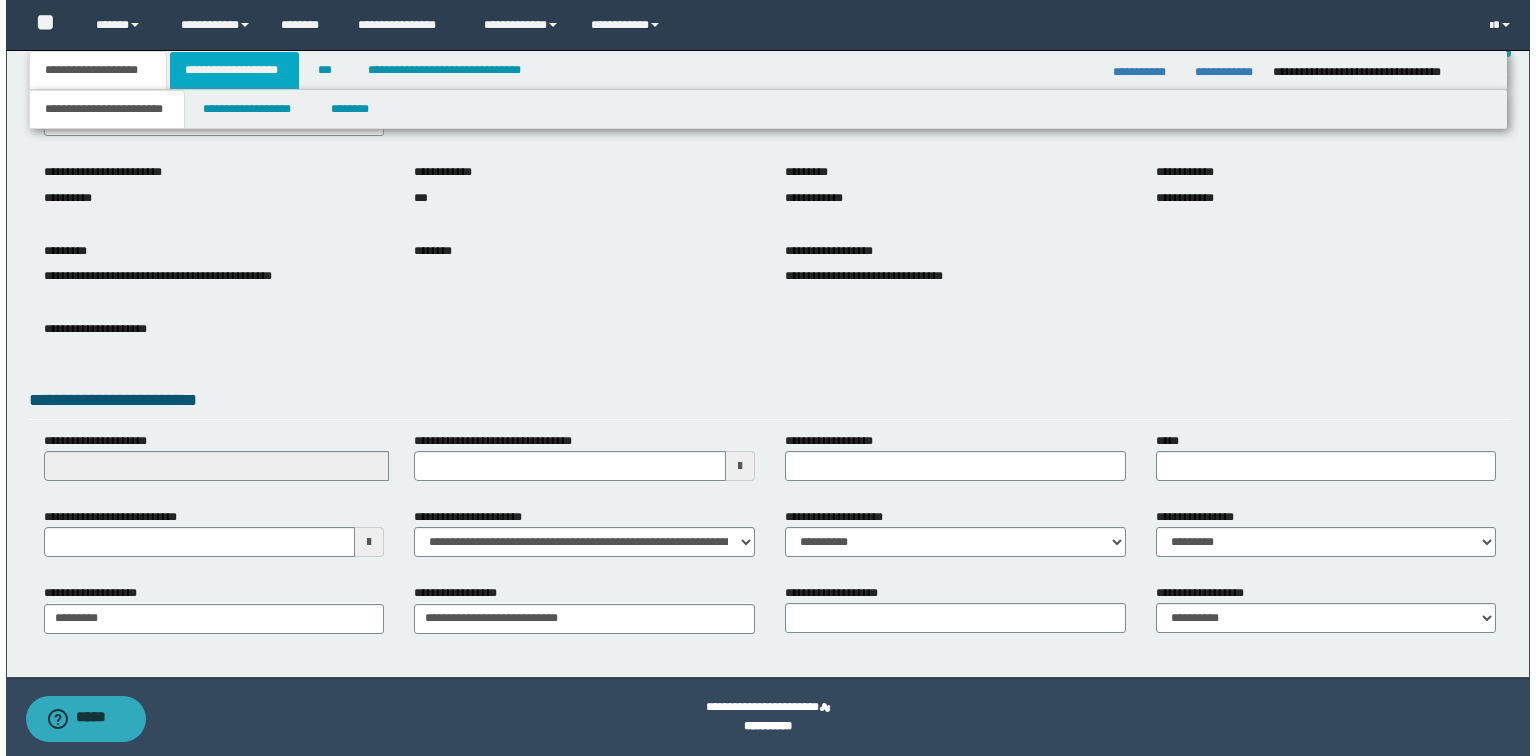 scroll, scrollTop: 0, scrollLeft: 0, axis: both 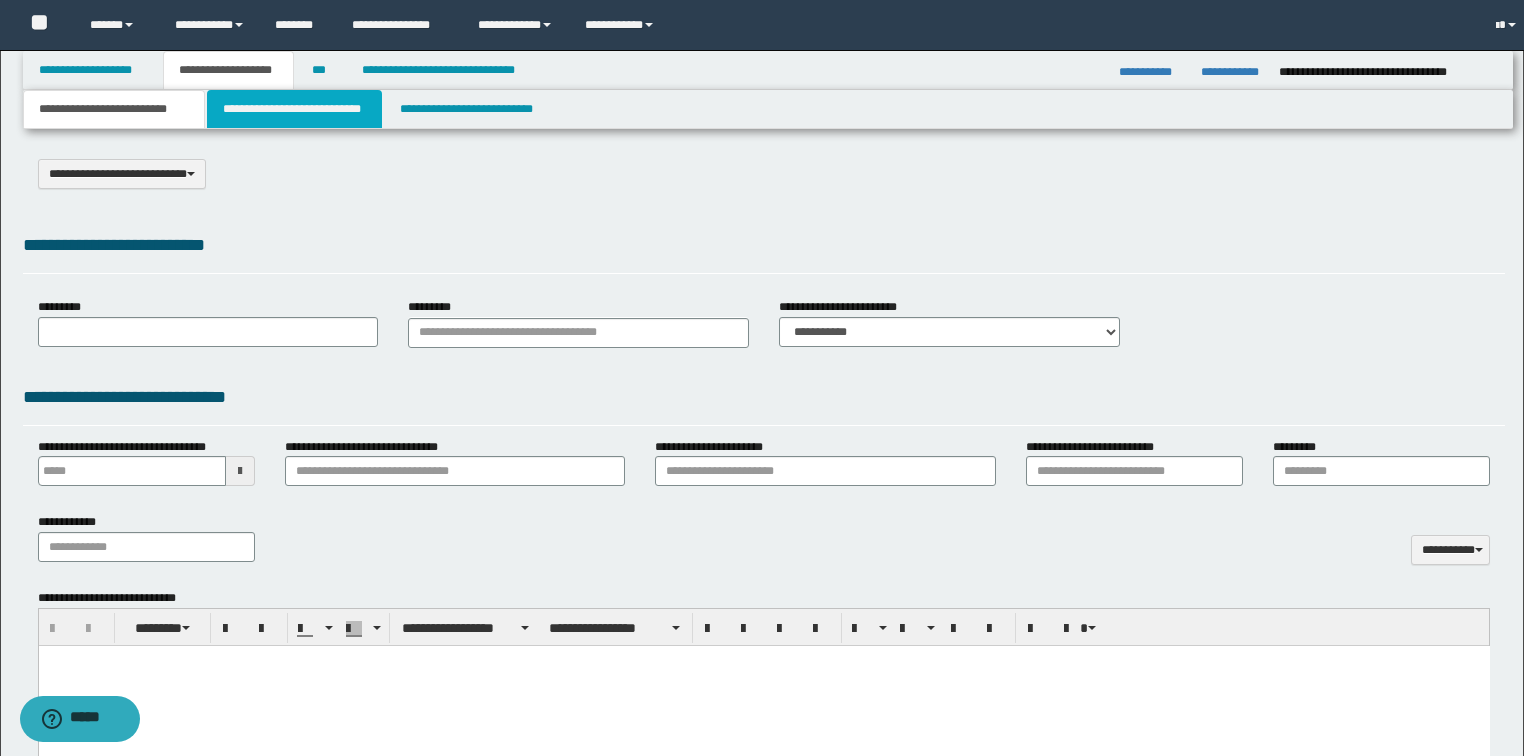 select on "*" 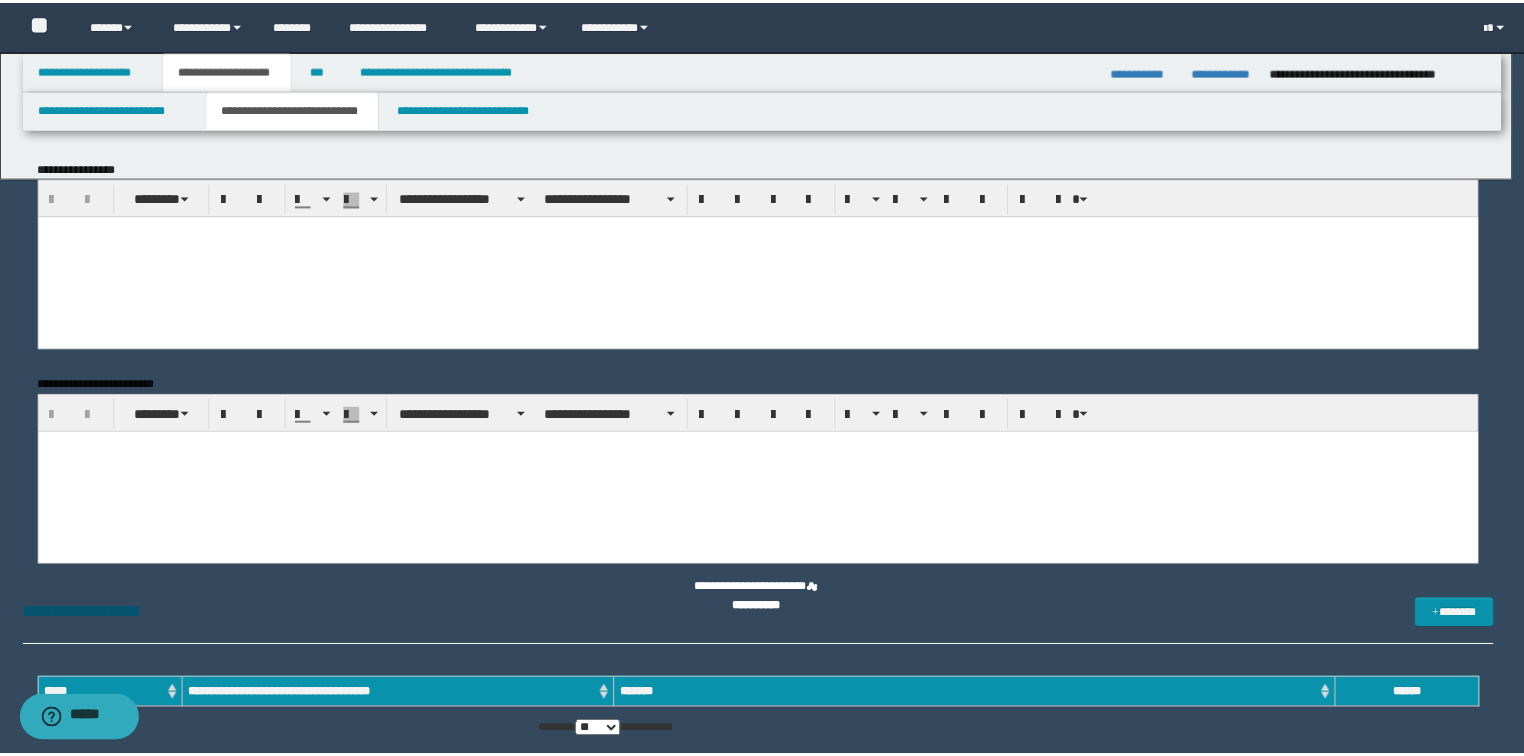 scroll, scrollTop: 0, scrollLeft: 0, axis: both 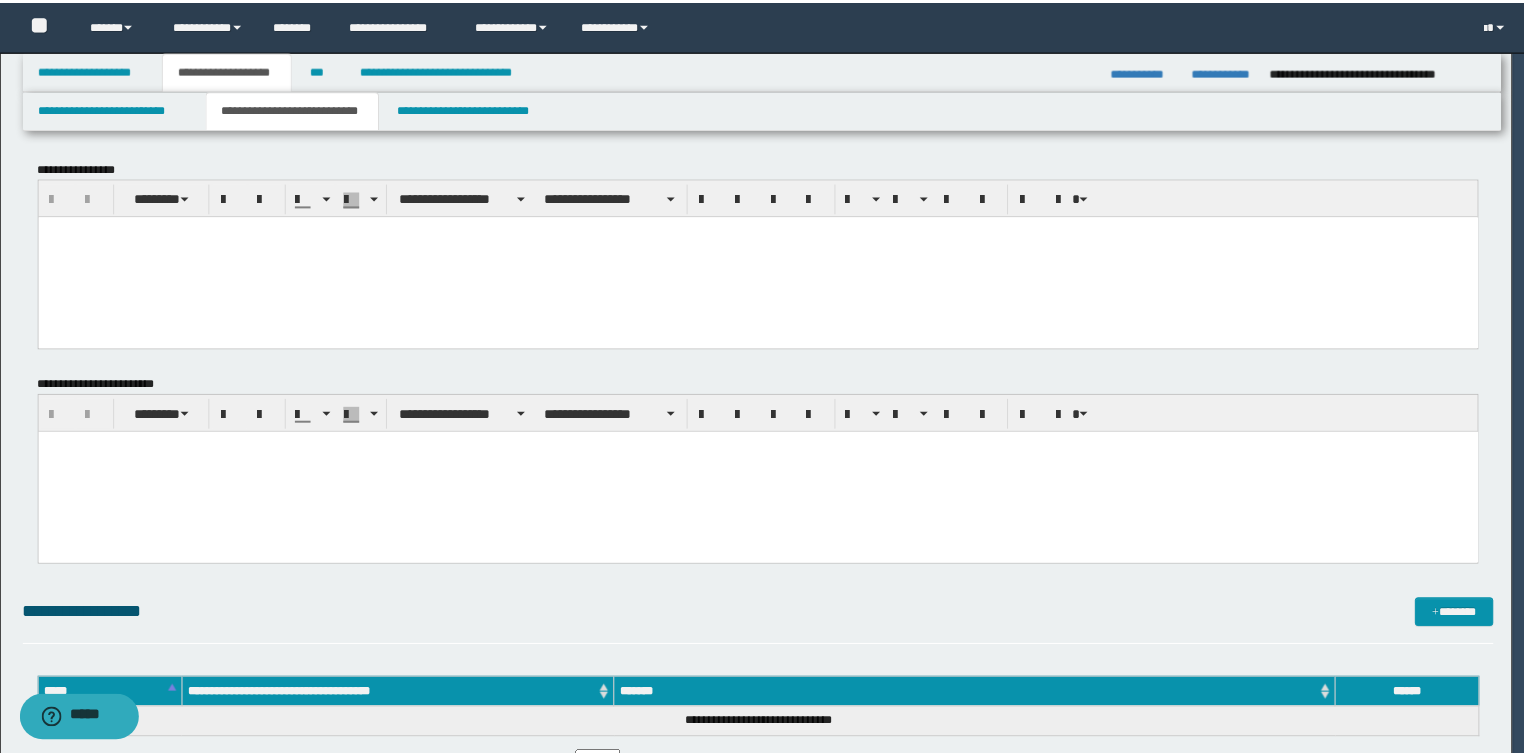 click at bounding box center (763, 257) 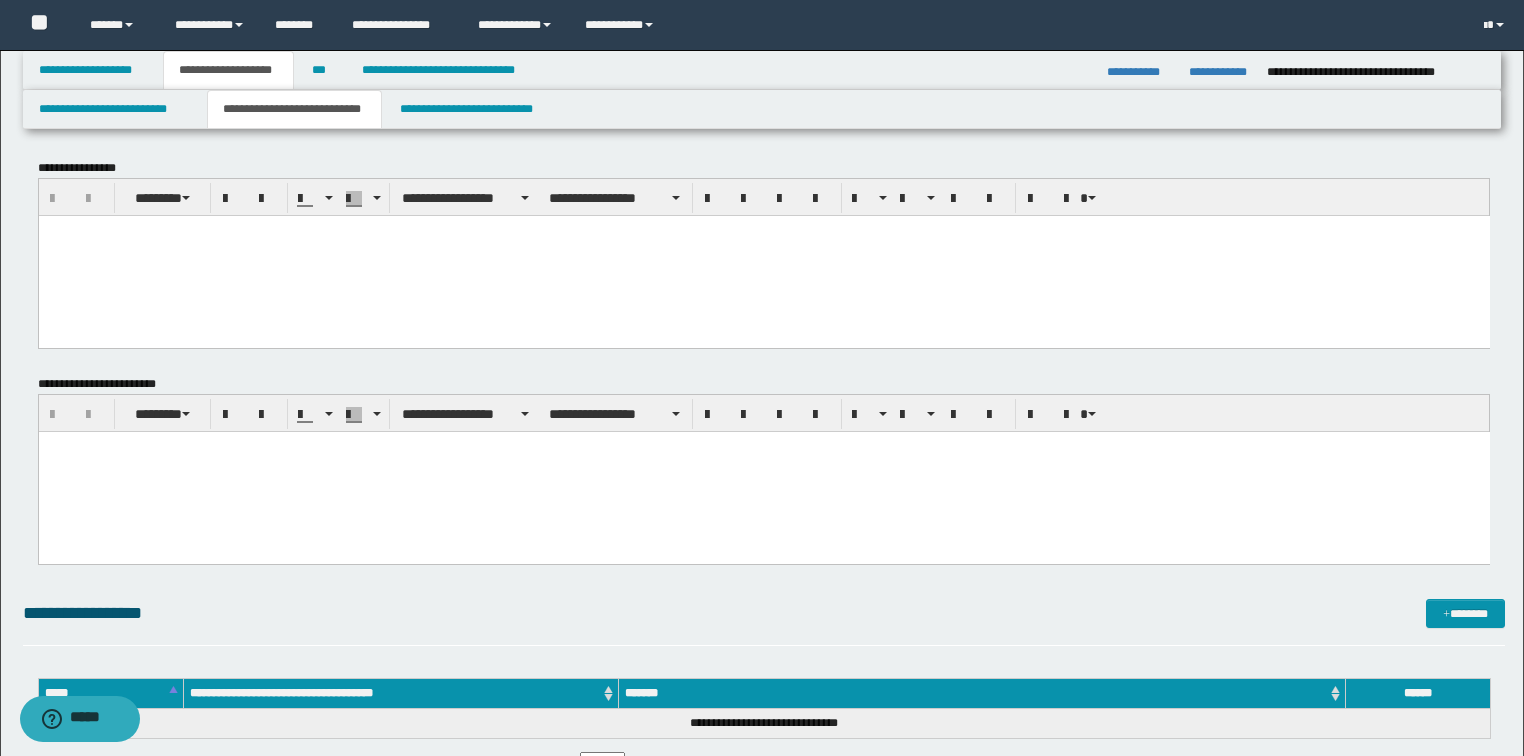 paste 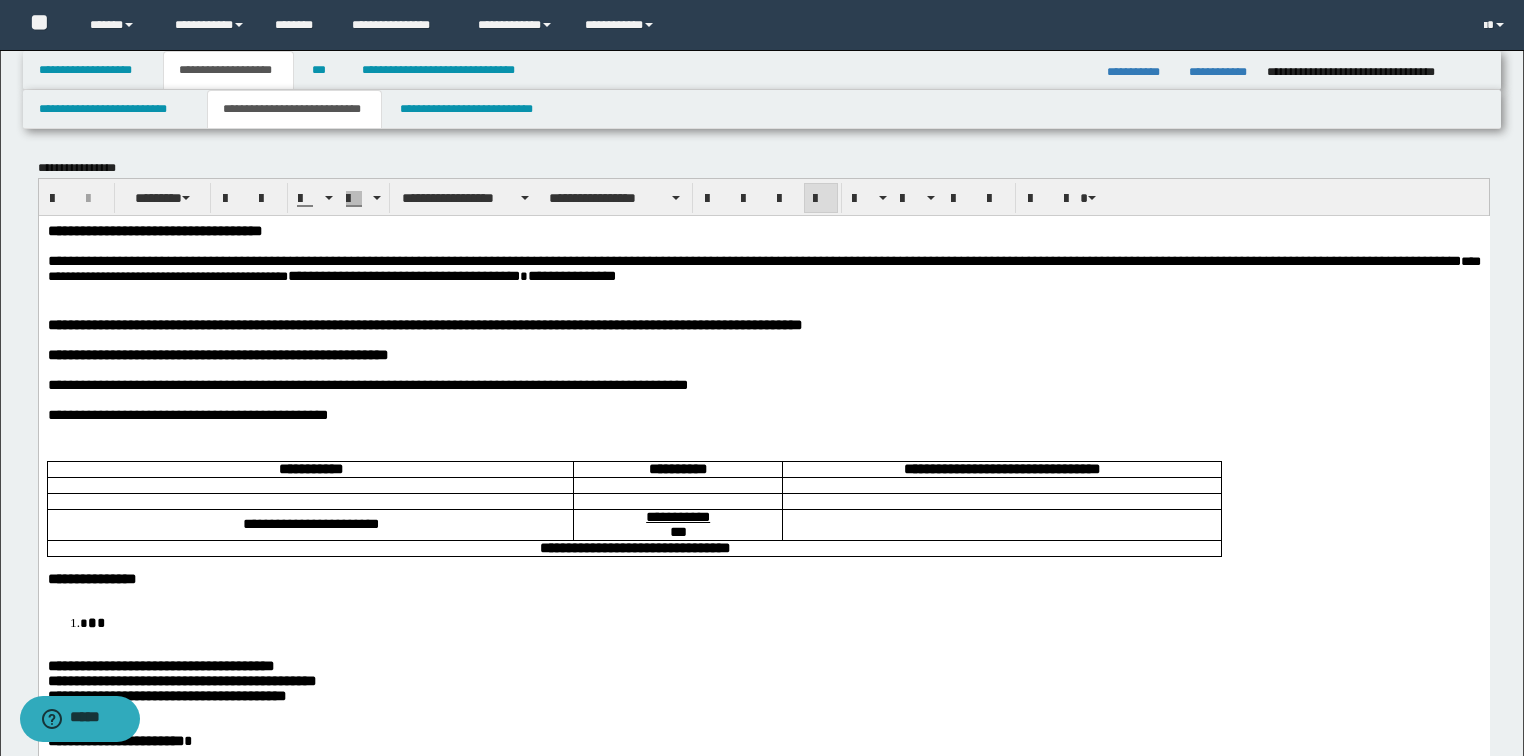 click on "**********" at bounding box center [763, 698] 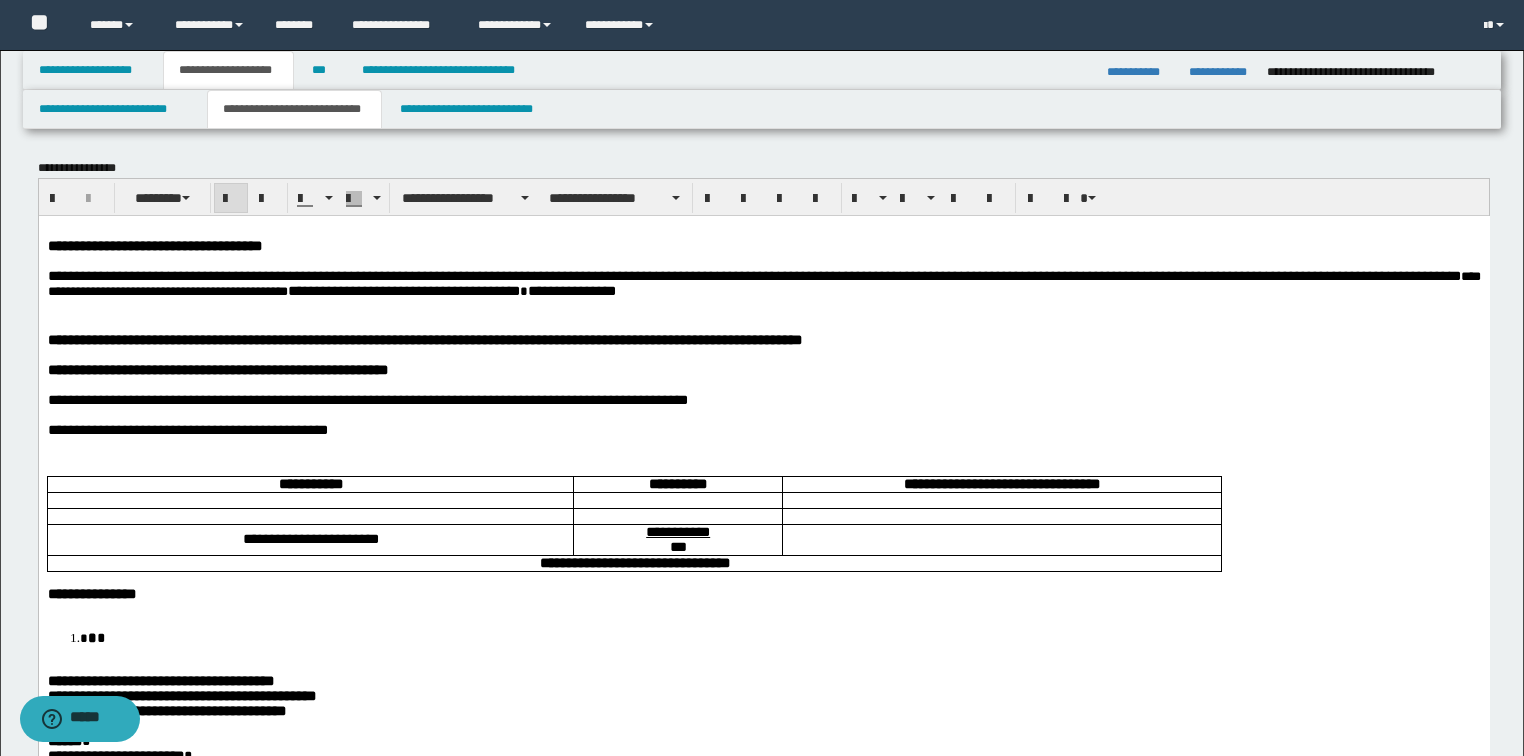 click at bounding box center (1001, 538) 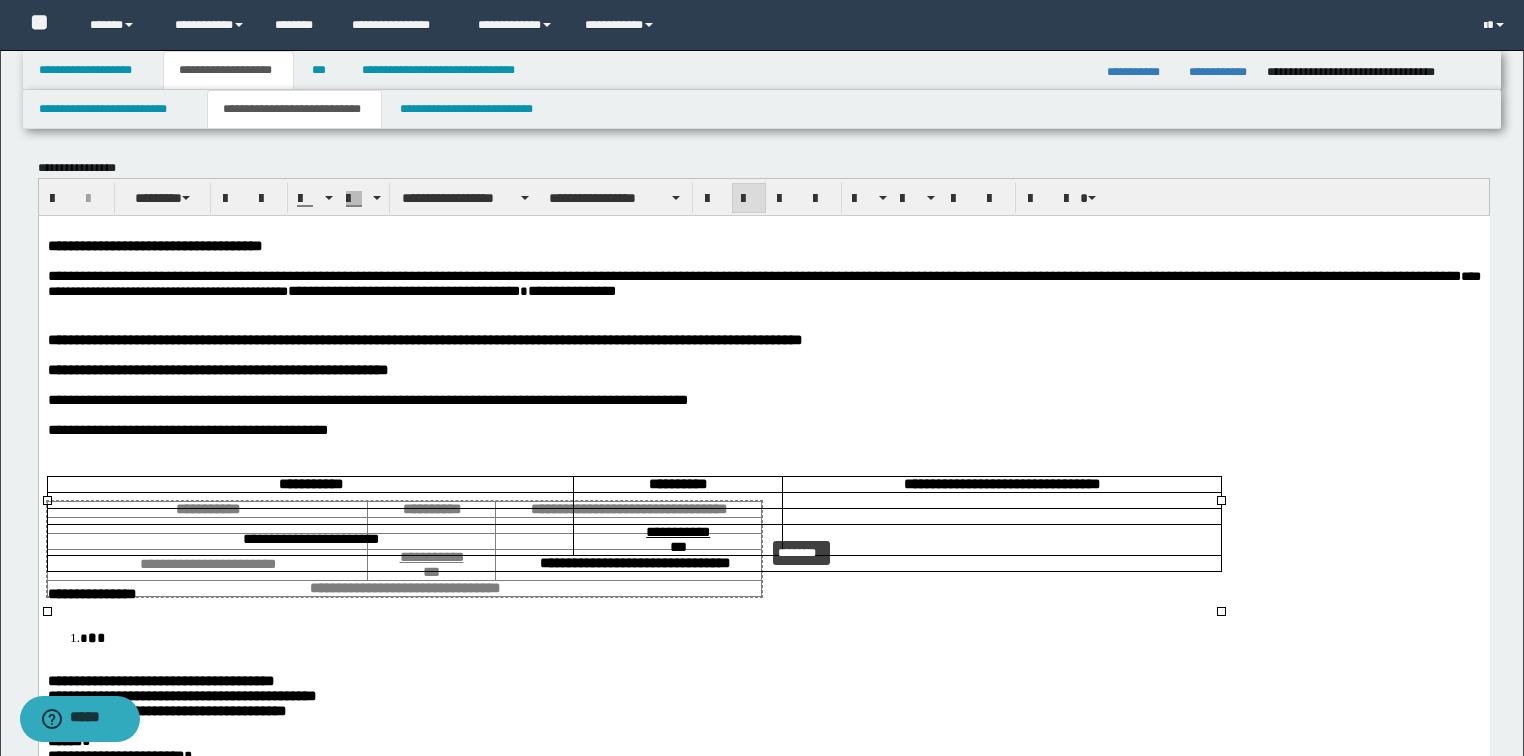 drag, startPoint x: 1217, startPoint y: 500, endPoint x: 850, endPoint y: 528, distance: 368.06656 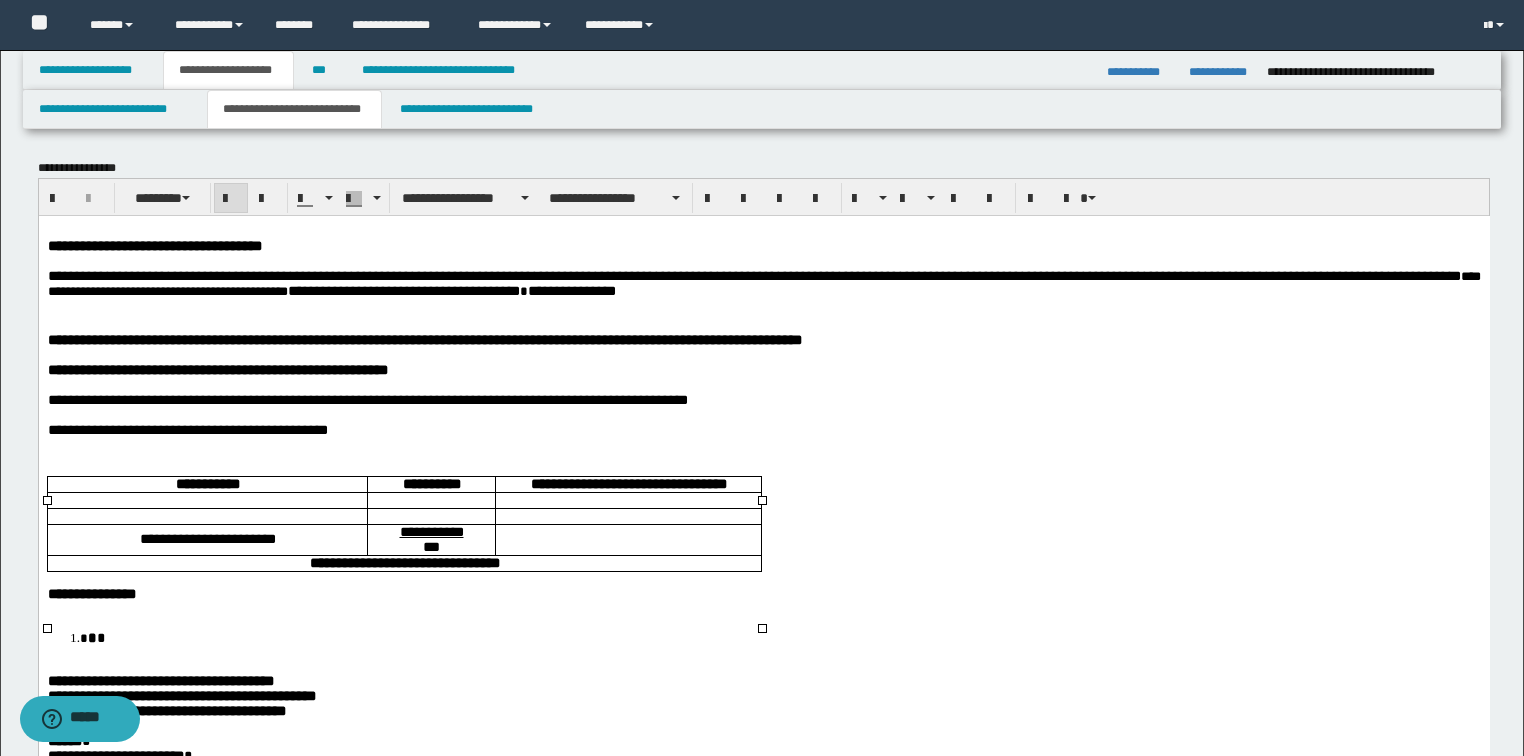 click on "**********" at bounding box center [154, 245] 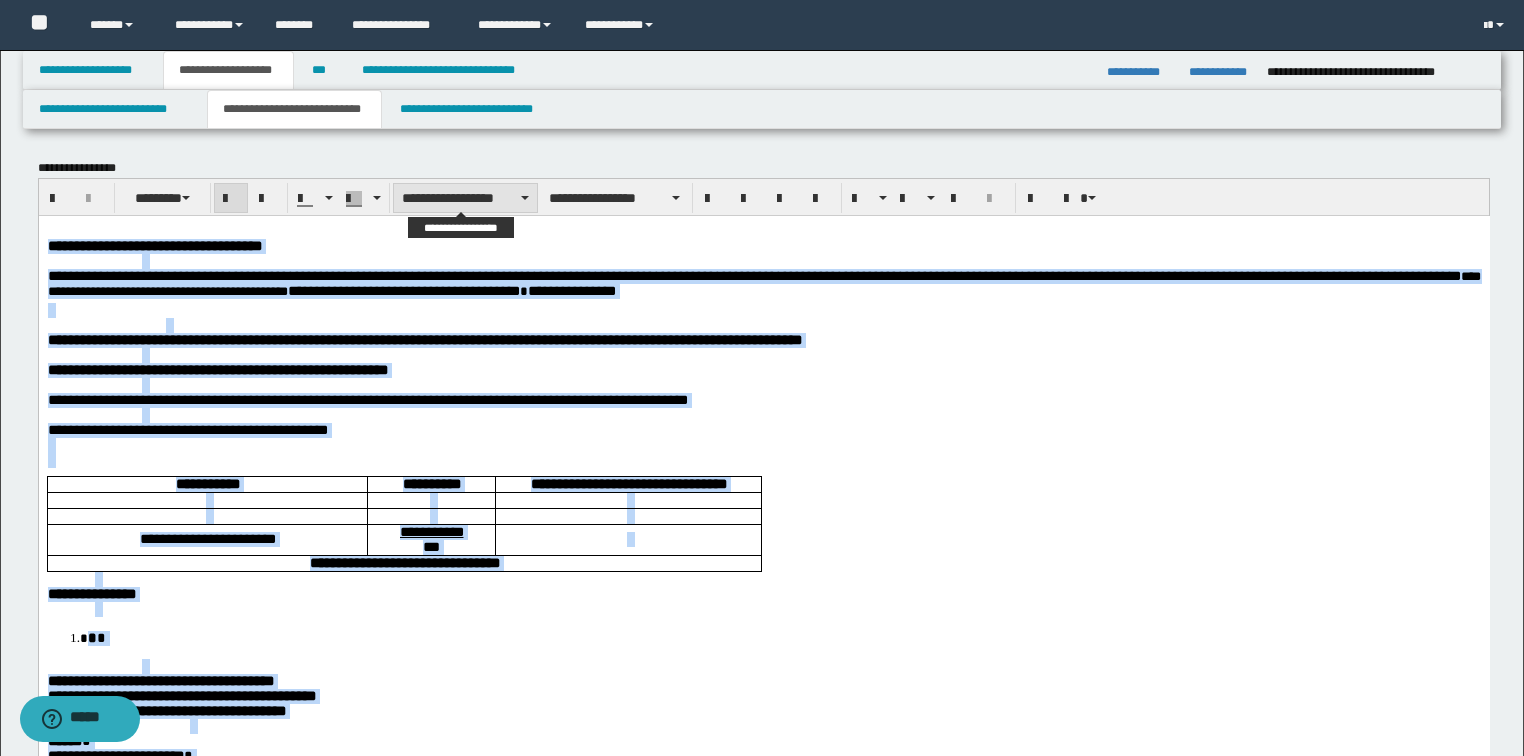 click on "**********" at bounding box center (465, 198) 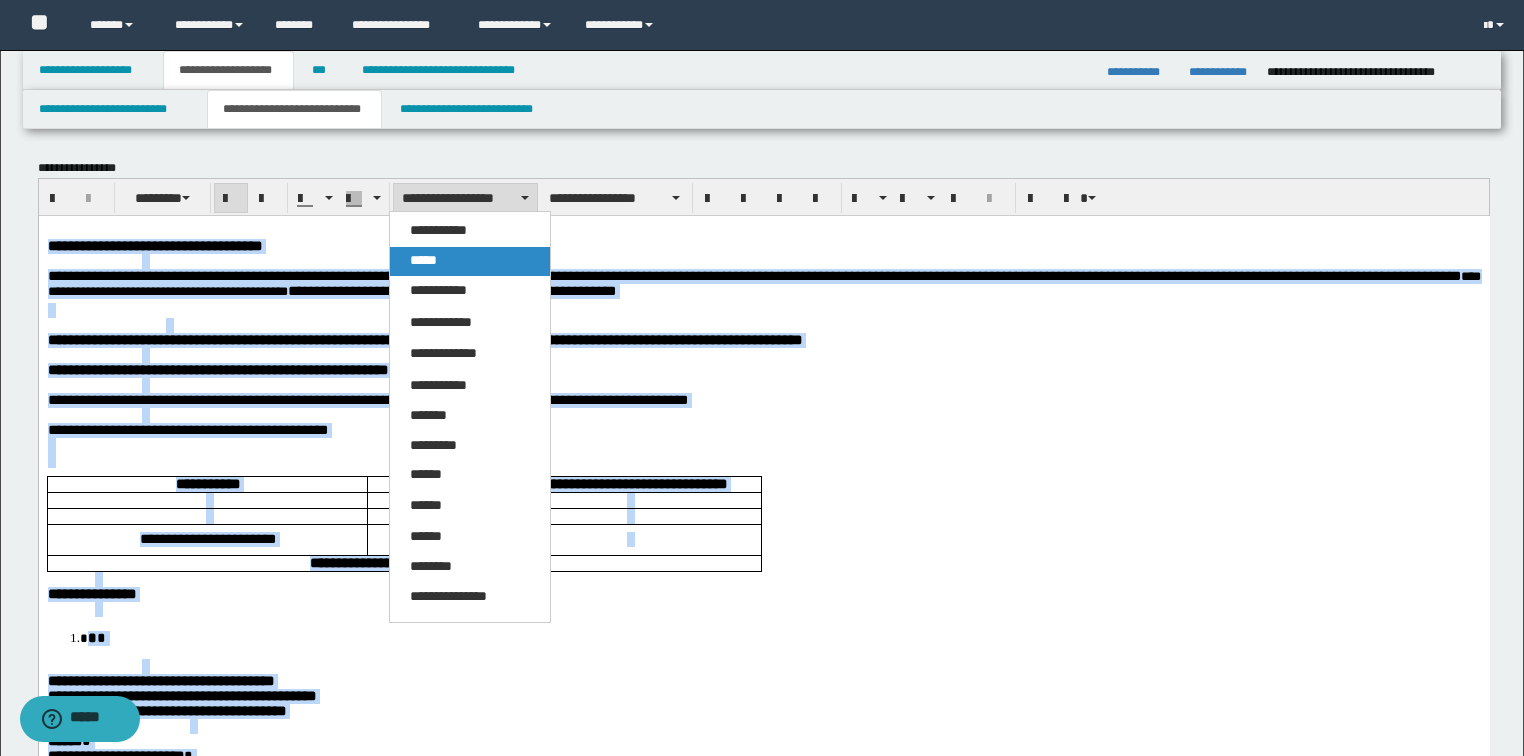 click on "*****" at bounding box center [470, 261] 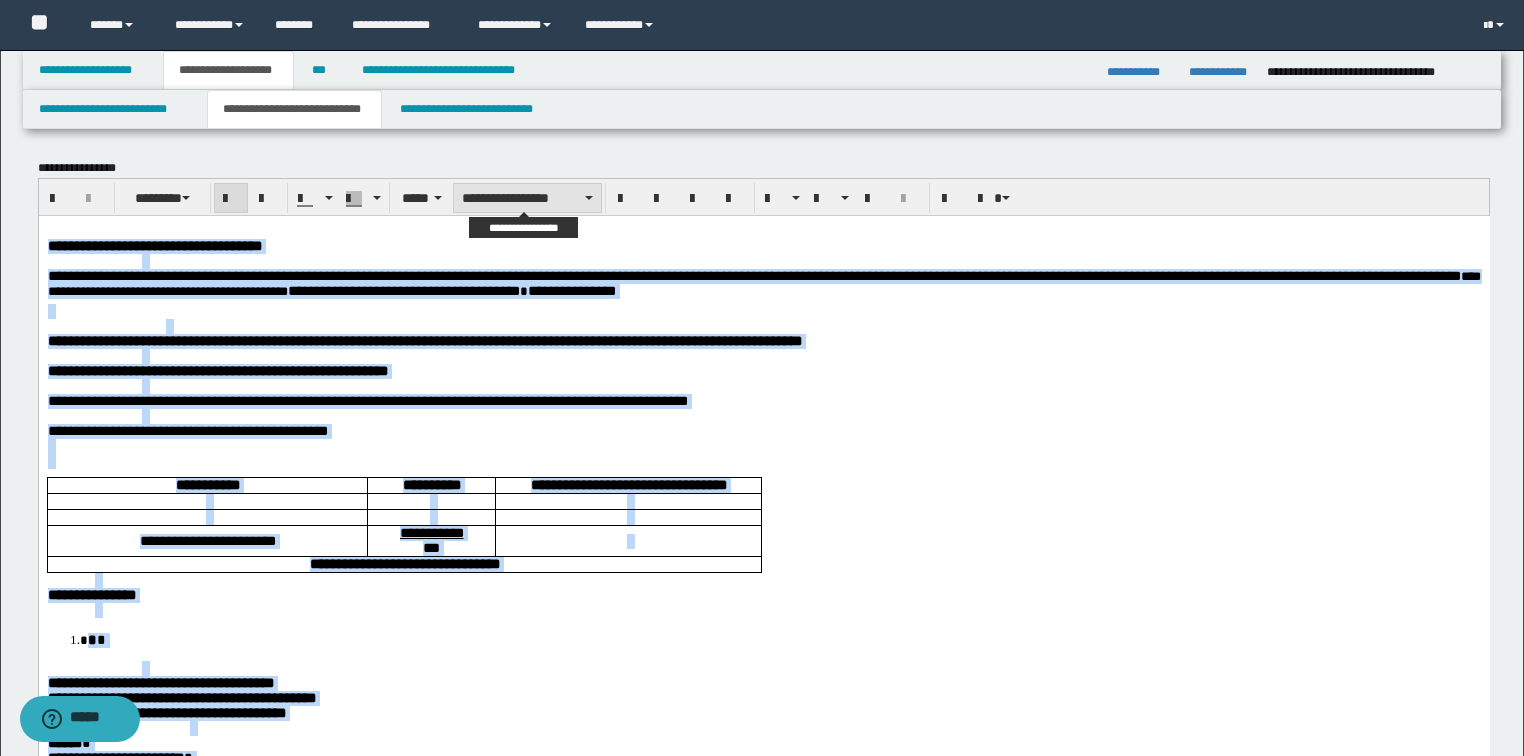 click on "**********" at bounding box center [527, 198] 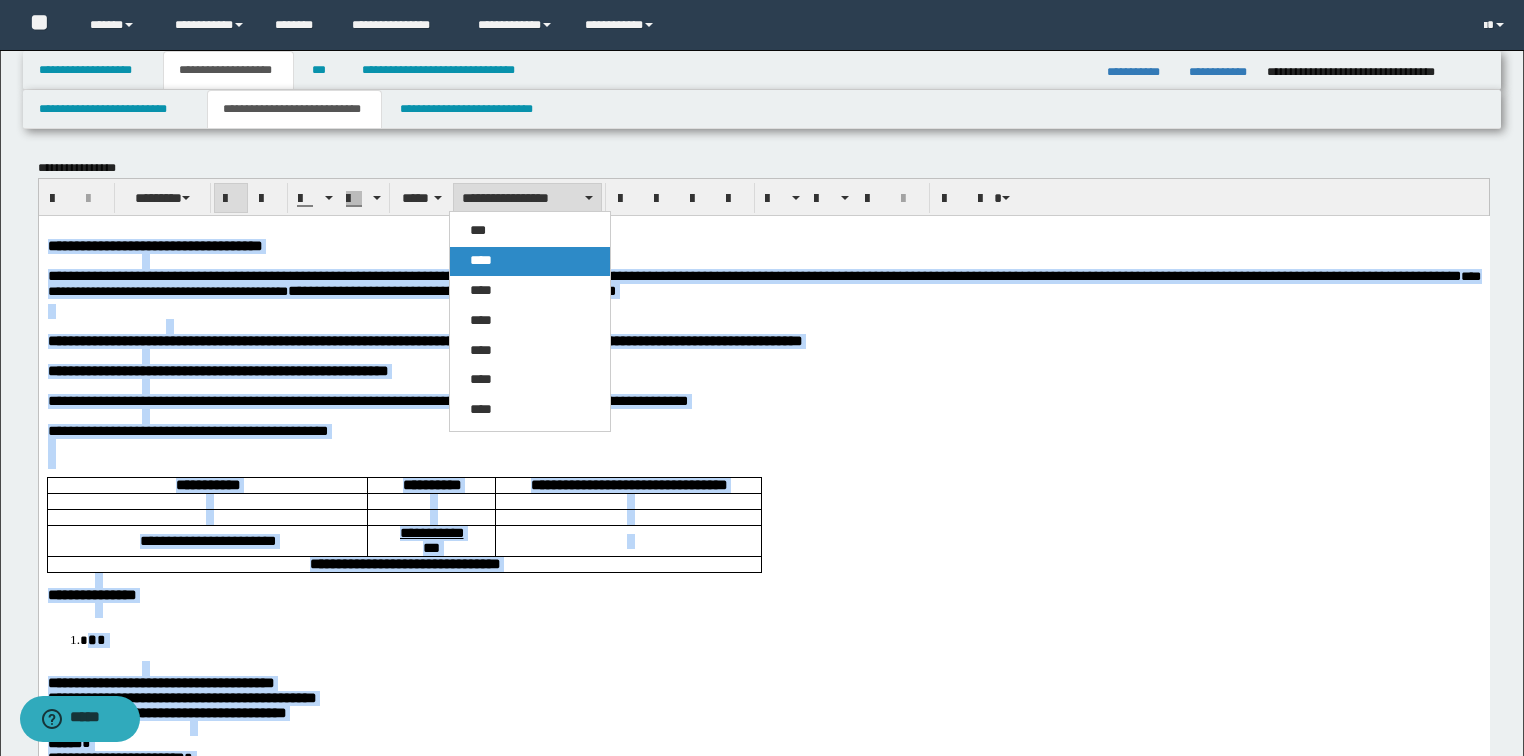 drag, startPoint x: 483, startPoint y: 264, endPoint x: 450, endPoint y: 45, distance: 221.47235 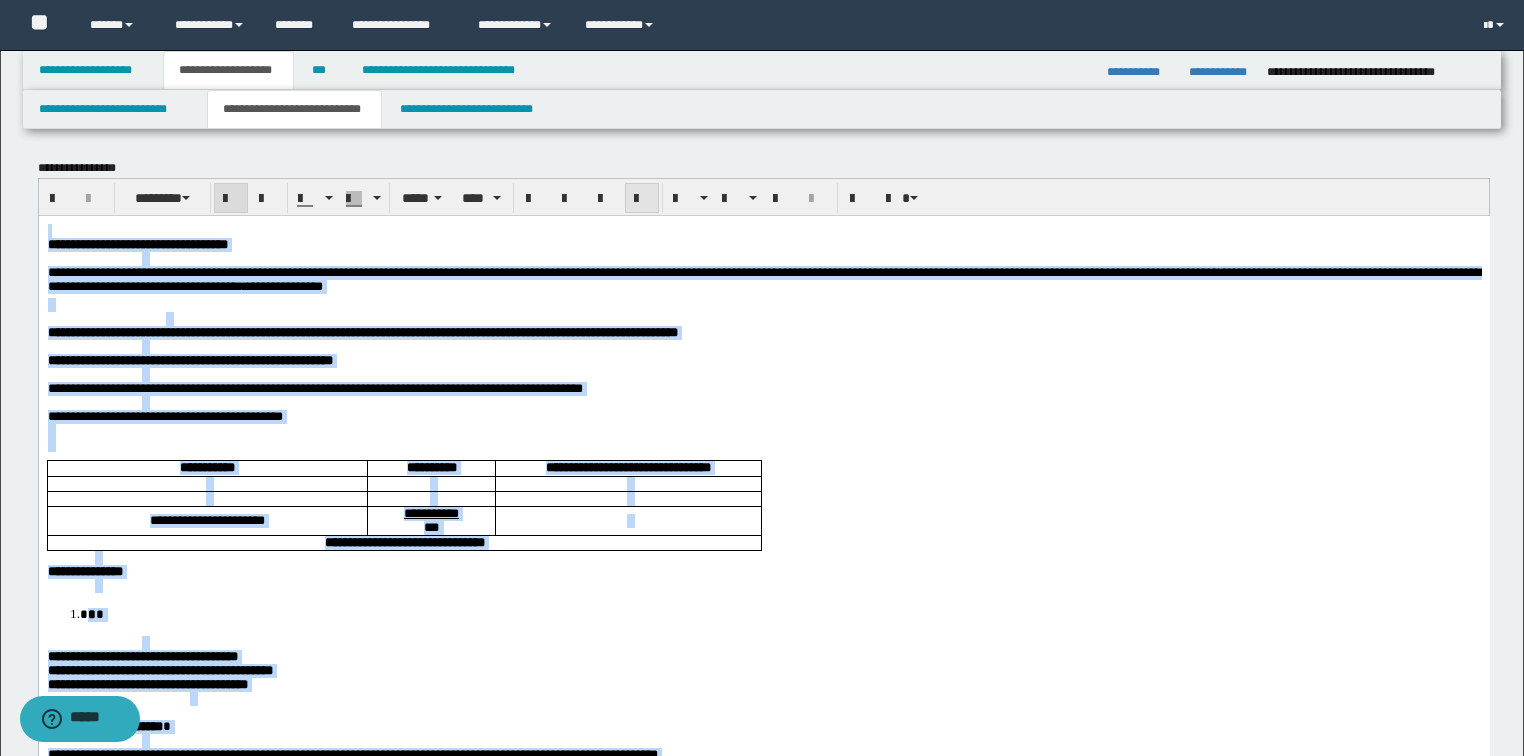 click at bounding box center (642, 199) 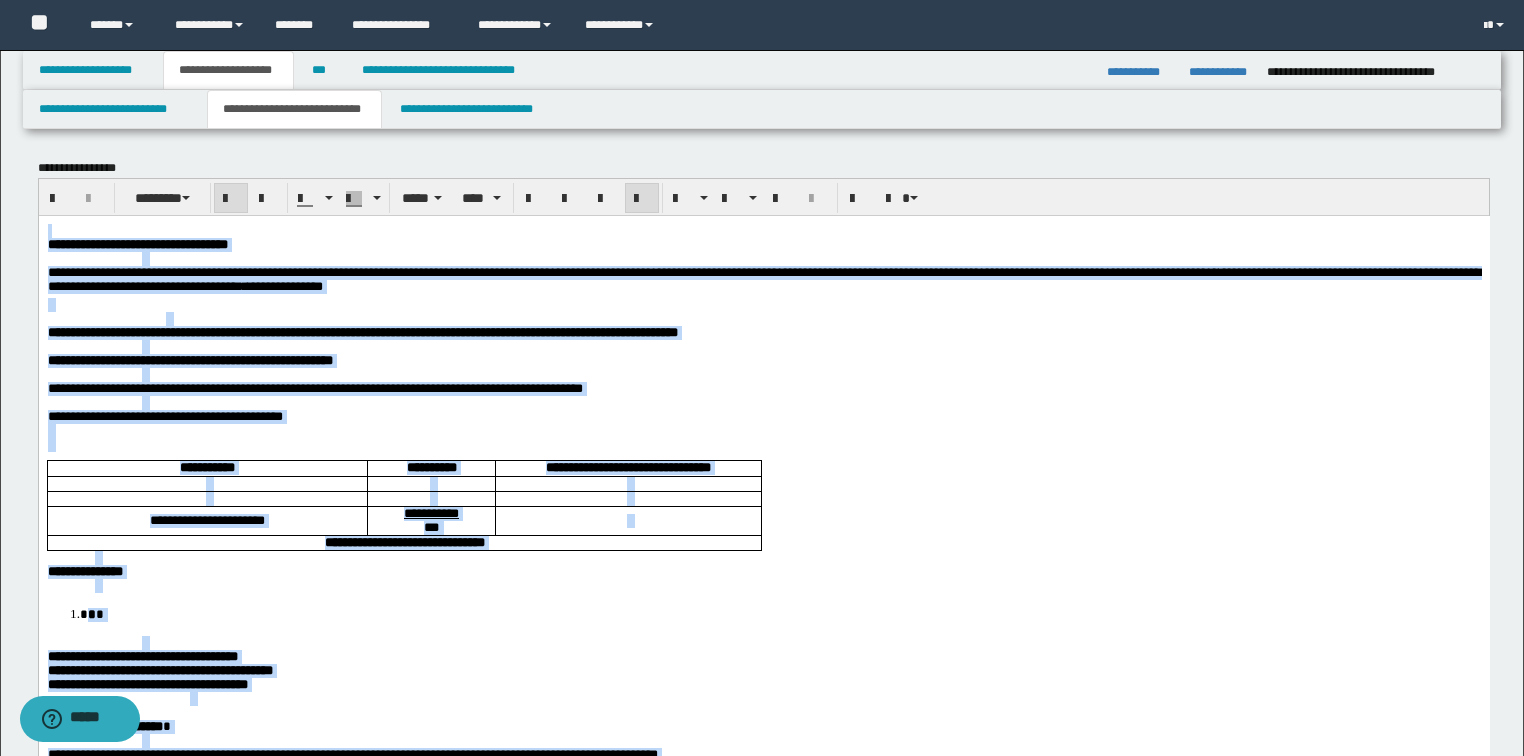 click at bounding box center [642, 199] 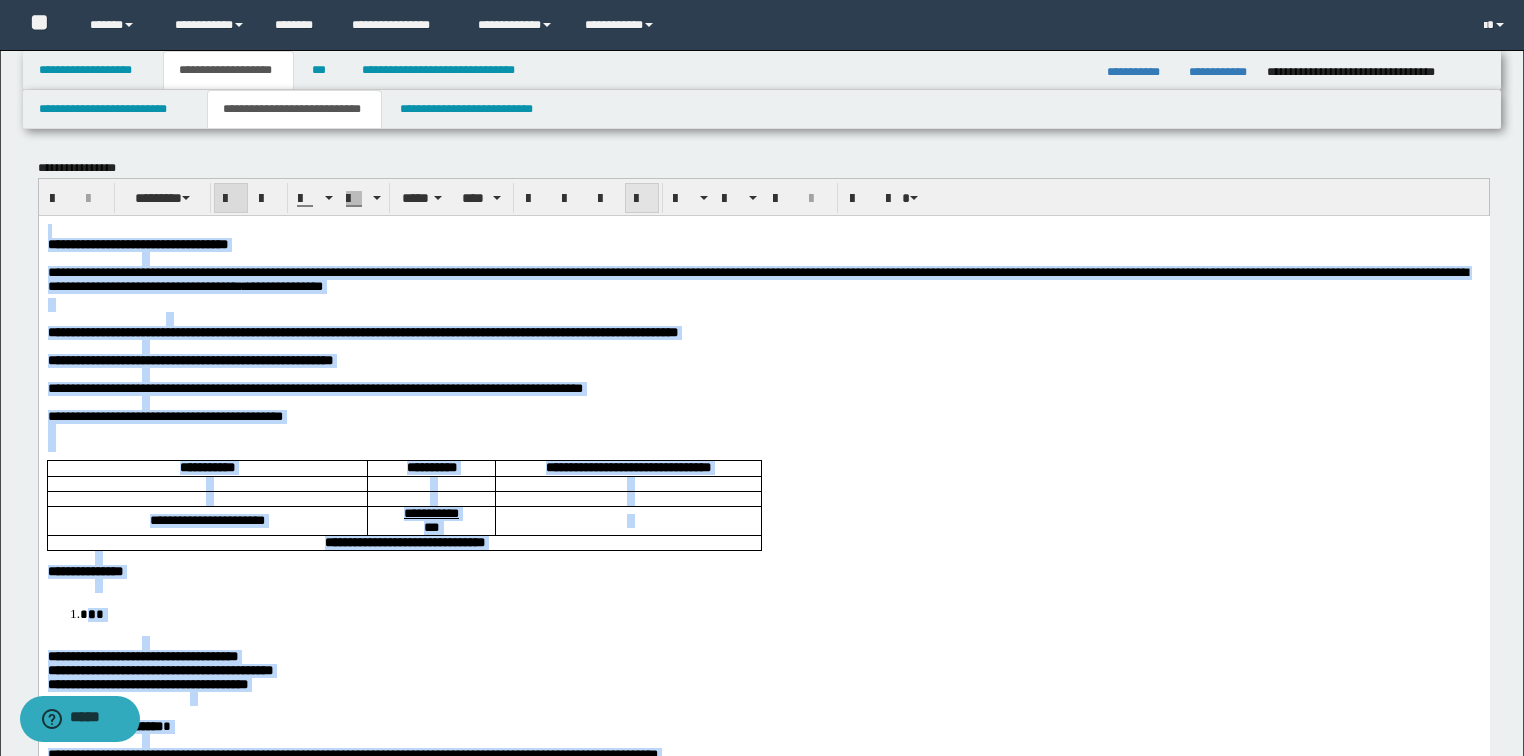 click at bounding box center [642, 199] 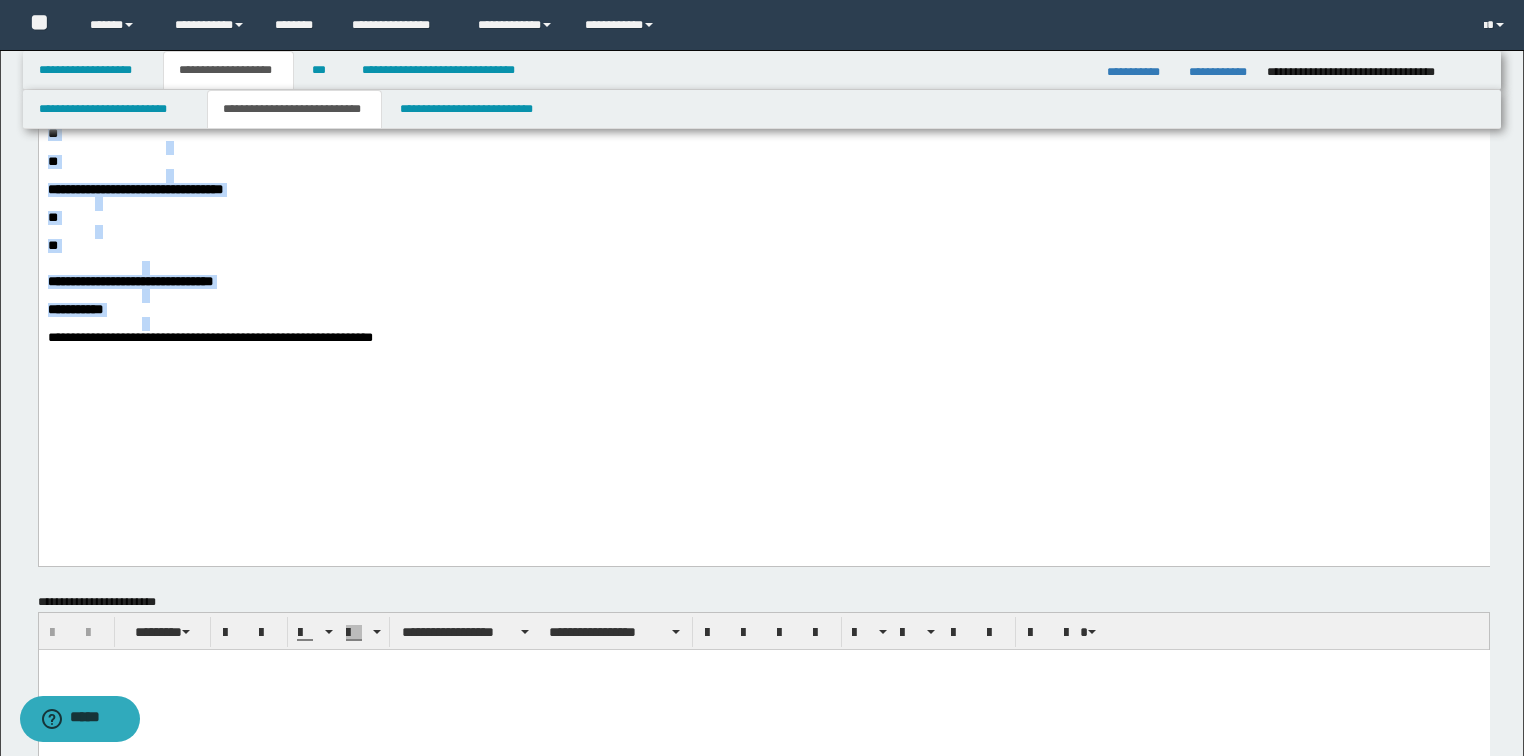 scroll, scrollTop: 880, scrollLeft: 0, axis: vertical 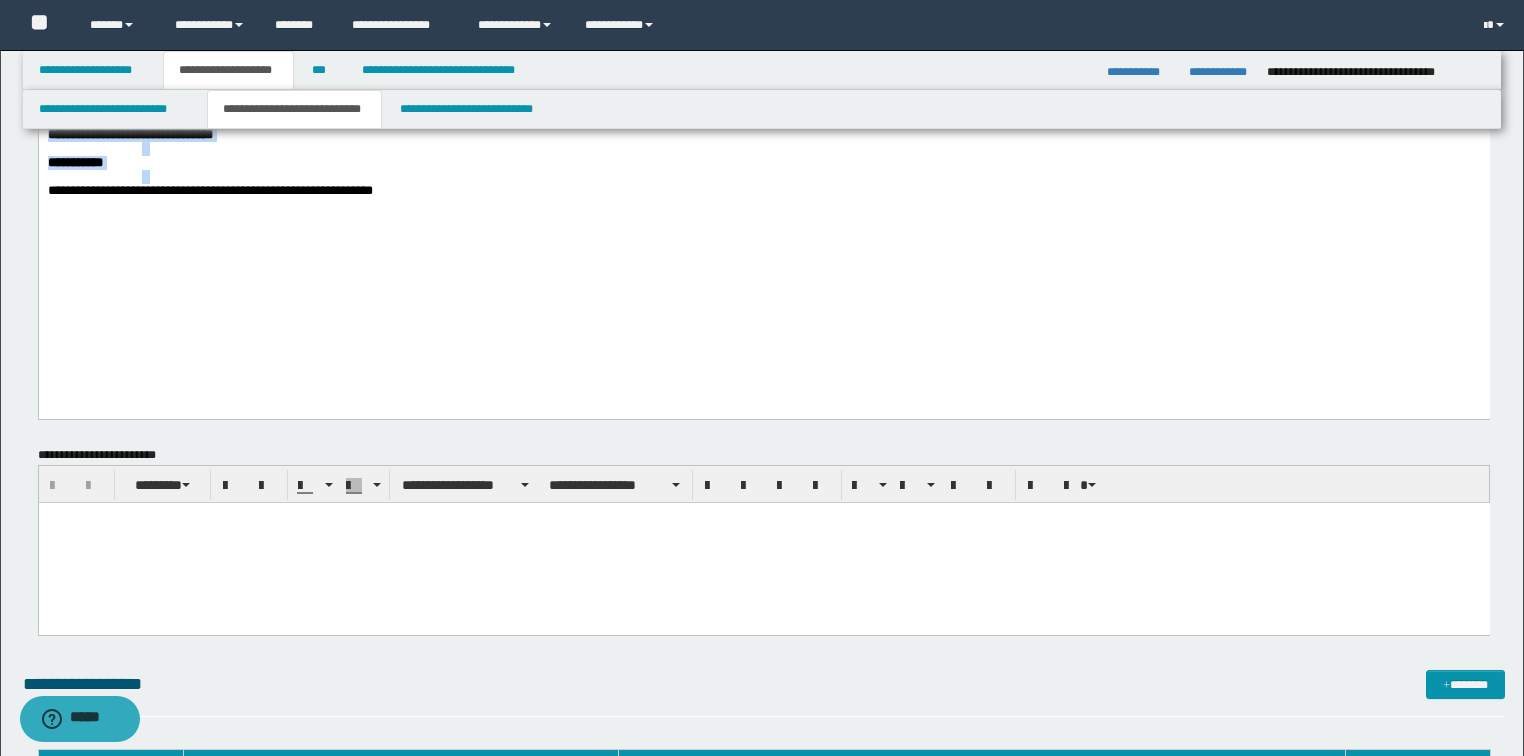 click on "**********" at bounding box center [763, -200] 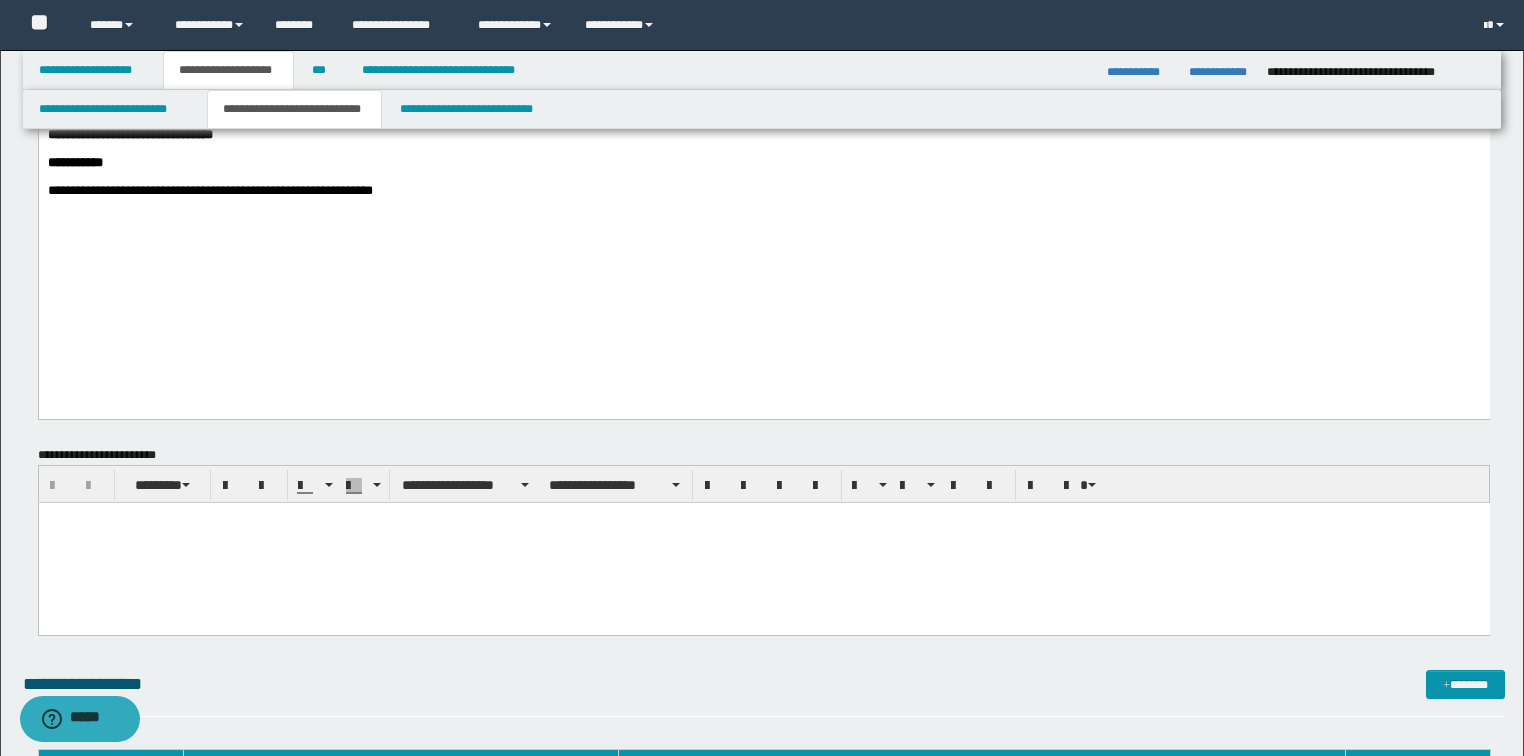 click on "**********" at bounding box center (763, -200) 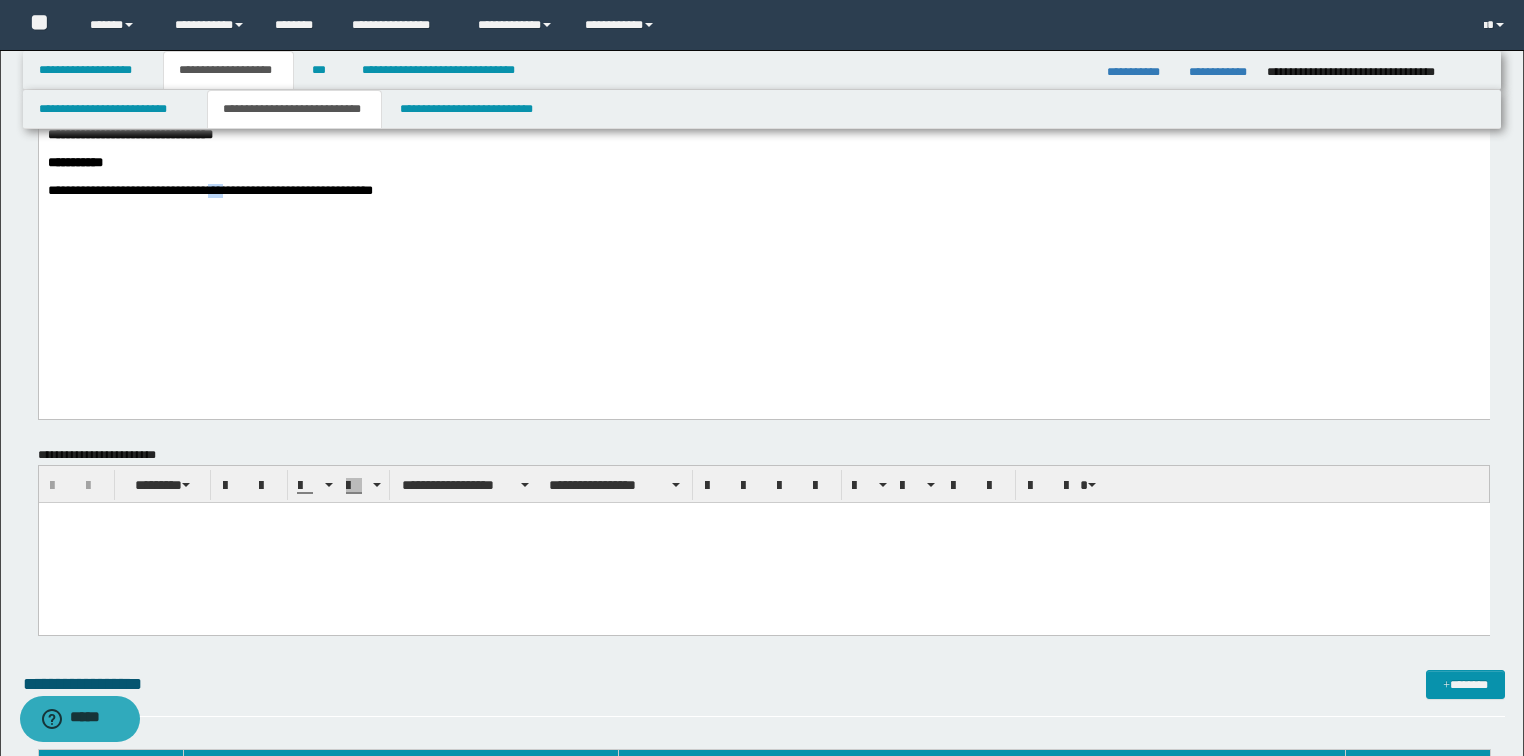 click on "**********" at bounding box center (209, 190) 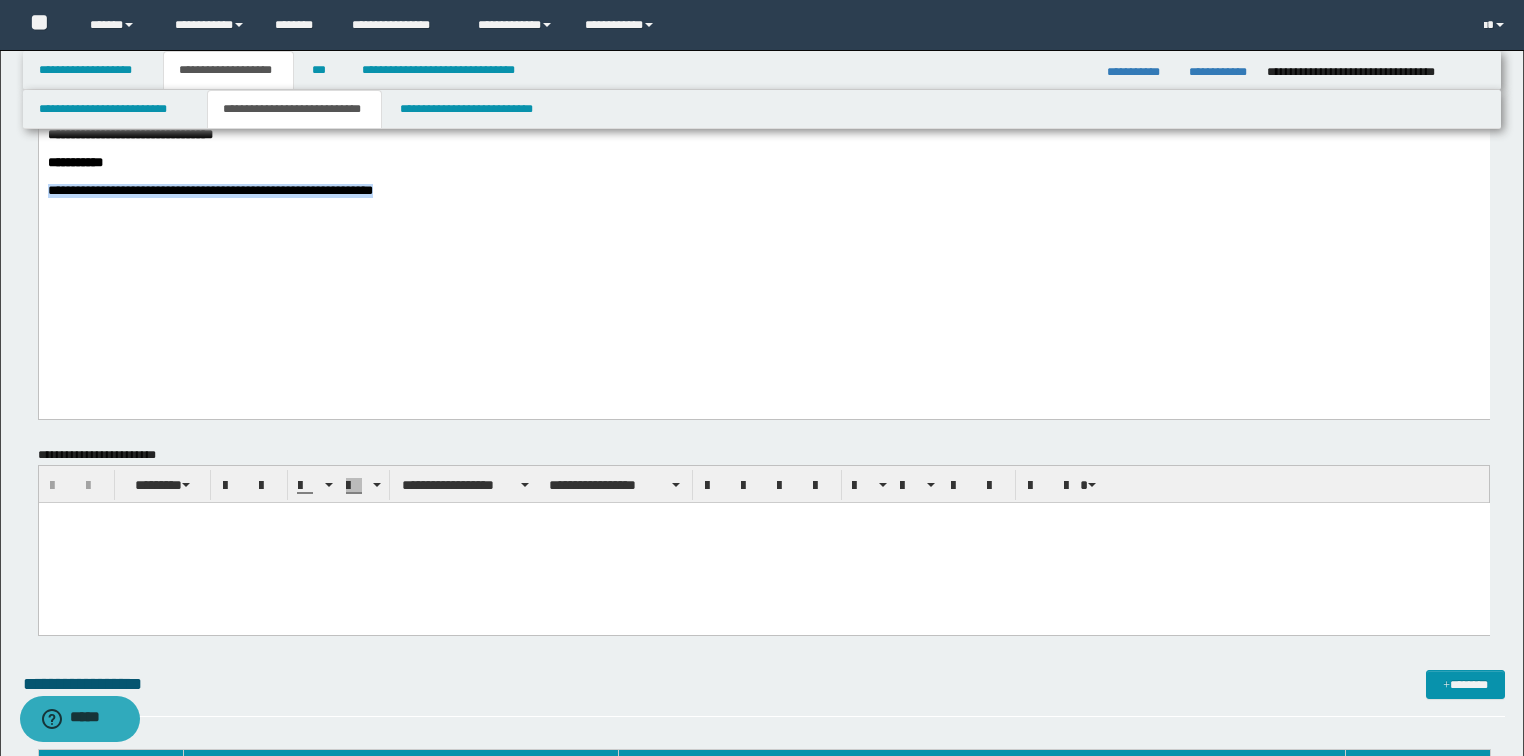 click on "**********" at bounding box center [209, 190] 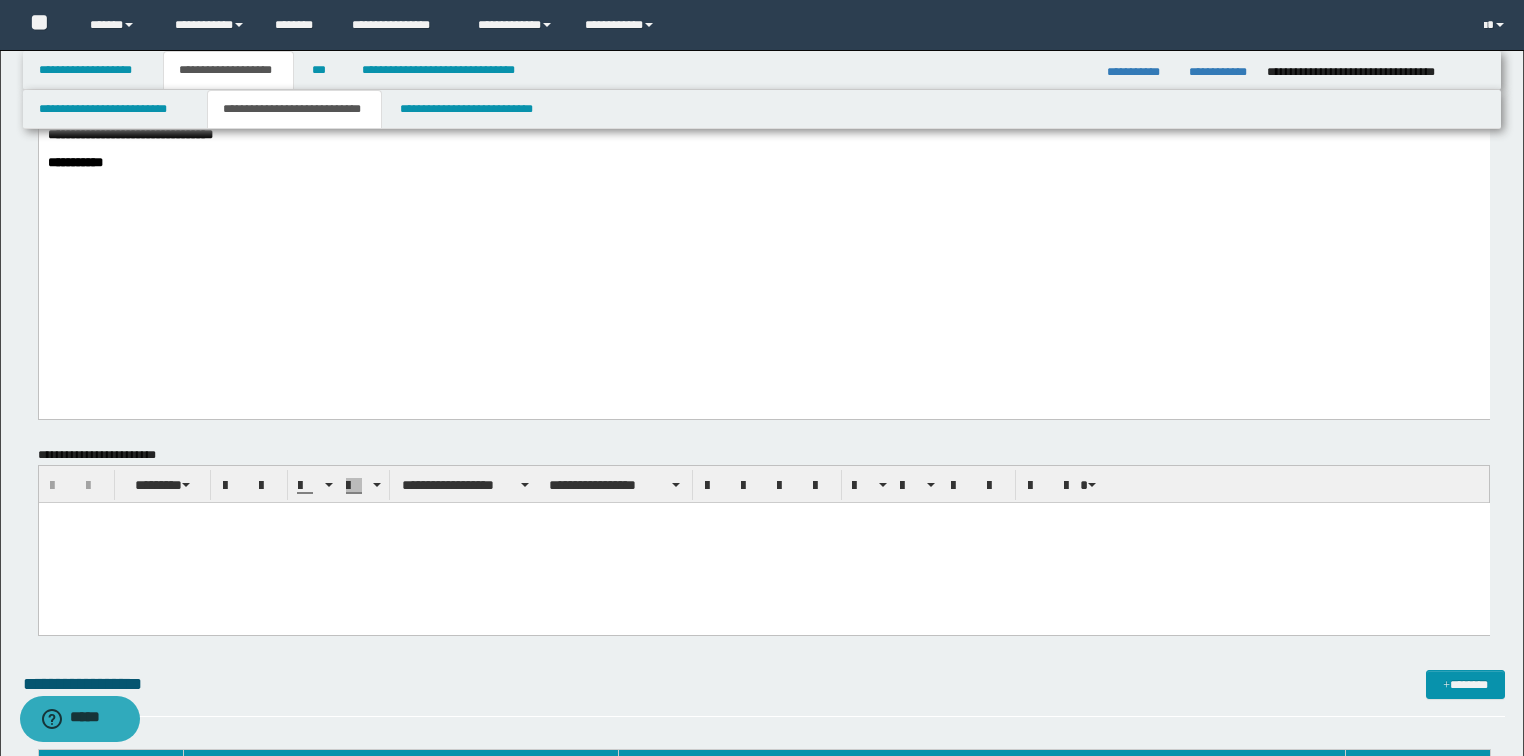 click at bounding box center (763, 542) 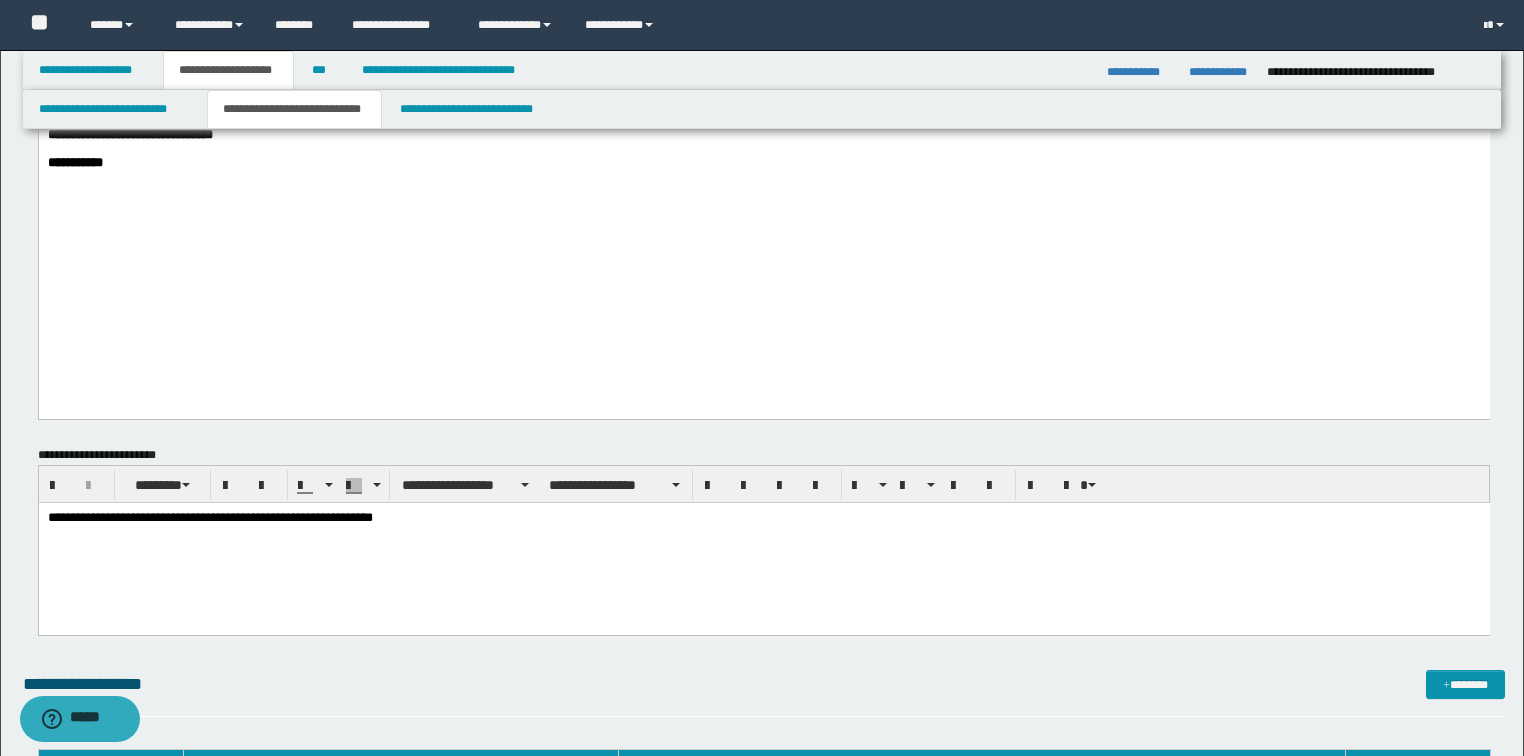 click on "**********" at bounding box center (763, -200) 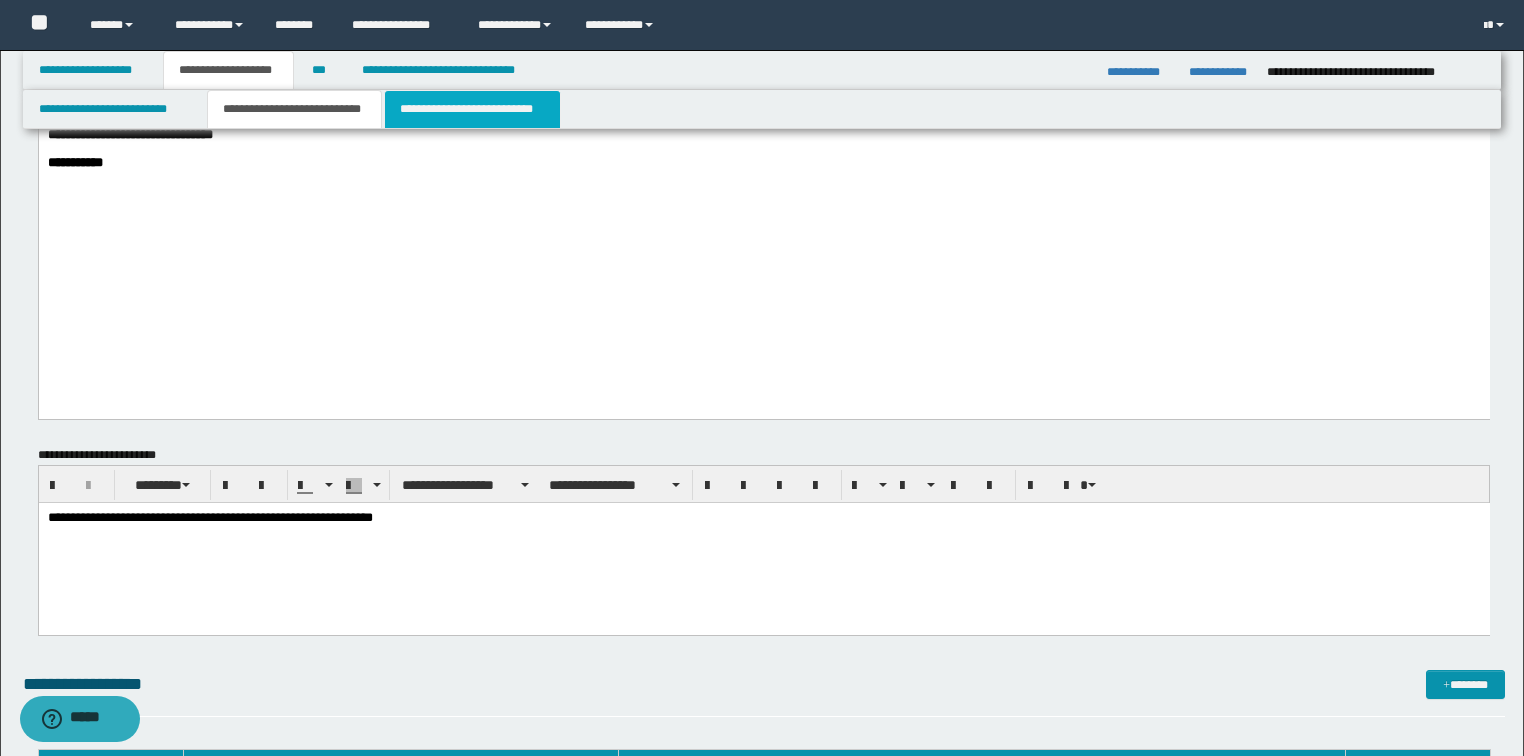 click on "**********" at bounding box center [472, 109] 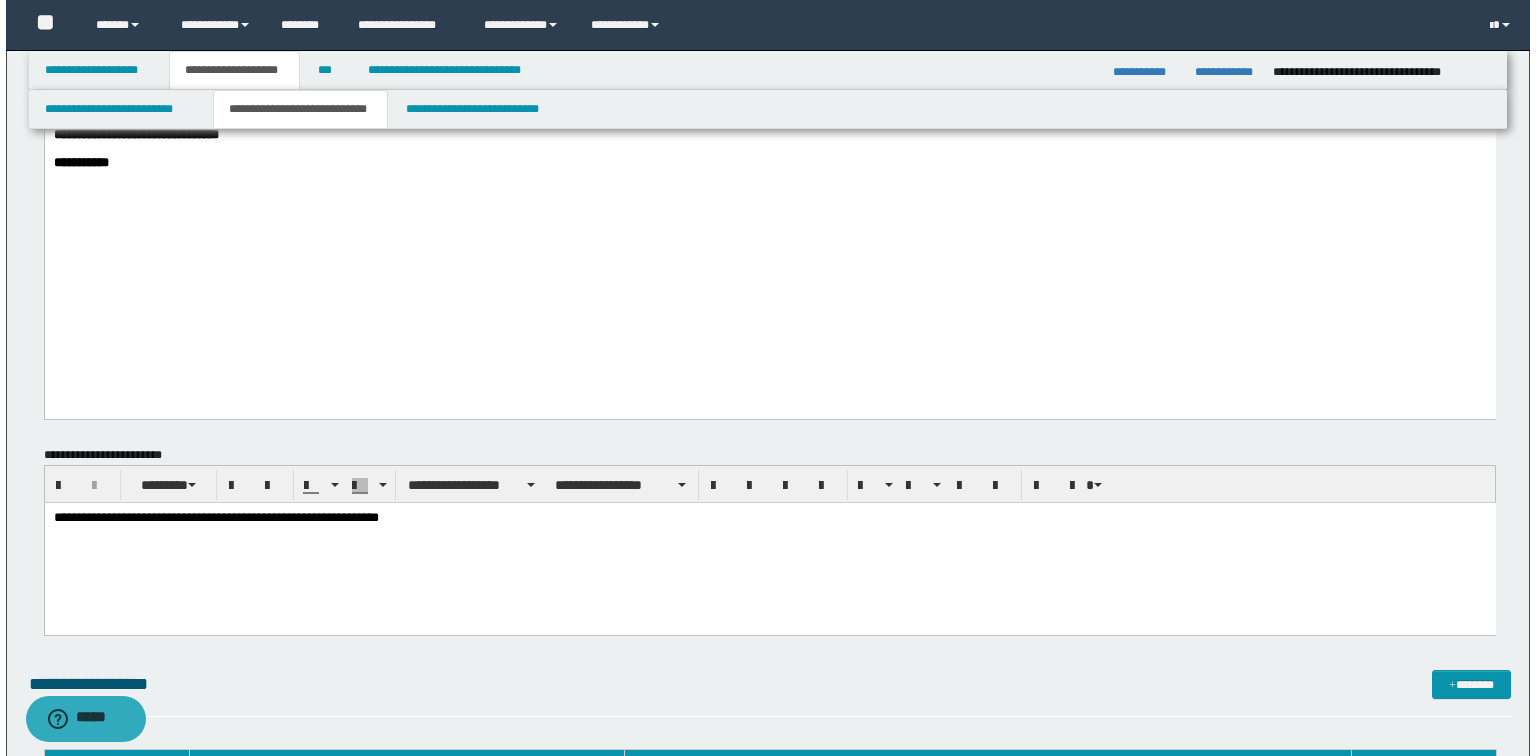 scroll, scrollTop: 0, scrollLeft: 0, axis: both 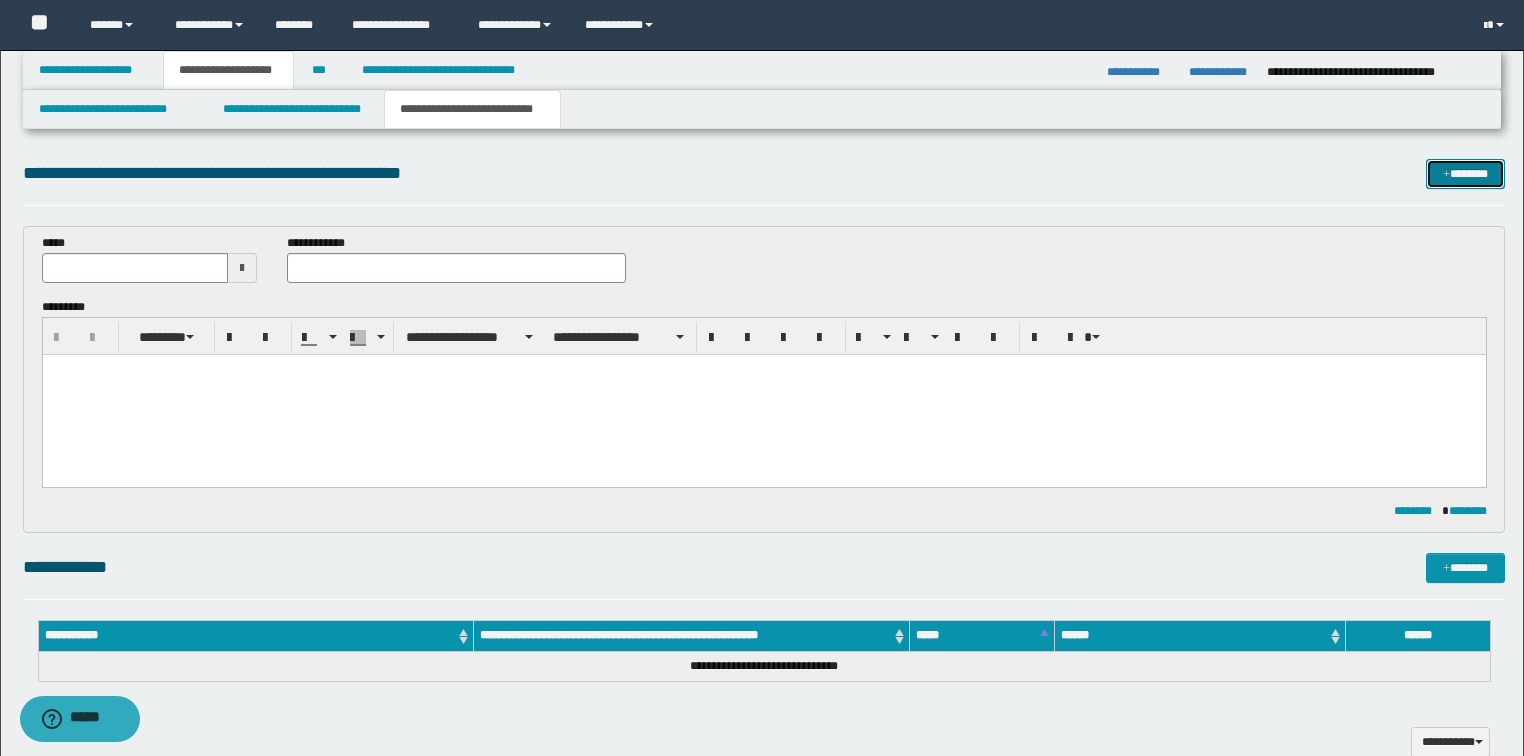 click on "*******" at bounding box center [1465, 174] 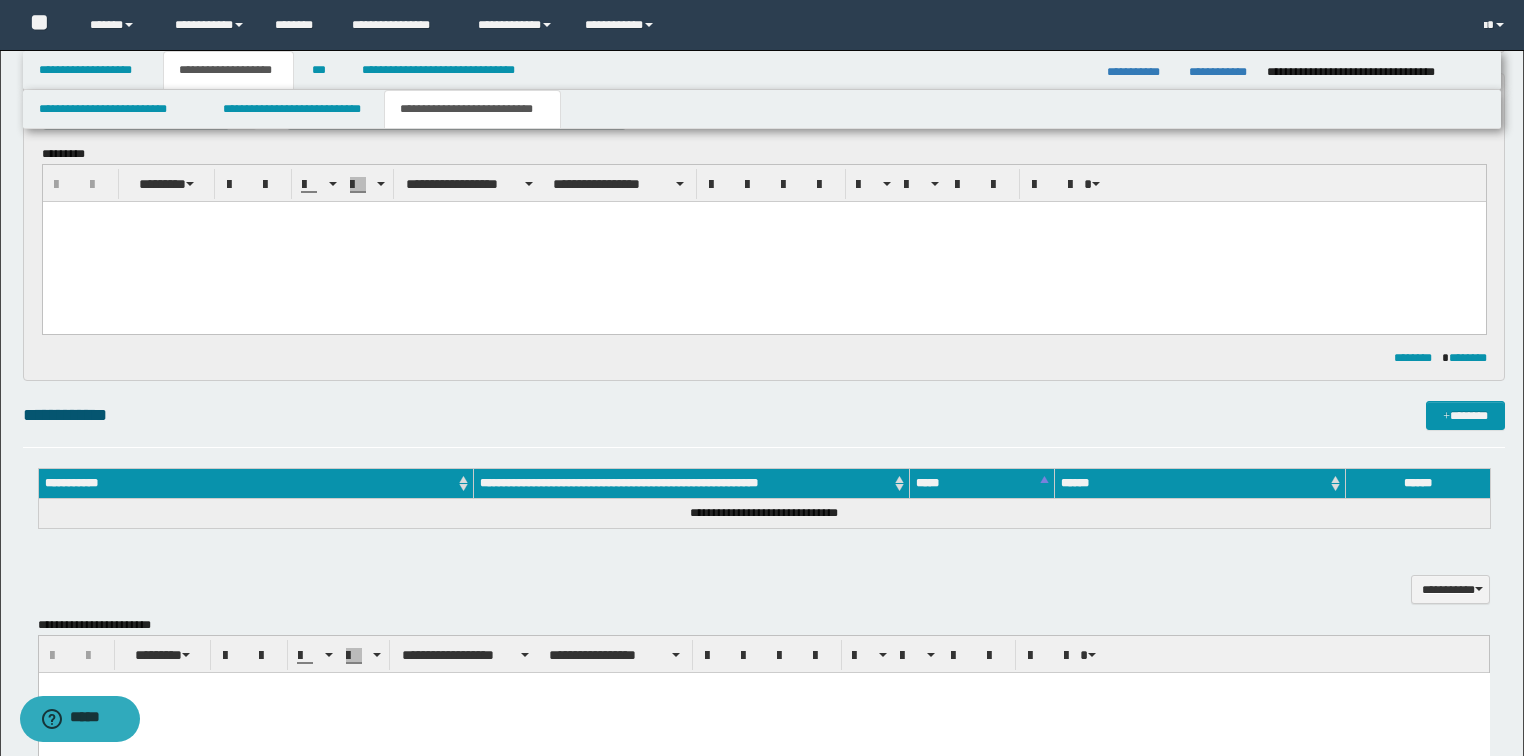 scroll, scrollTop: 0, scrollLeft: 0, axis: both 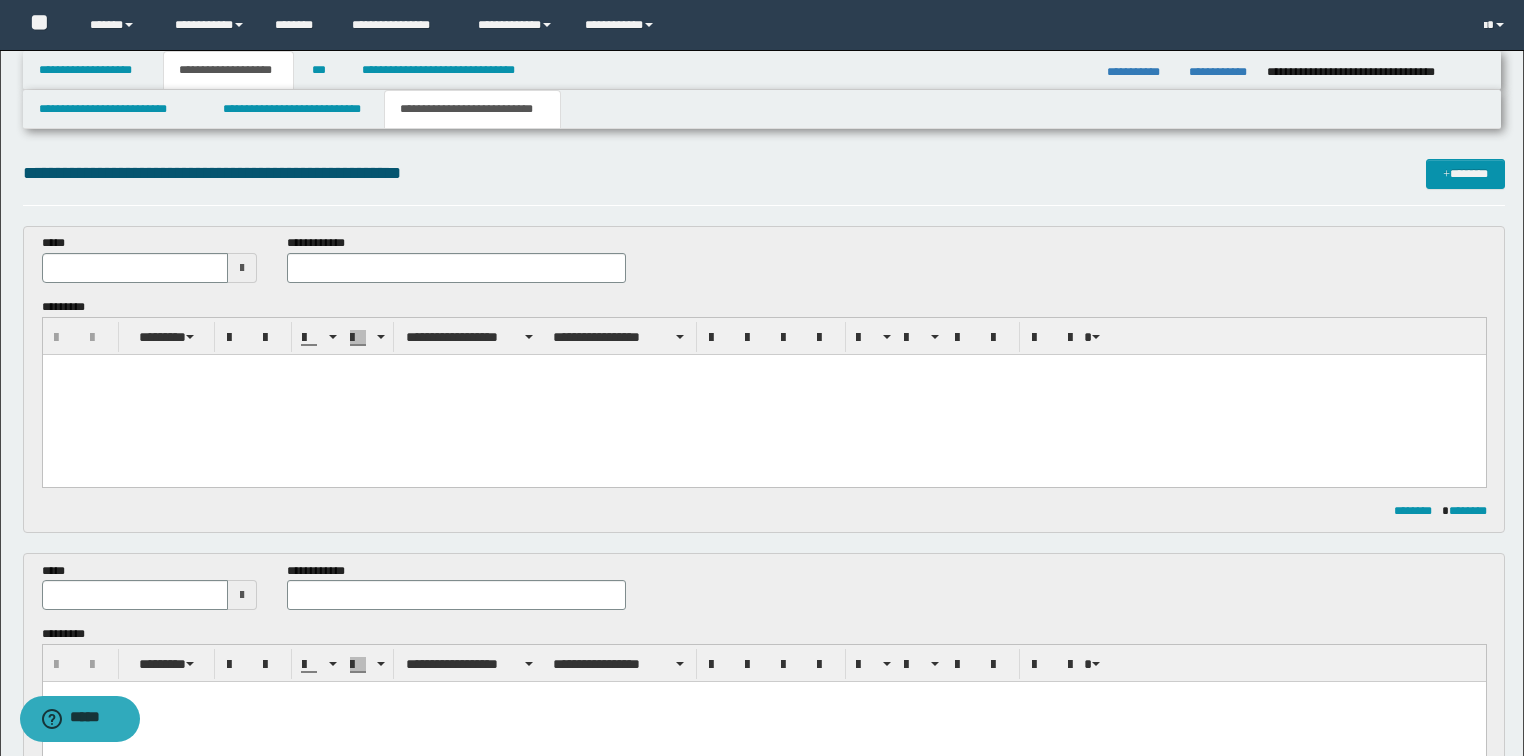 click at bounding box center (763, 394) 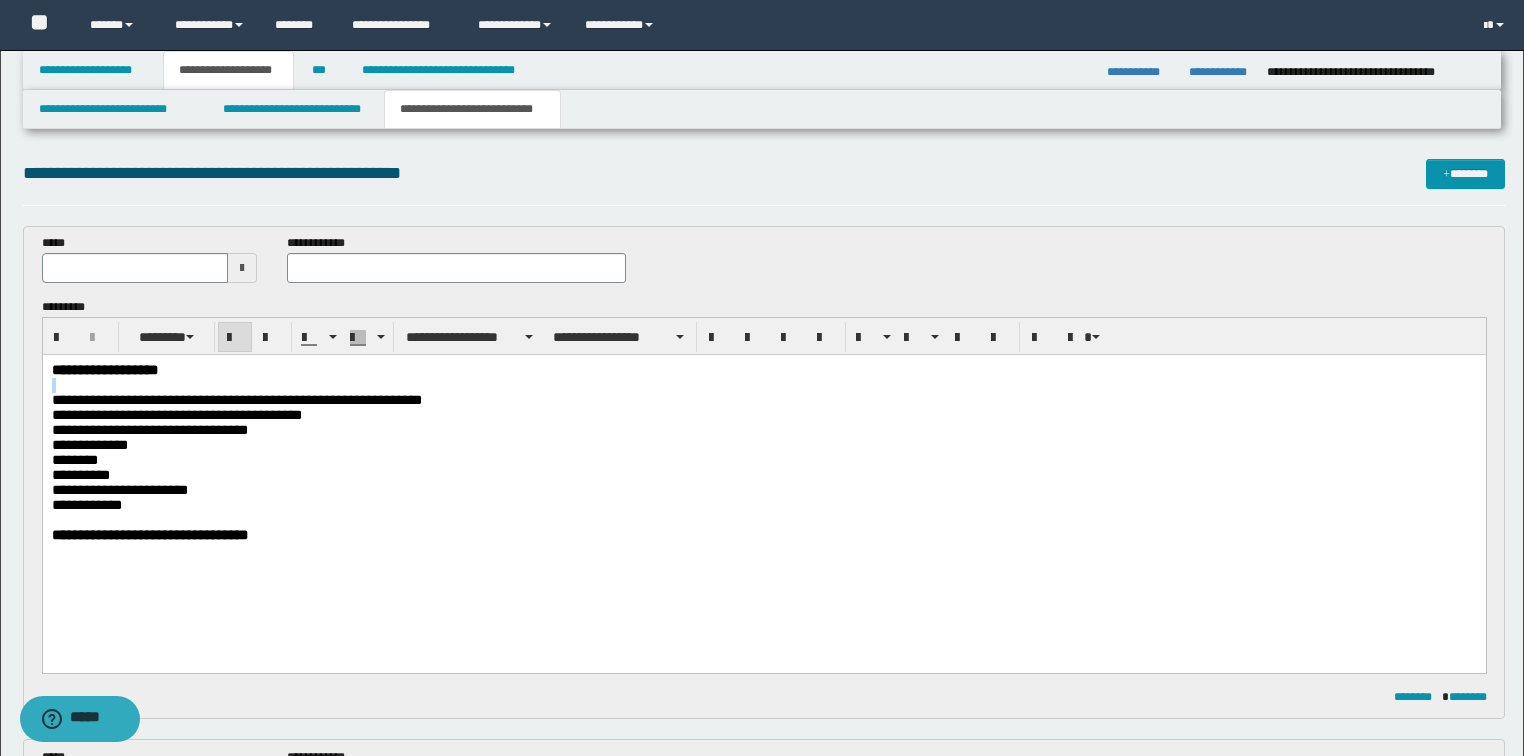 drag, startPoint x: 196, startPoint y: 381, endPoint x: 0, endPoint y: 378, distance: 196.02296 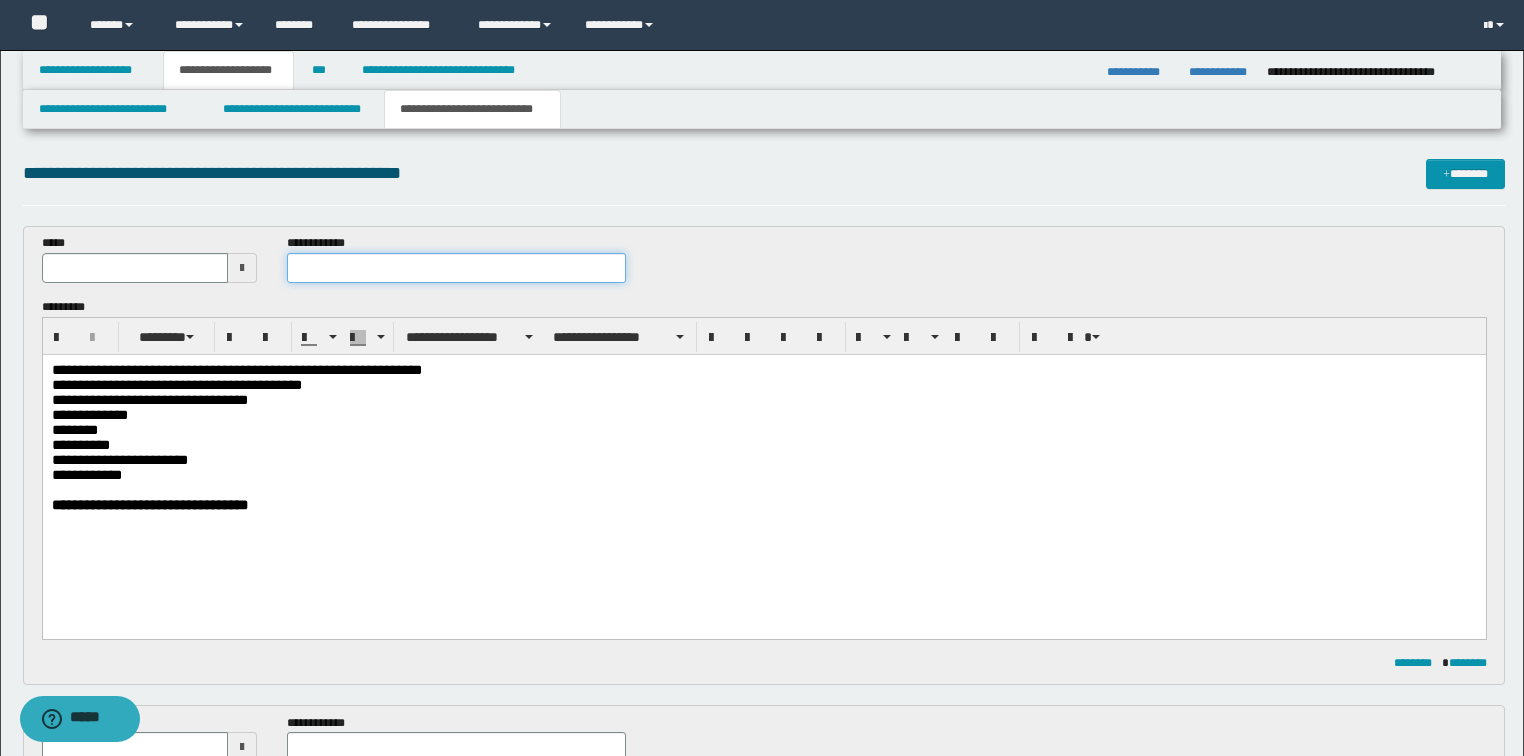 click at bounding box center [456, 268] 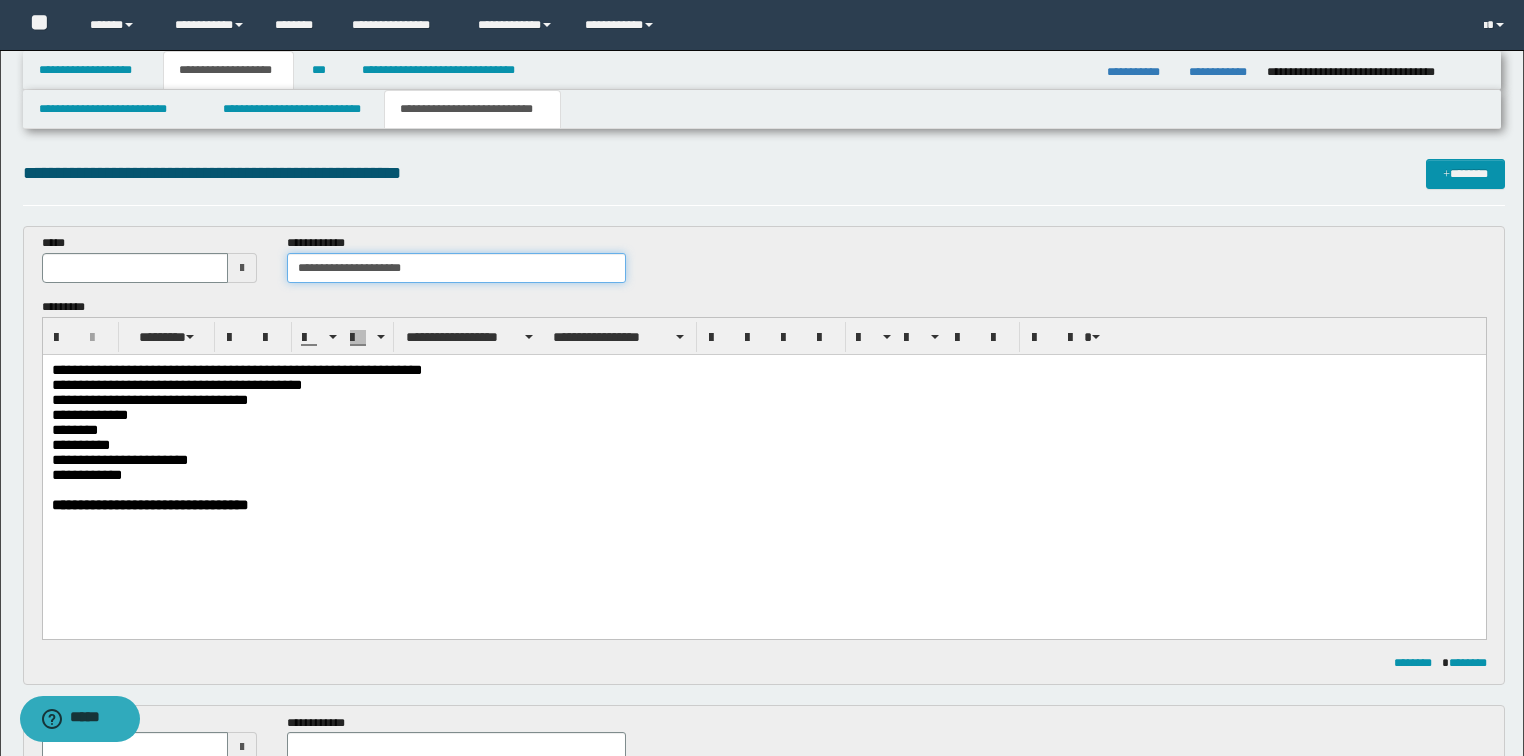 type on "**********" 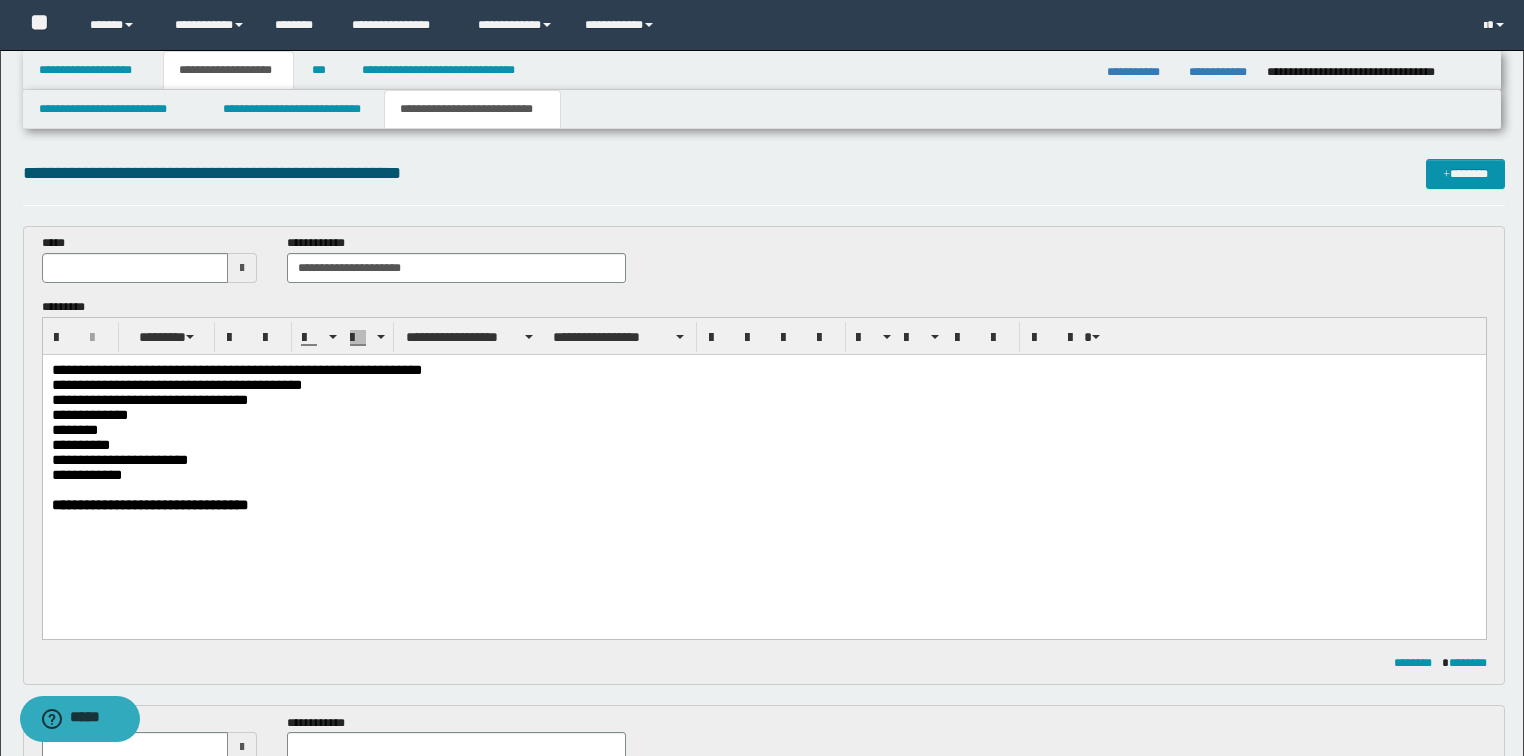 click at bounding box center [242, 268] 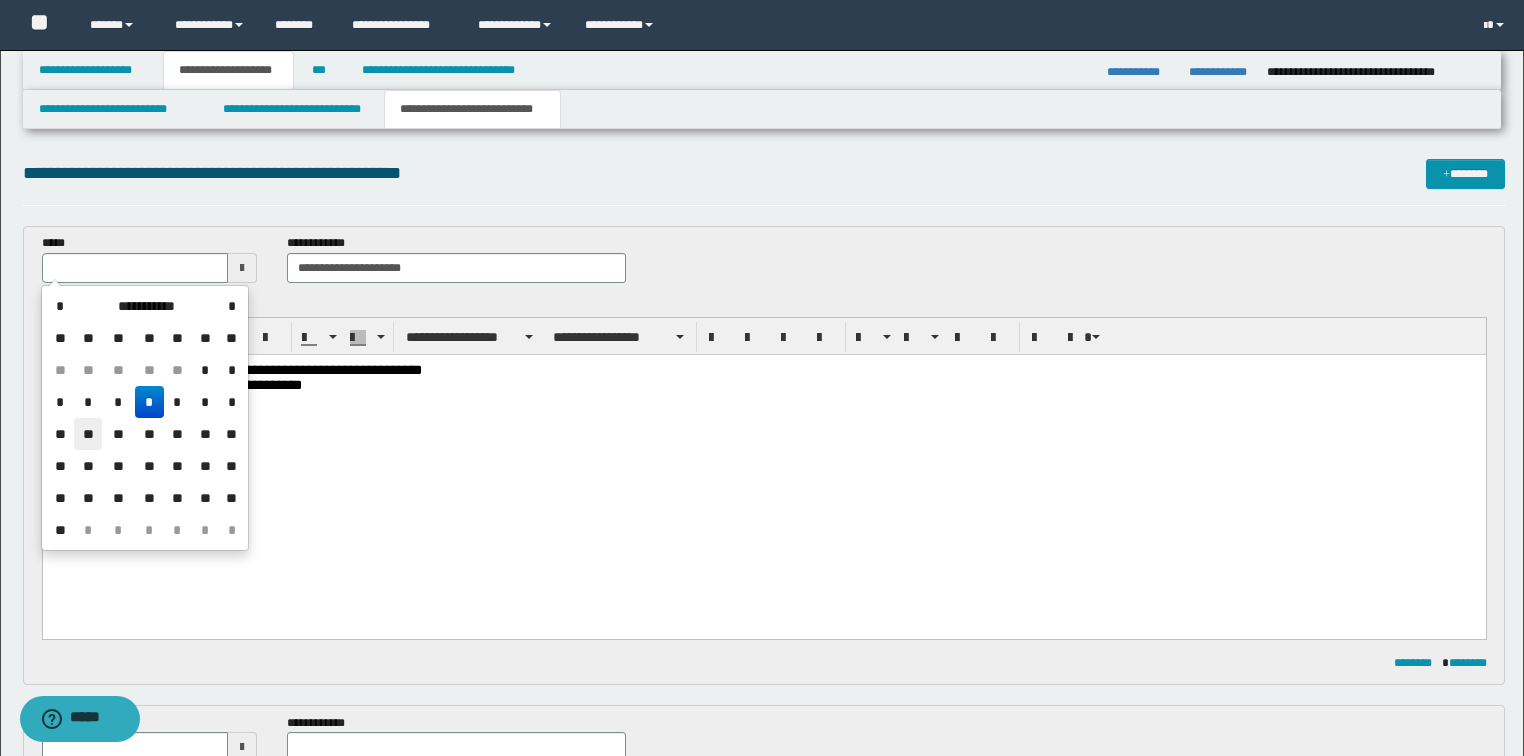 click on "**" at bounding box center [88, 434] 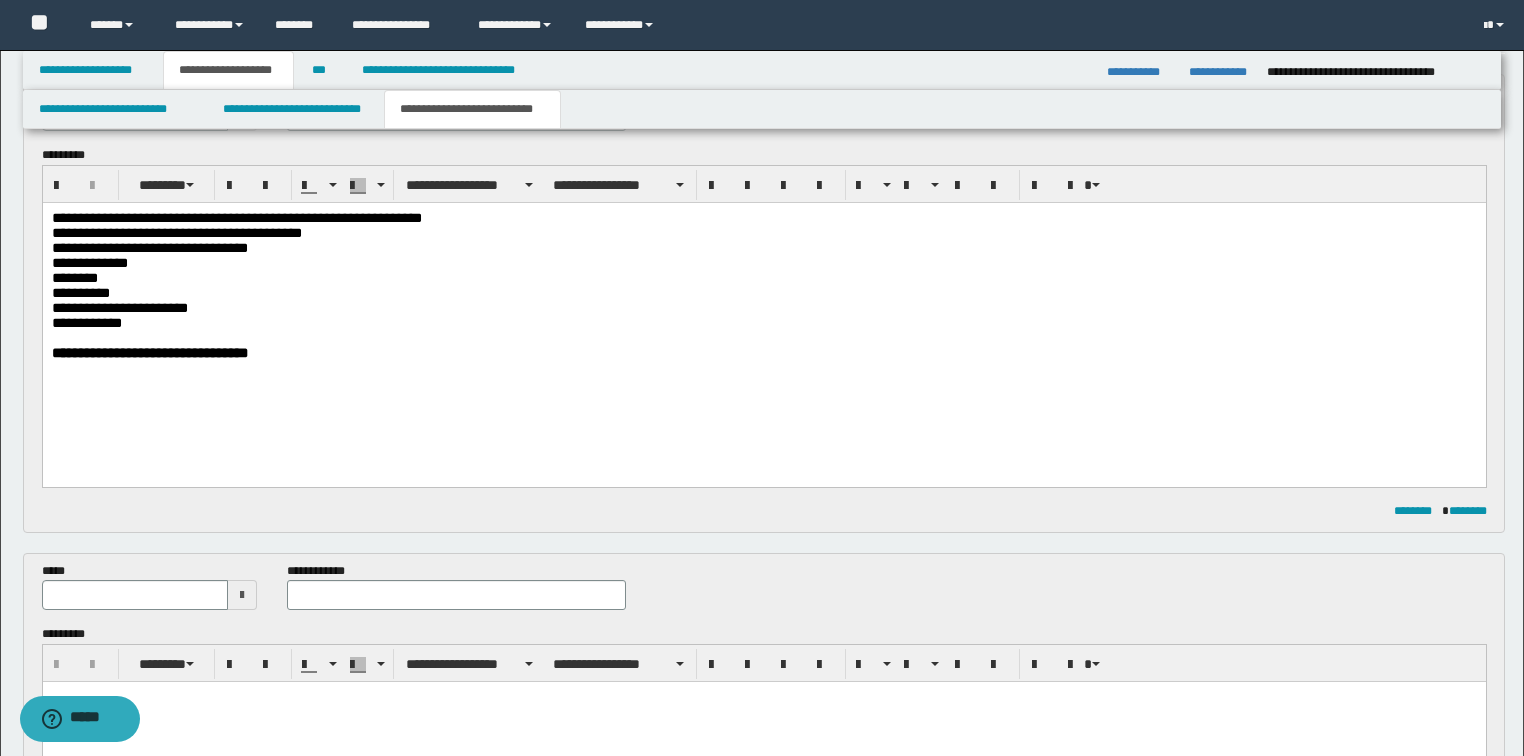 scroll, scrollTop: 160, scrollLeft: 0, axis: vertical 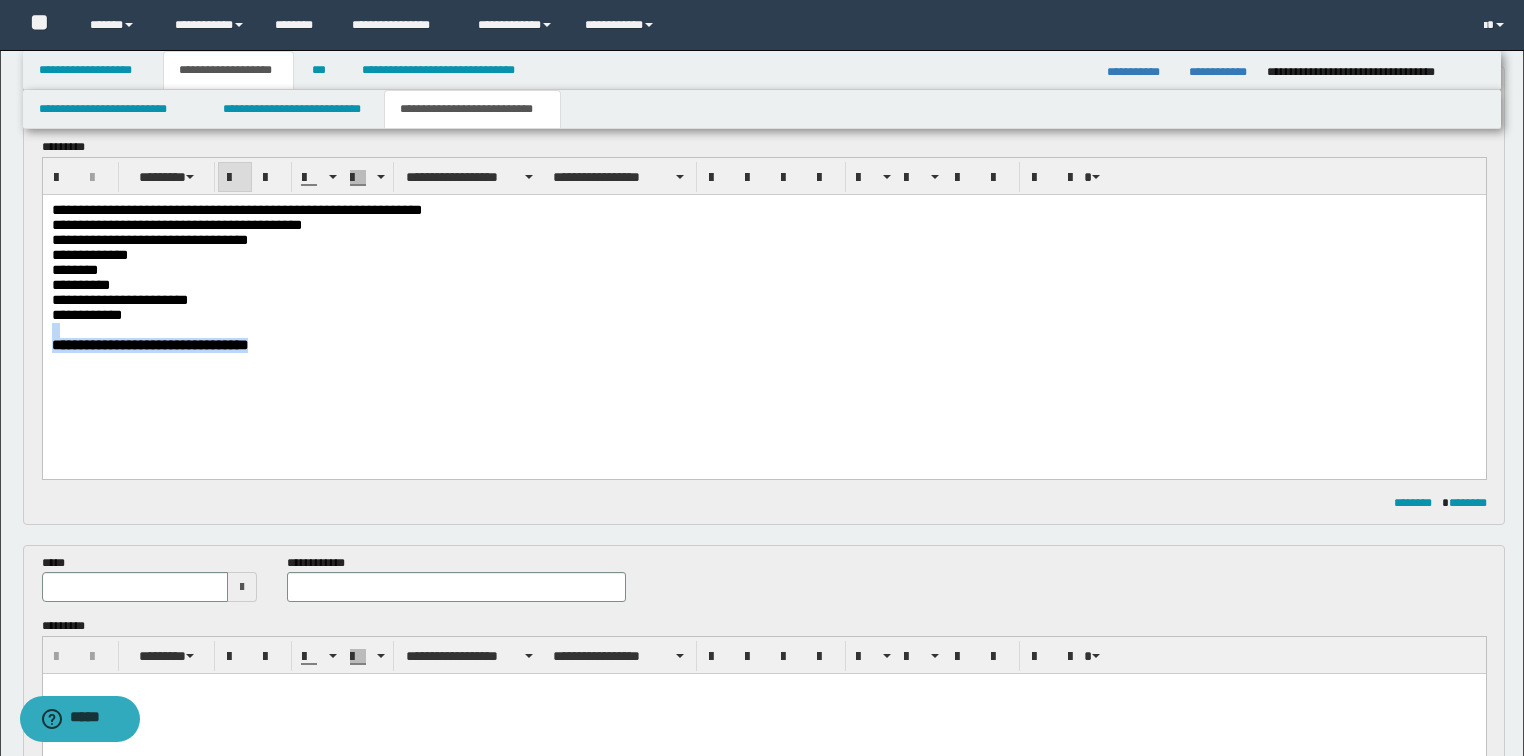drag, startPoint x: 340, startPoint y: 369, endPoint x: 42, endPoint y: 537, distance: 342.09357 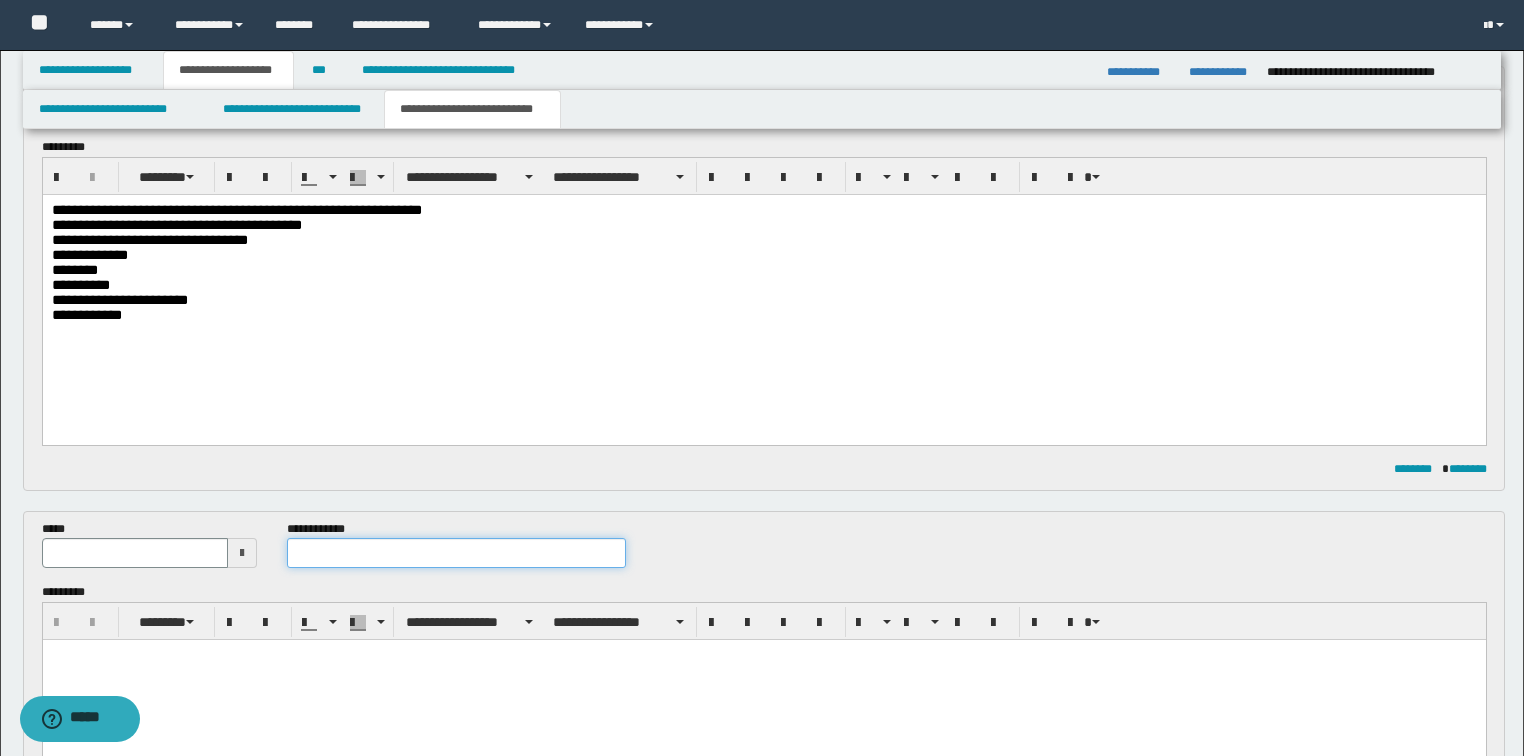 click at bounding box center (456, 553) 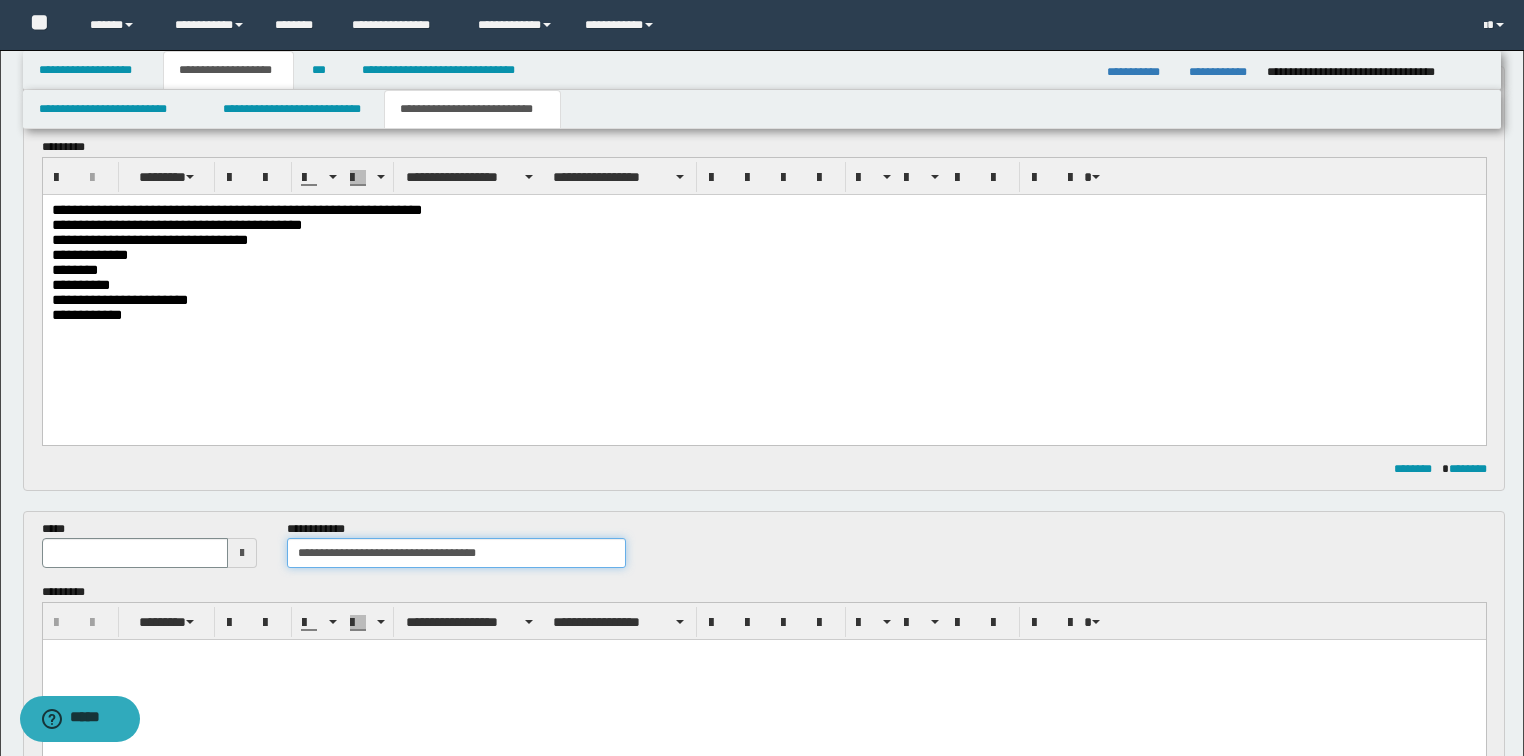 click on "**********" at bounding box center (456, 553) 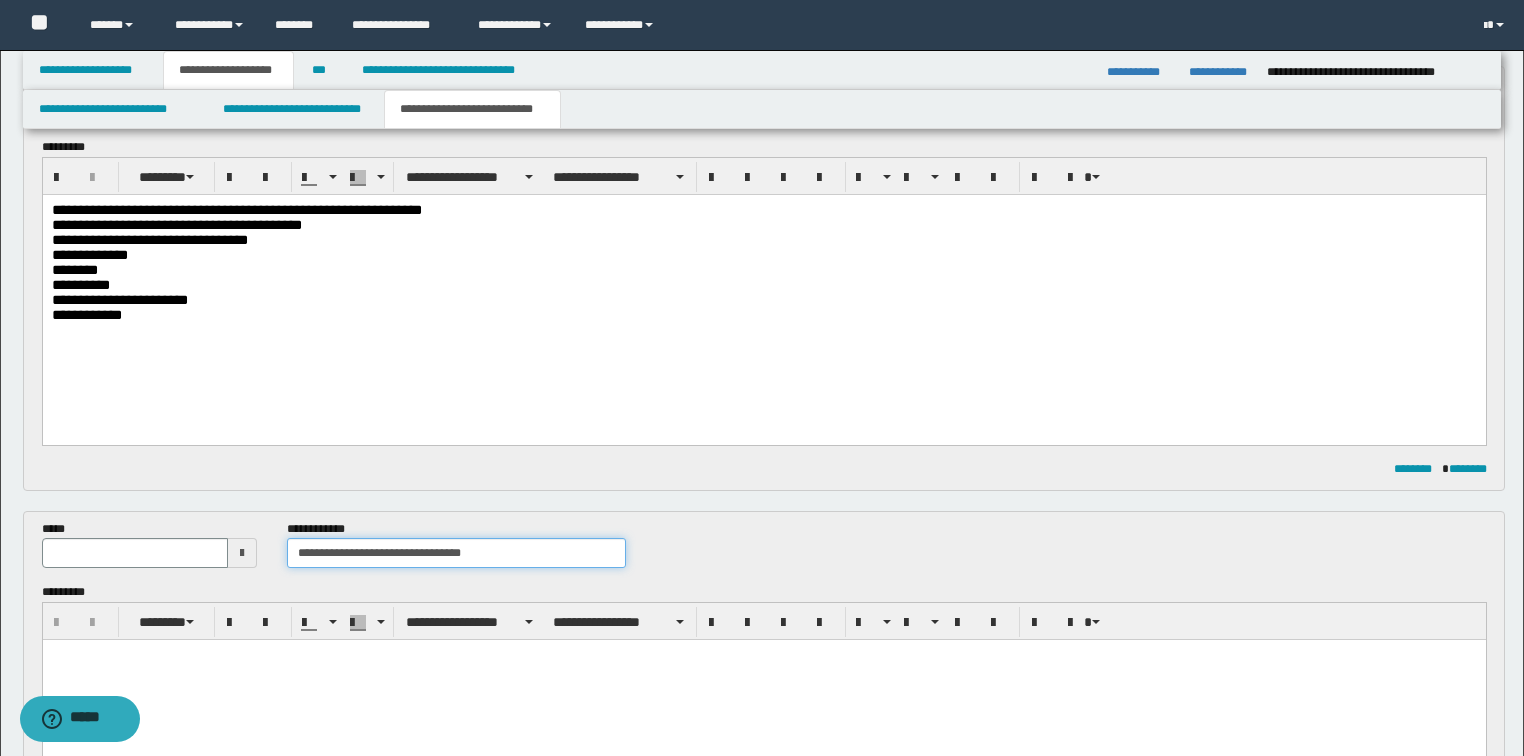 type on "**********" 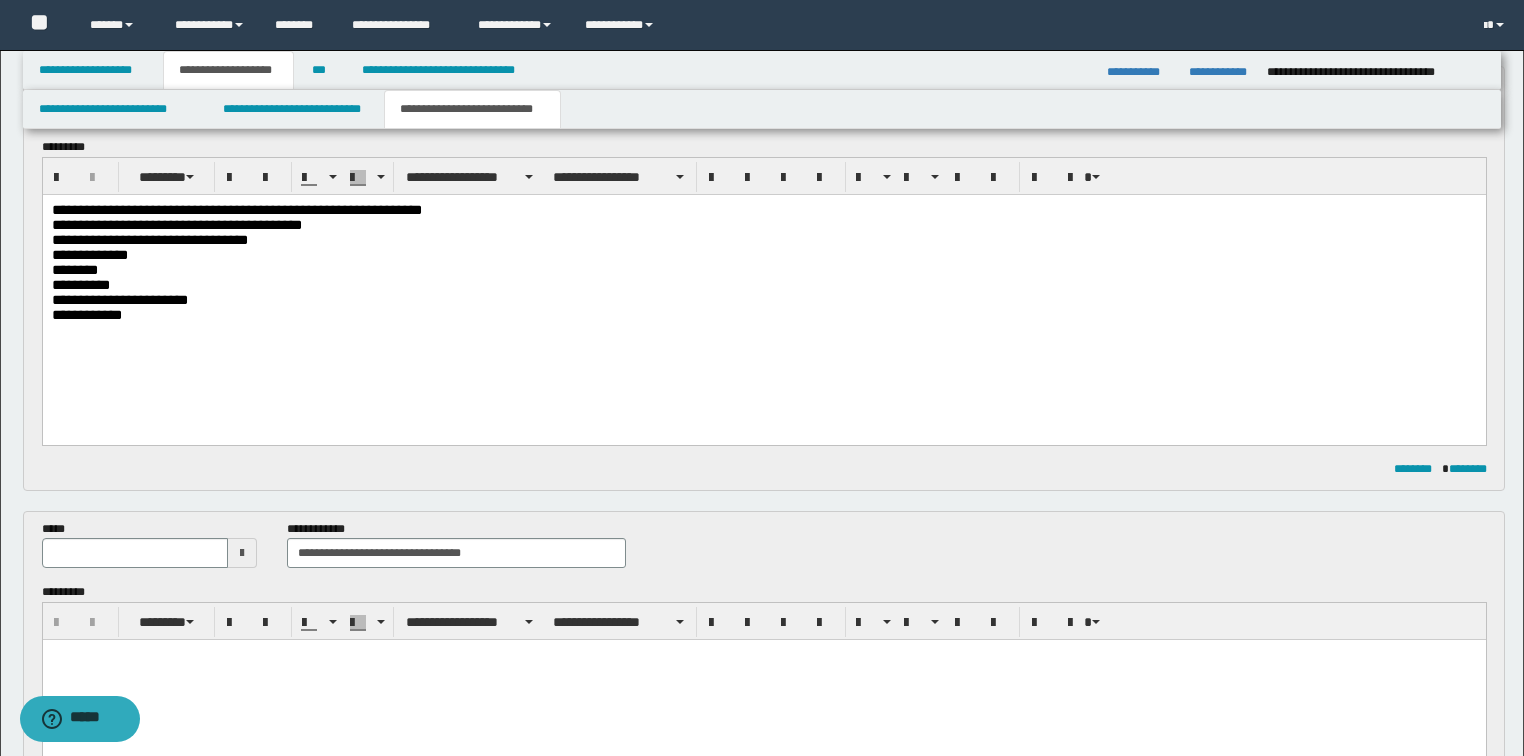 click at bounding box center [242, 553] 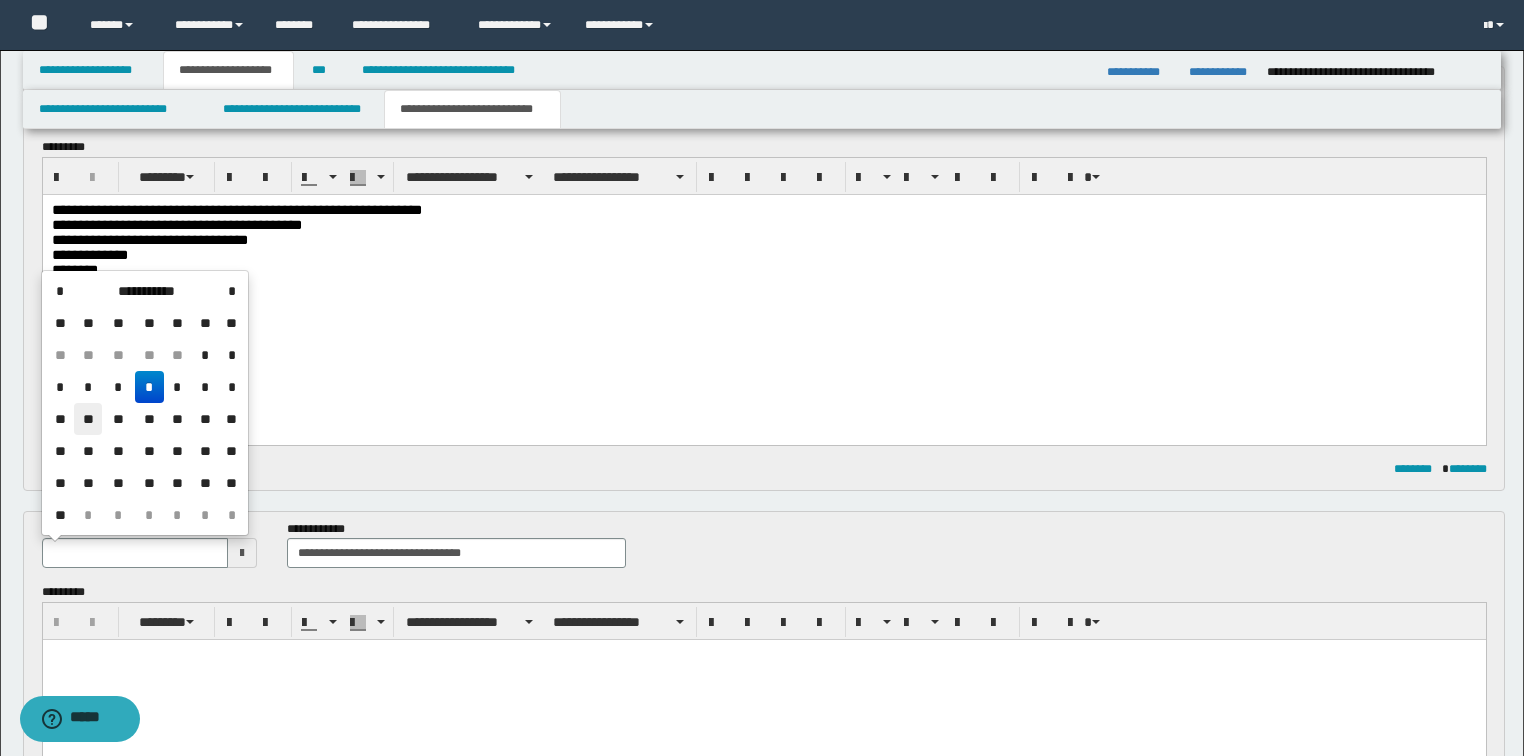 click on "**" at bounding box center [88, 419] 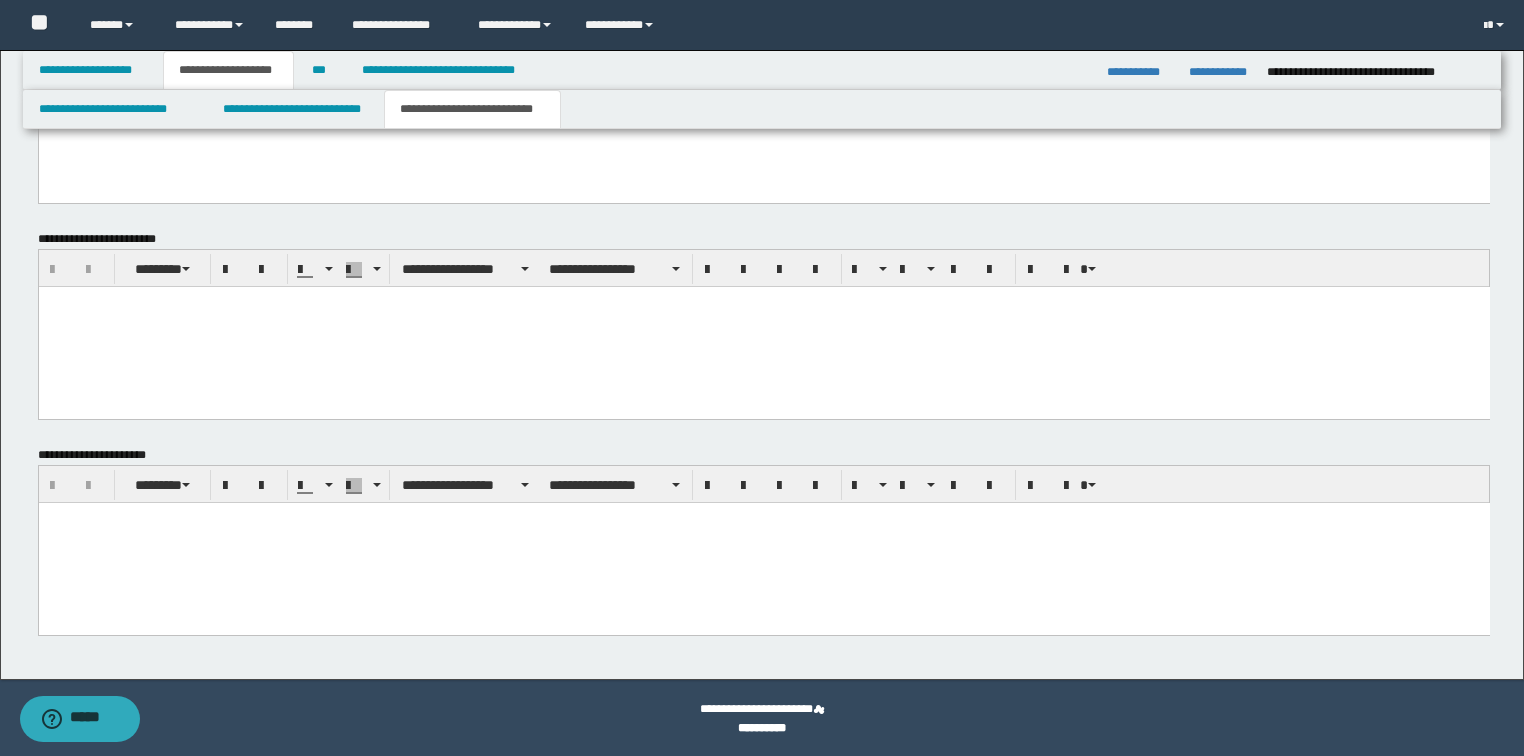 scroll, scrollTop: 1201, scrollLeft: 0, axis: vertical 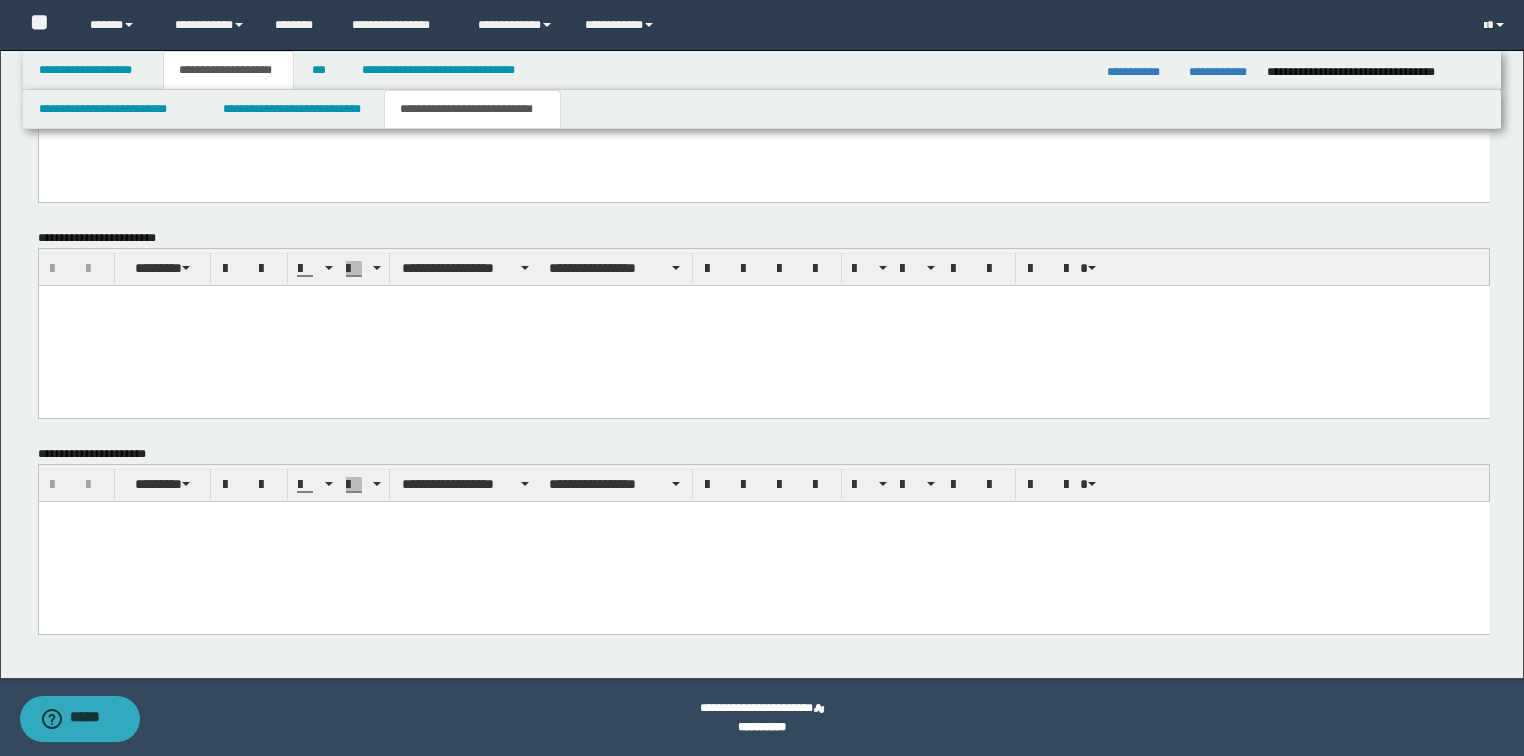 click at bounding box center (763, 541) 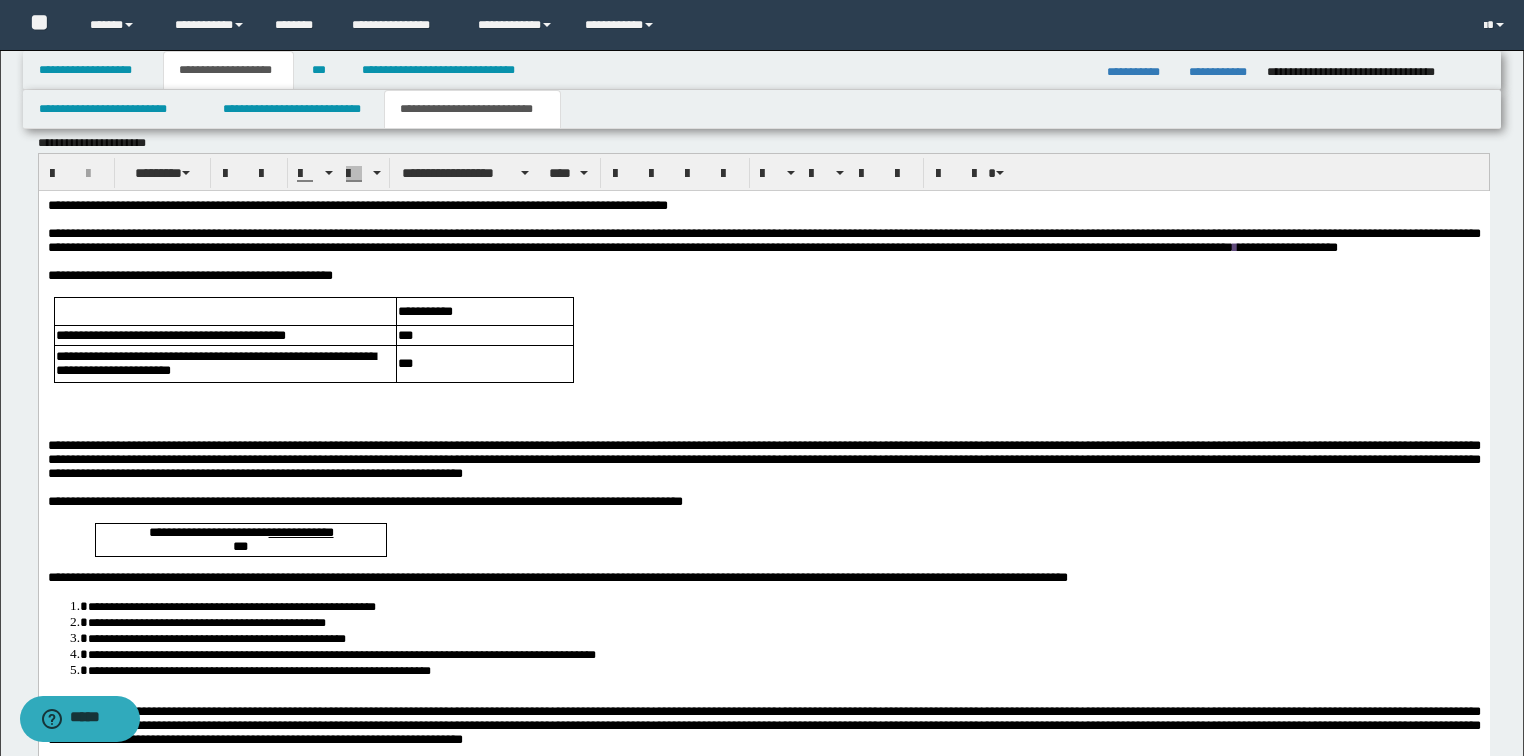 scroll, scrollTop: 1521, scrollLeft: 0, axis: vertical 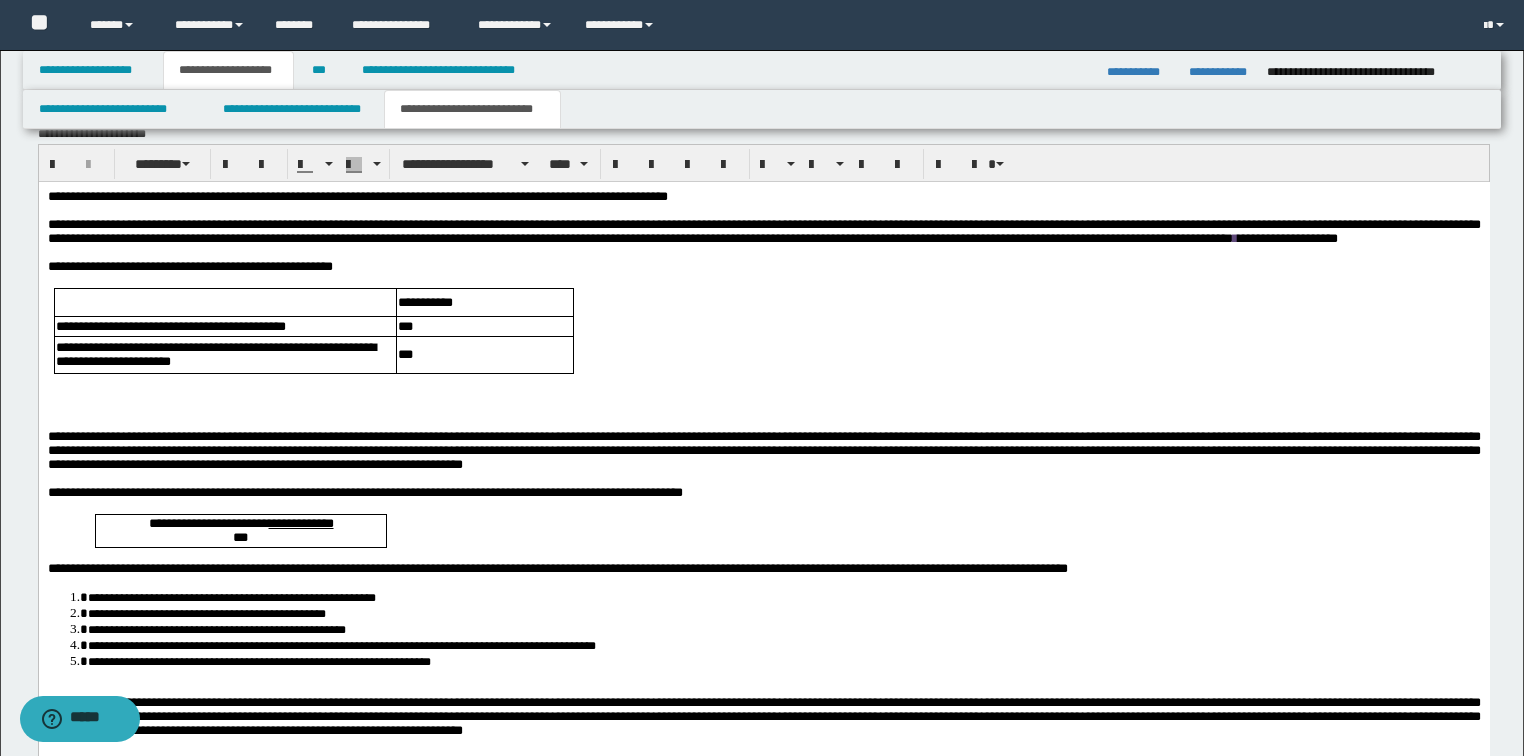 click on "**********" at bounding box center (763, 449) 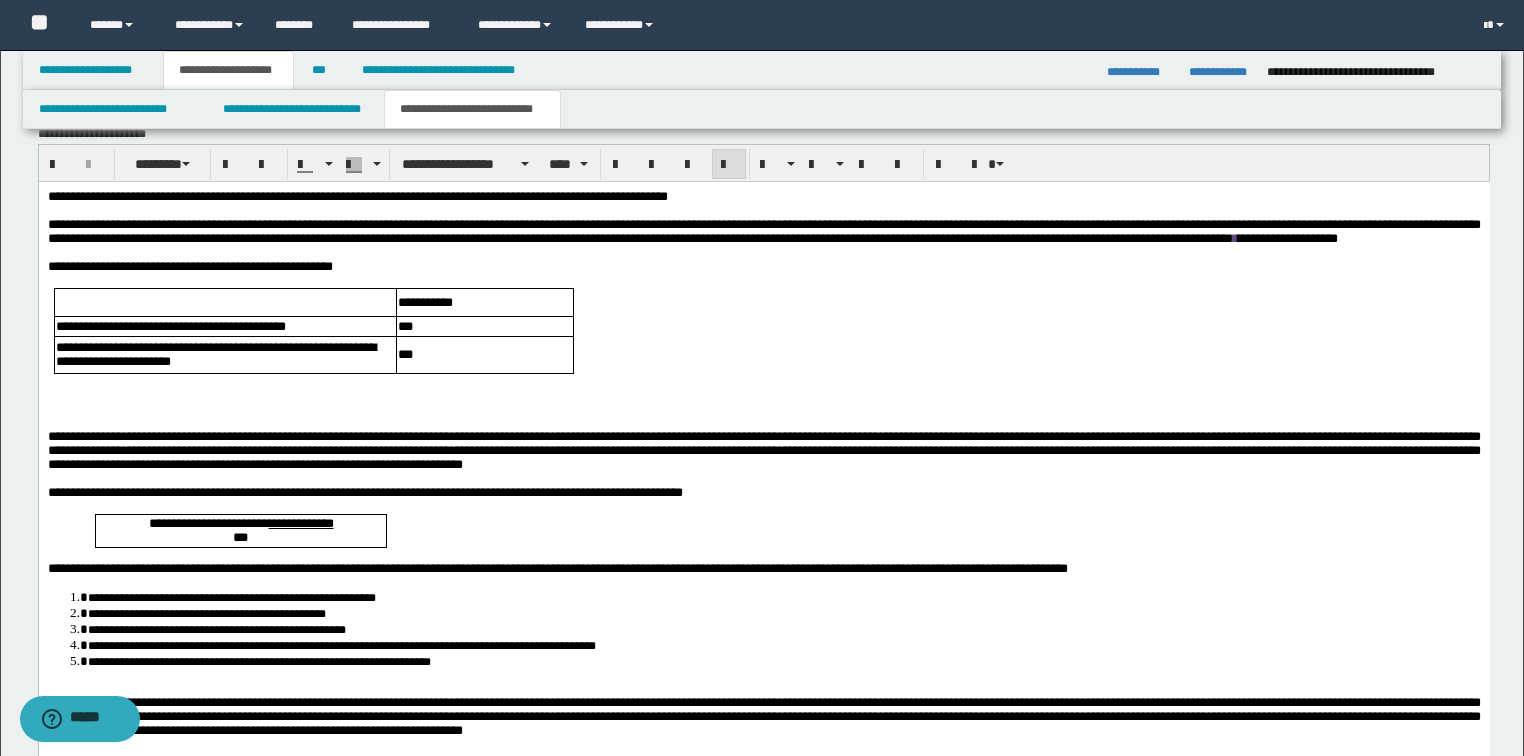 click at bounding box center [763, 422] 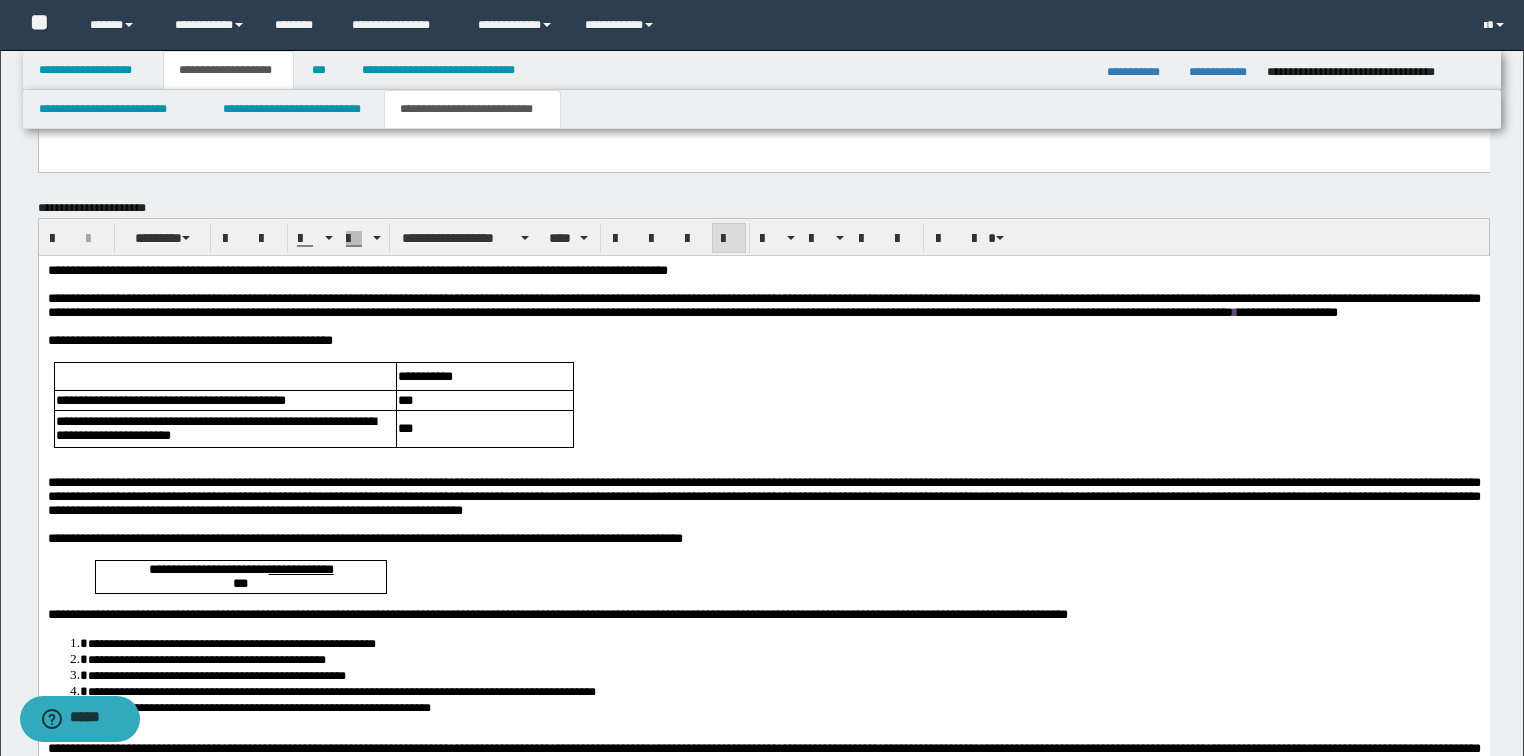 scroll, scrollTop: 1361, scrollLeft: 0, axis: vertical 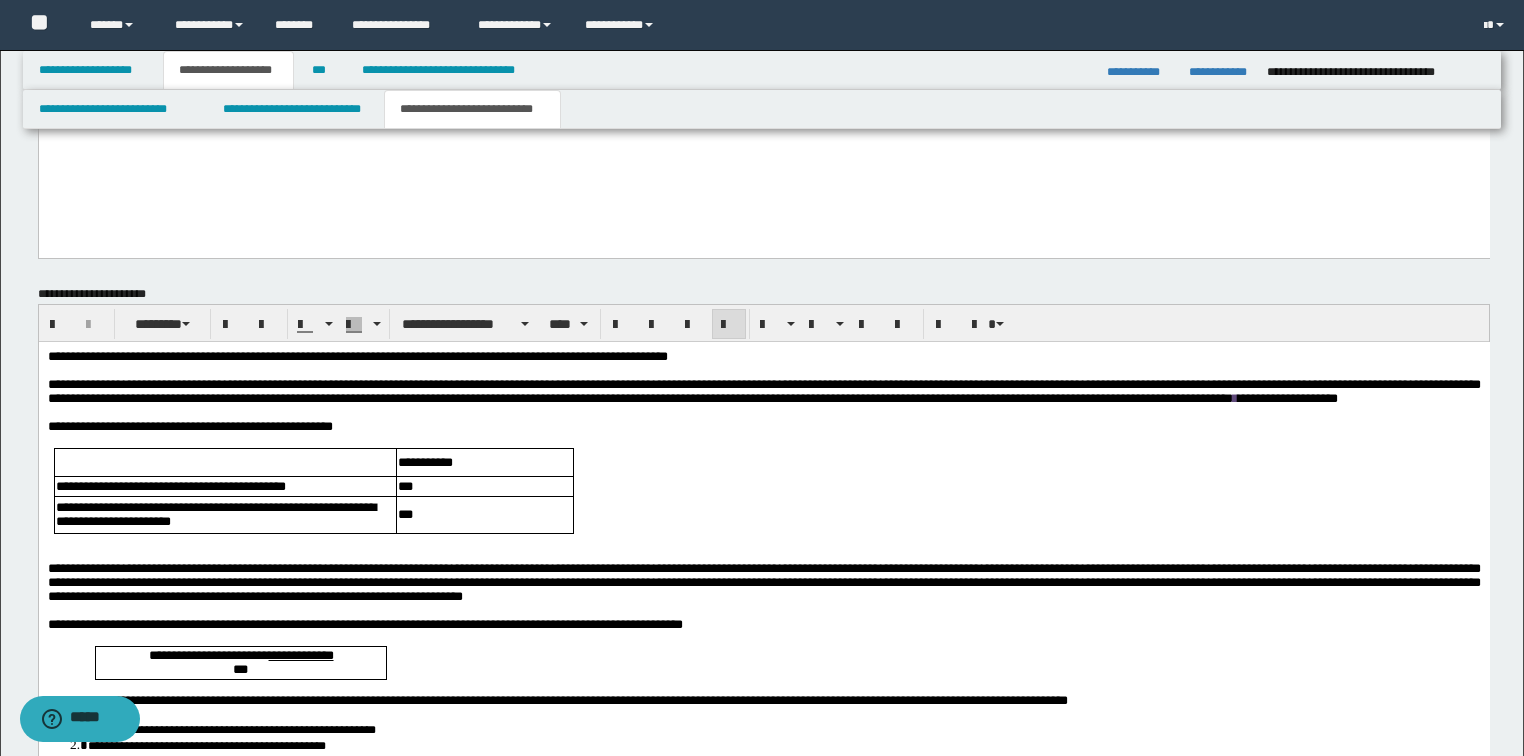 click on "**********" at bounding box center (357, 355) 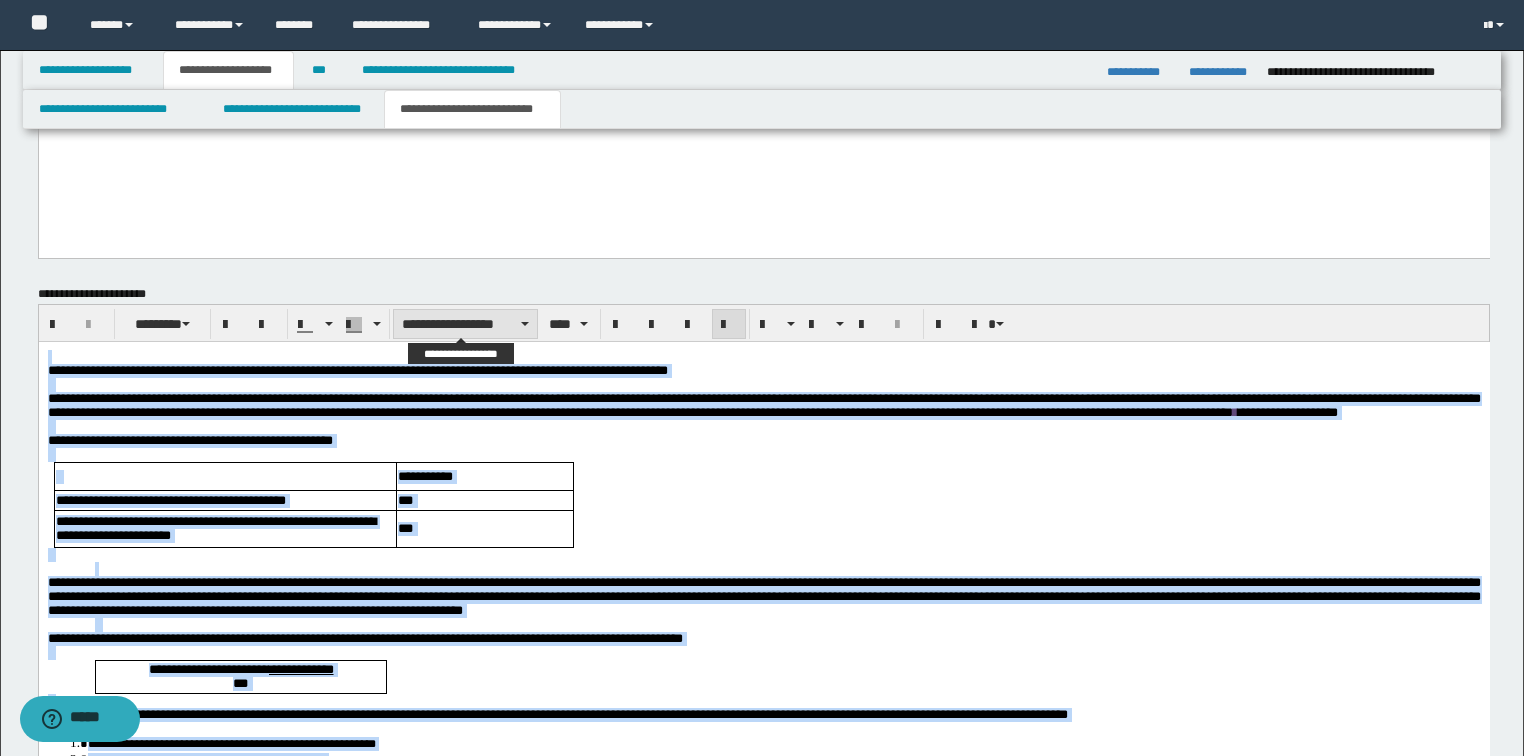 click on "**********" at bounding box center (465, 324) 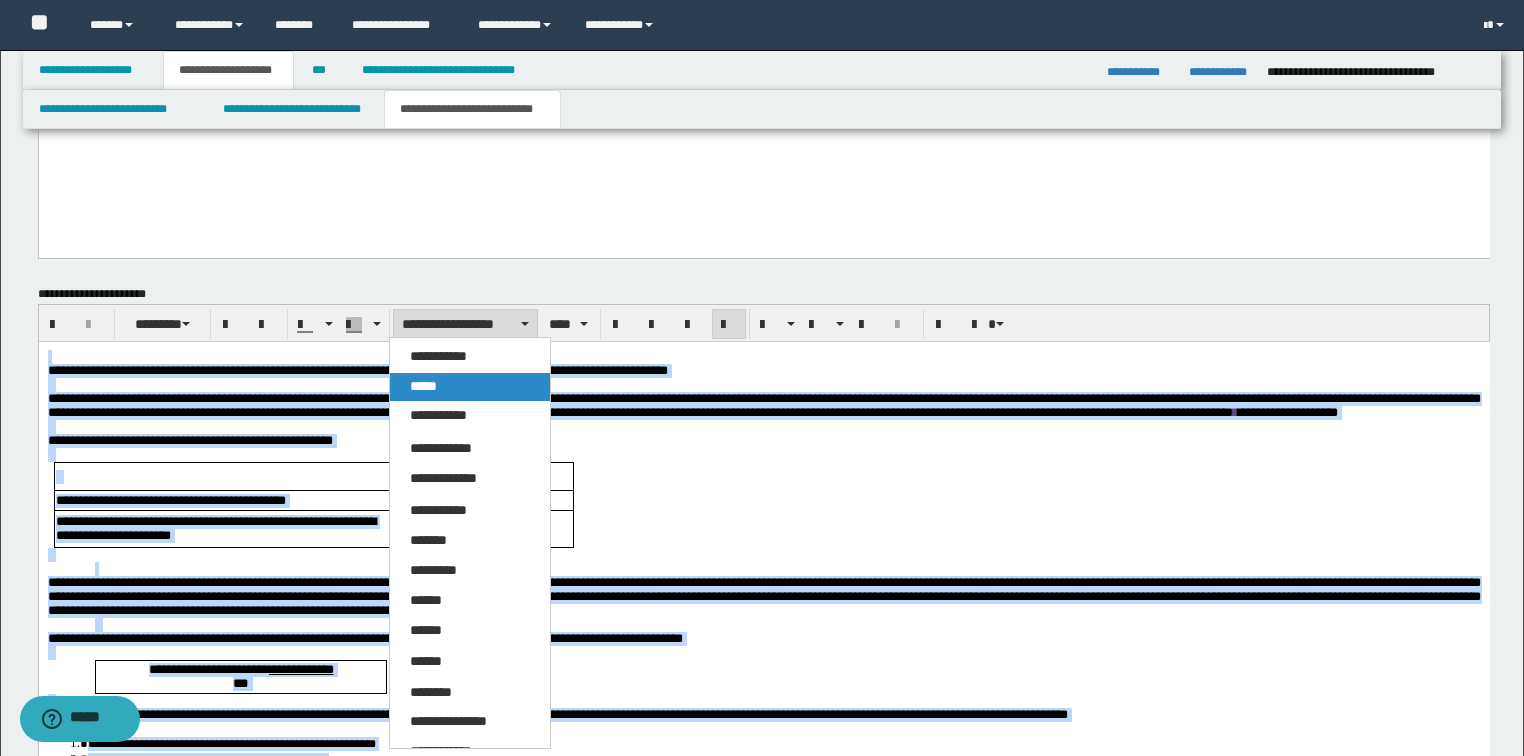 click on "*****" at bounding box center (423, 386) 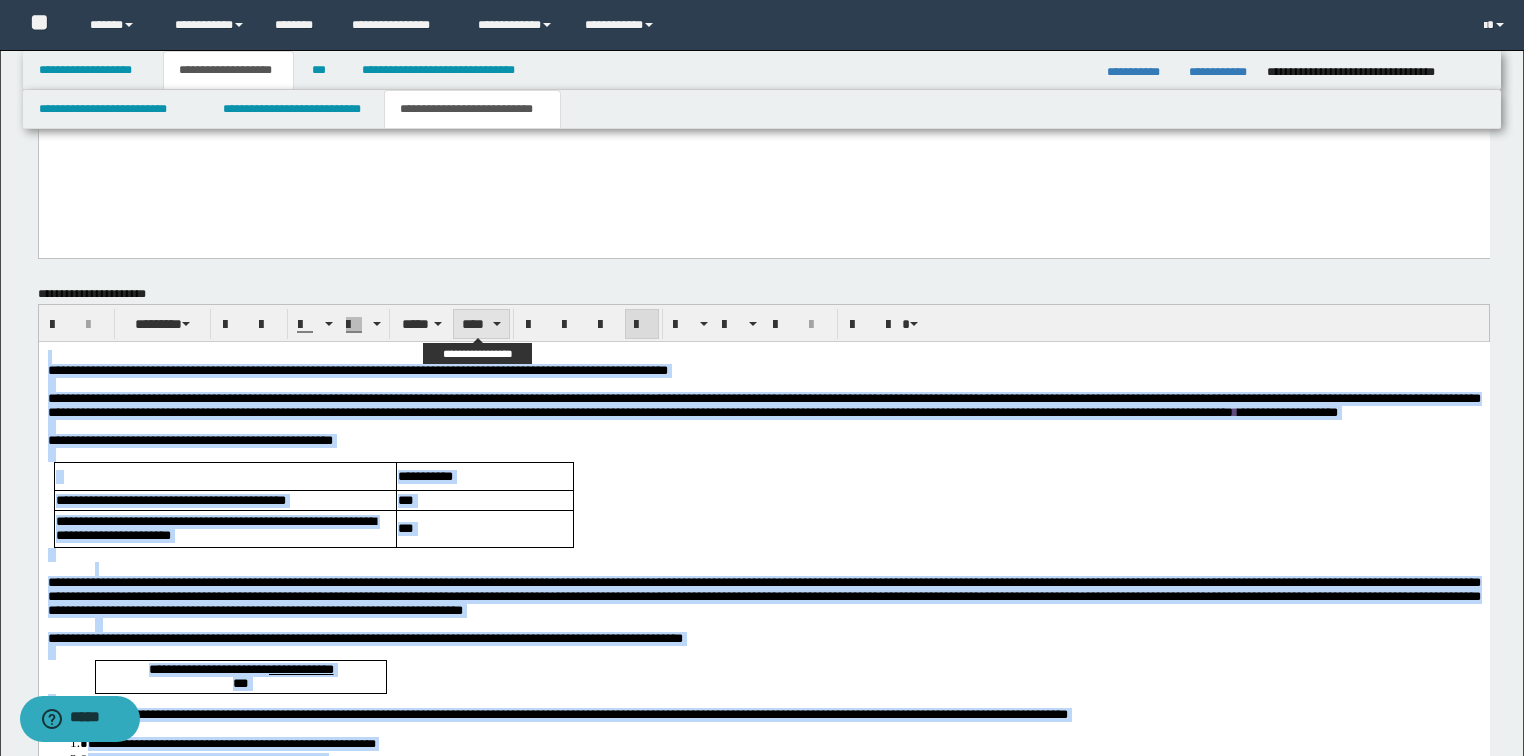 click on "****" at bounding box center [481, 324] 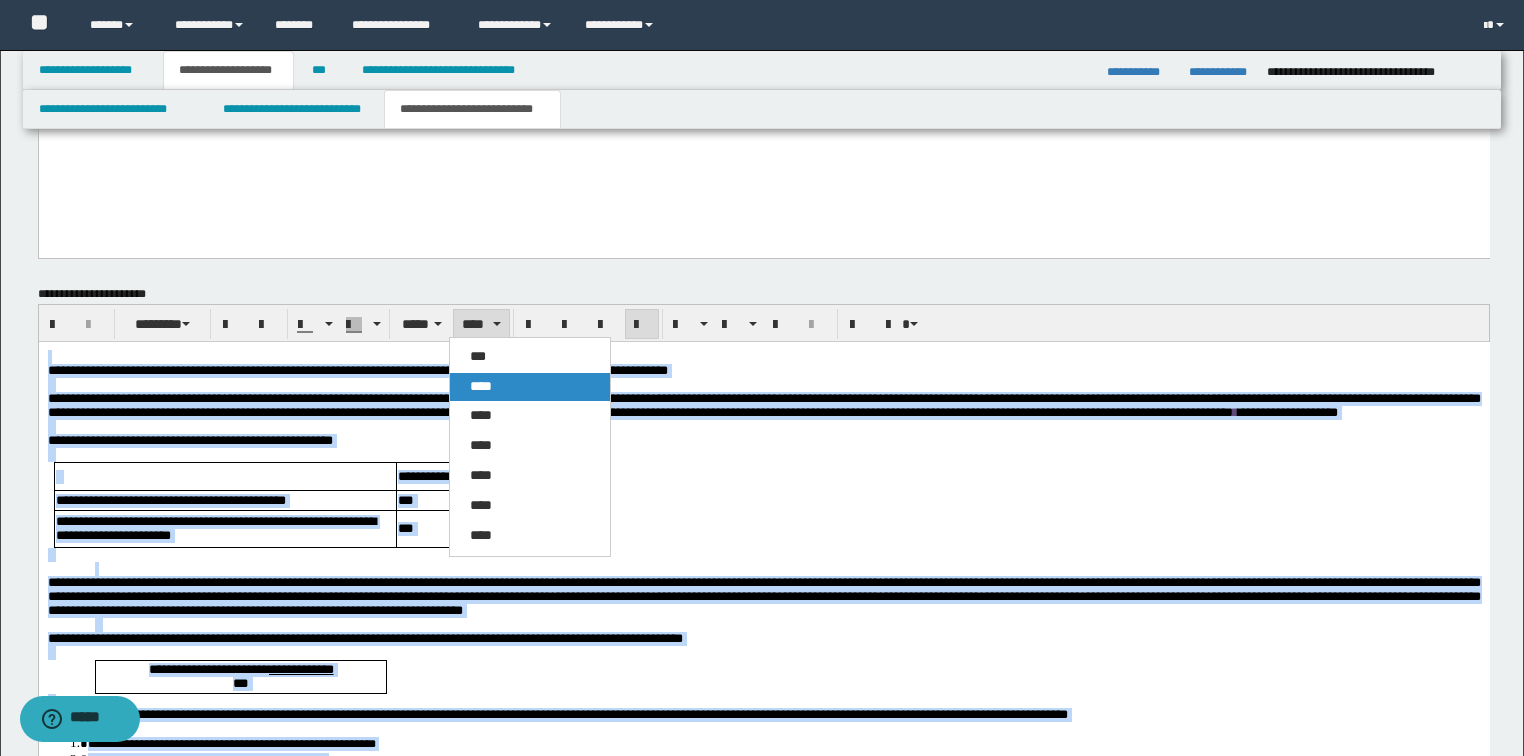 click on "****" at bounding box center (481, 386) 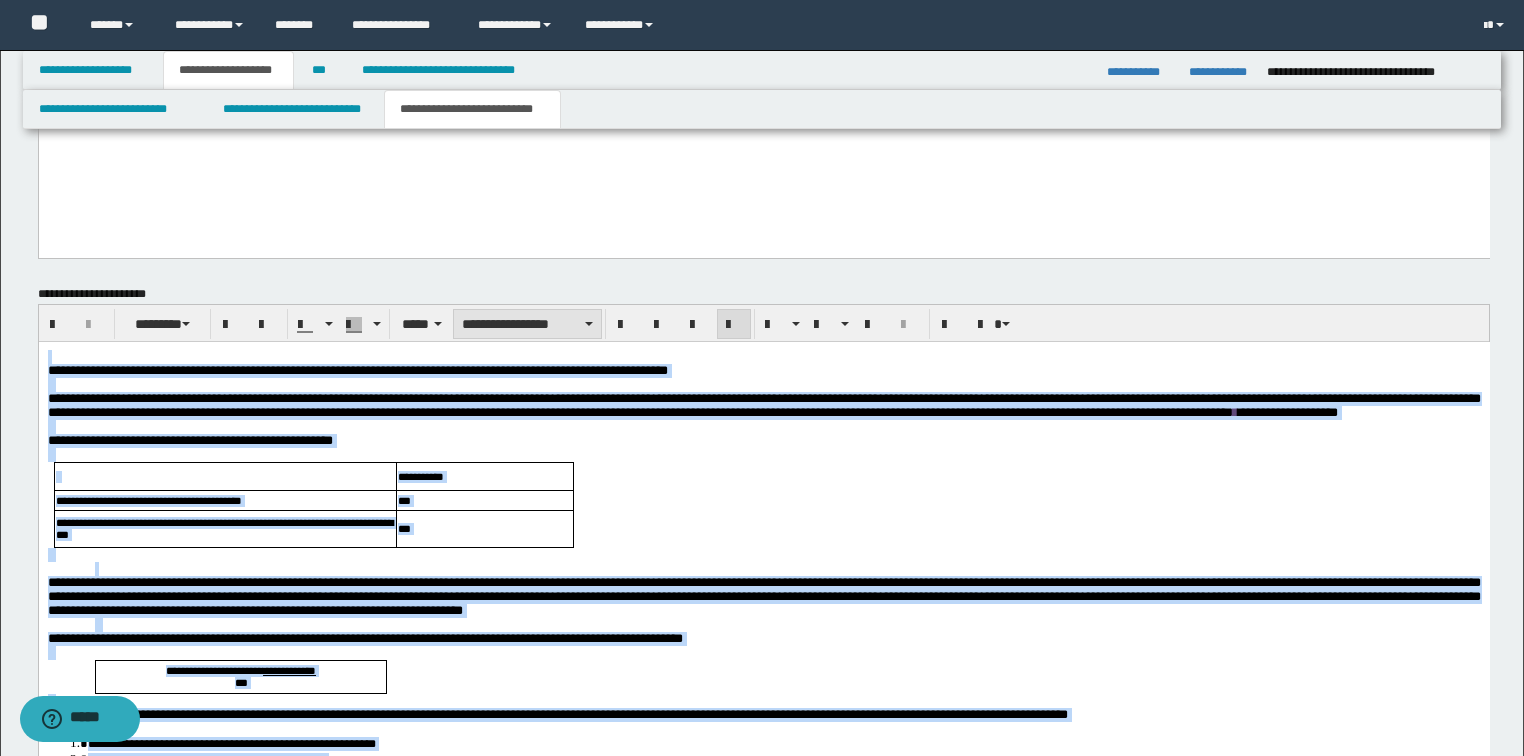 click on "**********" at bounding box center [527, 324] 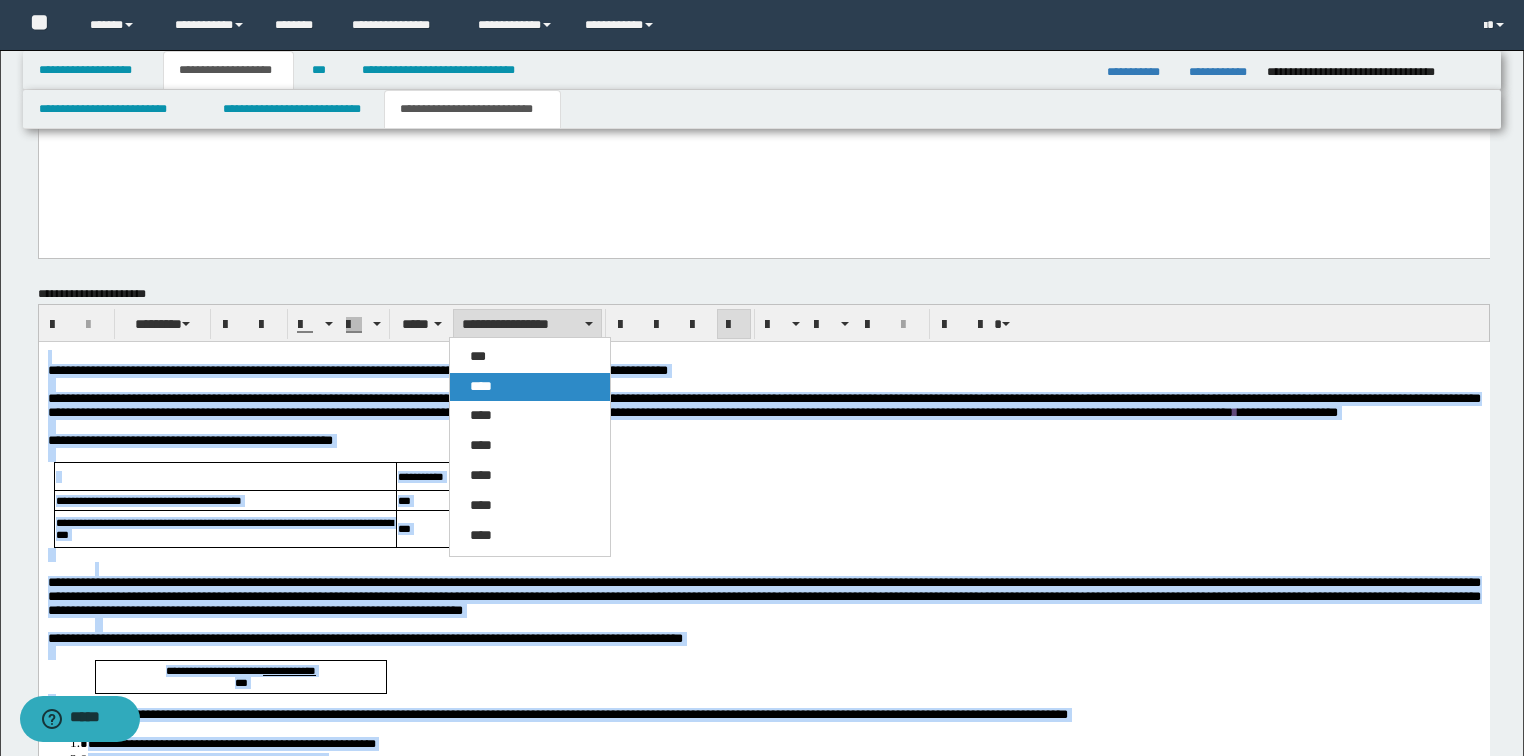 click on "****" at bounding box center (530, 387) 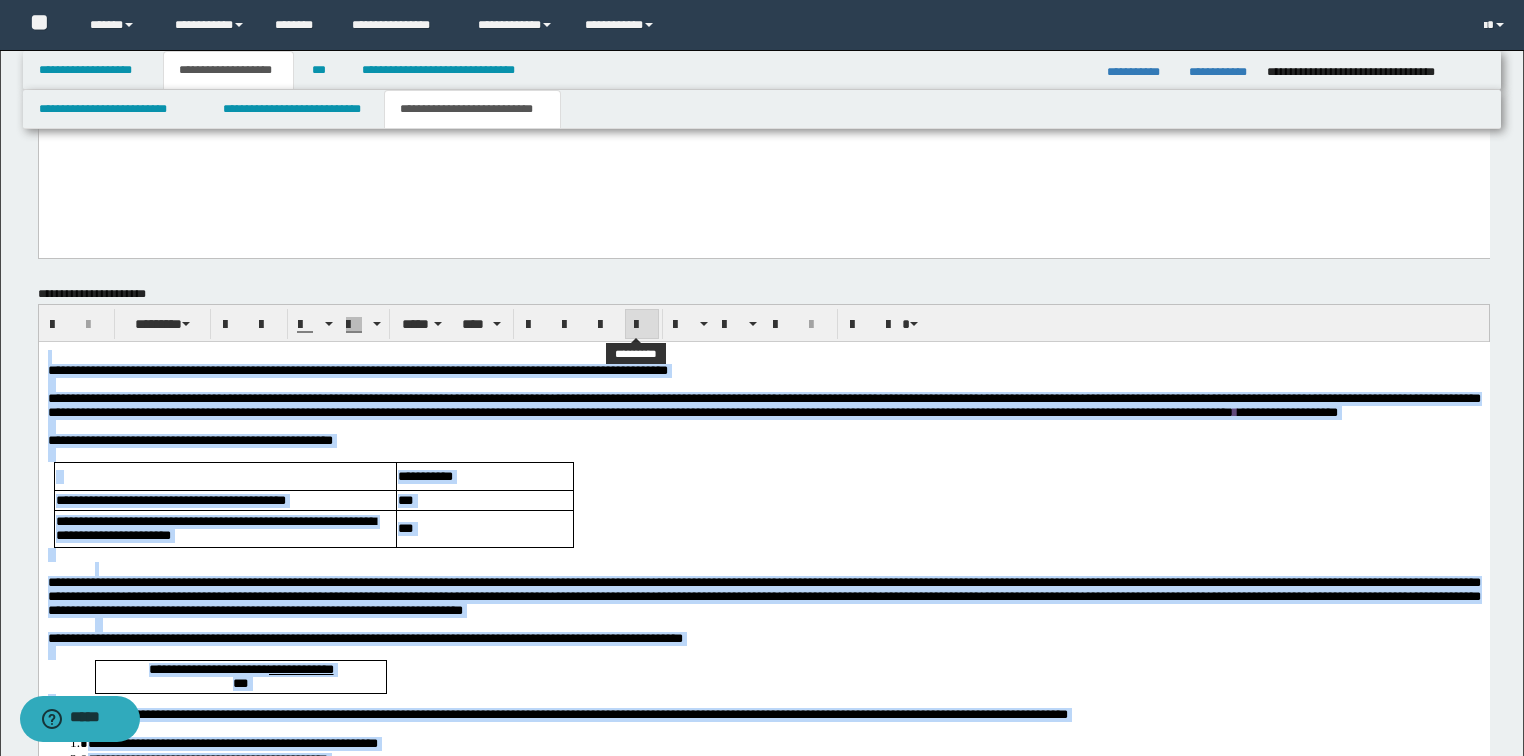 click at bounding box center (642, 324) 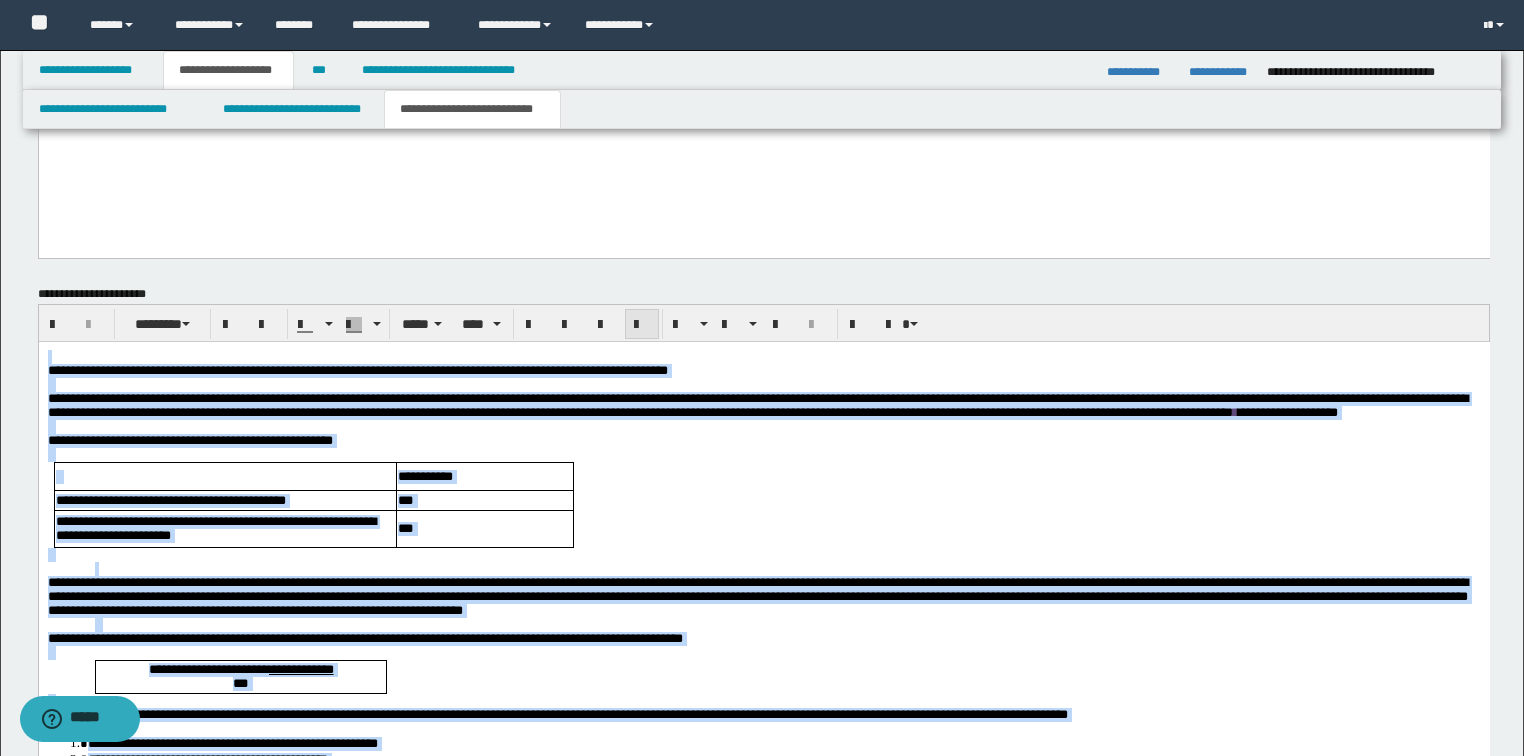 click at bounding box center [642, 324] 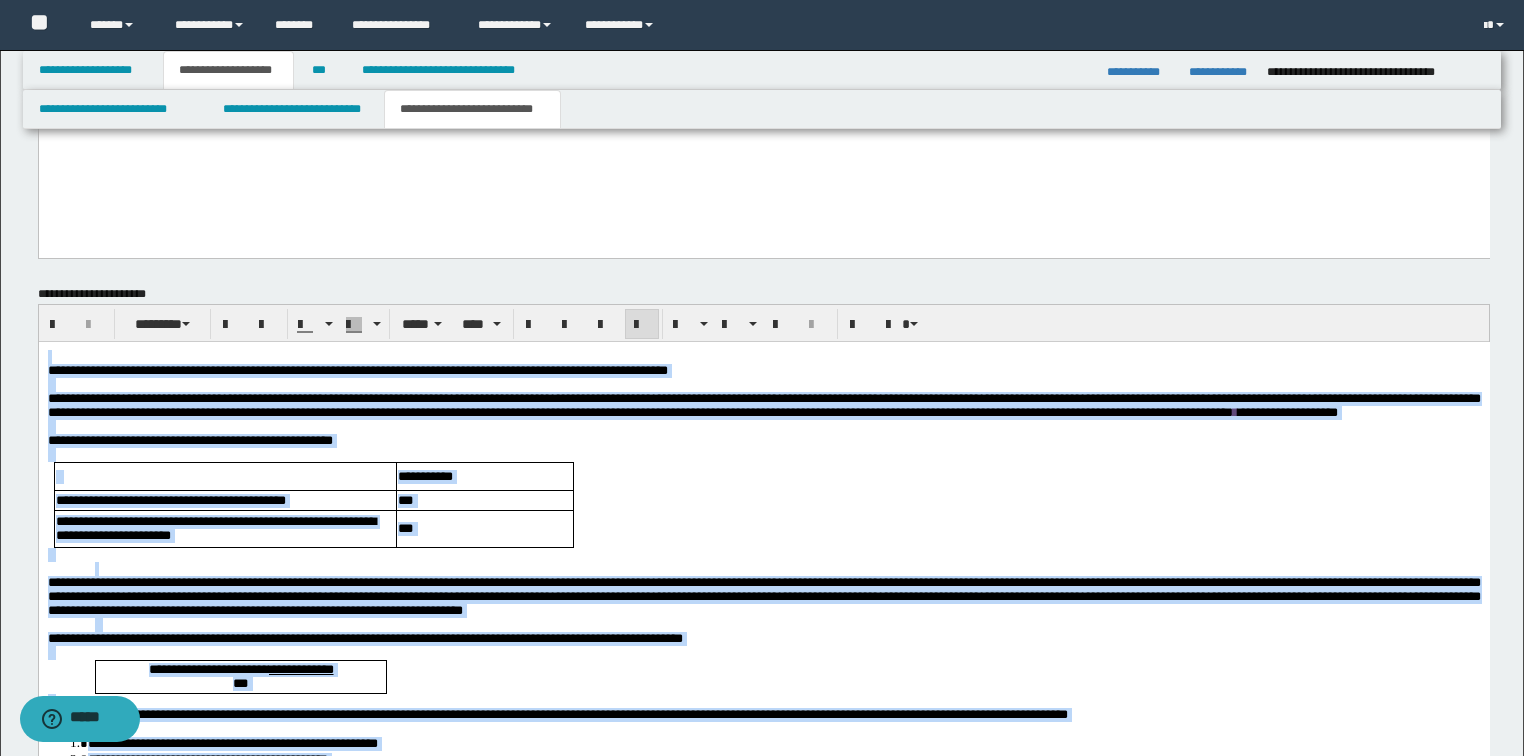 click at bounding box center [642, 324] 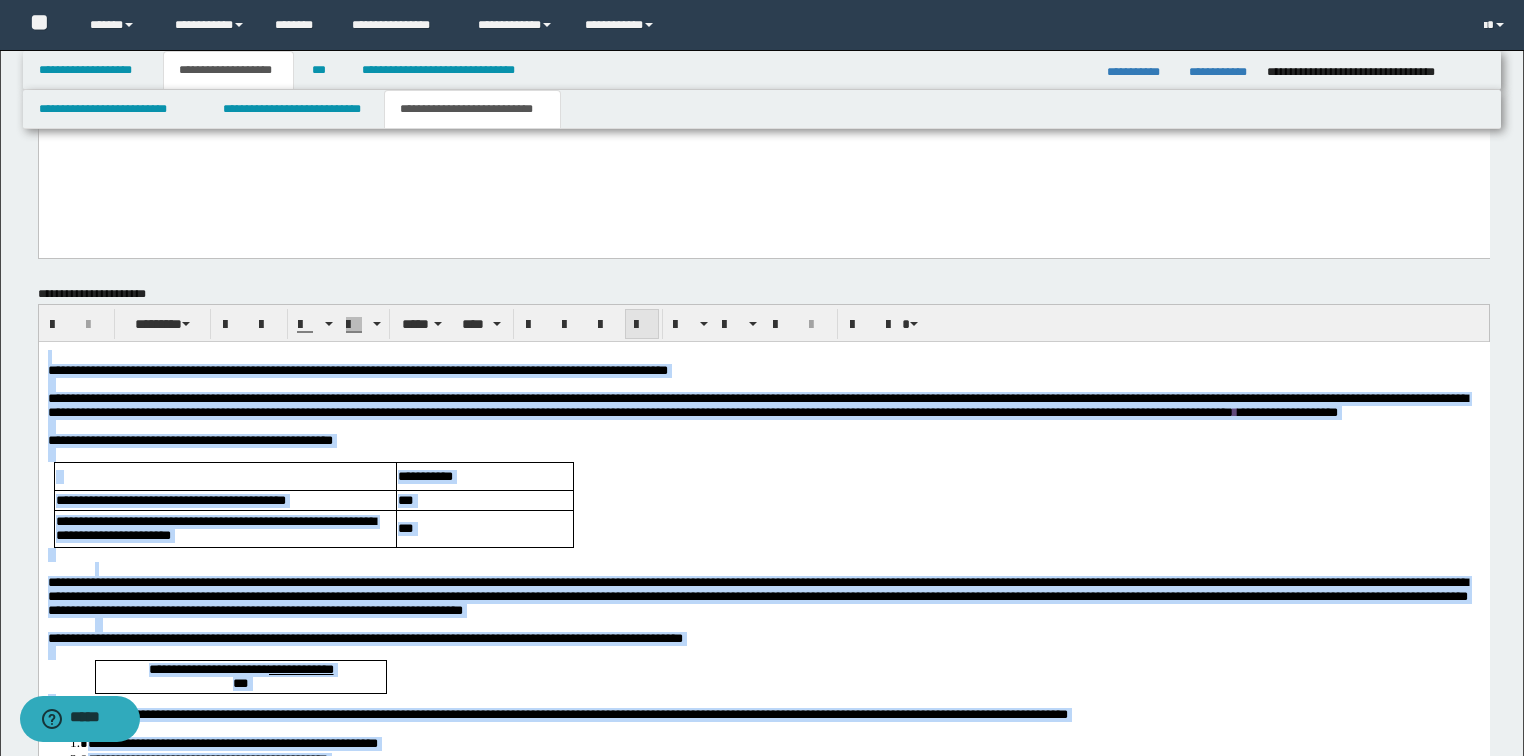 click at bounding box center (642, 324) 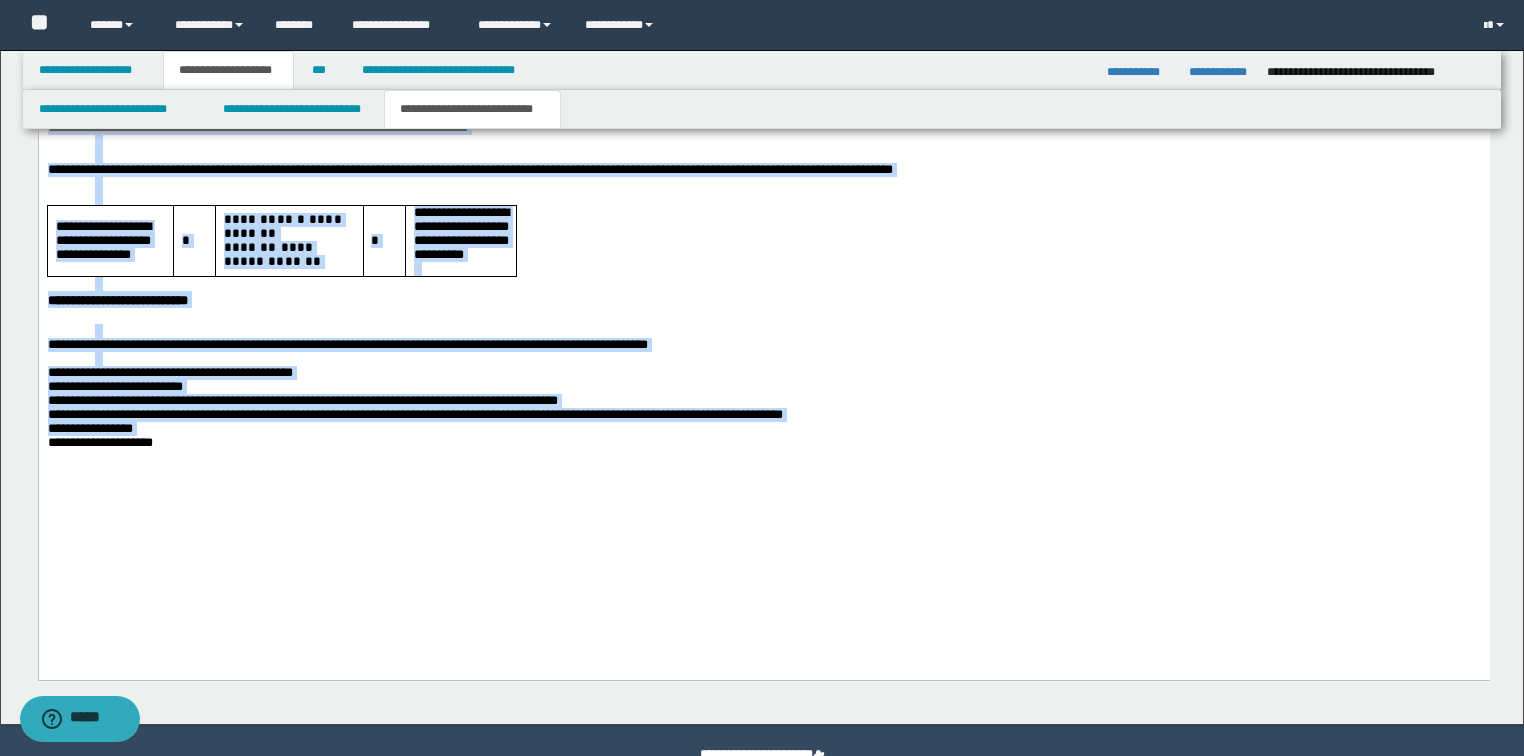 scroll, scrollTop: 2161, scrollLeft: 0, axis: vertical 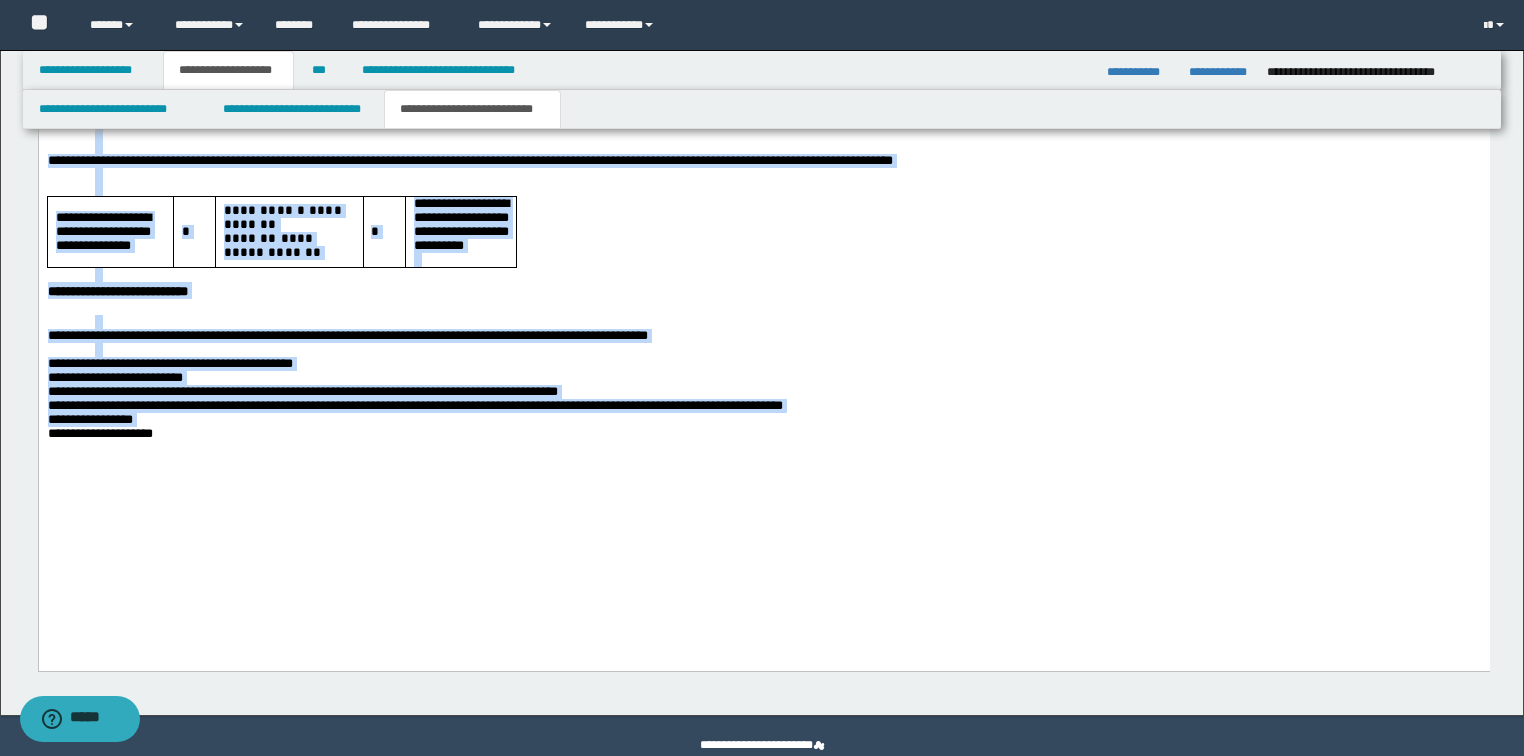 click on "**********" at bounding box center (763, 20) 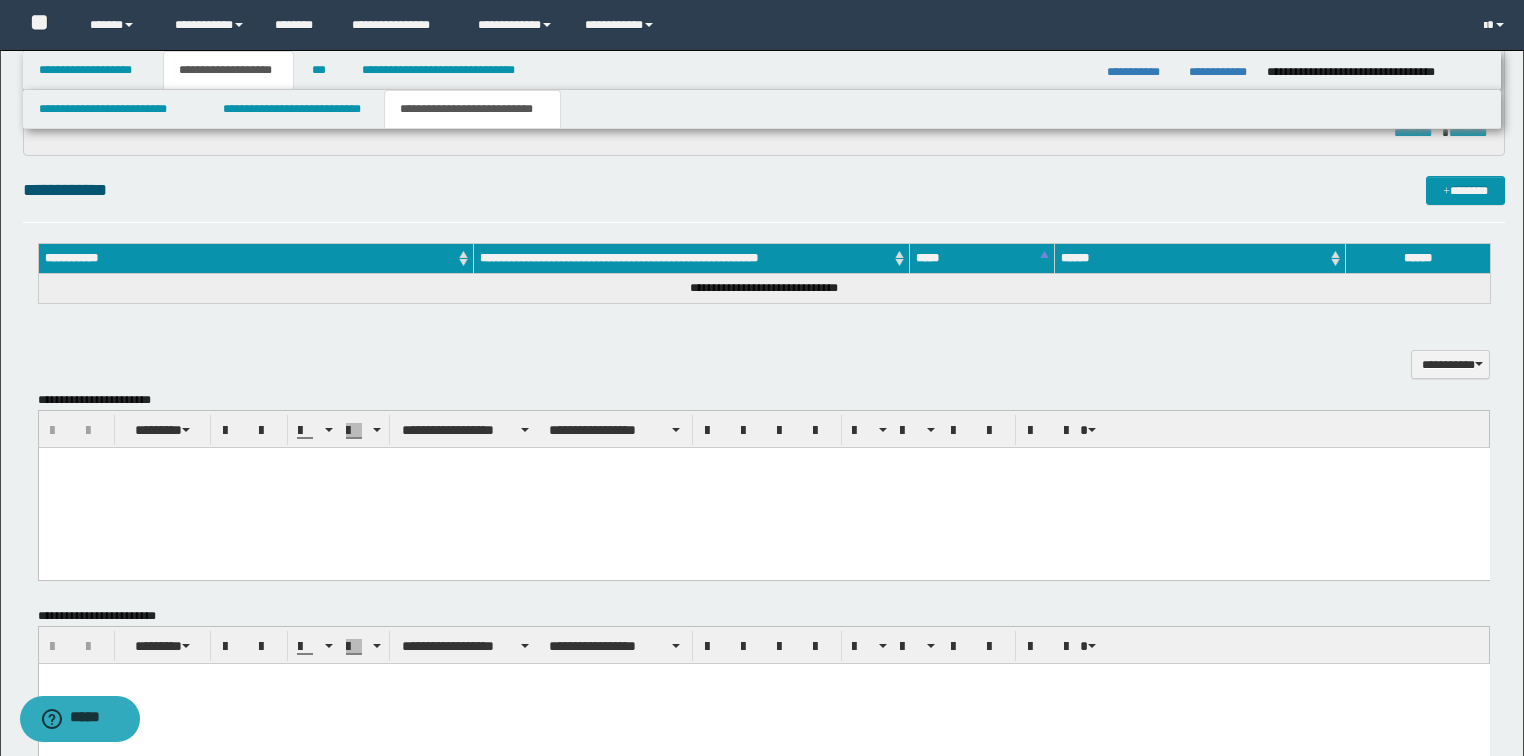 scroll, scrollTop: 801, scrollLeft: 0, axis: vertical 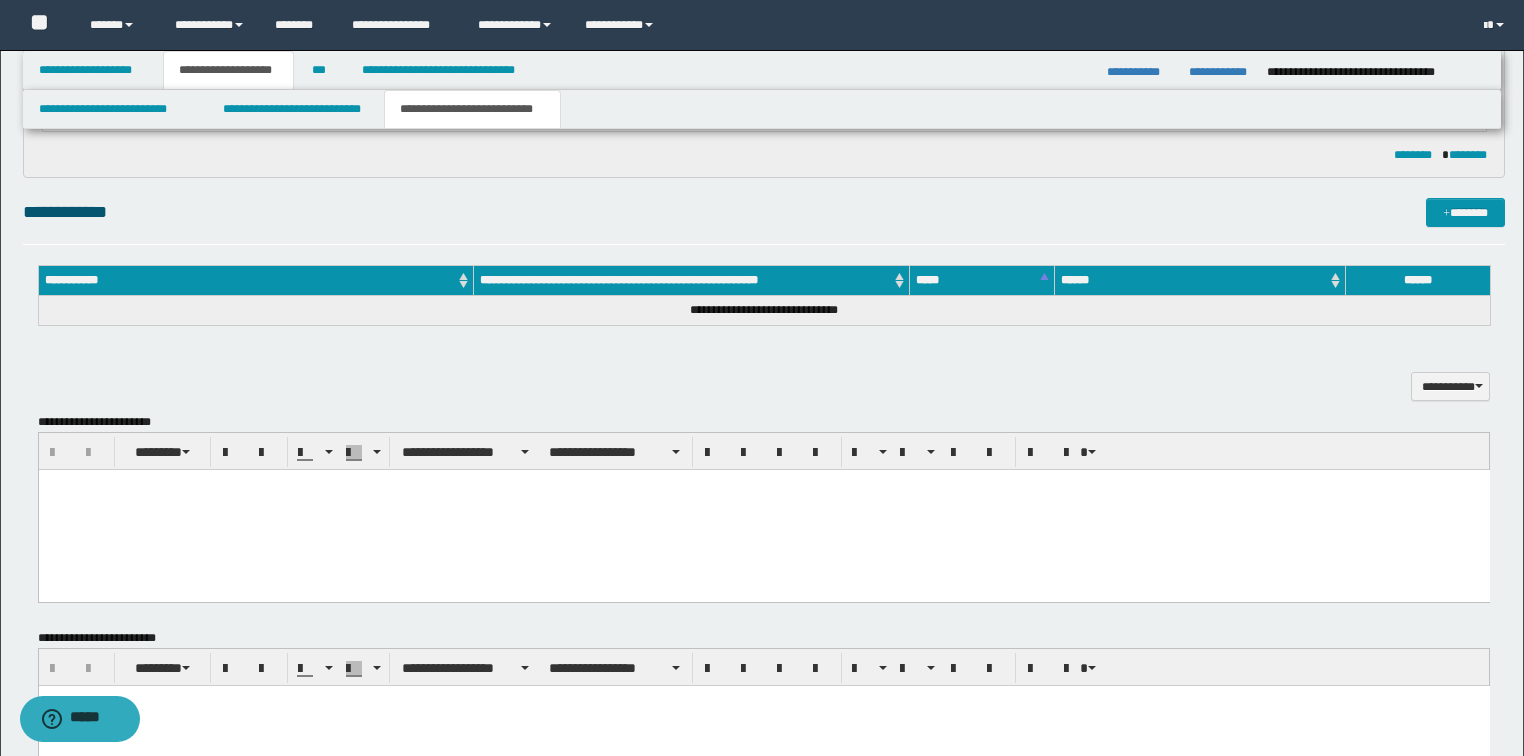 click on "**********" at bounding box center [762, 662] 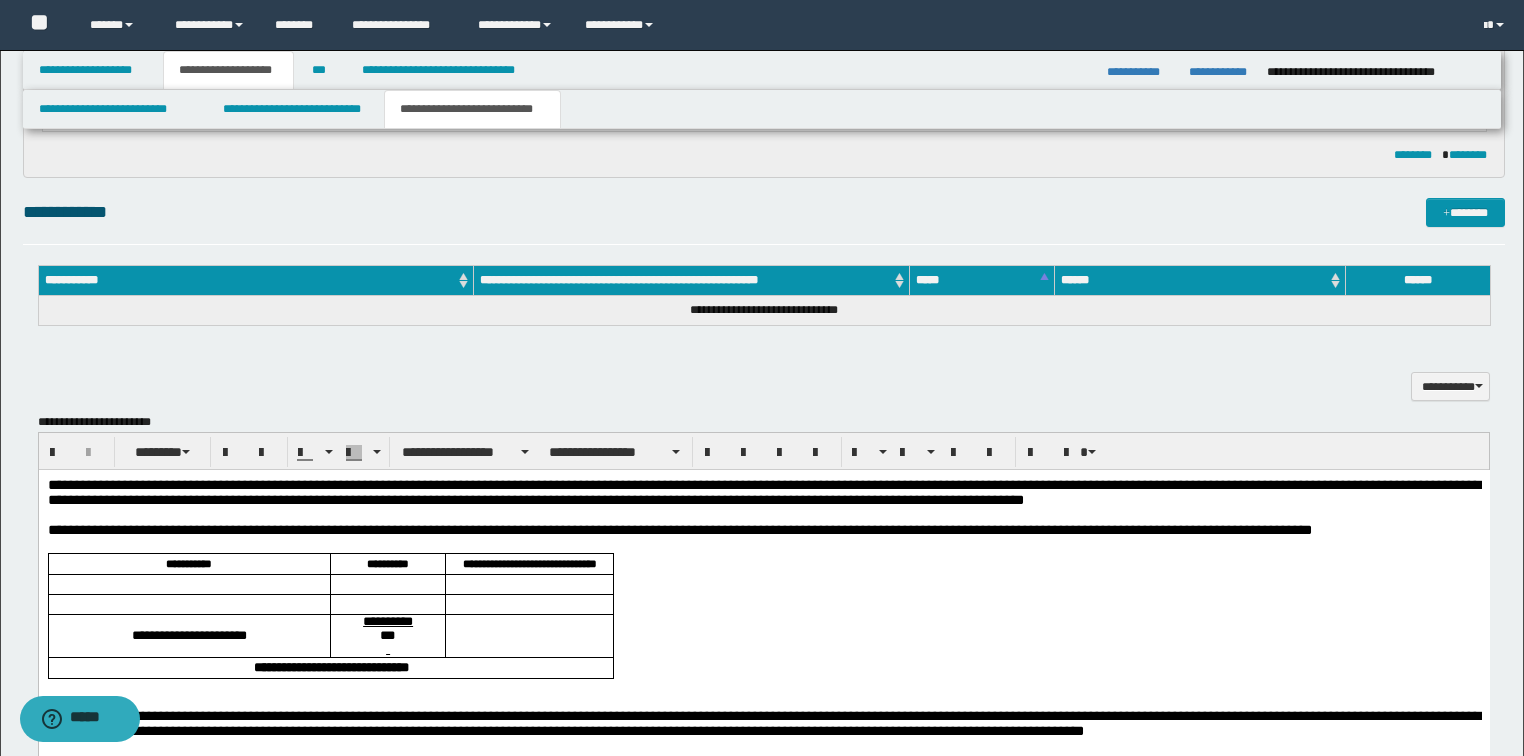 click on "**********" at bounding box center [763, 492] 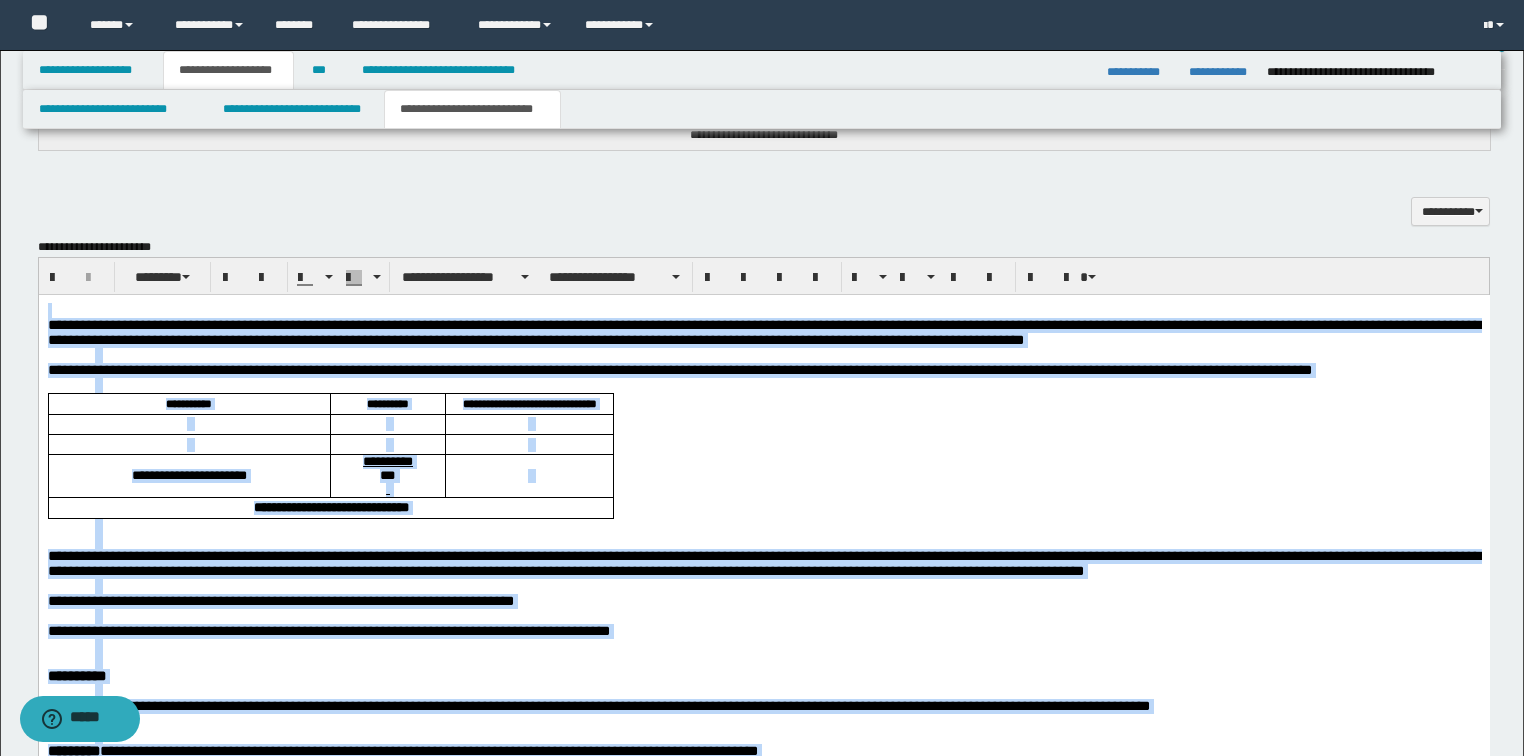 scroll, scrollTop: 961, scrollLeft: 0, axis: vertical 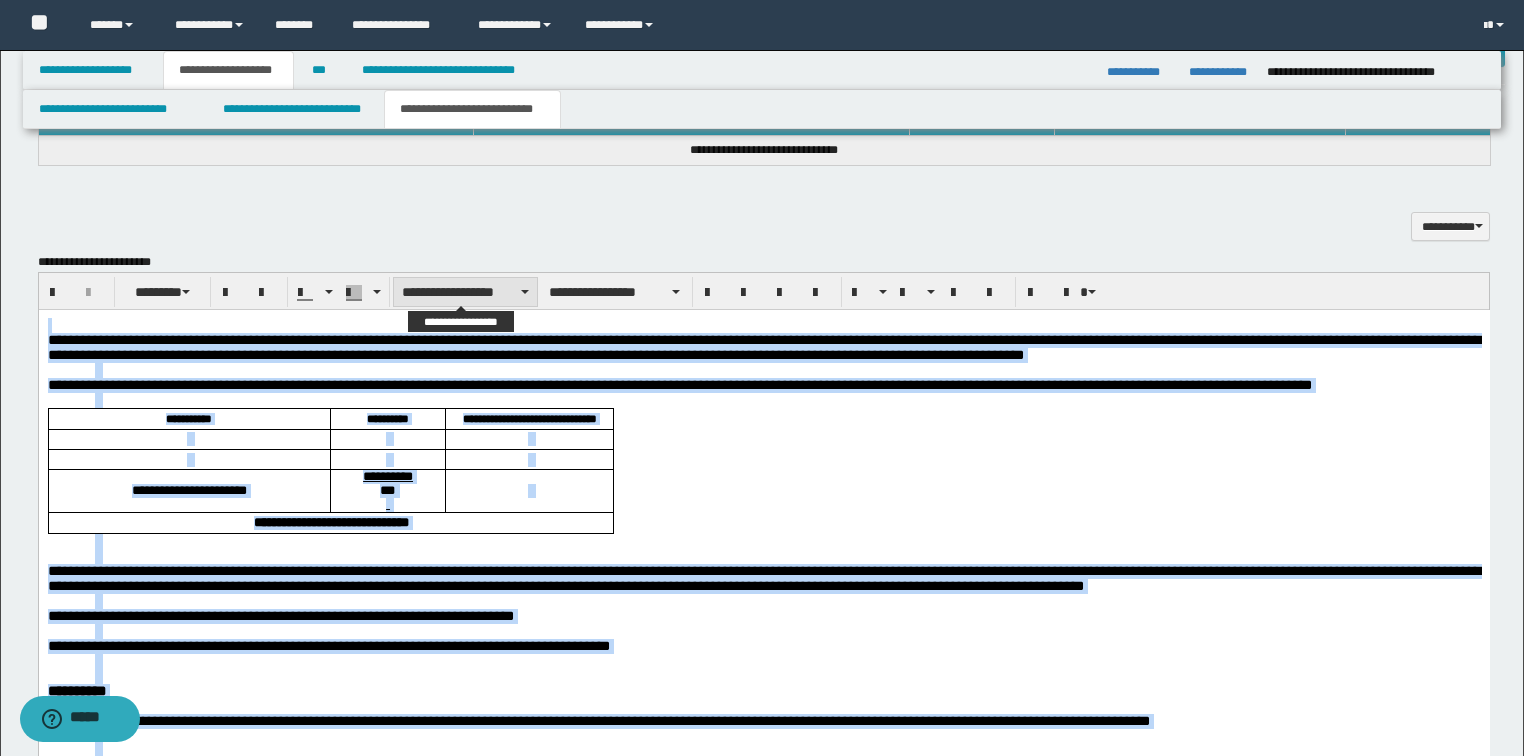 click on "**********" at bounding box center [465, 292] 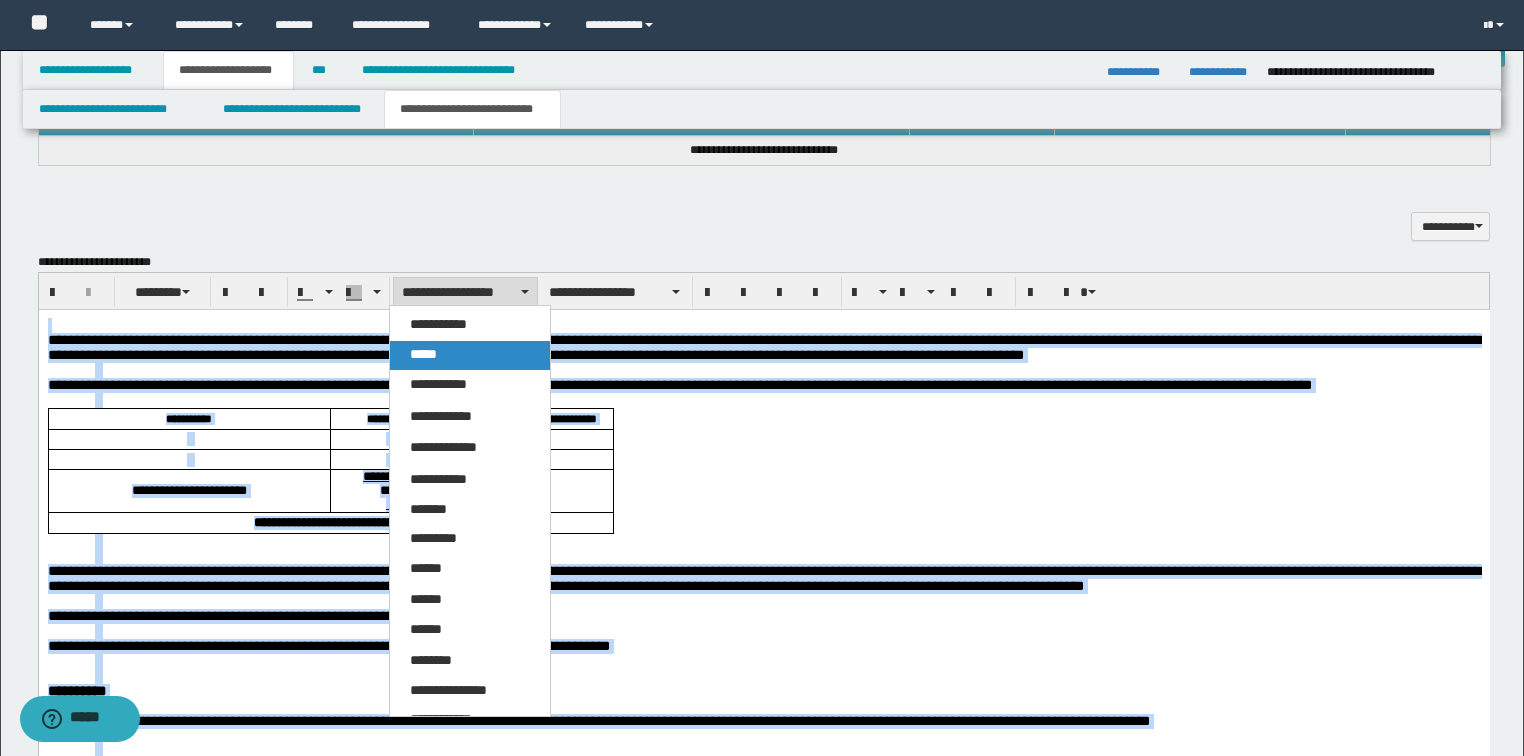 click on "*****" at bounding box center (423, 354) 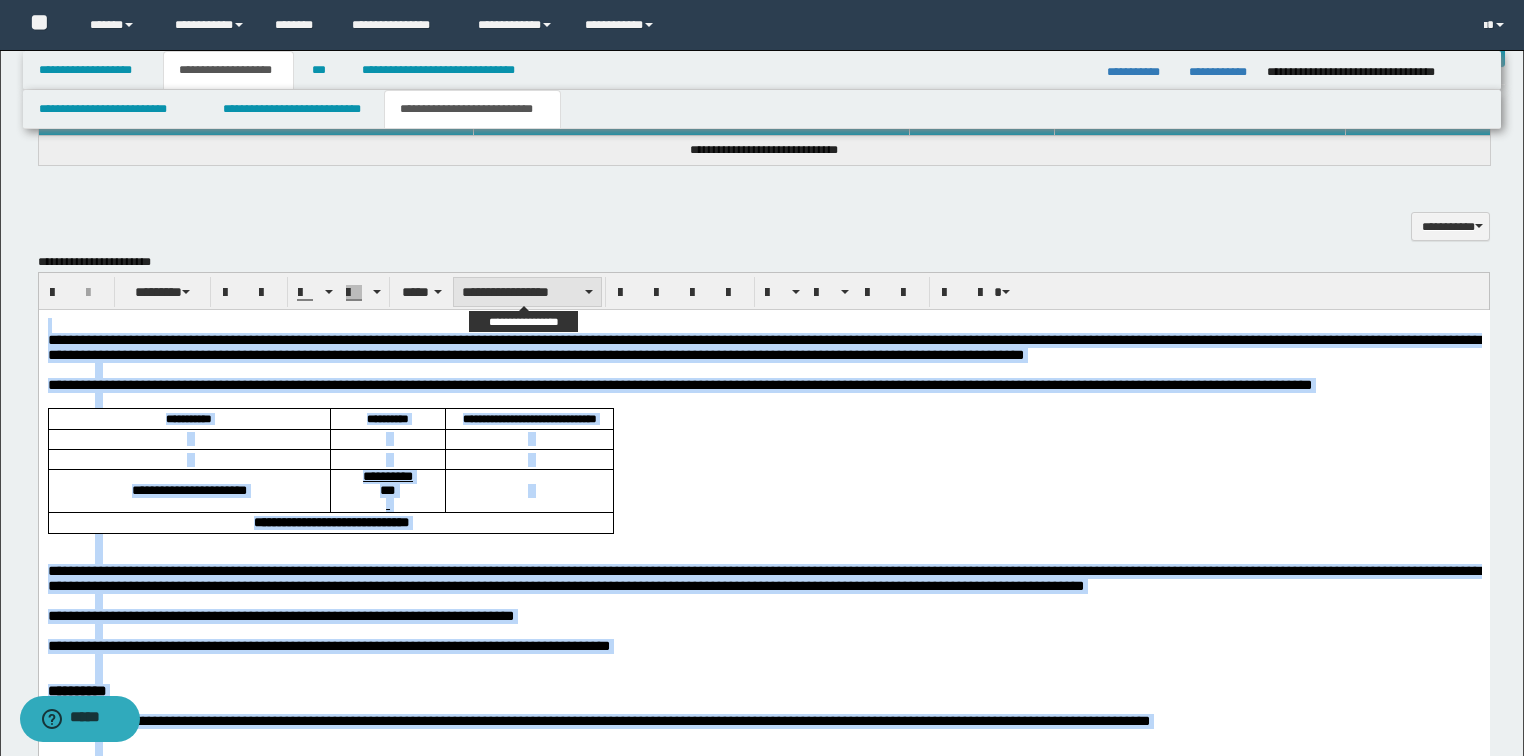 click on "**********" at bounding box center [527, 292] 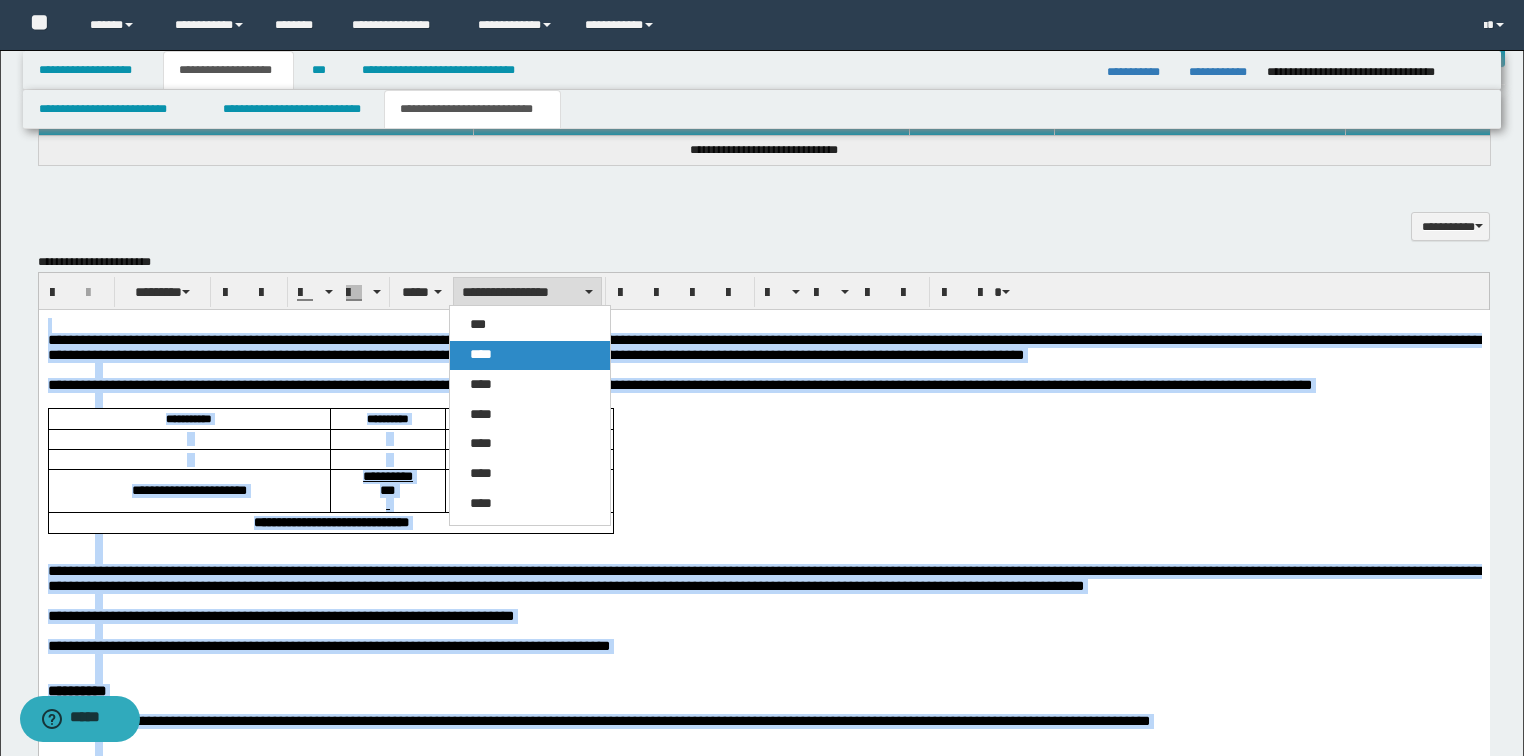 click on "****" at bounding box center (530, 355) 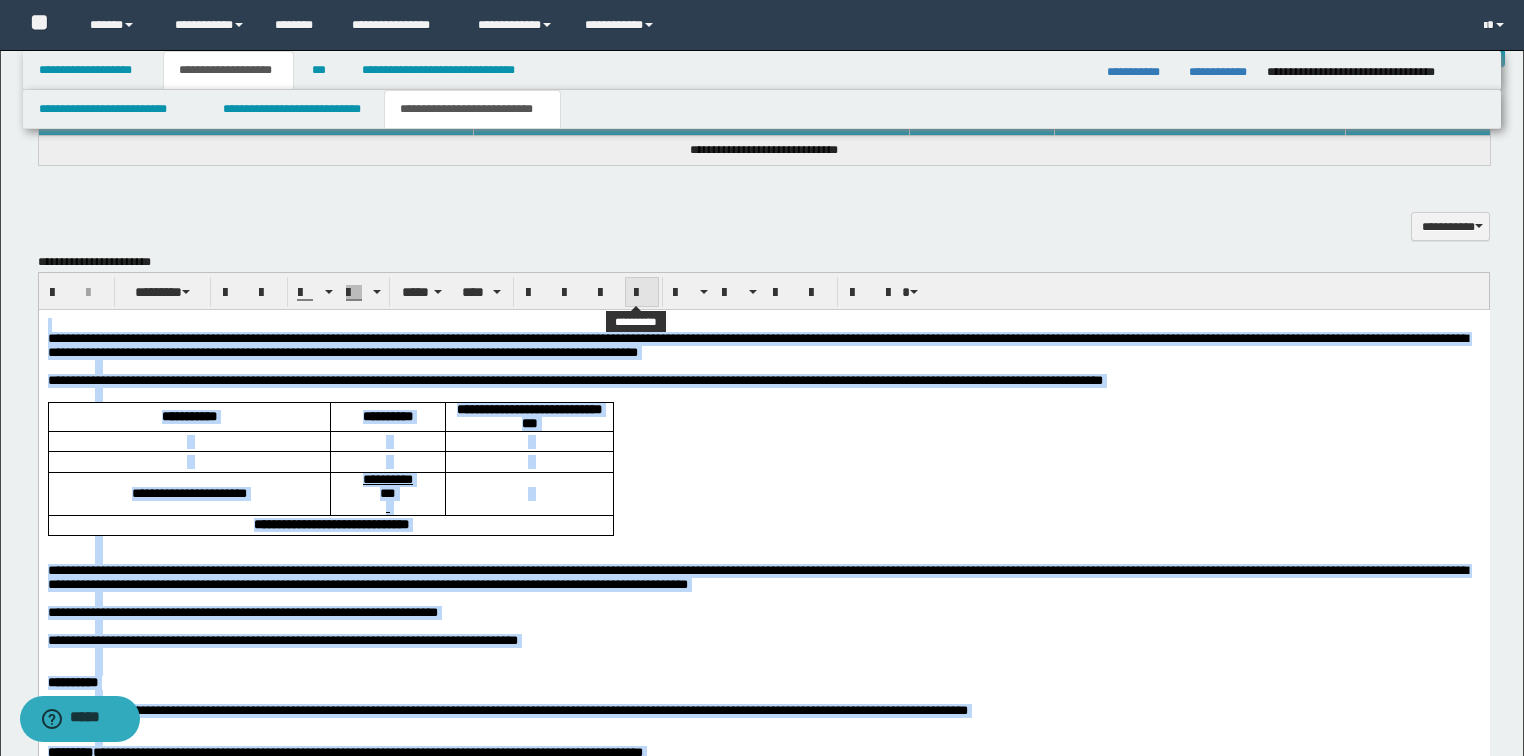 click at bounding box center [642, 293] 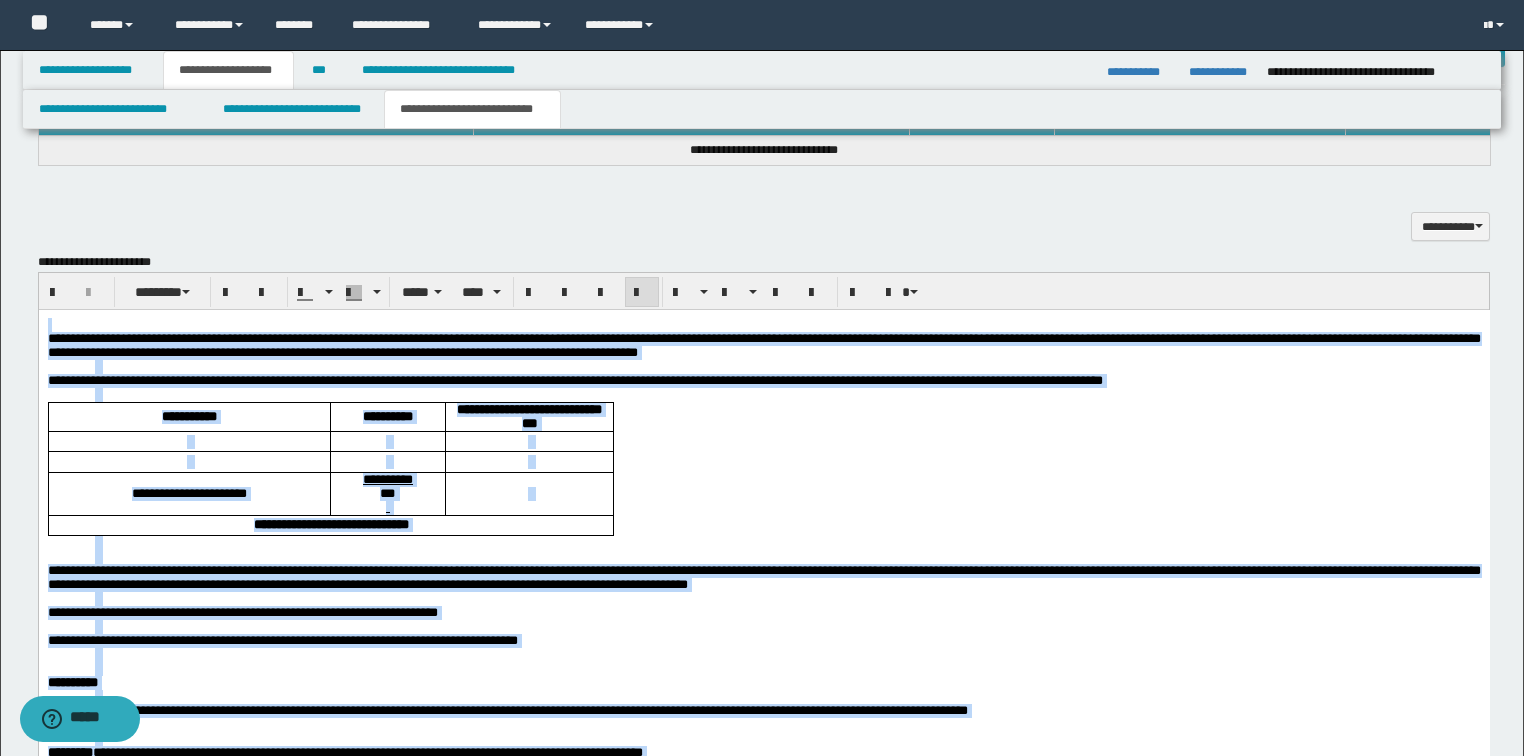 click at bounding box center [642, 293] 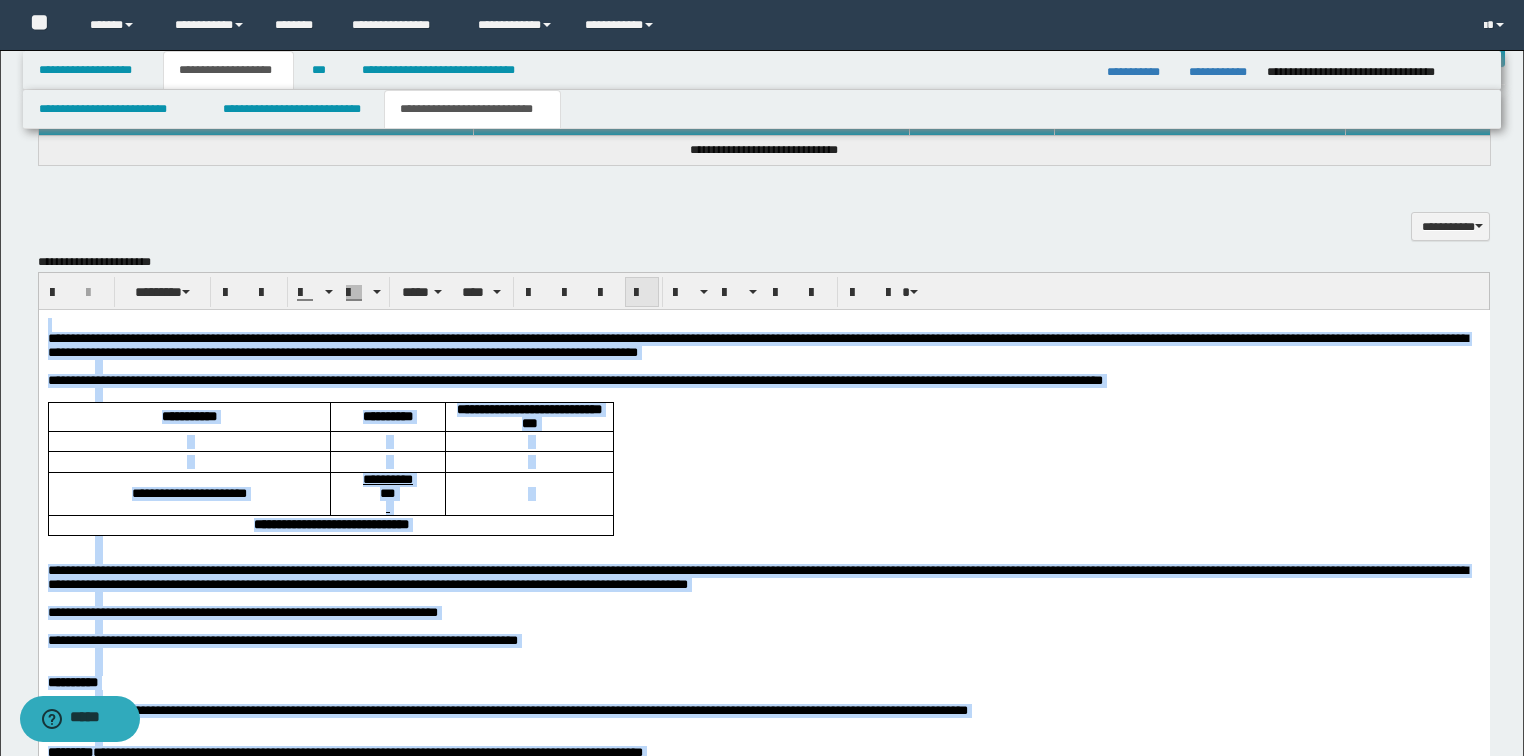 click at bounding box center (642, 293) 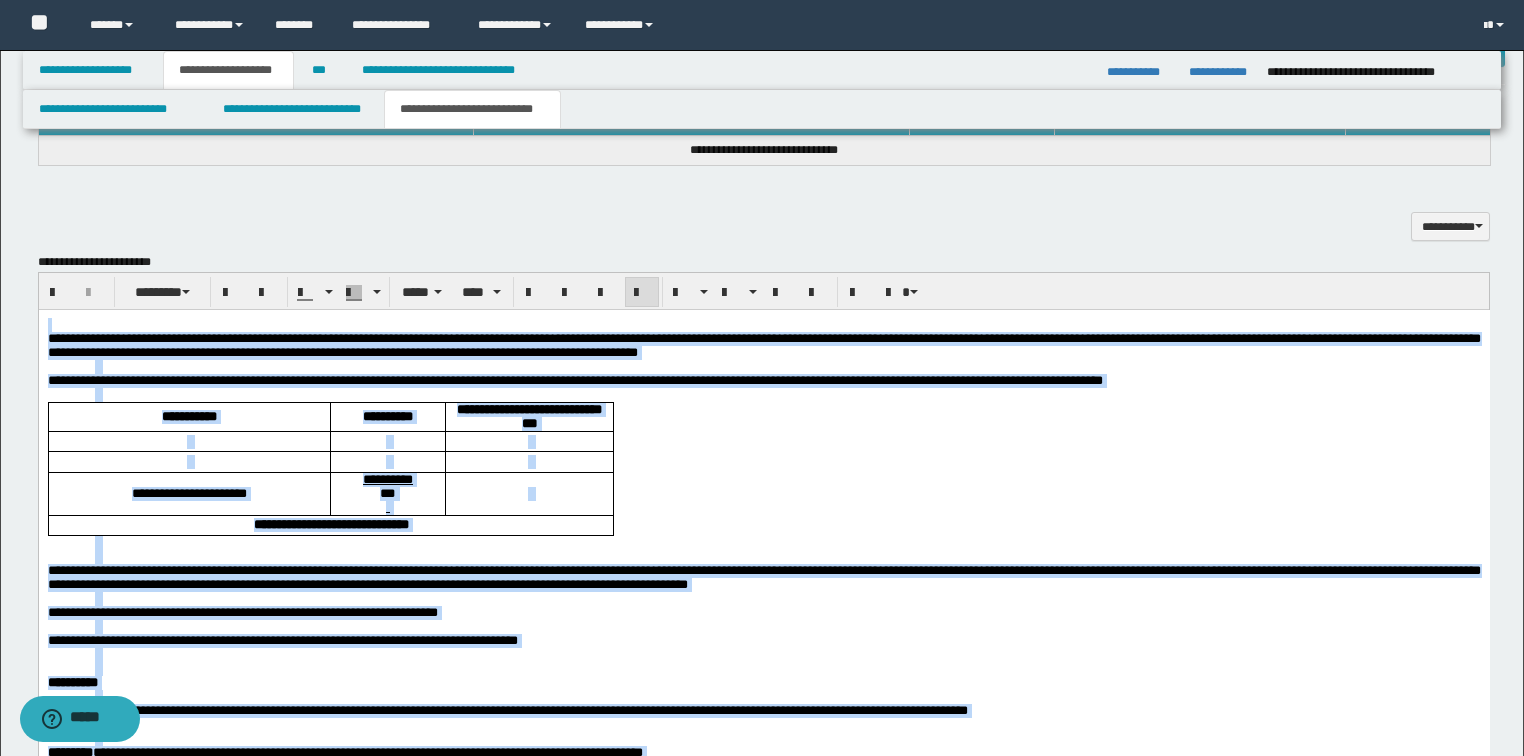 click at bounding box center (787, 395) 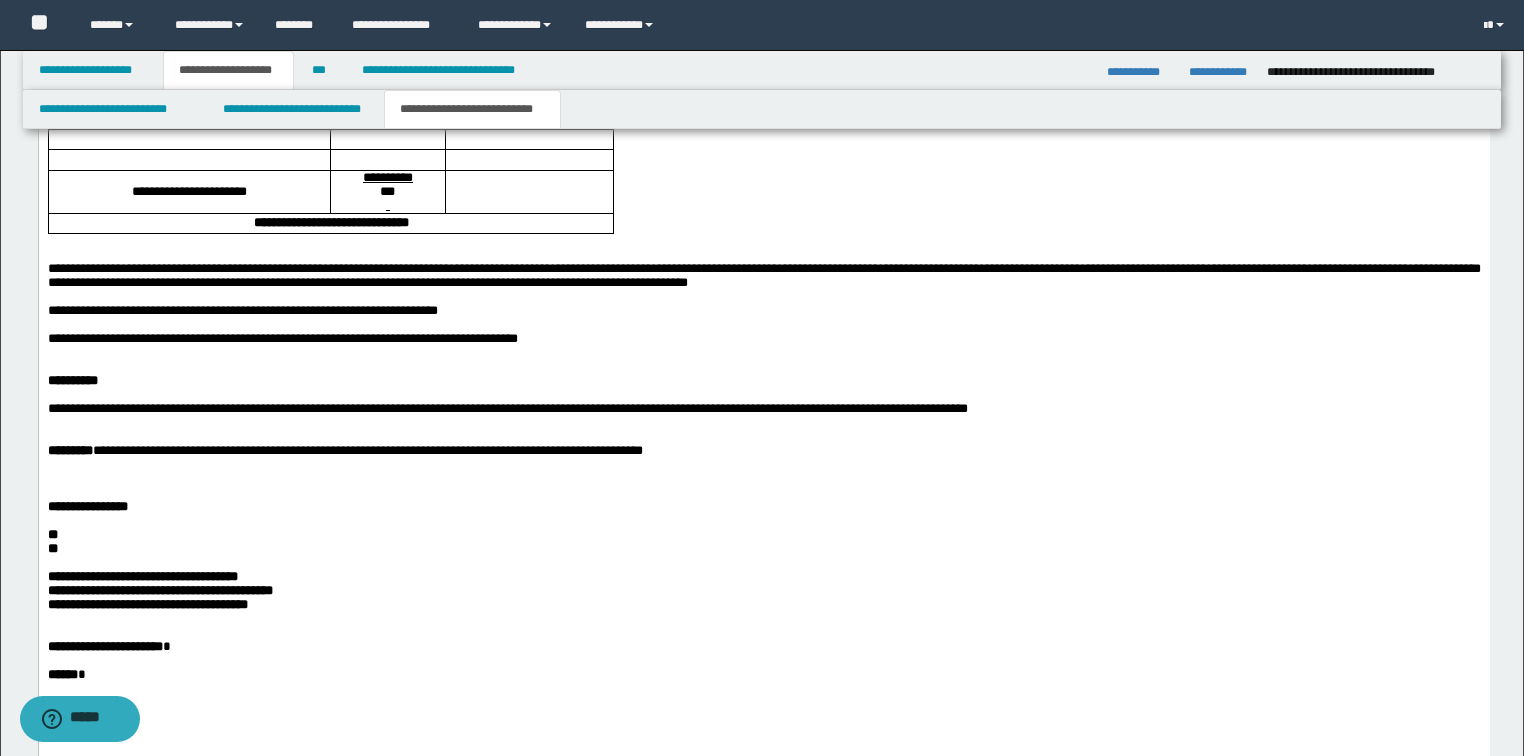 scroll, scrollTop: 1281, scrollLeft: 0, axis: vertical 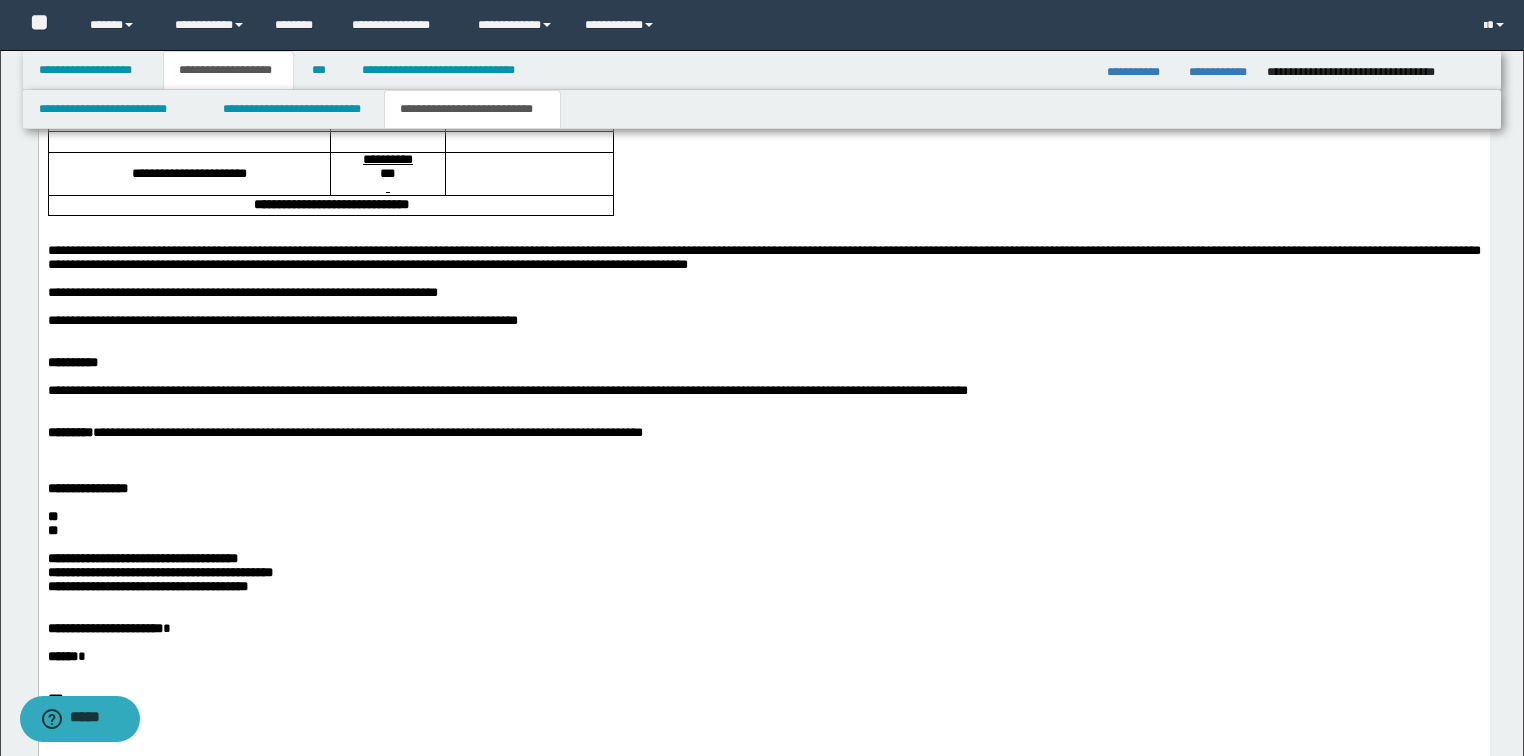 click on "**********" at bounding box center [282, 321] 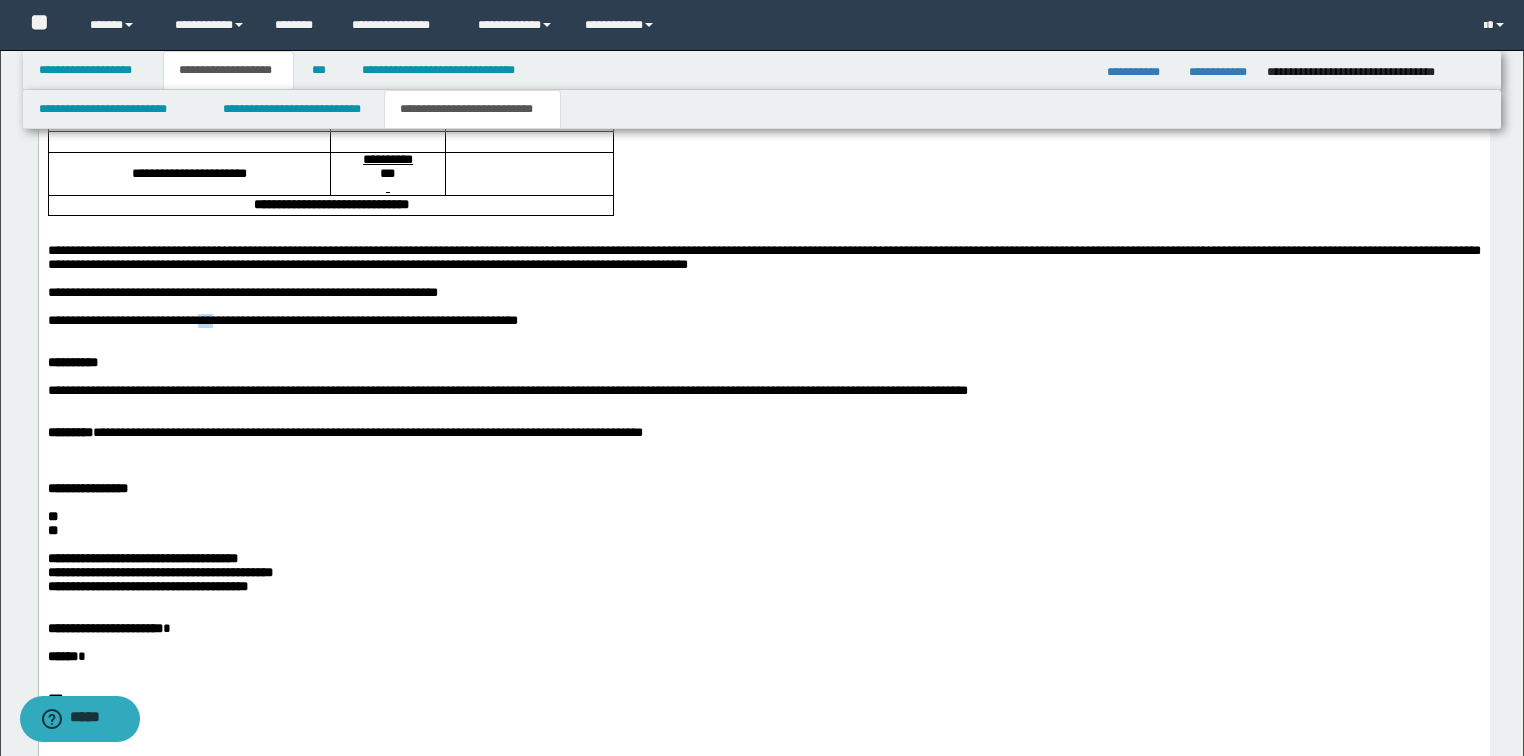 click on "**********" at bounding box center (282, 321) 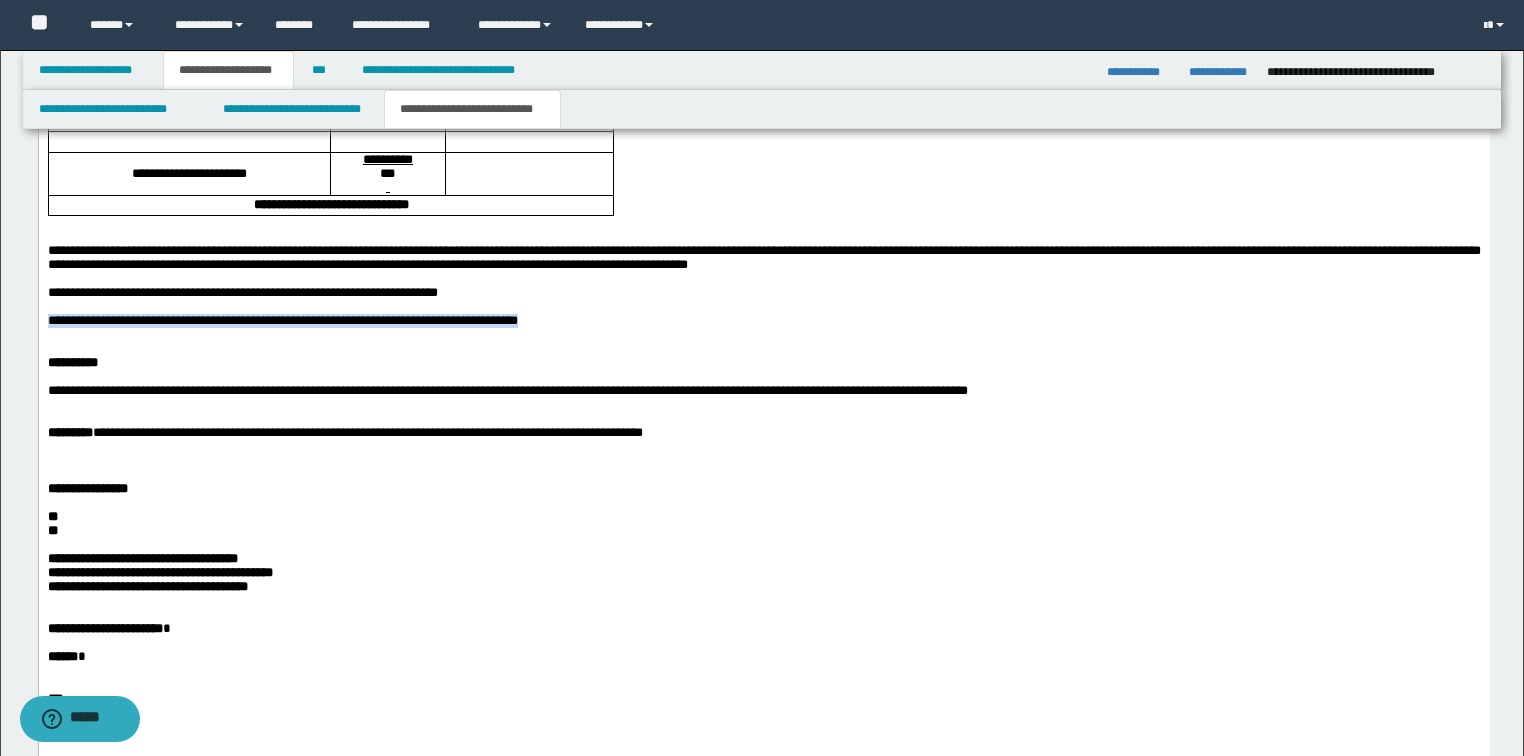 click on "**********" at bounding box center (282, 321) 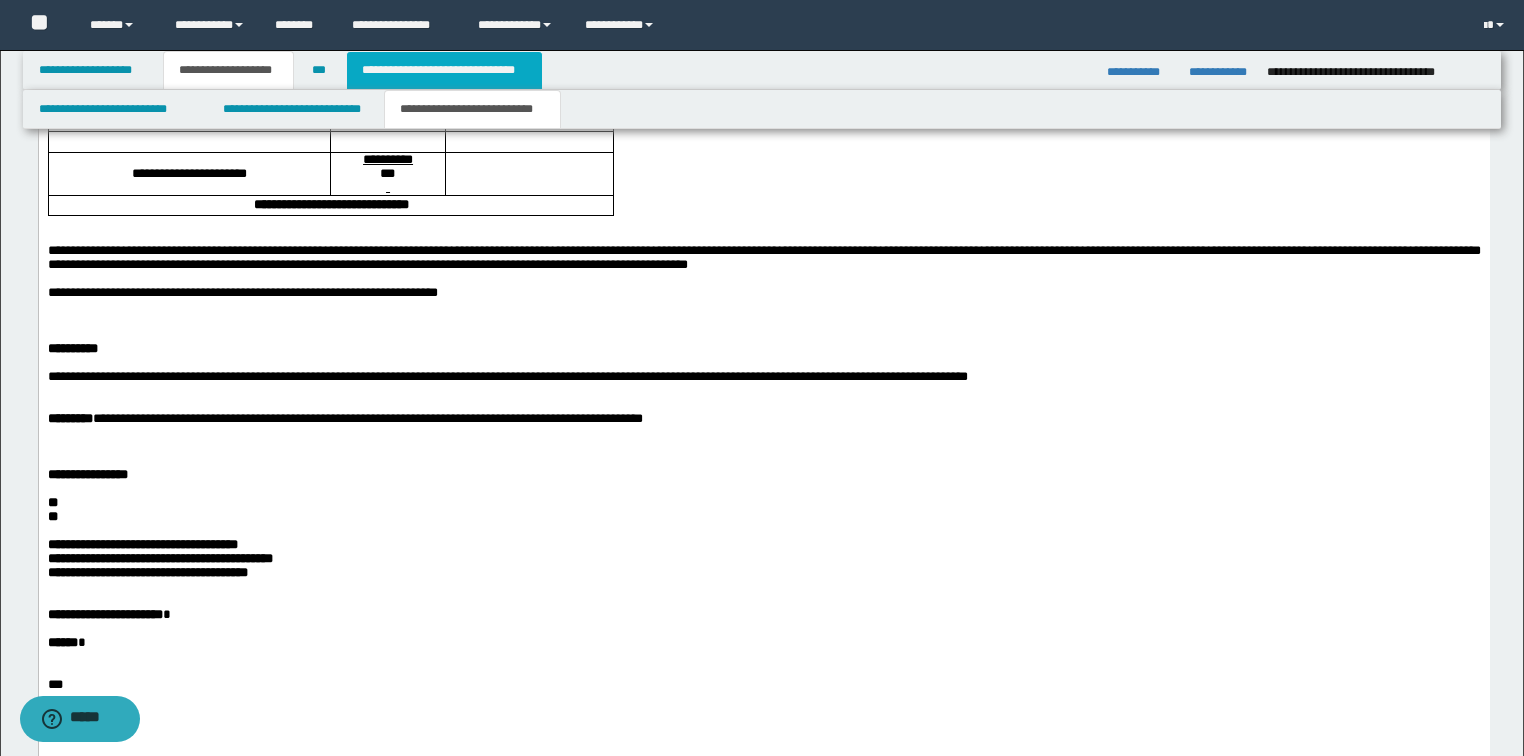 click on "**********" at bounding box center [444, 70] 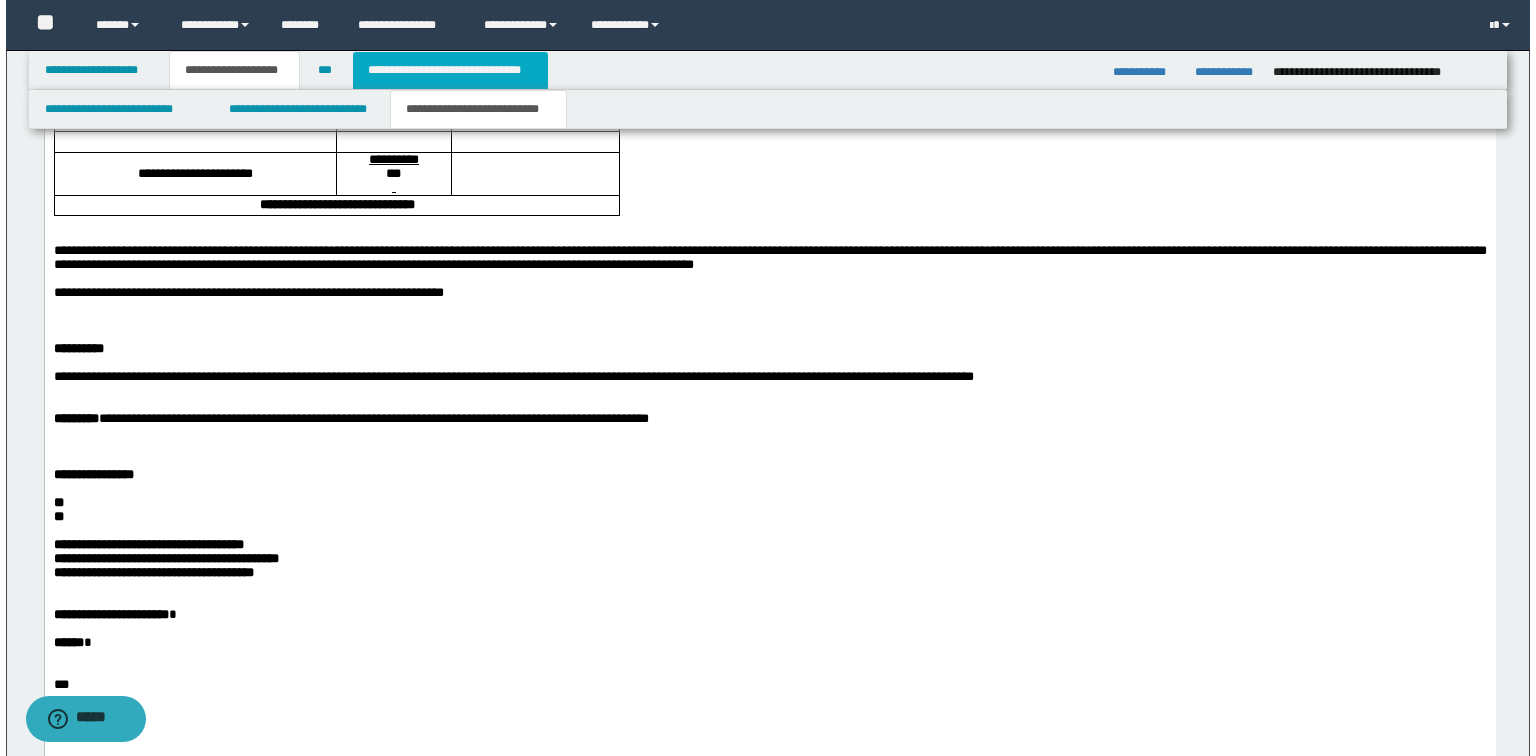 scroll, scrollTop: 0, scrollLeft: 0, axis: both 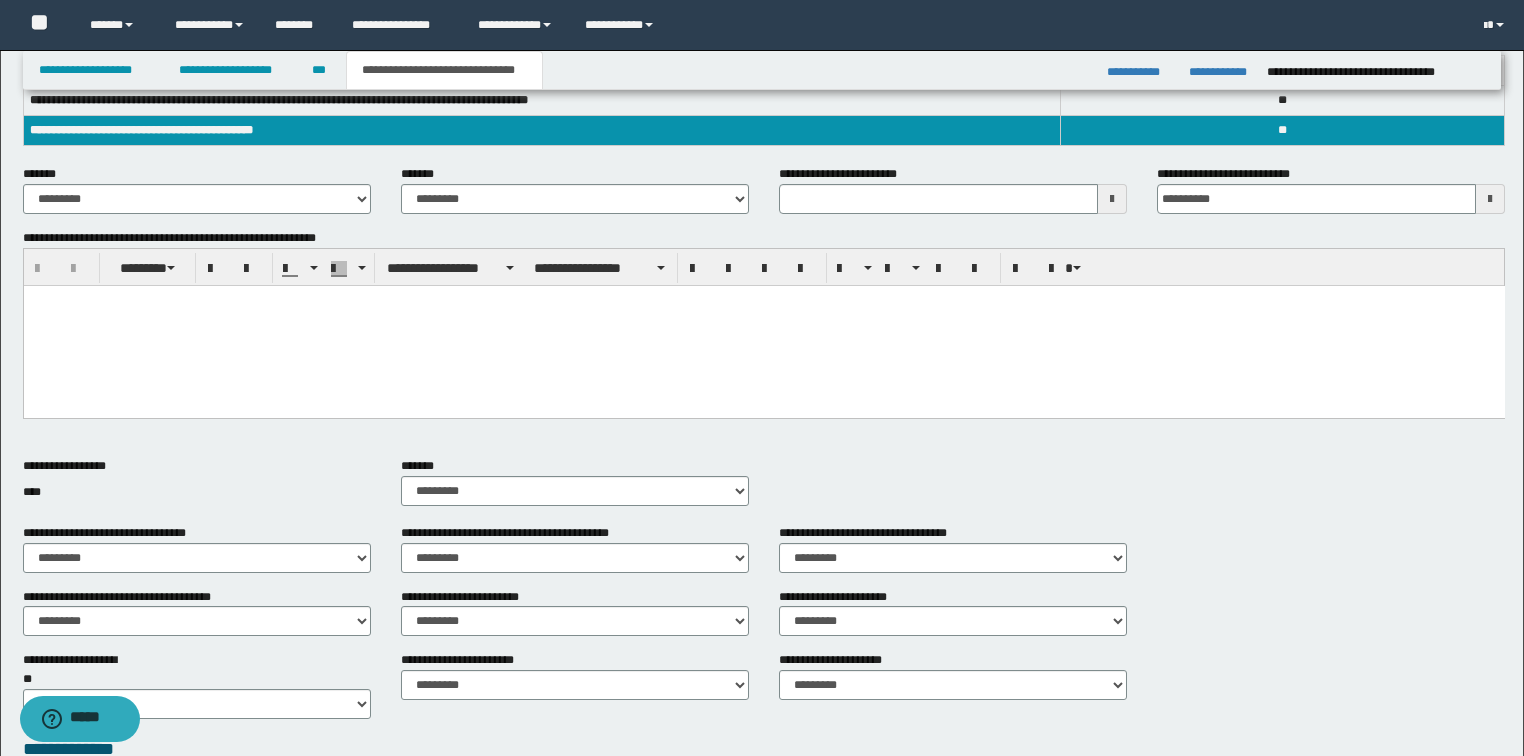click at bounding box center (763, 326) 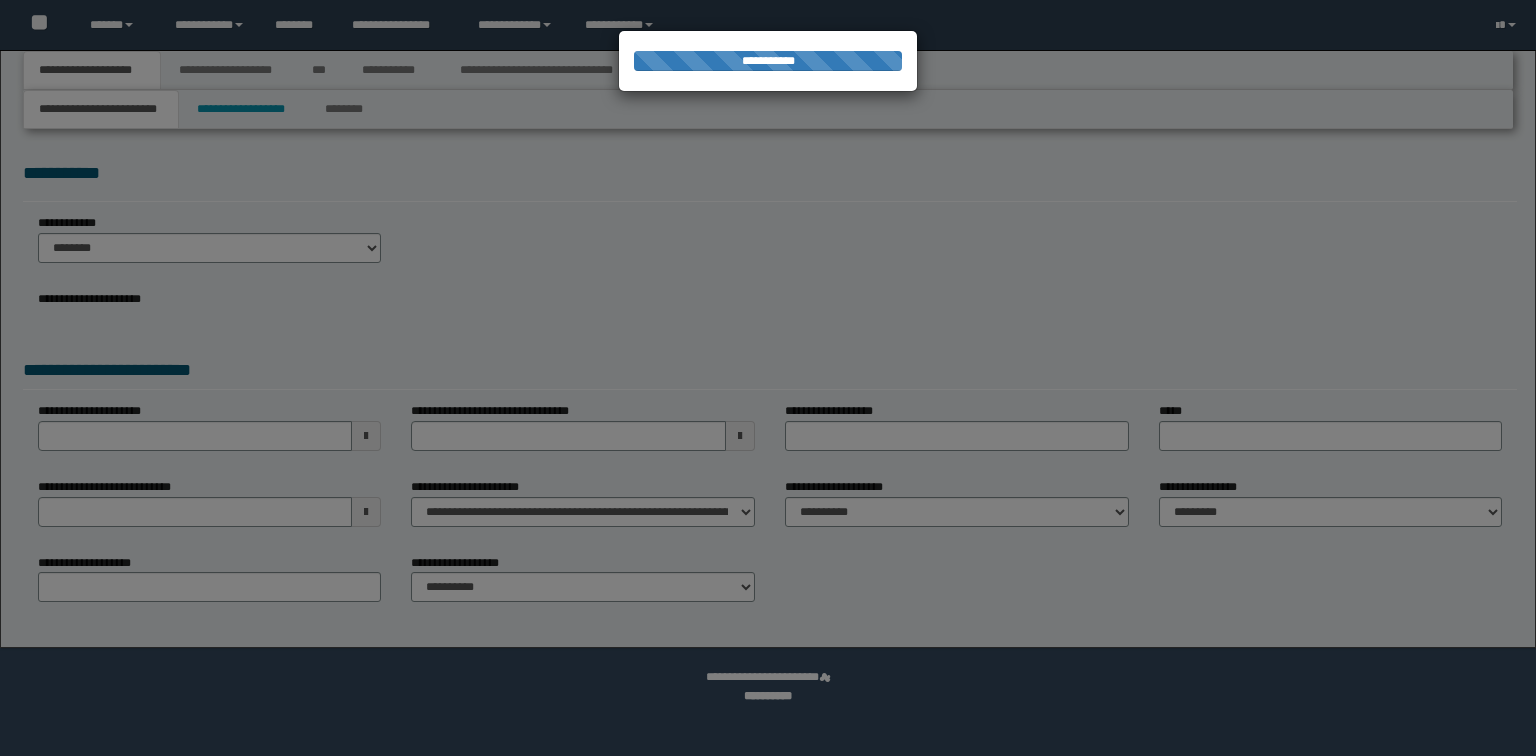 scroll, scrollTop: 0, scrollLeft: 0, axis: both 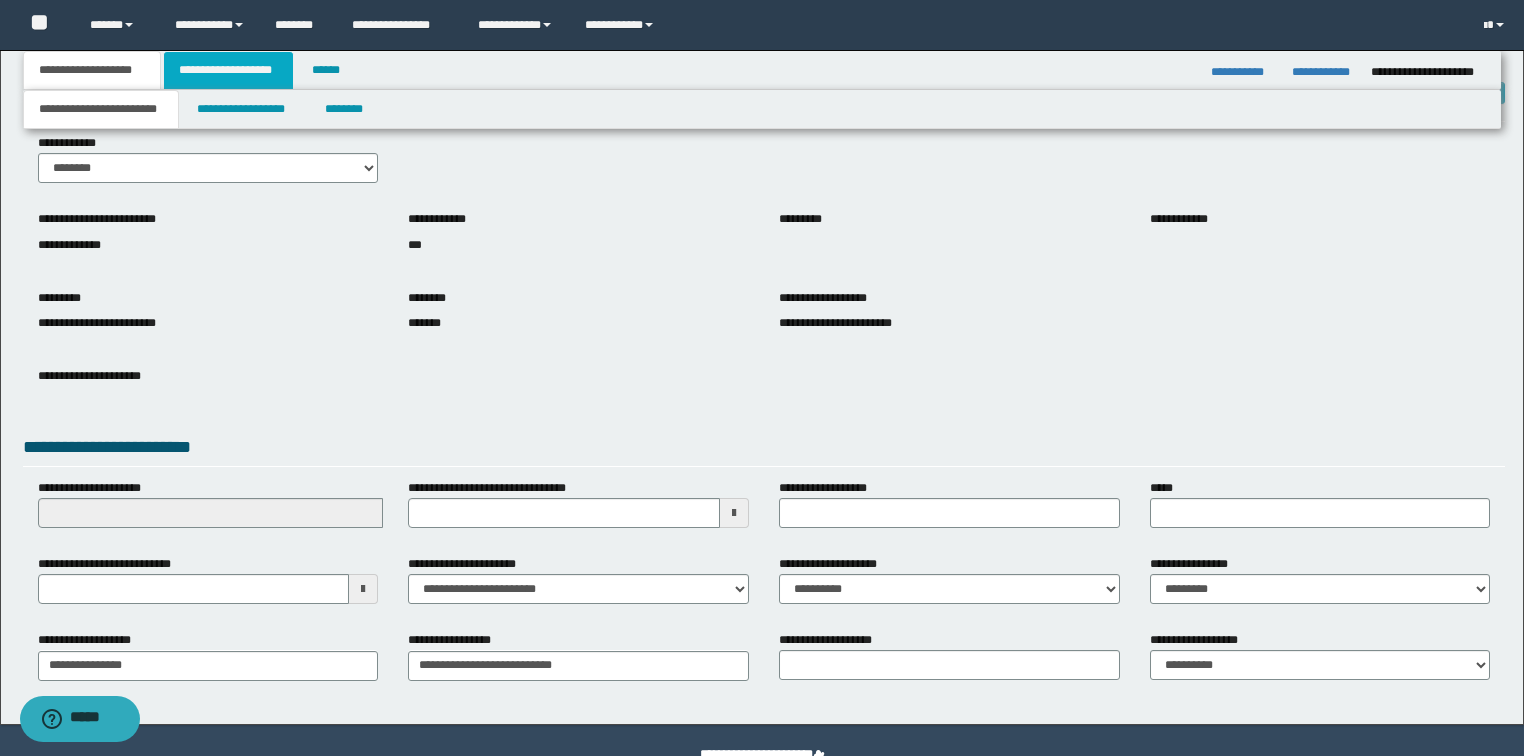 click on "**********" at bounding box center (228, 70) 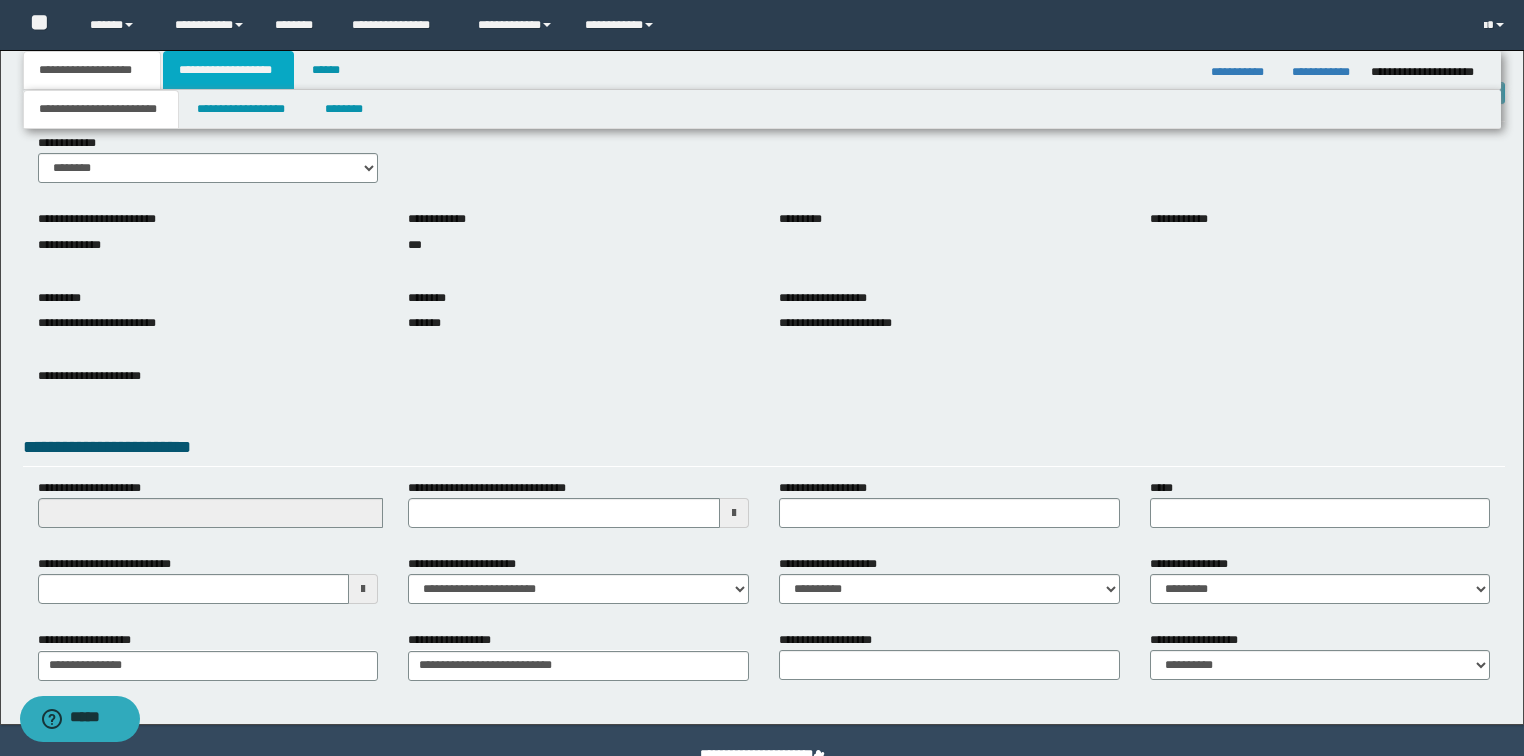 scroll, scrollTop: 0, scrollLeft: 0, axis: both 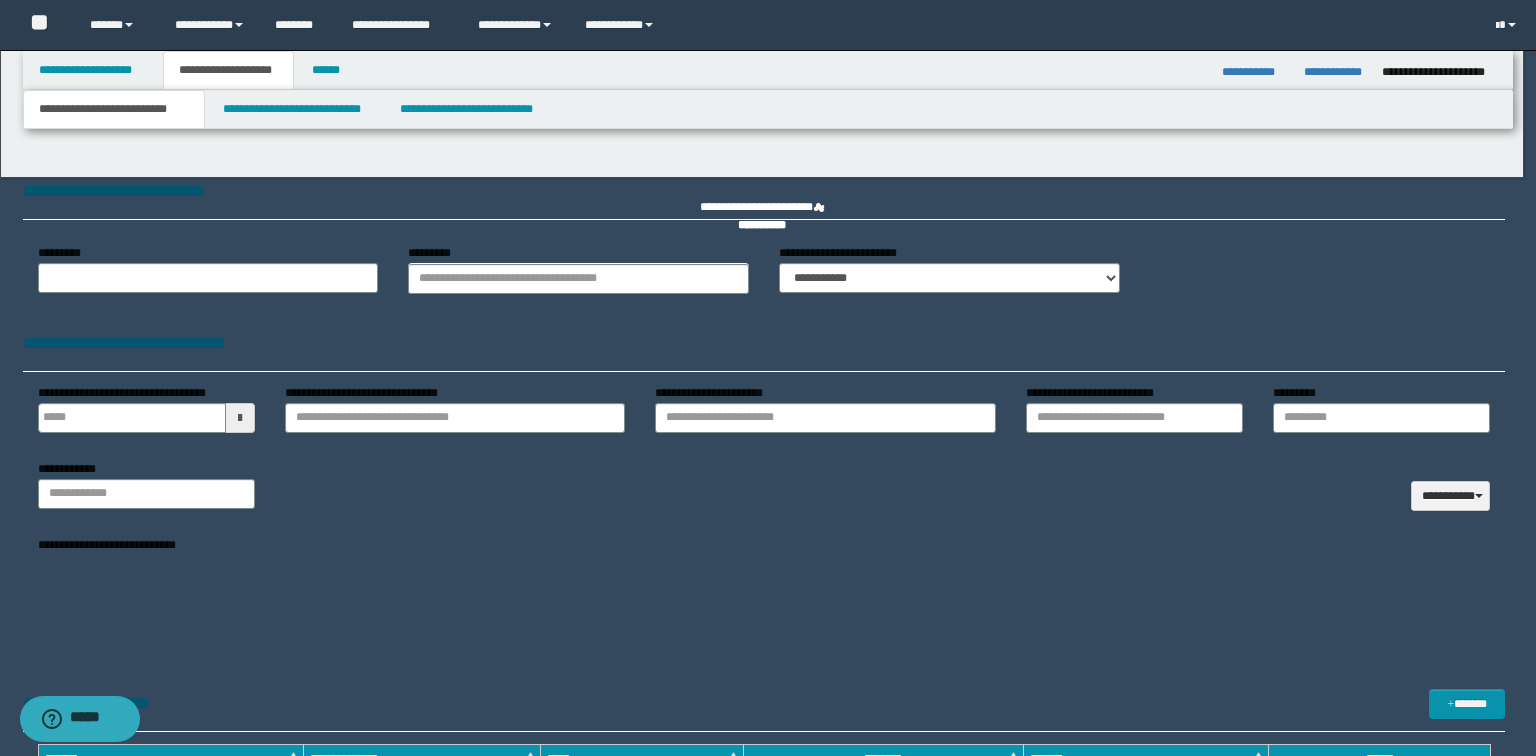 type 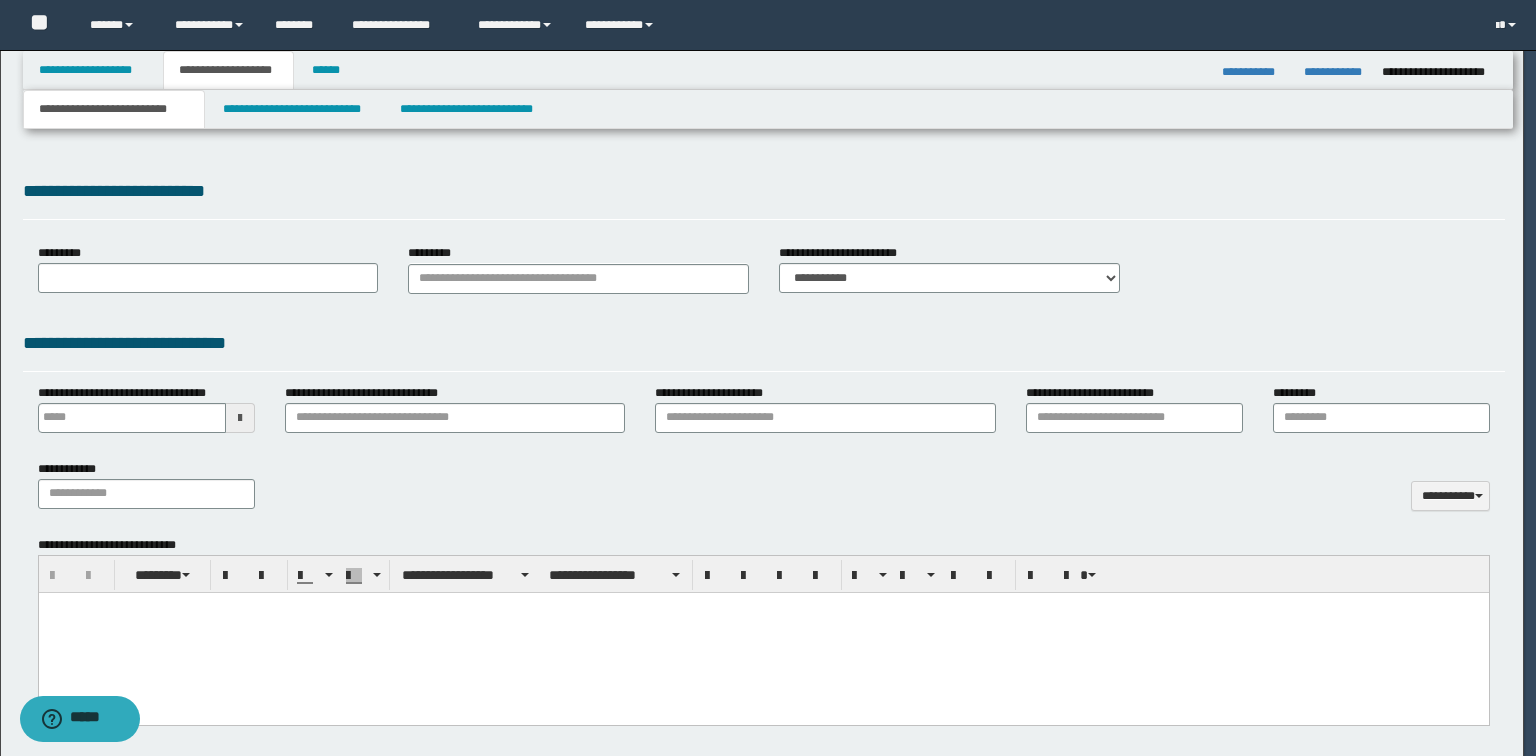 select on "*" 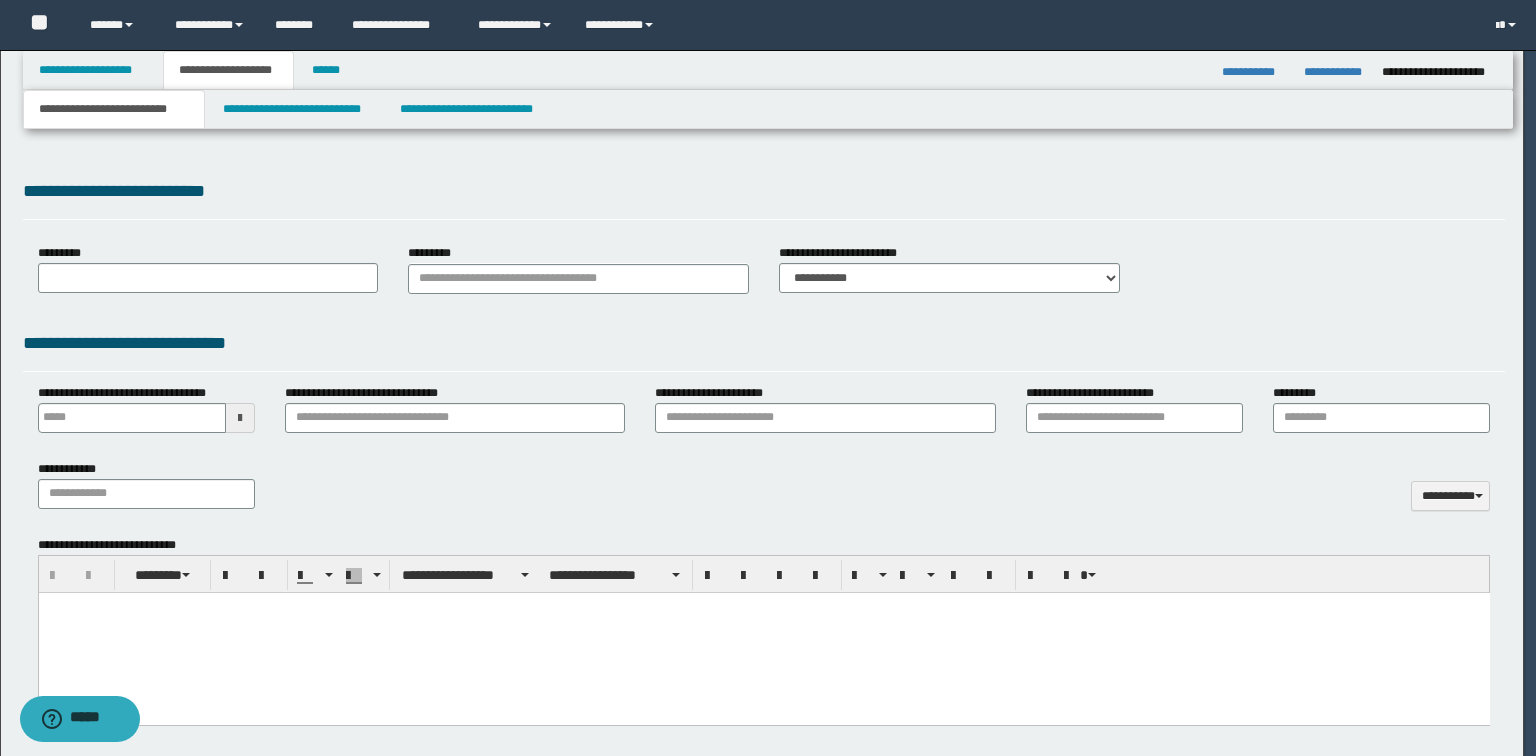 scroll, scrollTop: 0, scrollLeft: 0, axis: both 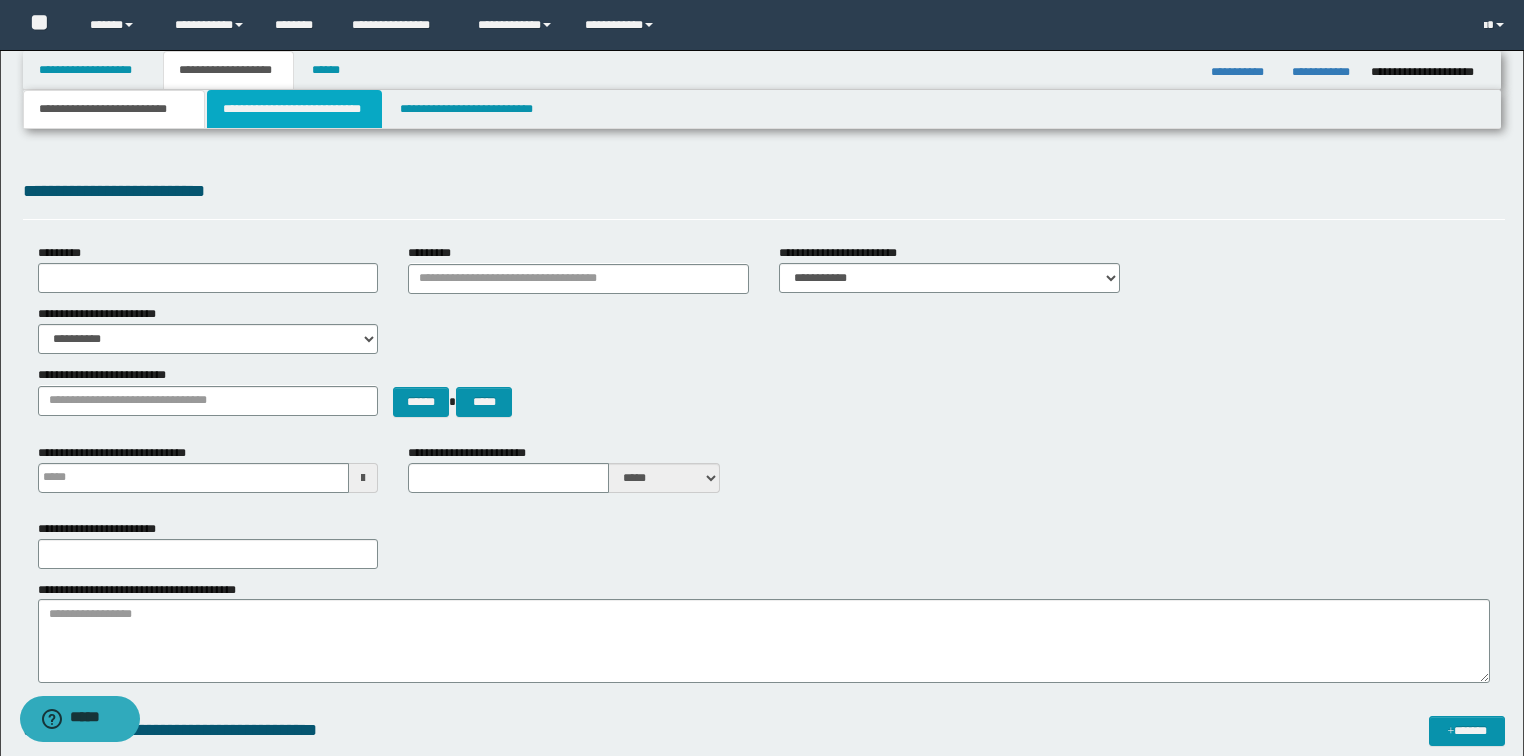 click on "**********" at bounding box center [294, 109] 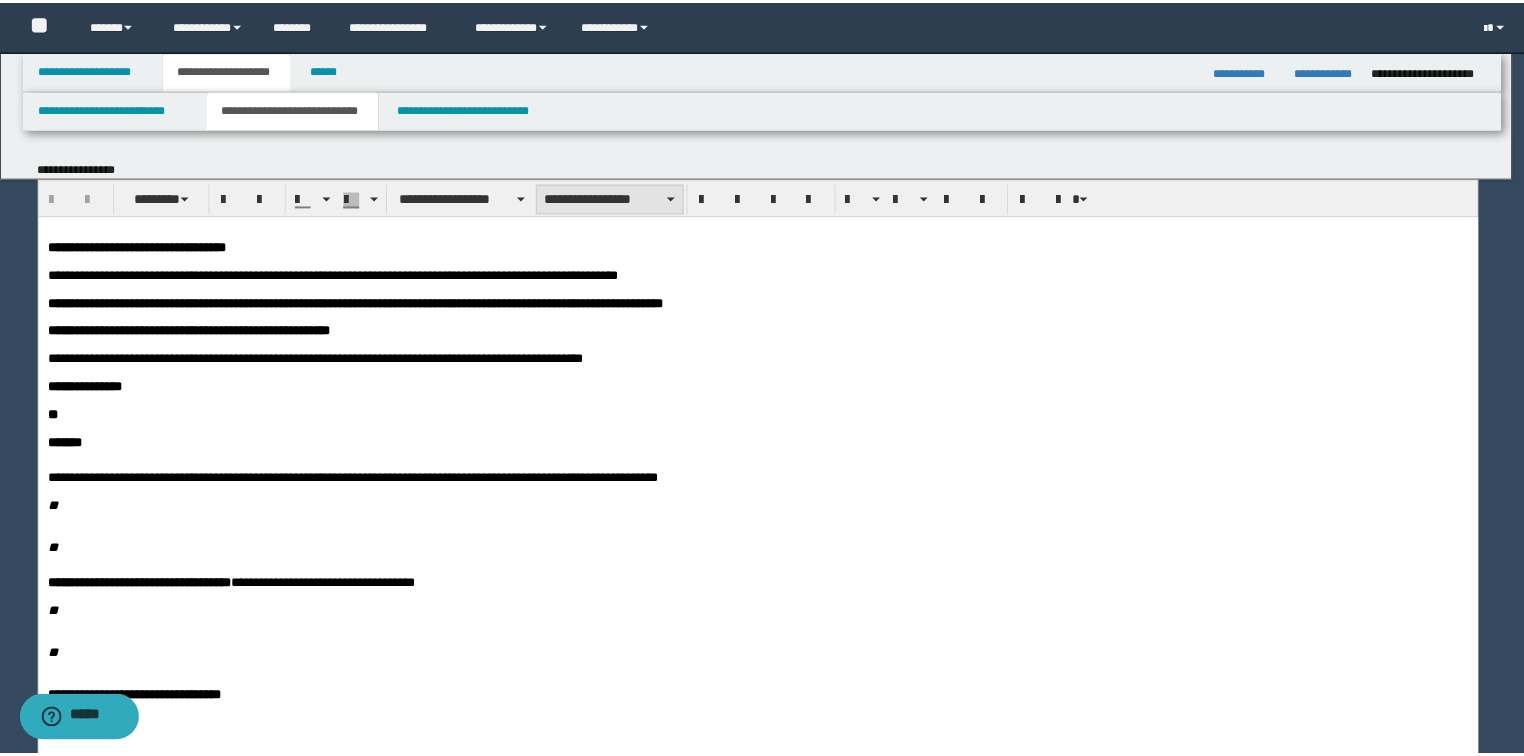 scroll, scrollTop: 0, scrollLeft: 0, axis: both 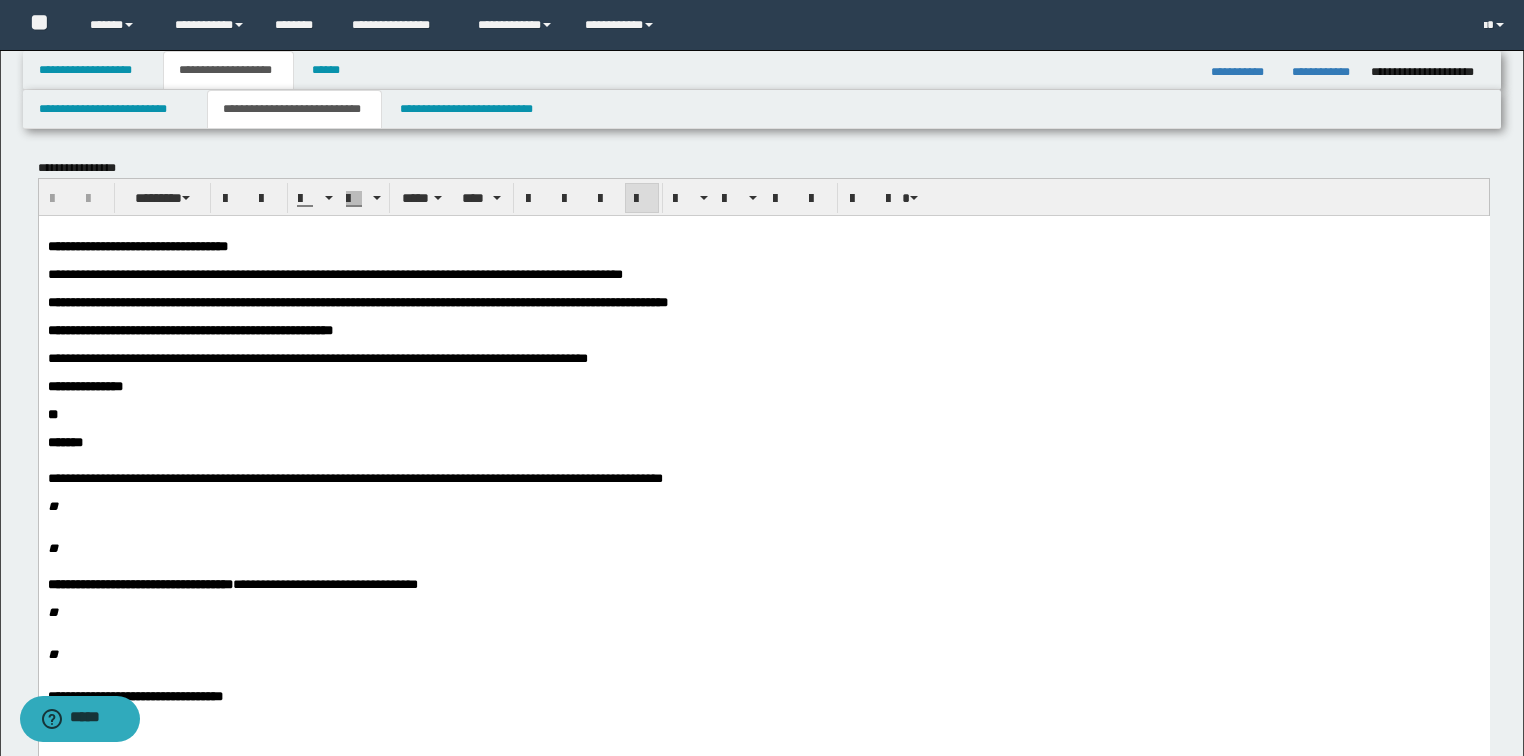 click on "**********" at bounding box center (334, 273) 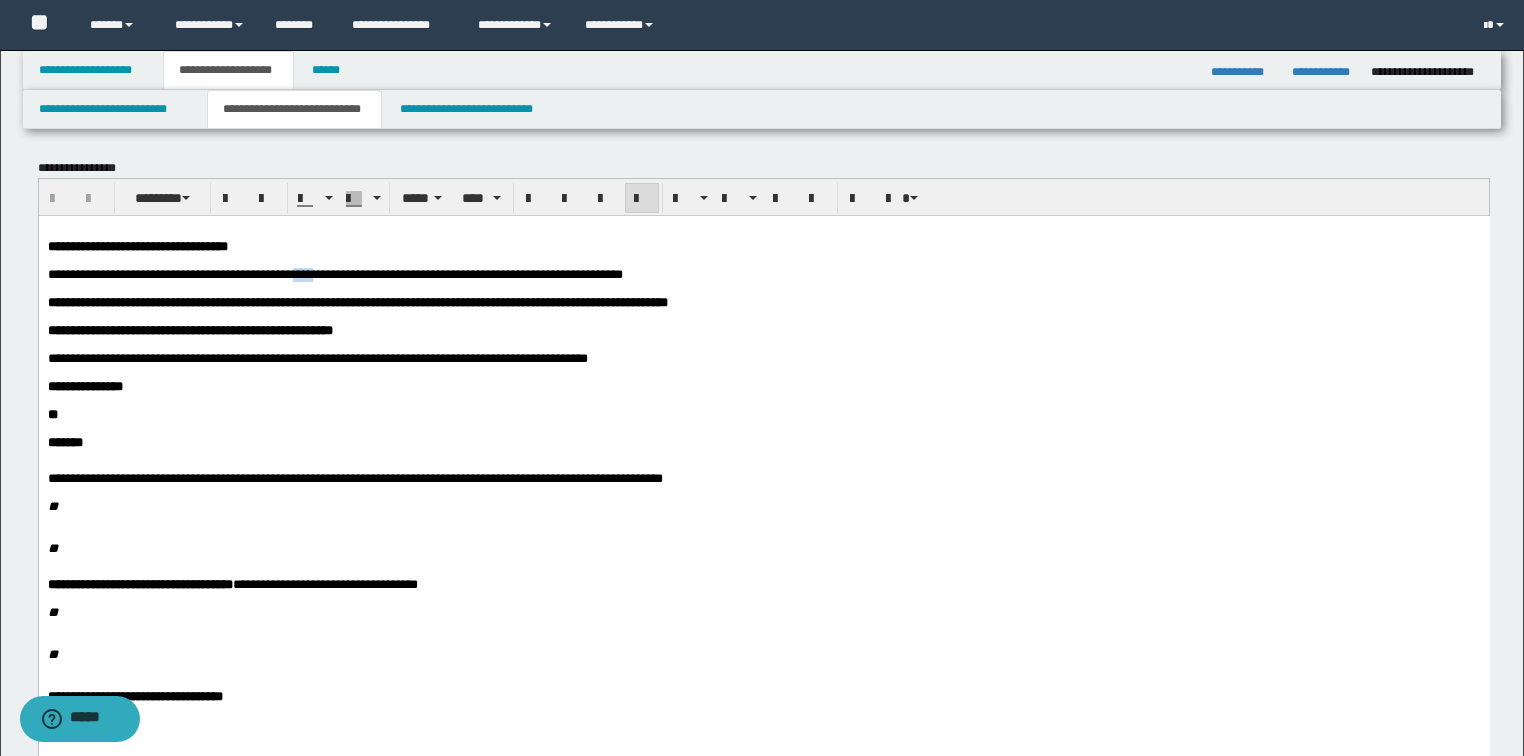 click on "**********" at bounding box center (334, 273) 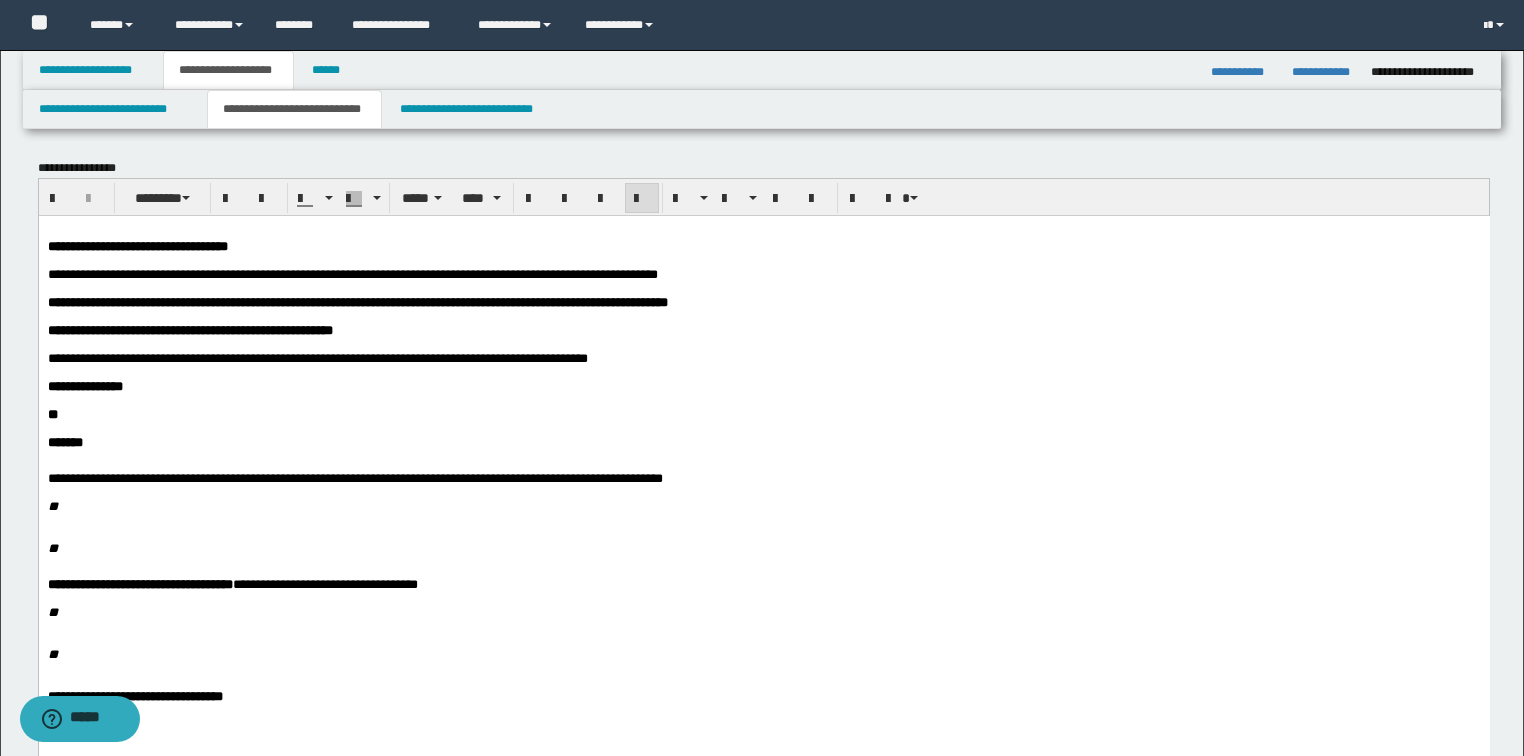 click on "**********" at bounding box center [352, 273] 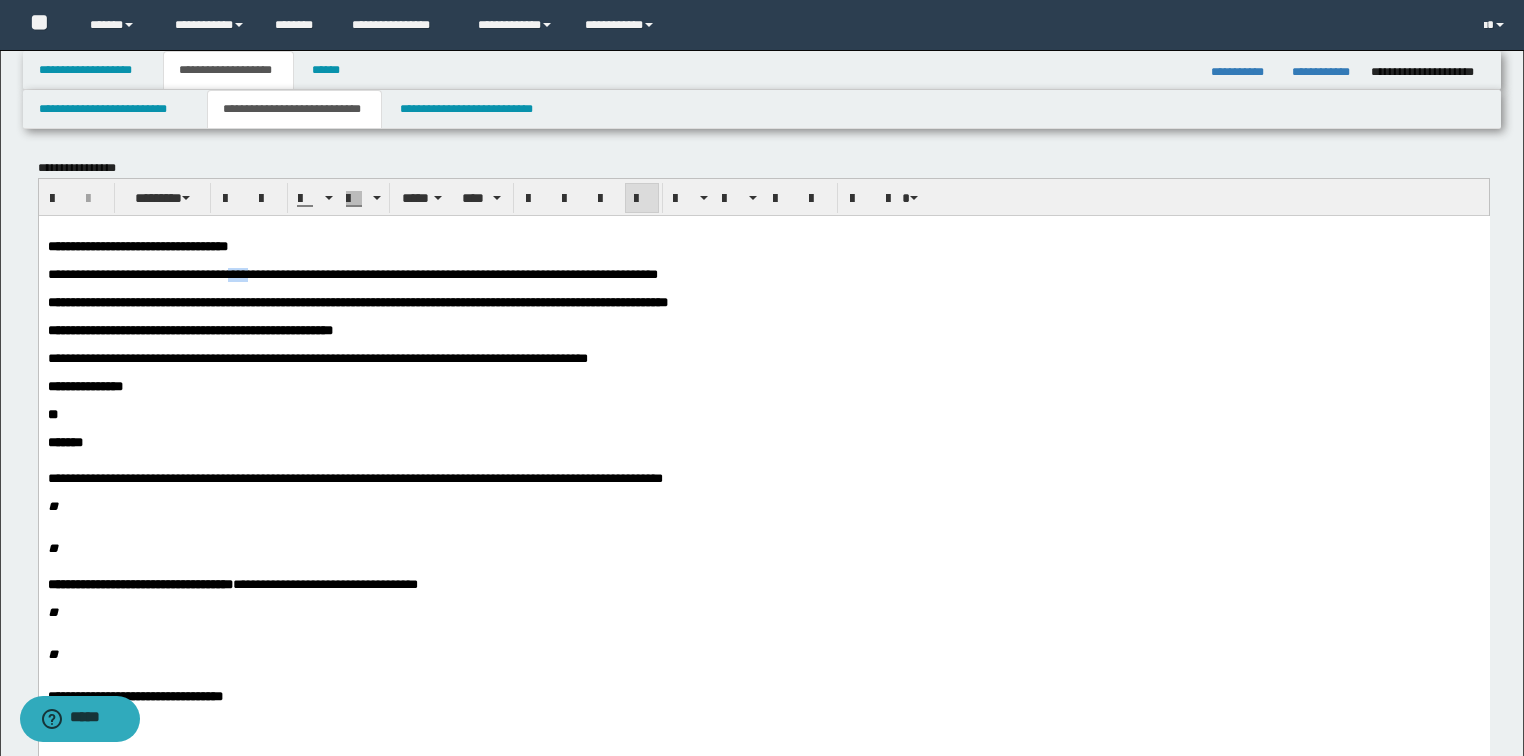 click on "**********" at bounding box center (352, 273) 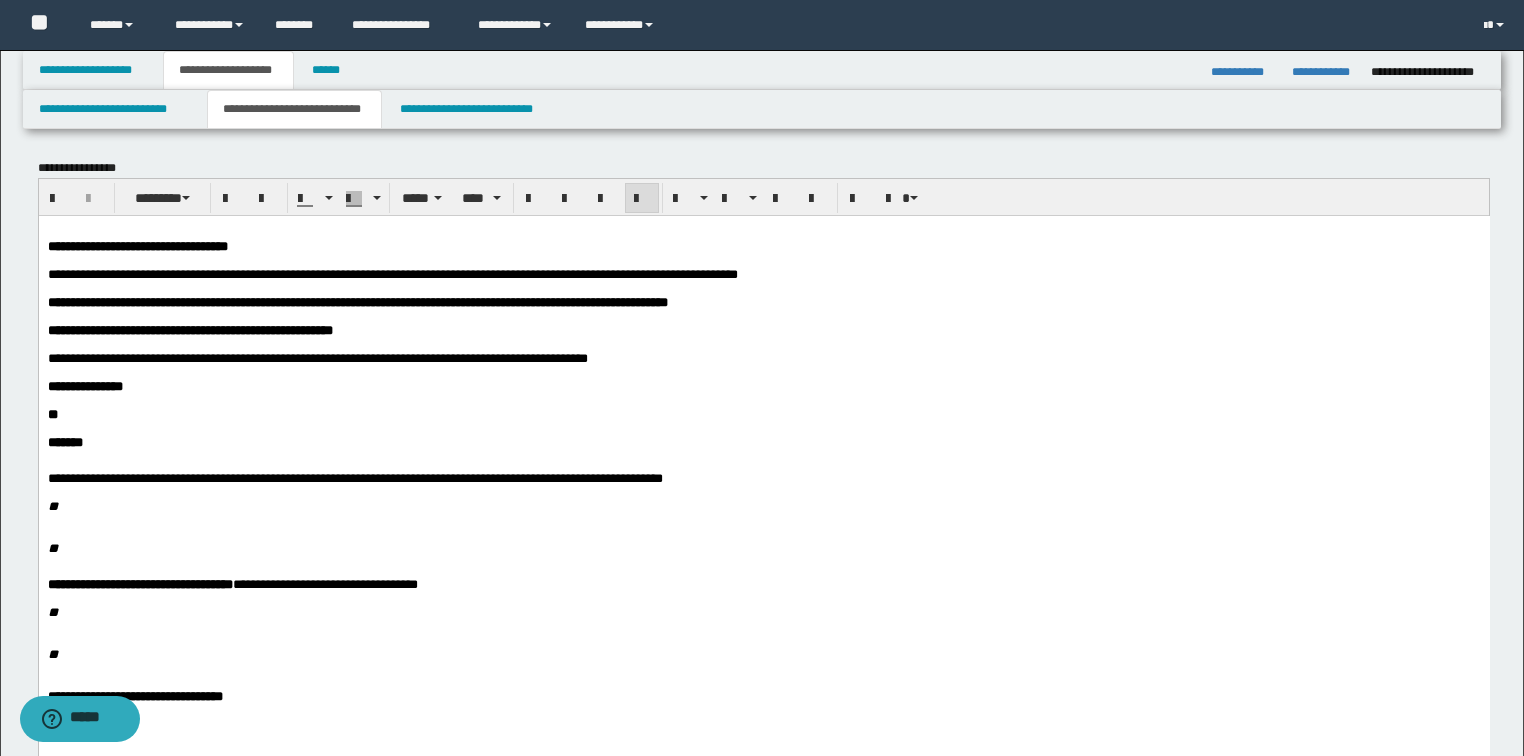 click on "**********" at bounding box center [392, 273] 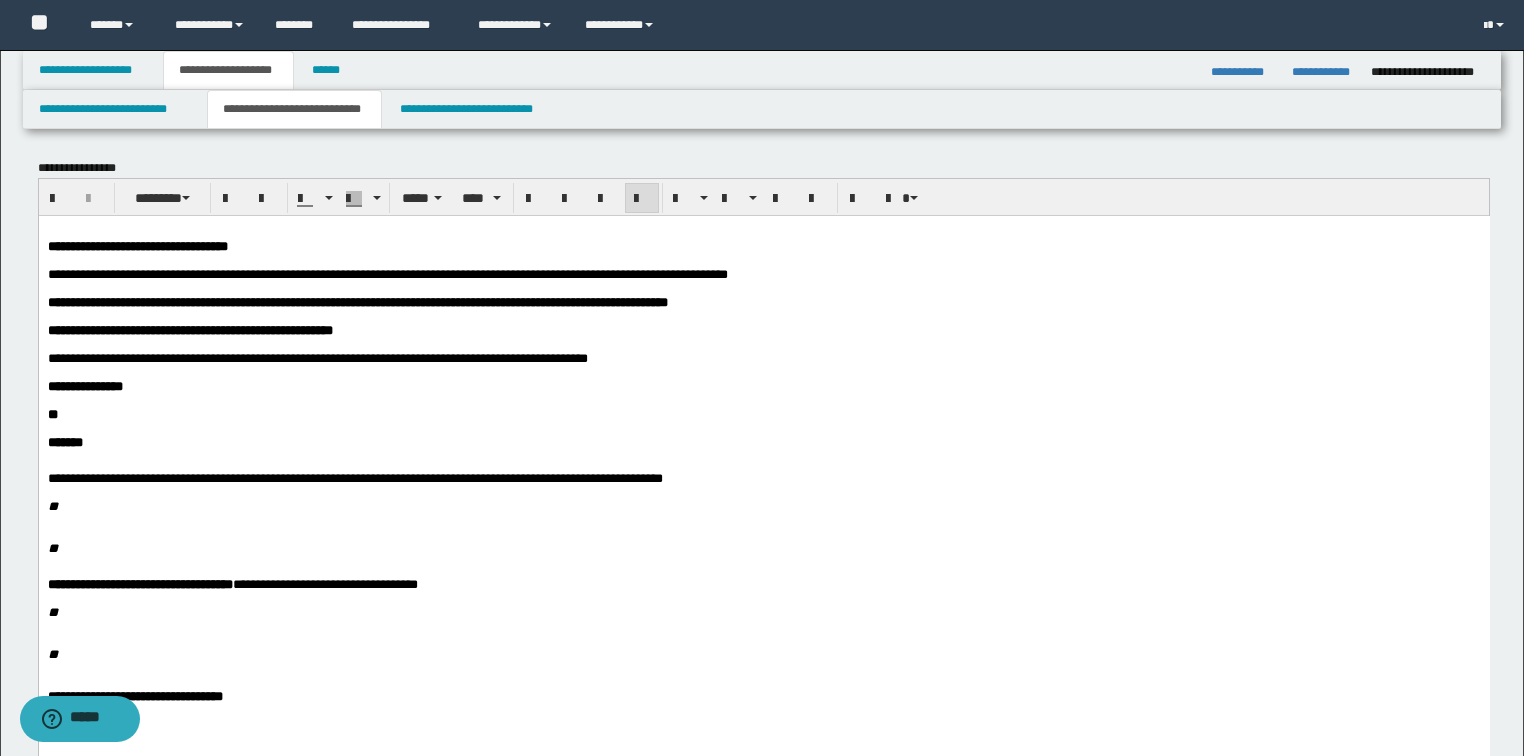 click on "**********" at bounding box center [387, 273] 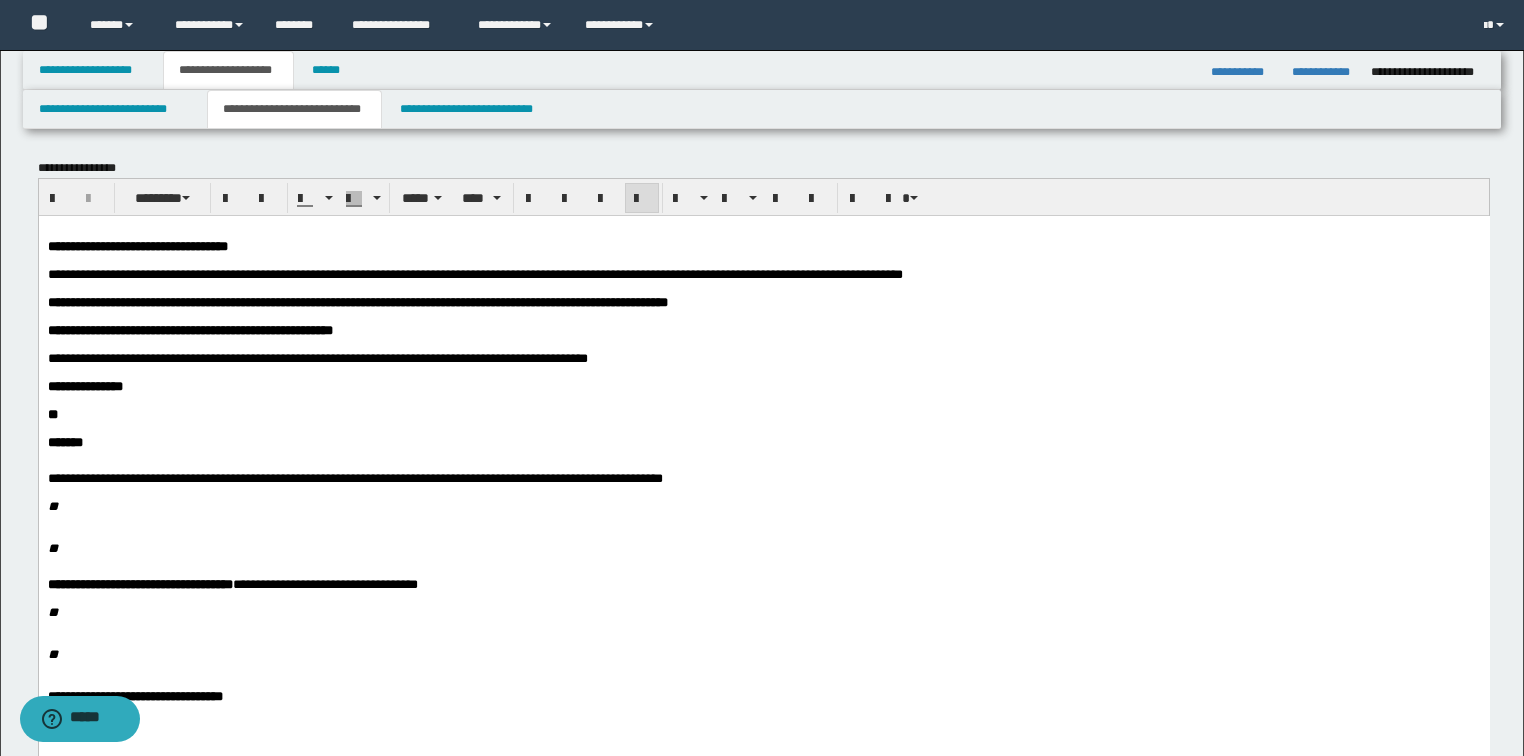 click on "**********" at bounding box center [474, 273] 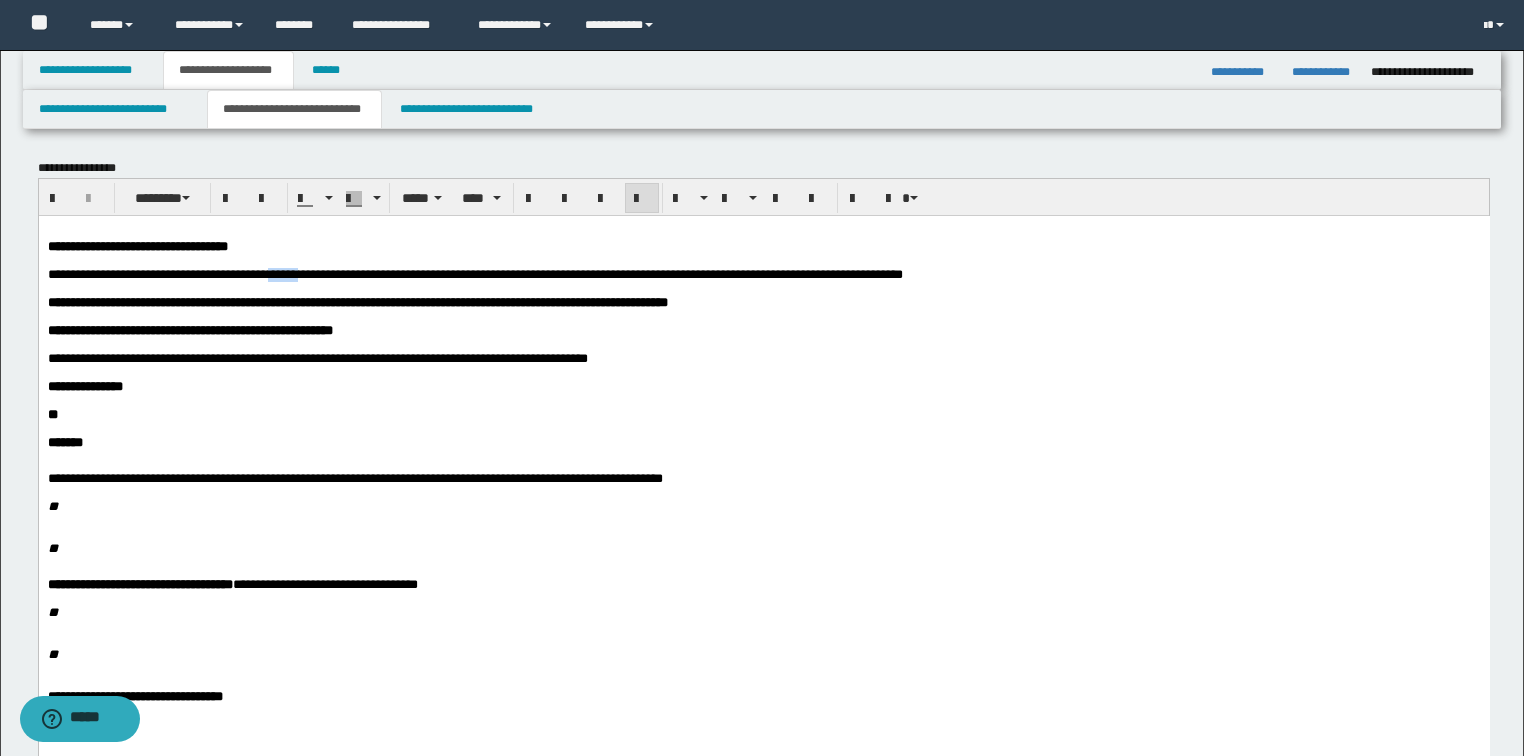 click on "**********" at bounding box center (474, 273) 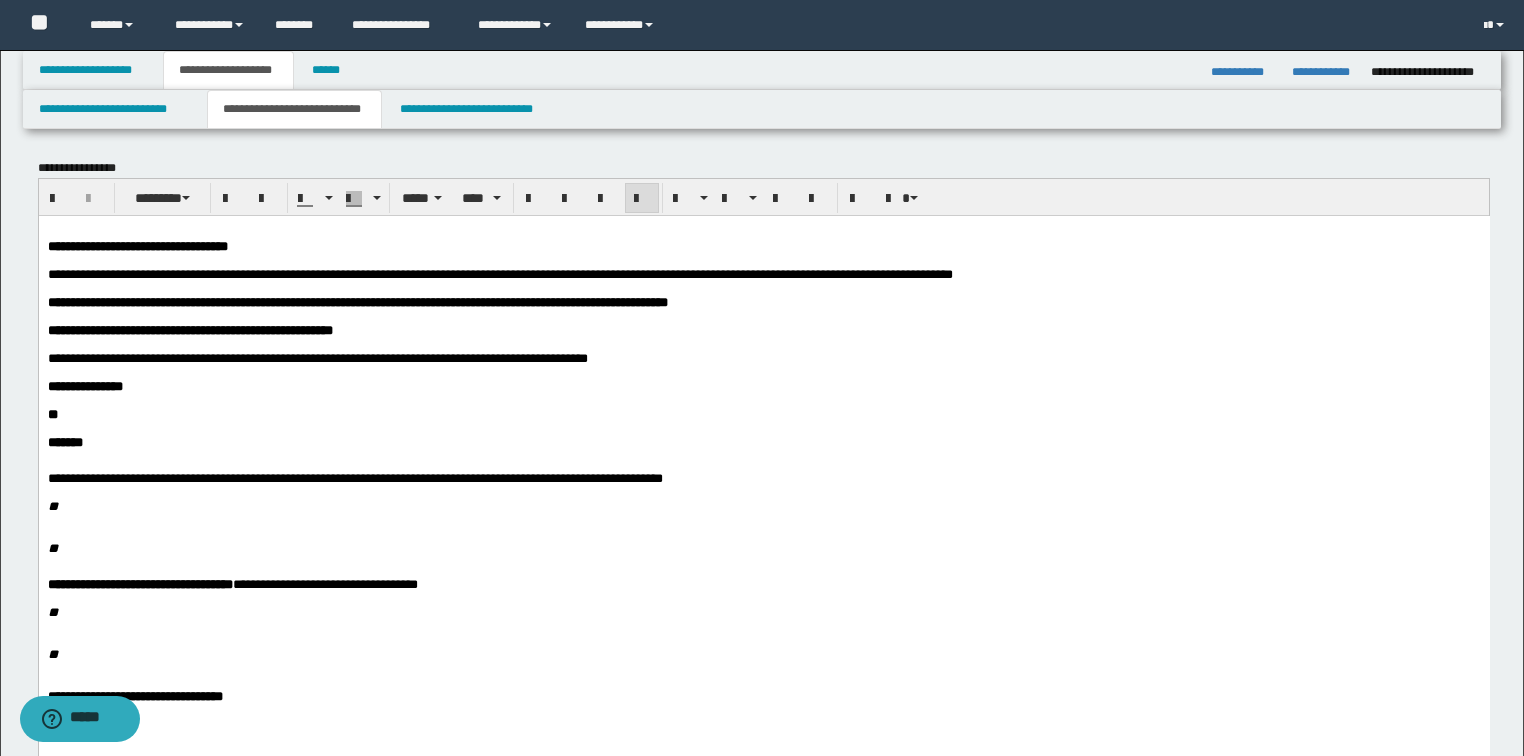 click on "**********" at bounding box center (499, 273) 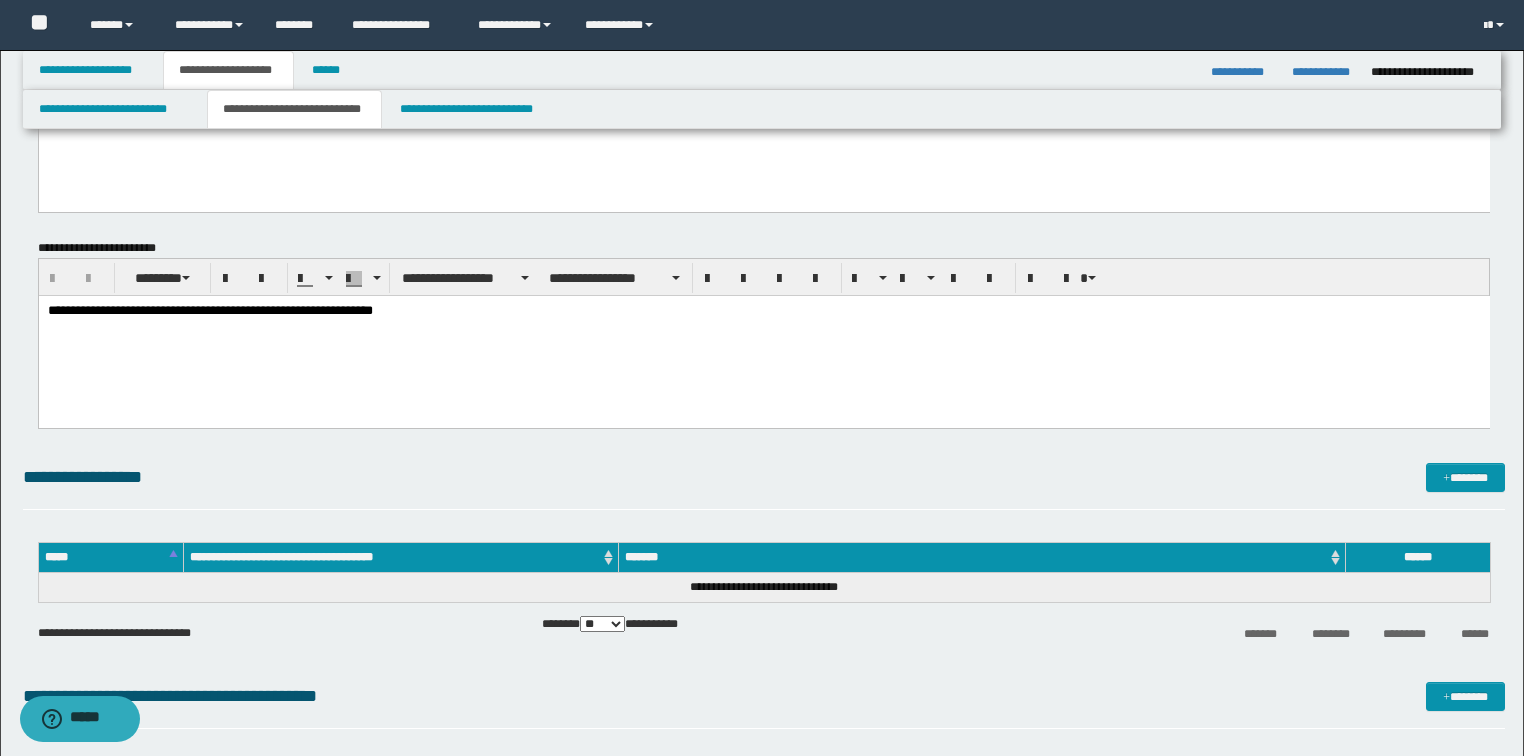 scroll, scrollTop: 880, scrollLeft: 0, axis: vertical 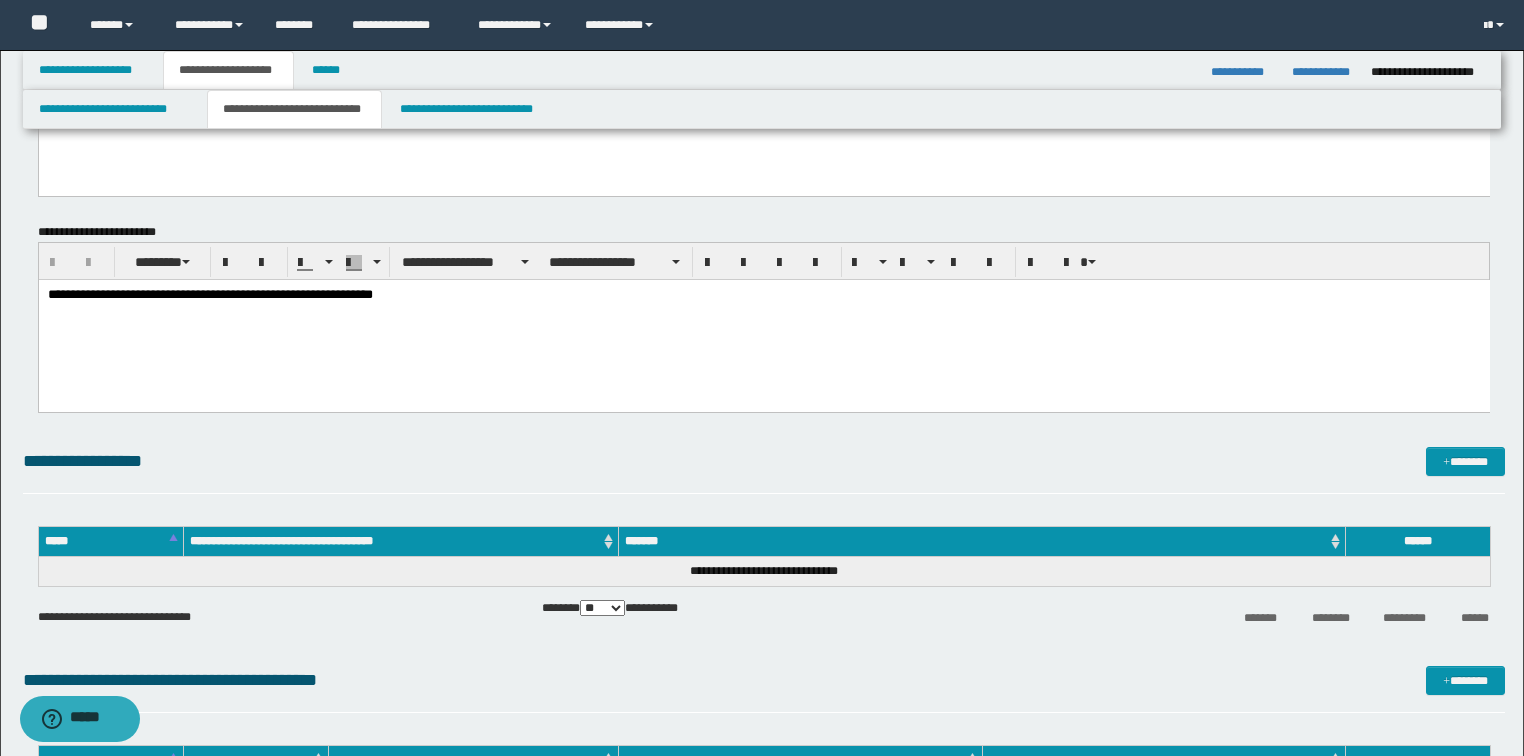 click on "**********" at bounding box center (763, 295) 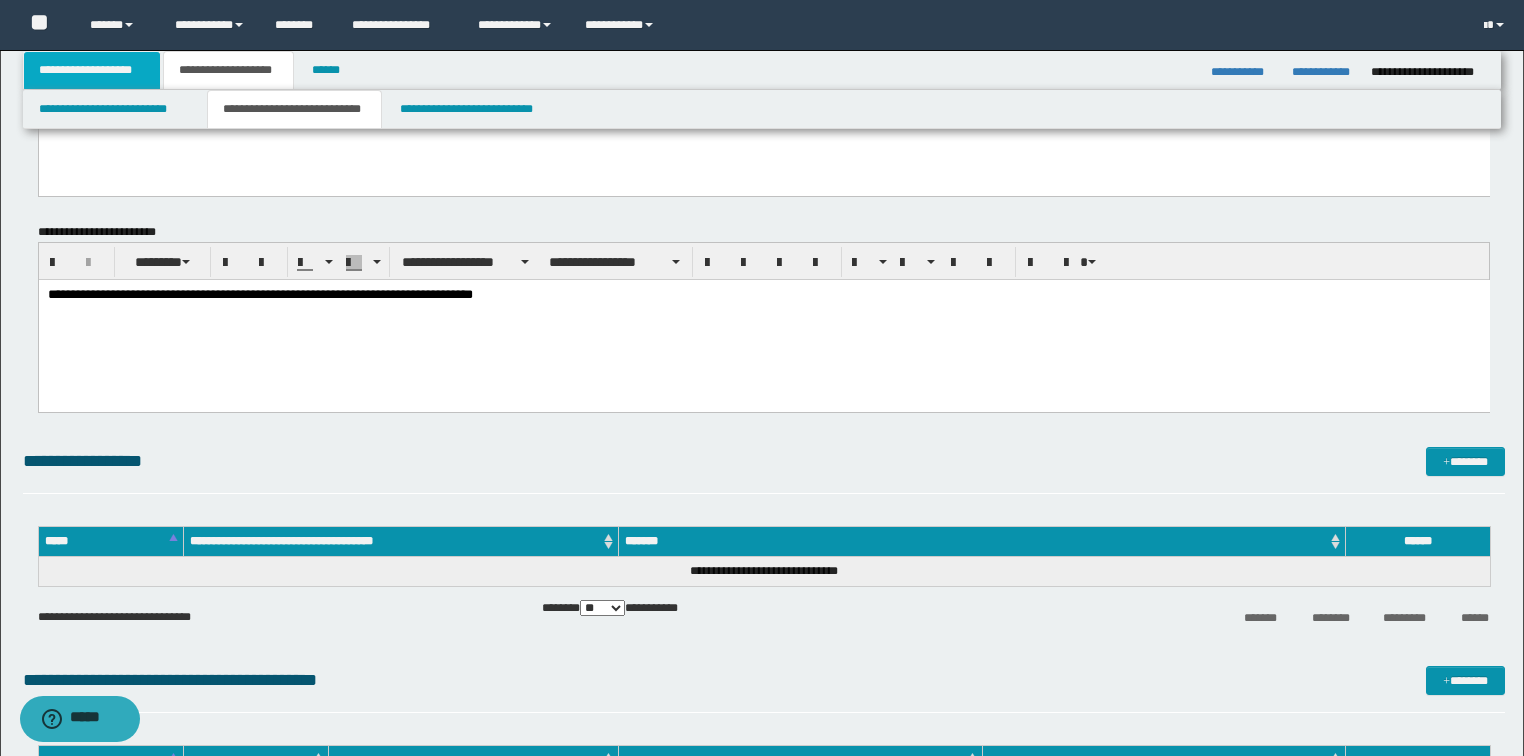 click on "**********" at bounding box center [92, 70] 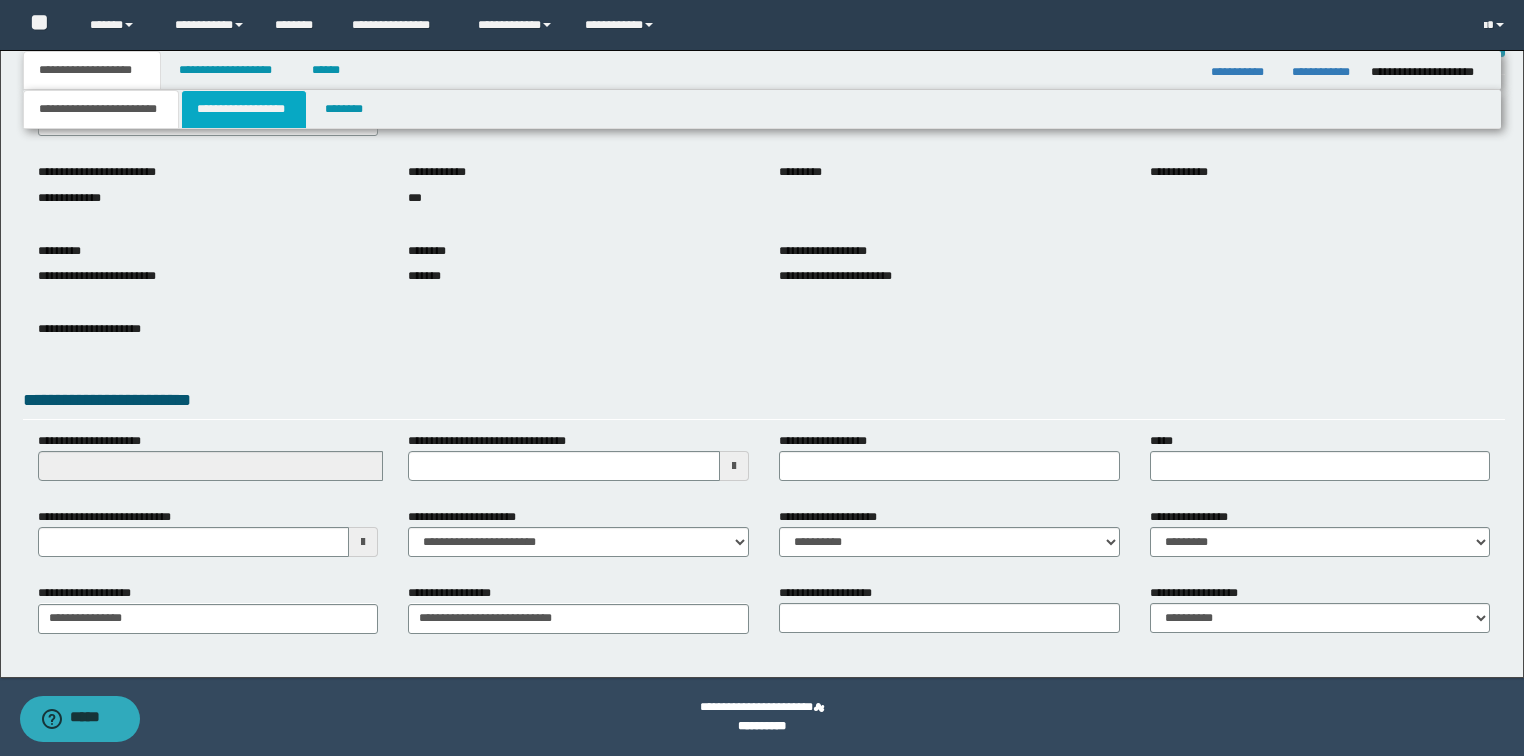 click on "**********" at bounding box center [244, 109] 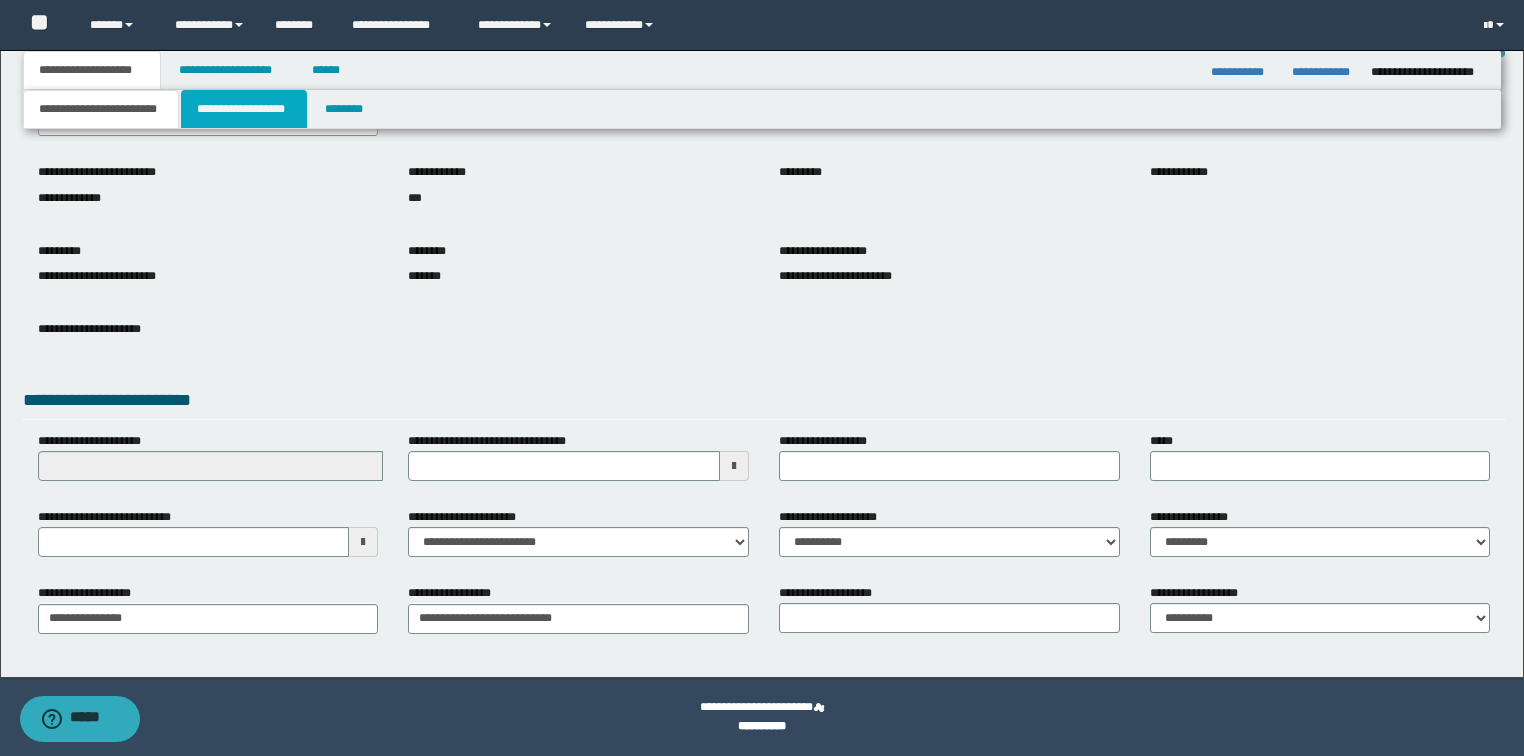 scroll, scrollTop: 0, scrollLeft: 0, axis: both 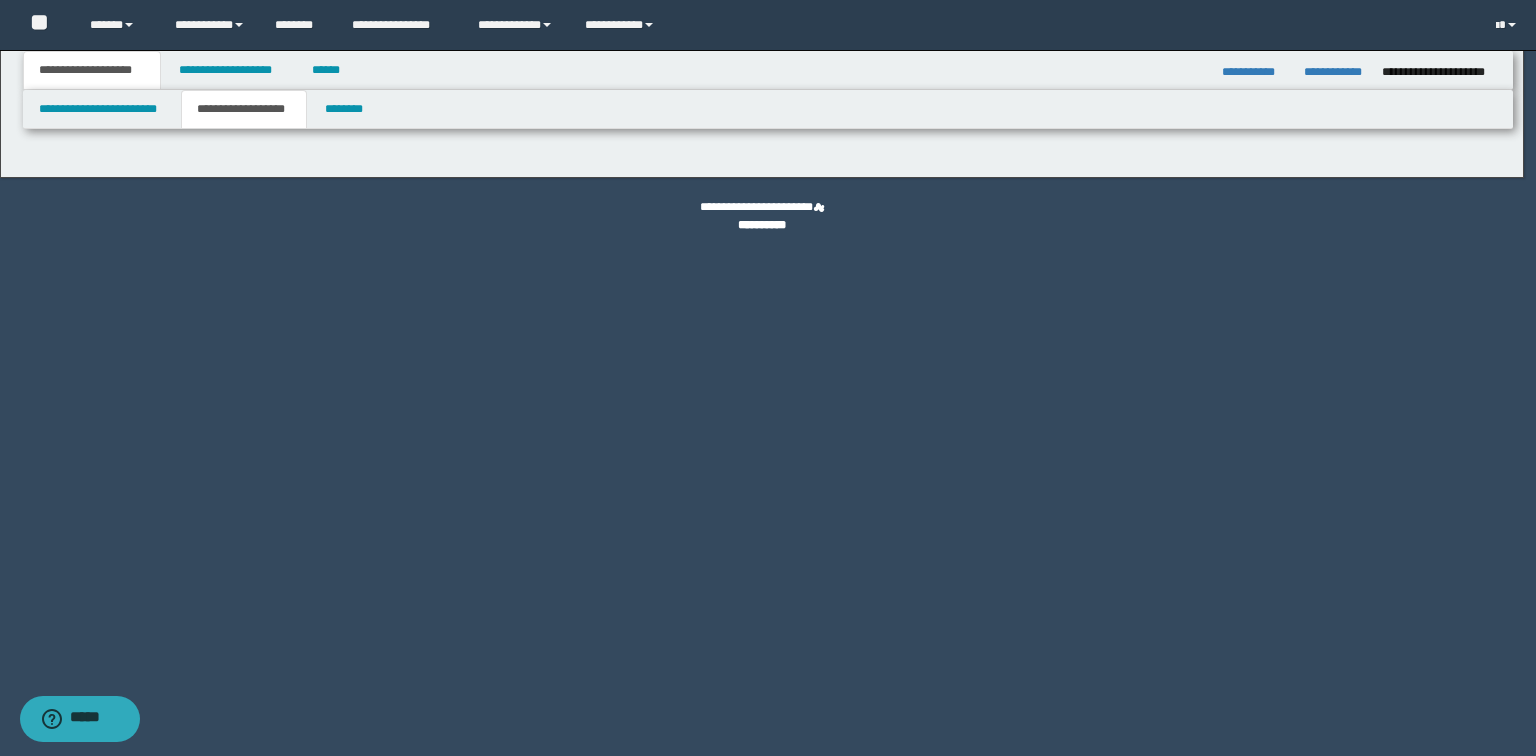 type on "**********" 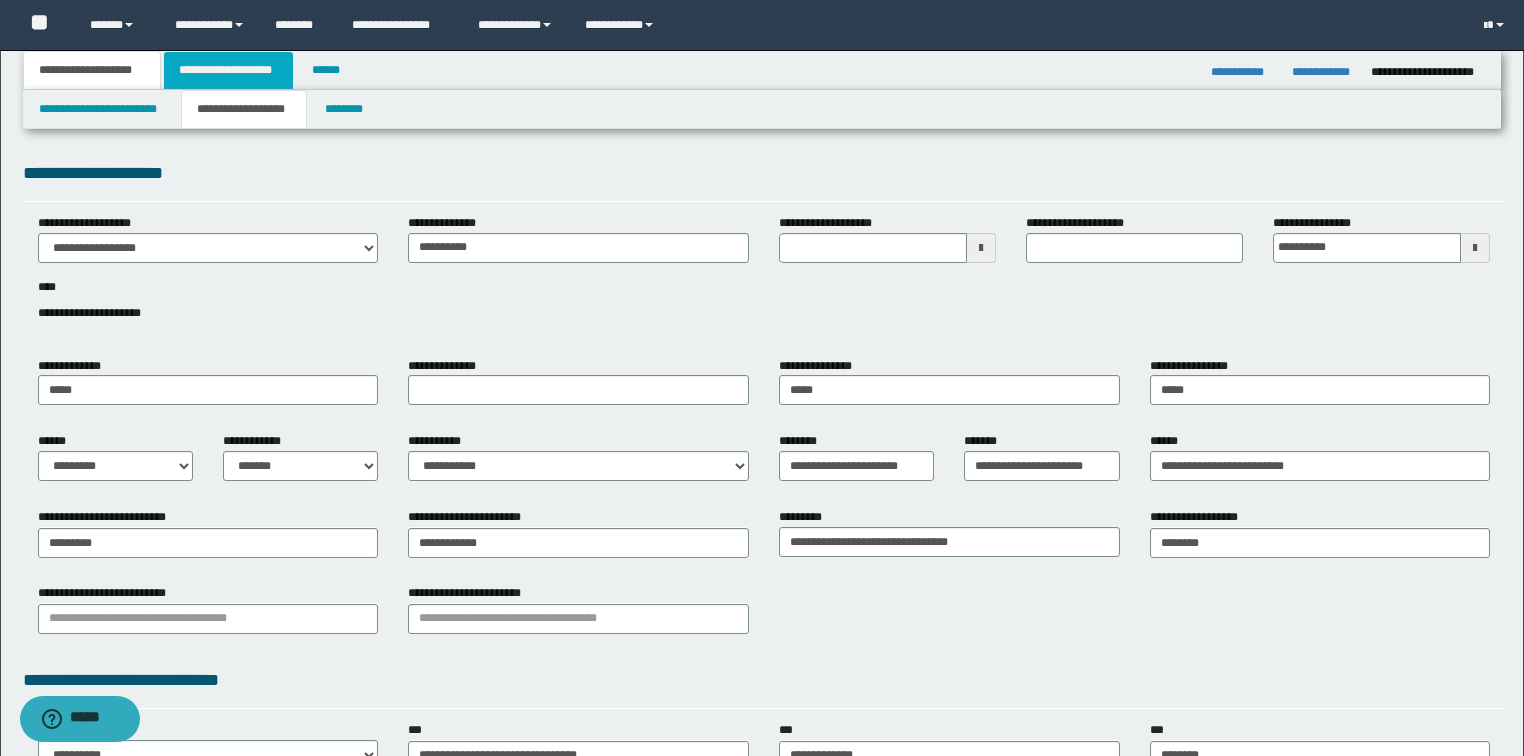 click on "**********" at bounding box center [228, 70] 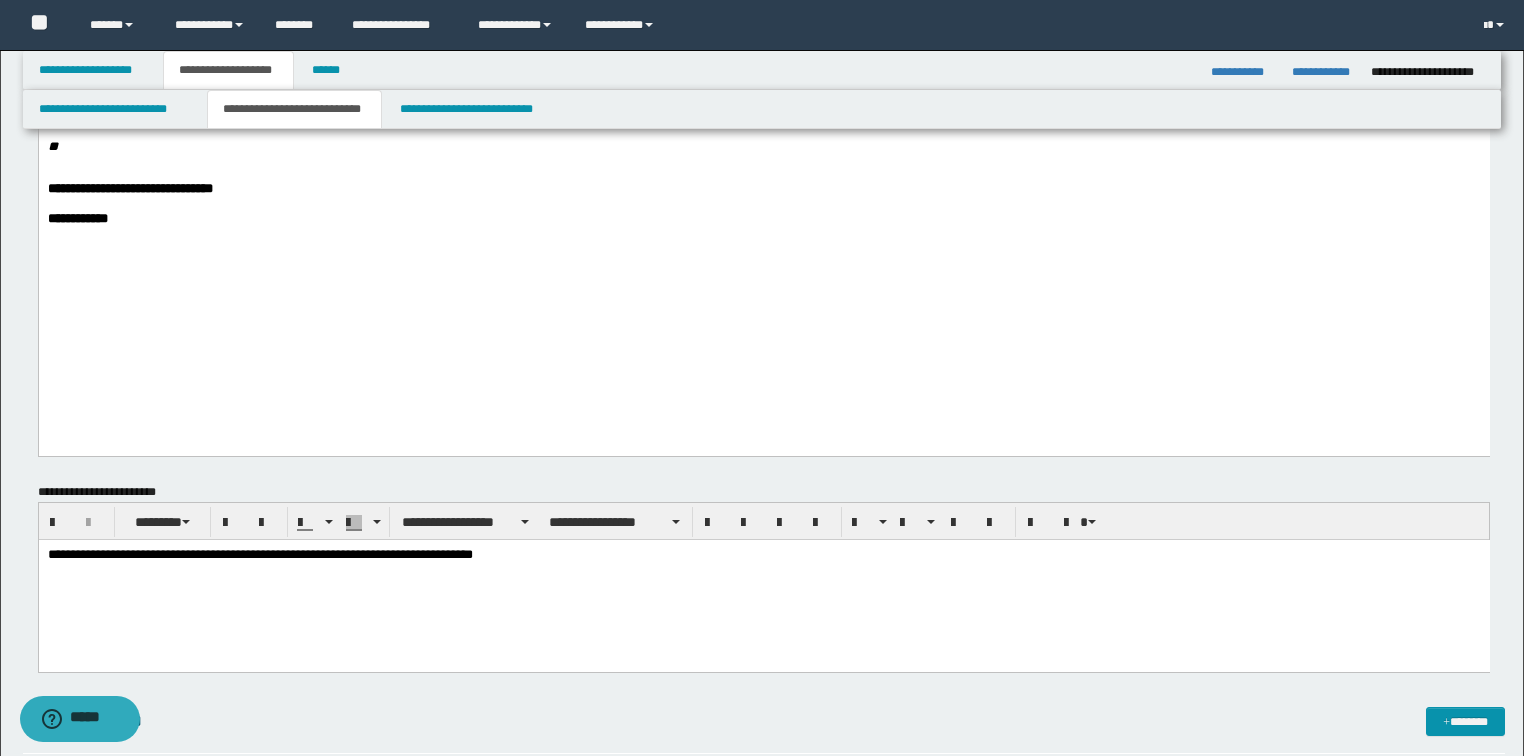 scroll, scrollTop: 720, scrollLeft: 0, axis: vertical 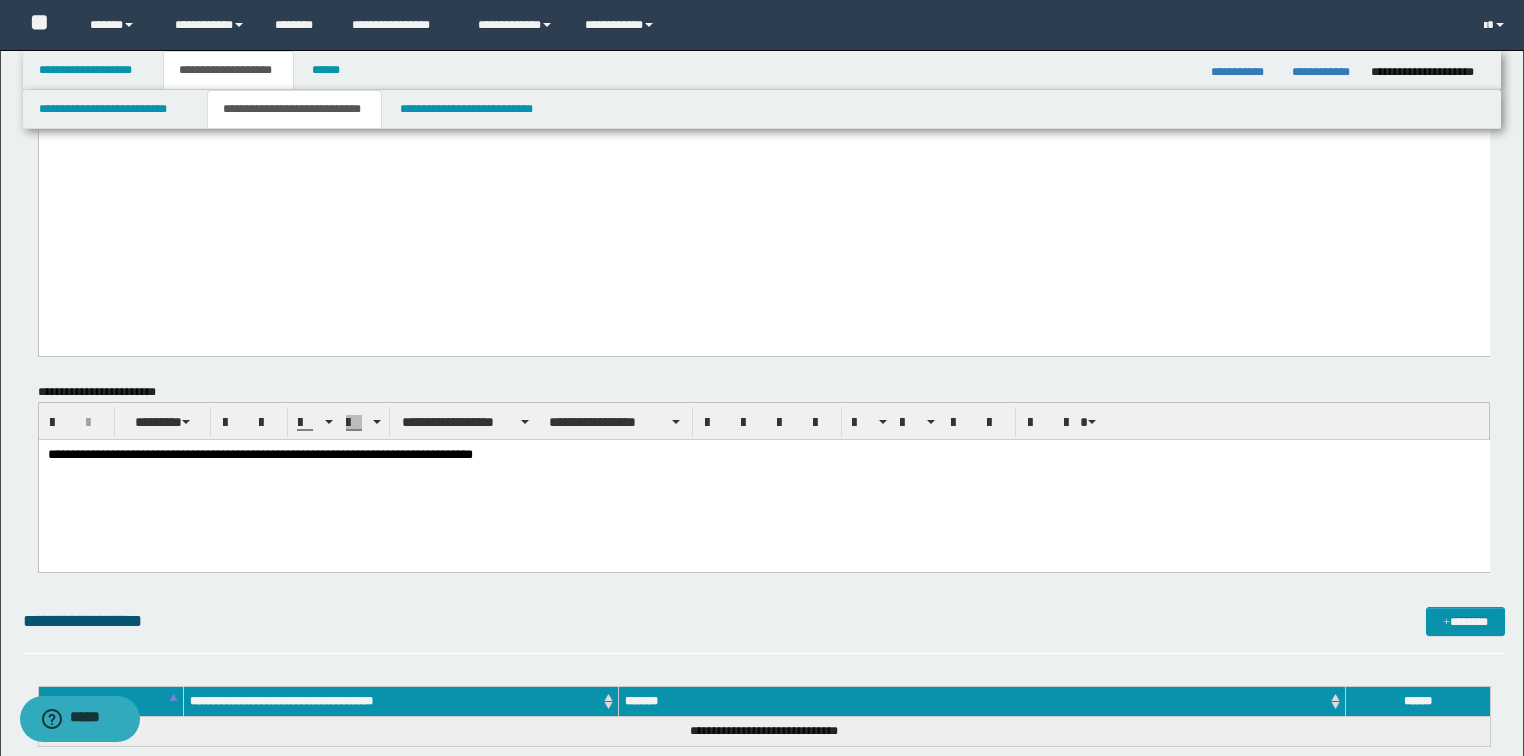 click on "**********" at bounding box center (763, 455) 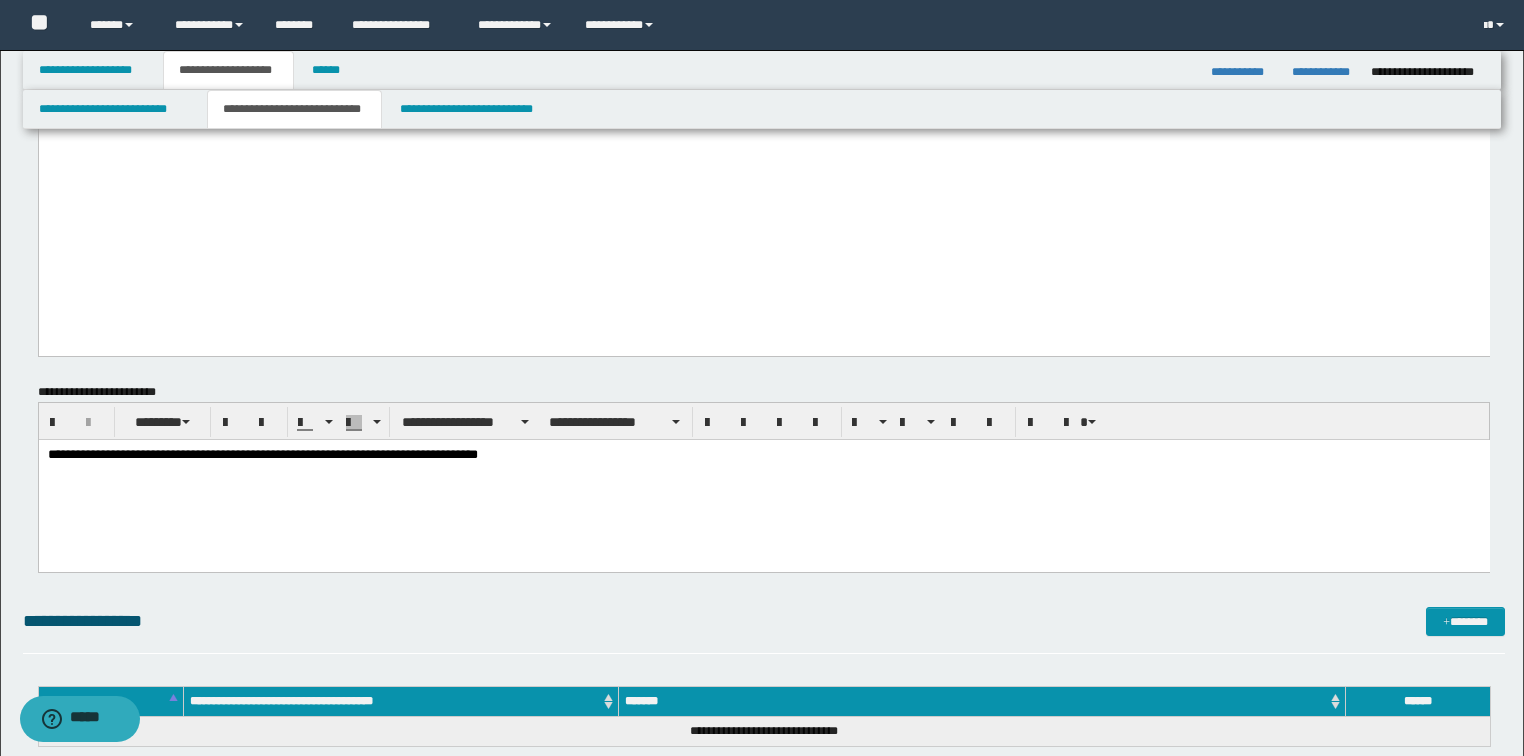 click on "**********" at bounding box center (763, 480) 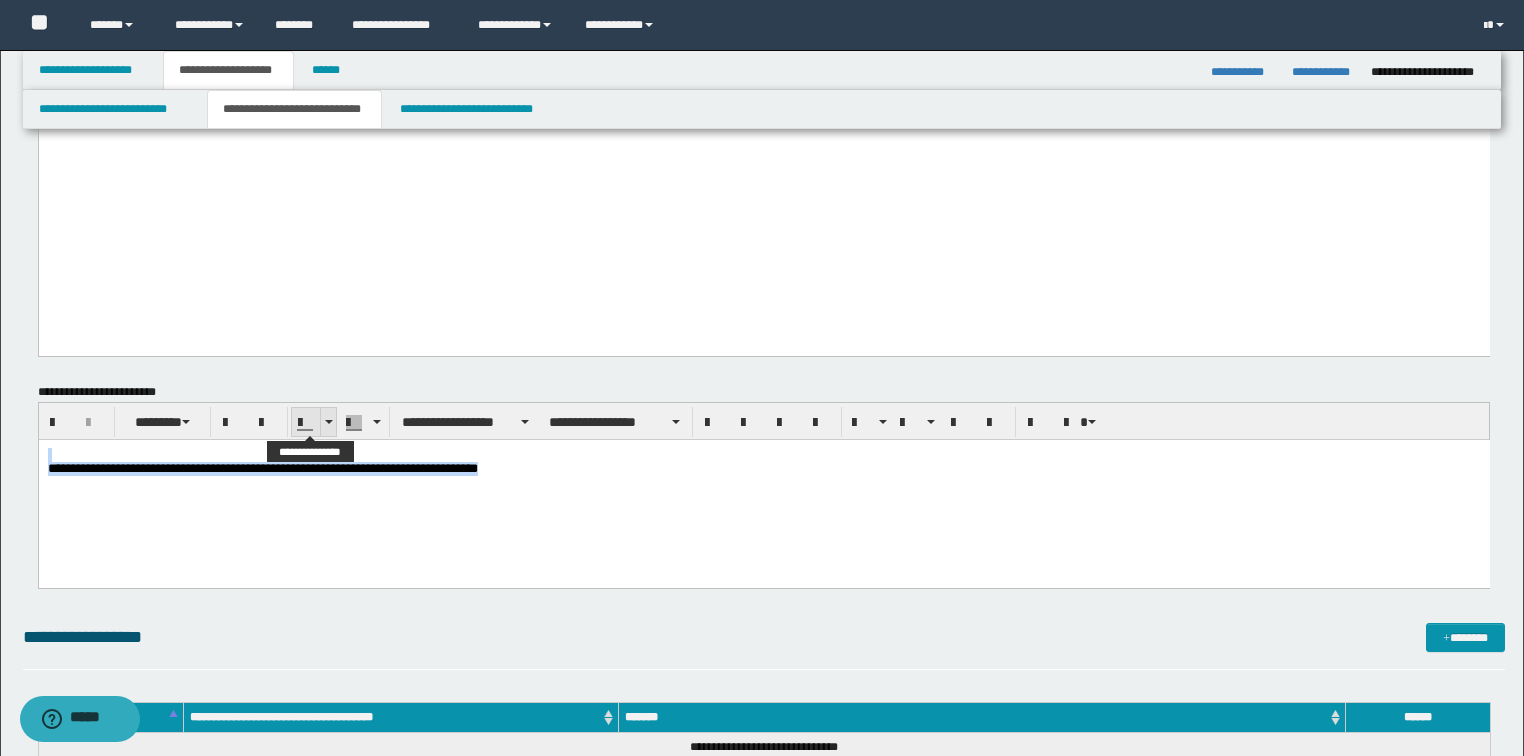 click at bounding box center [328, 422] 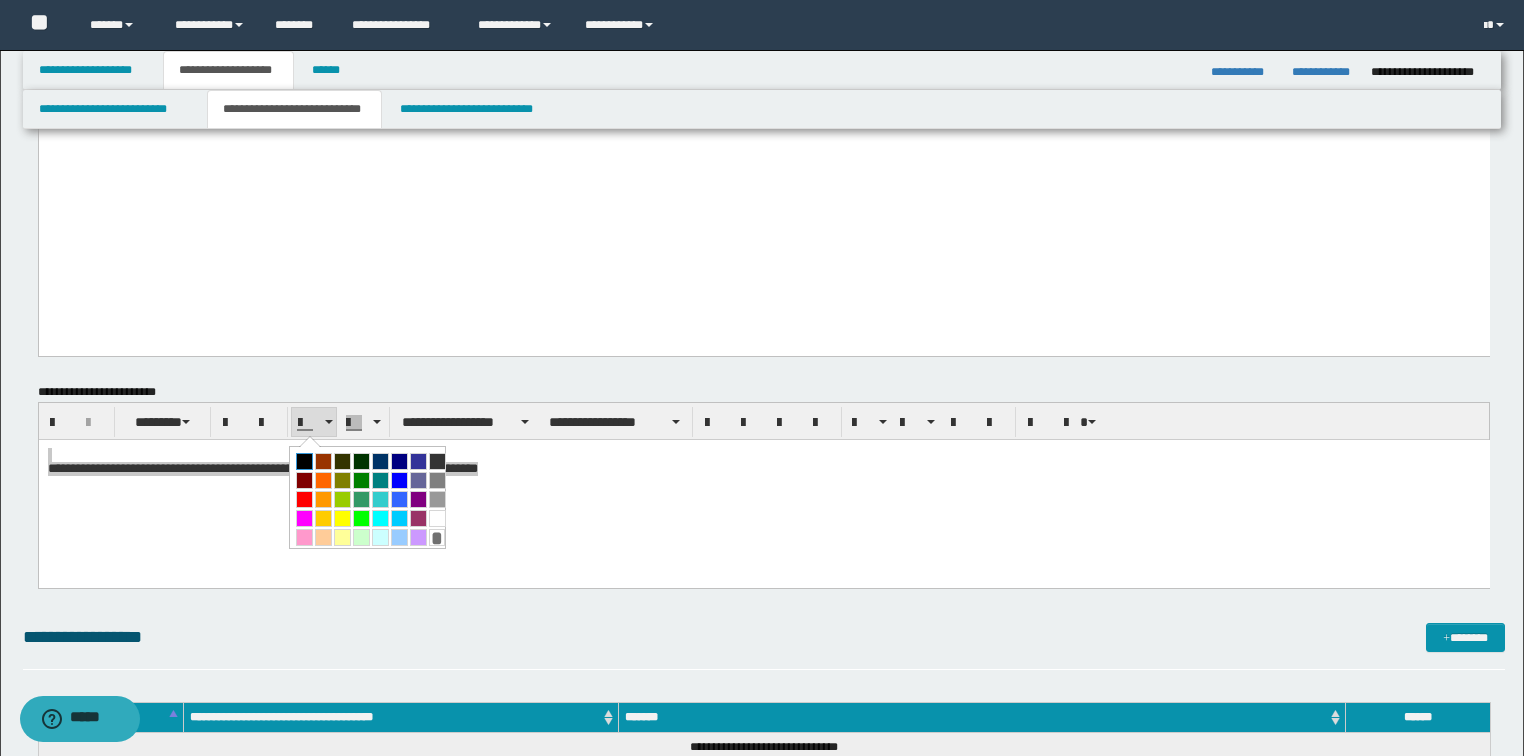 click at bounding box center (304, 461) 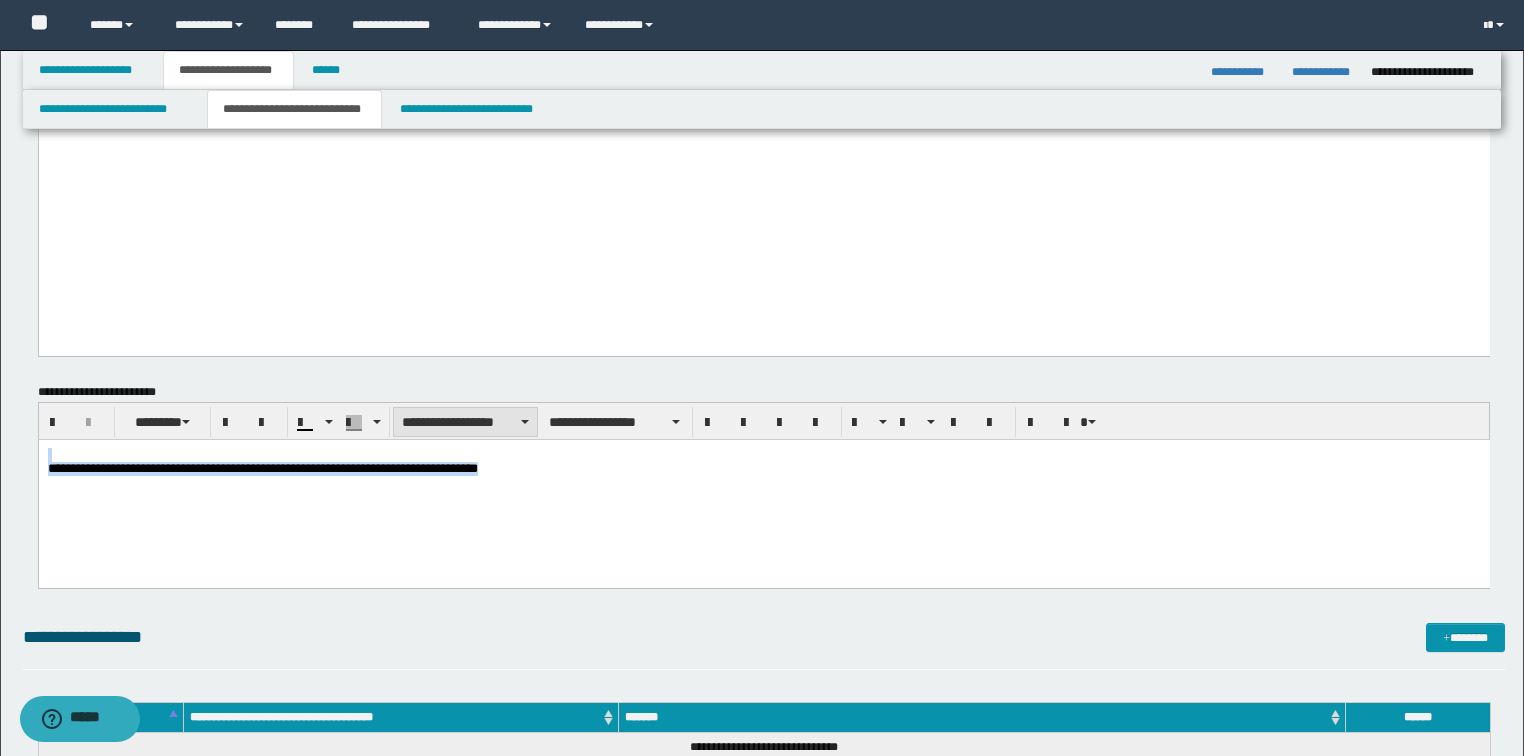 click on "**********" at bounding box center (465, 422) 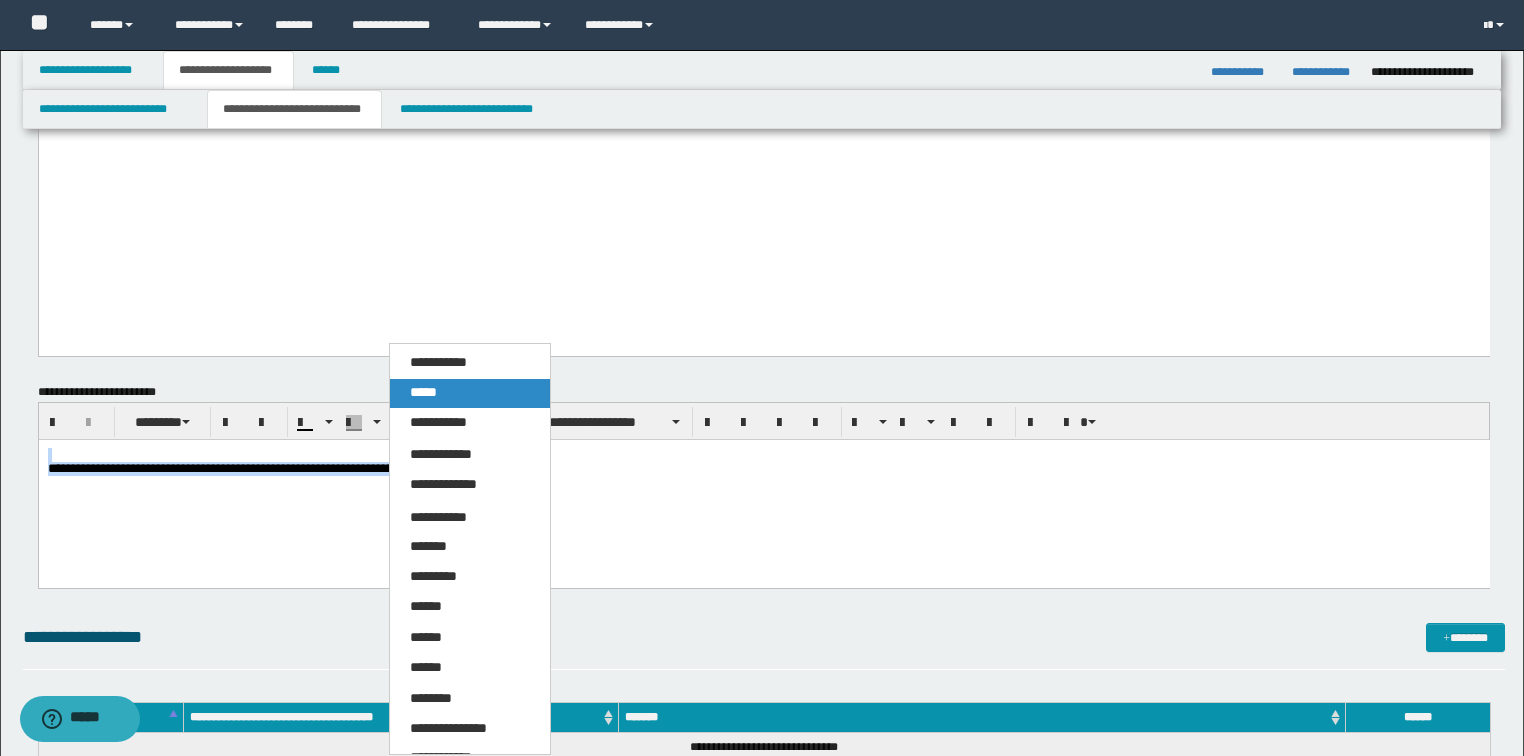 click on "*****" at bounding box center (423, 392) 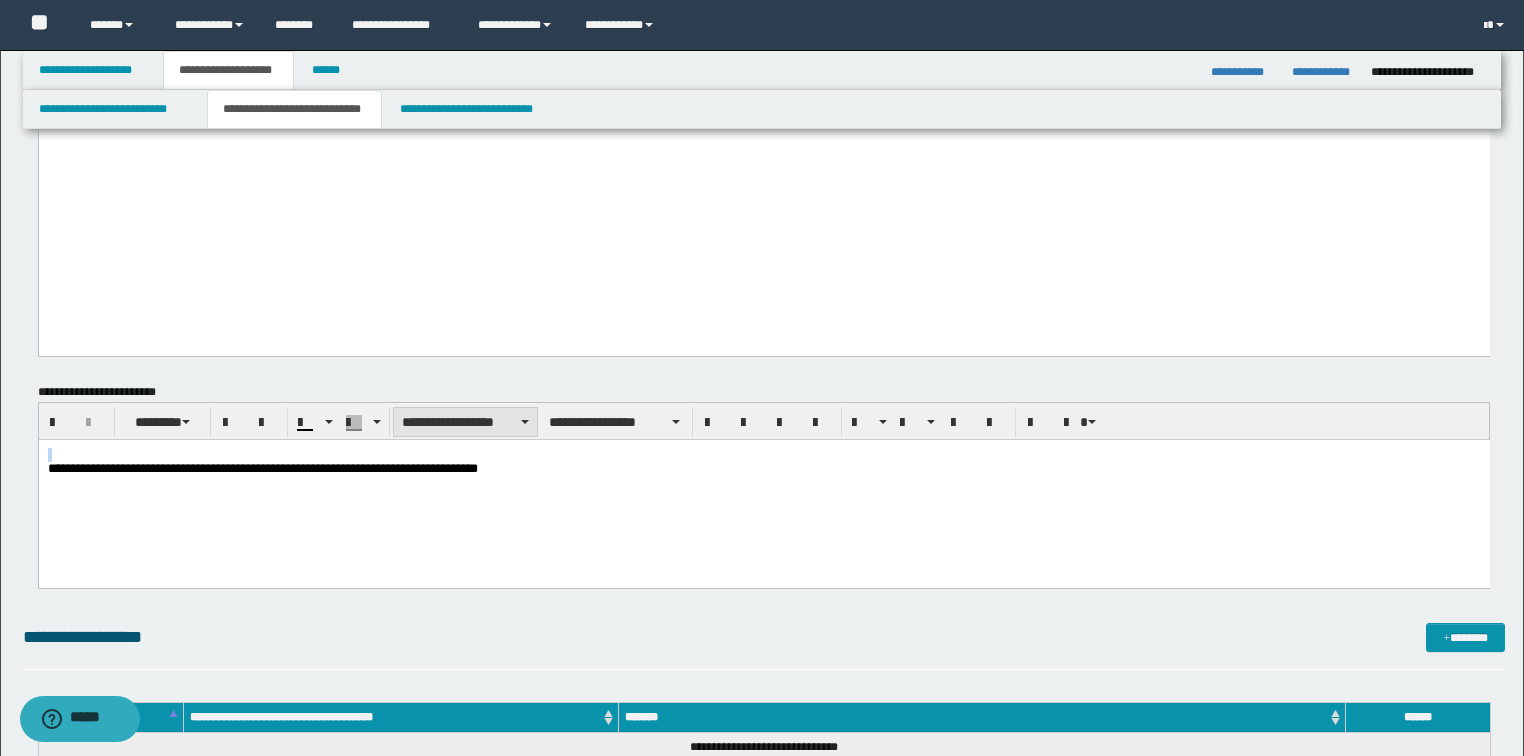 click on "**********" at bounding box center (465, 422) 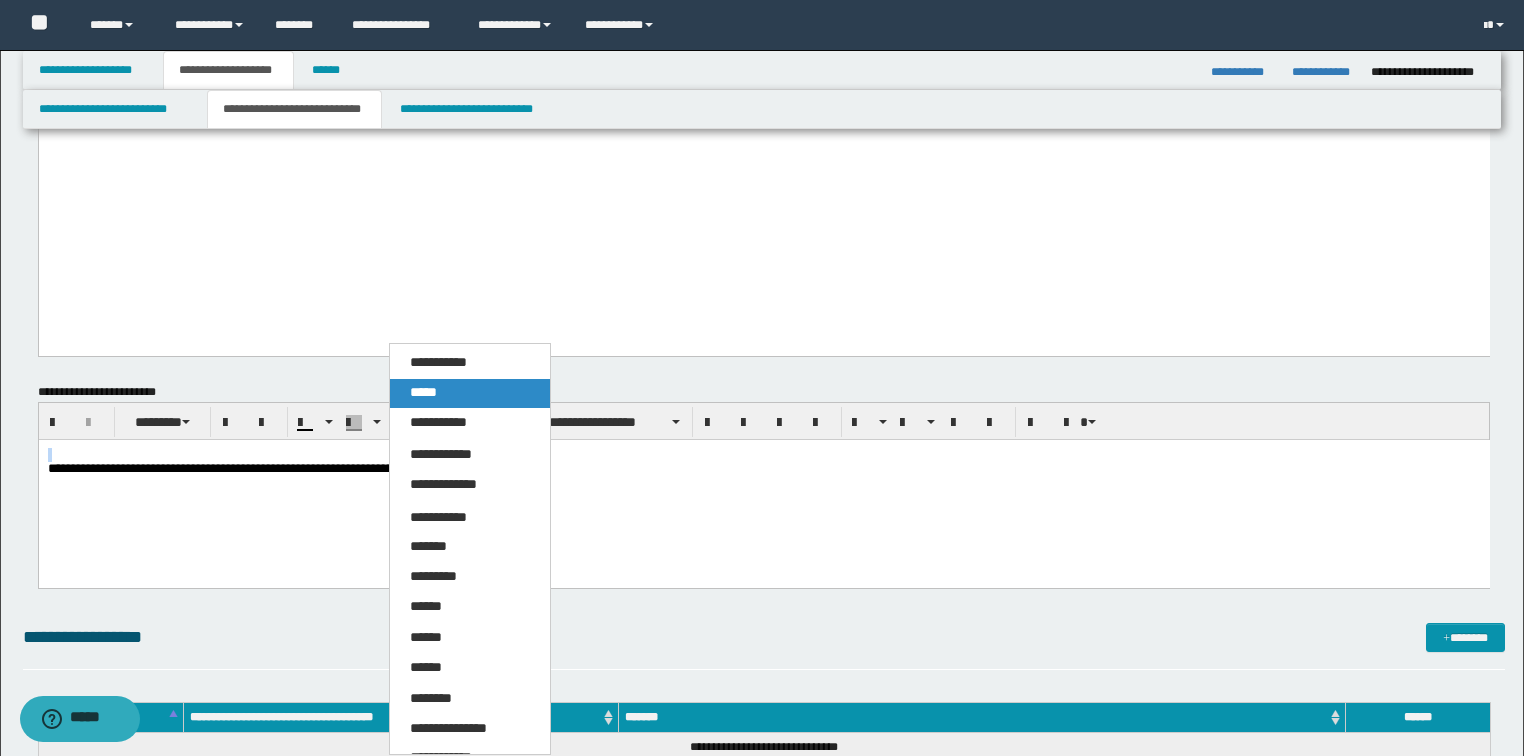 click on "*****" at bounding box center (470, 393) 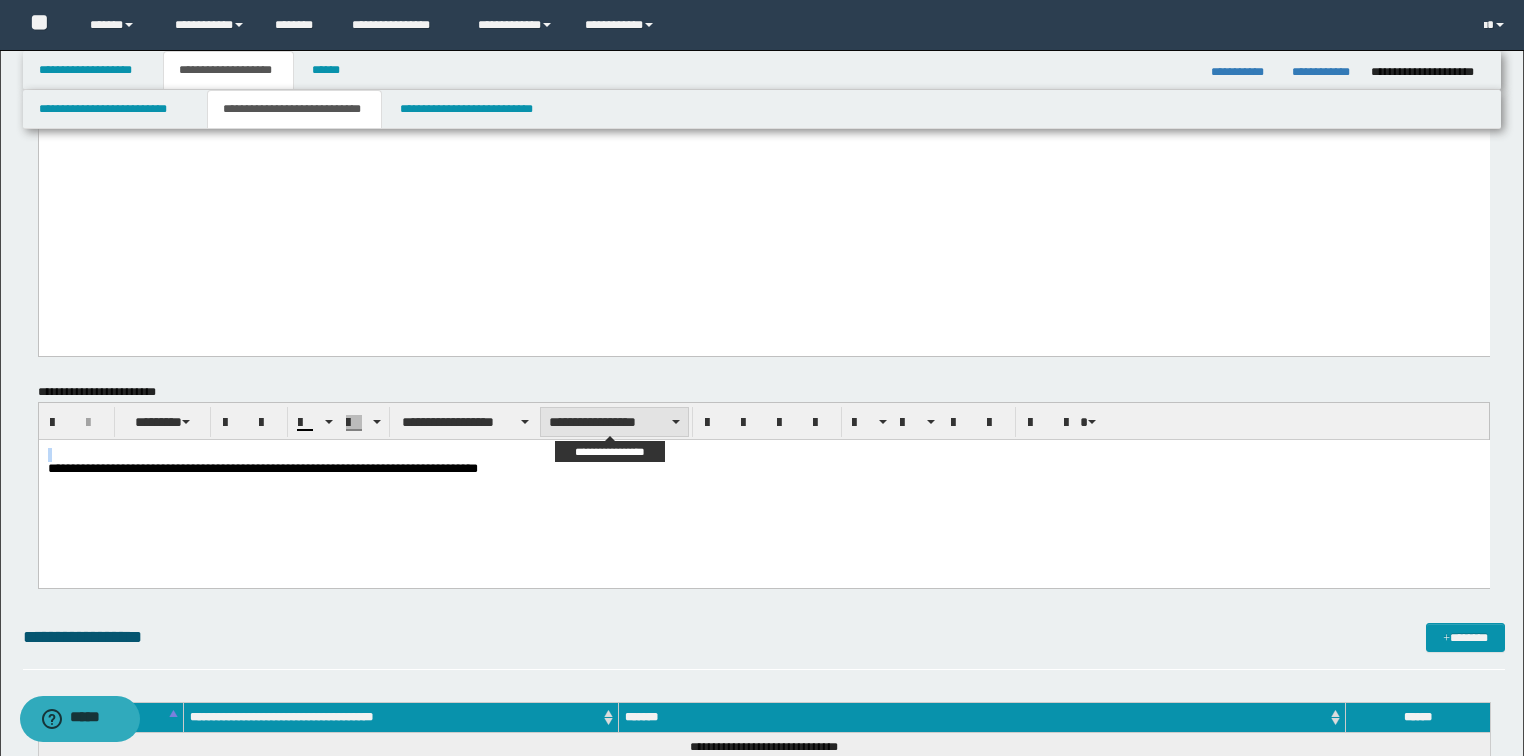 click on "**********" at bounding box center (614, 422) 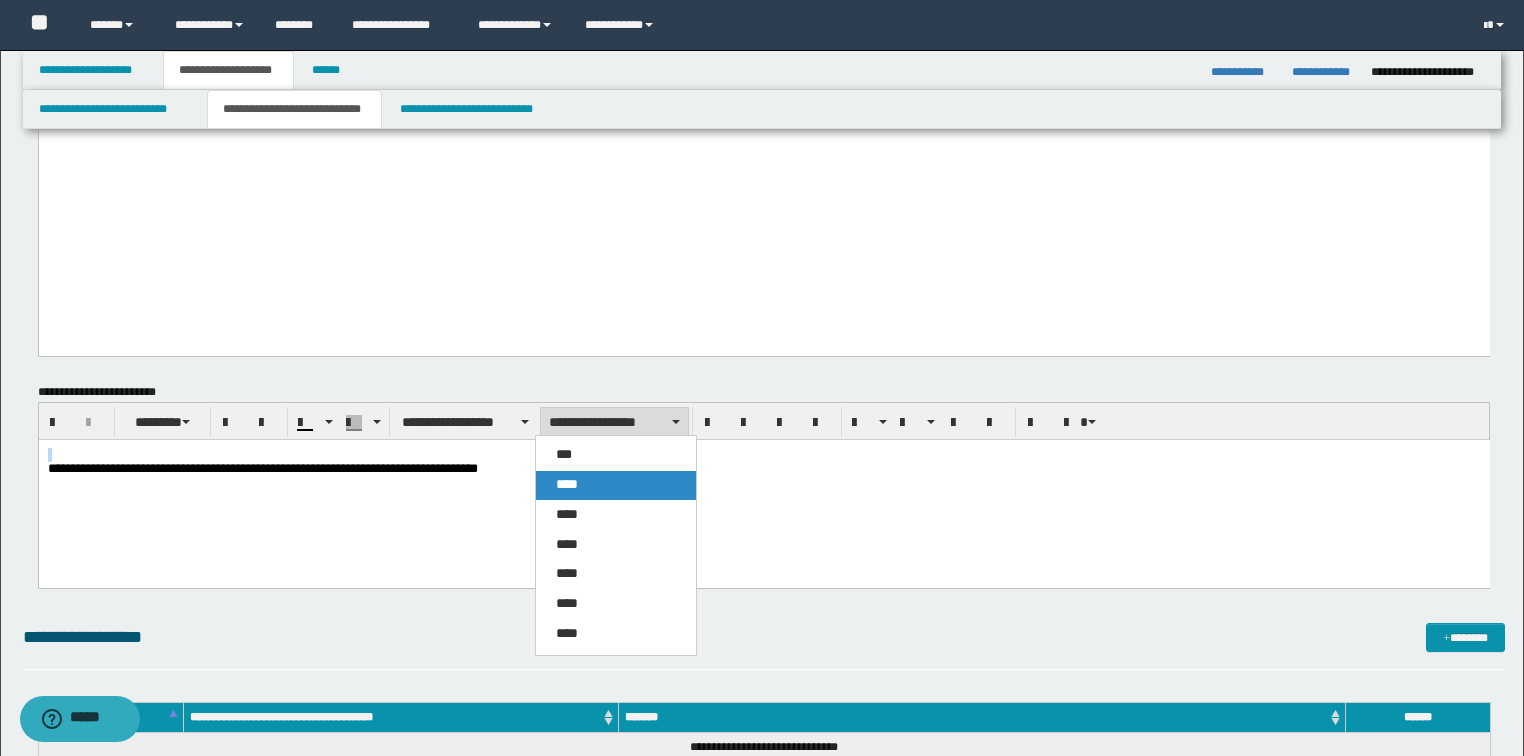click on "****" at bounding box center [616, 485] 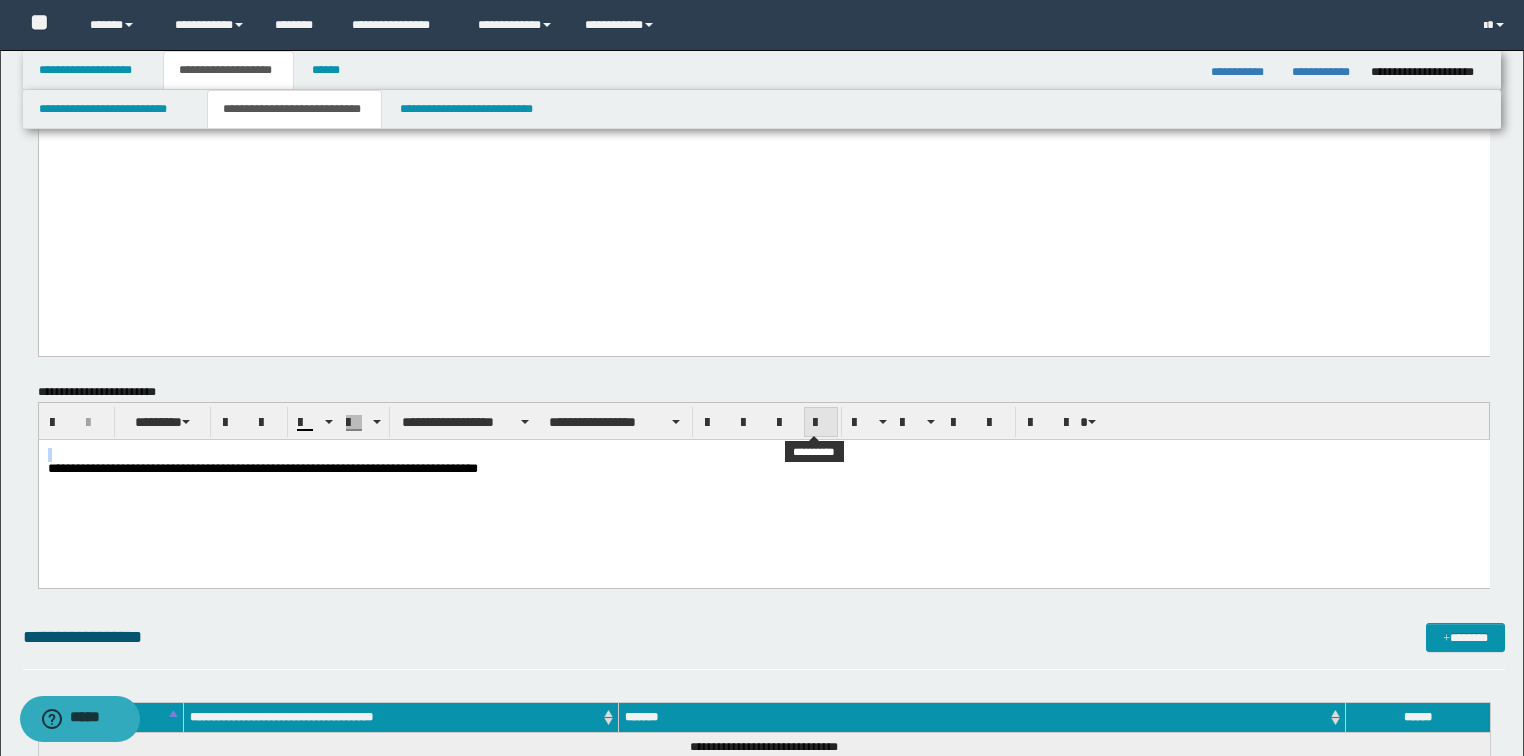 click at bounding box center (821, 423) 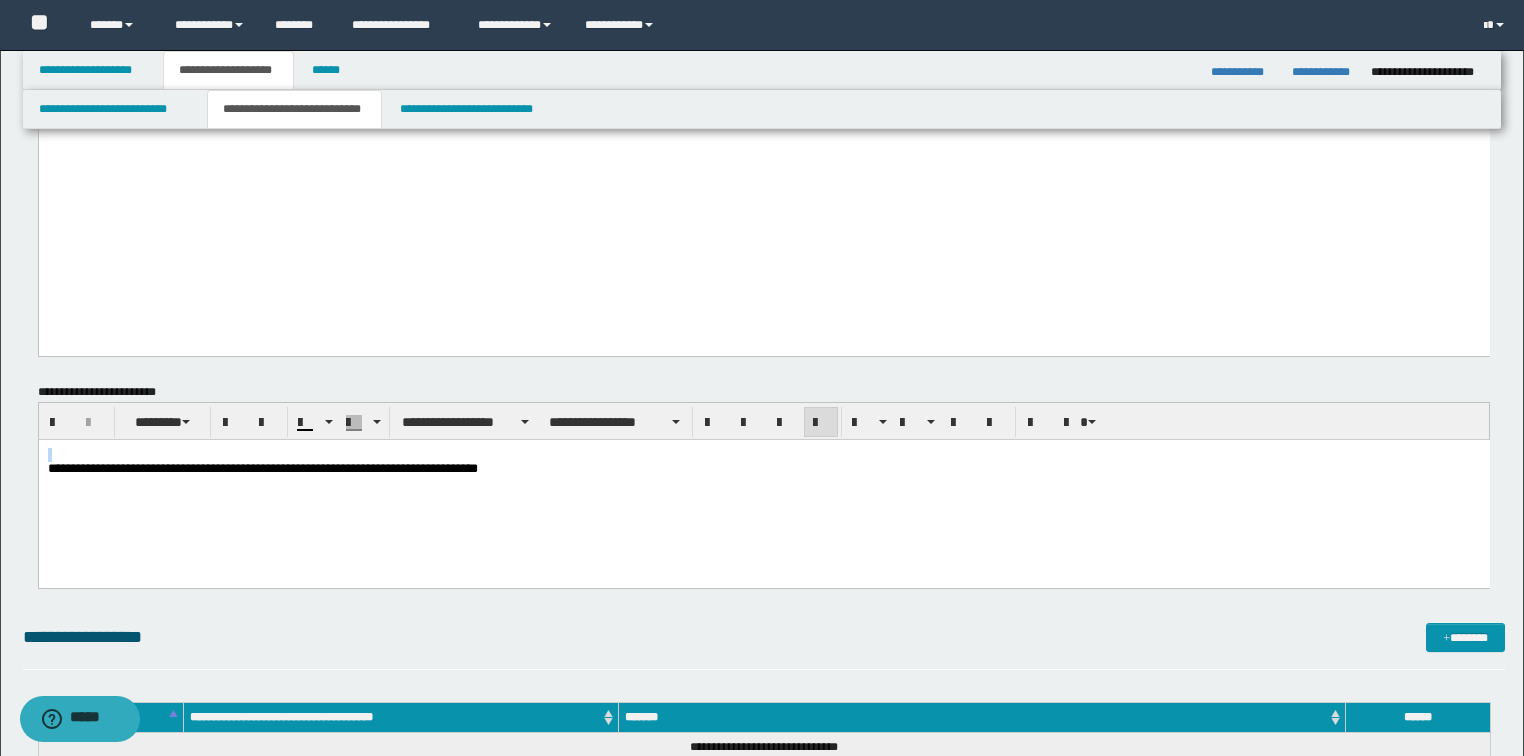 click at bounding box center [763, 454] 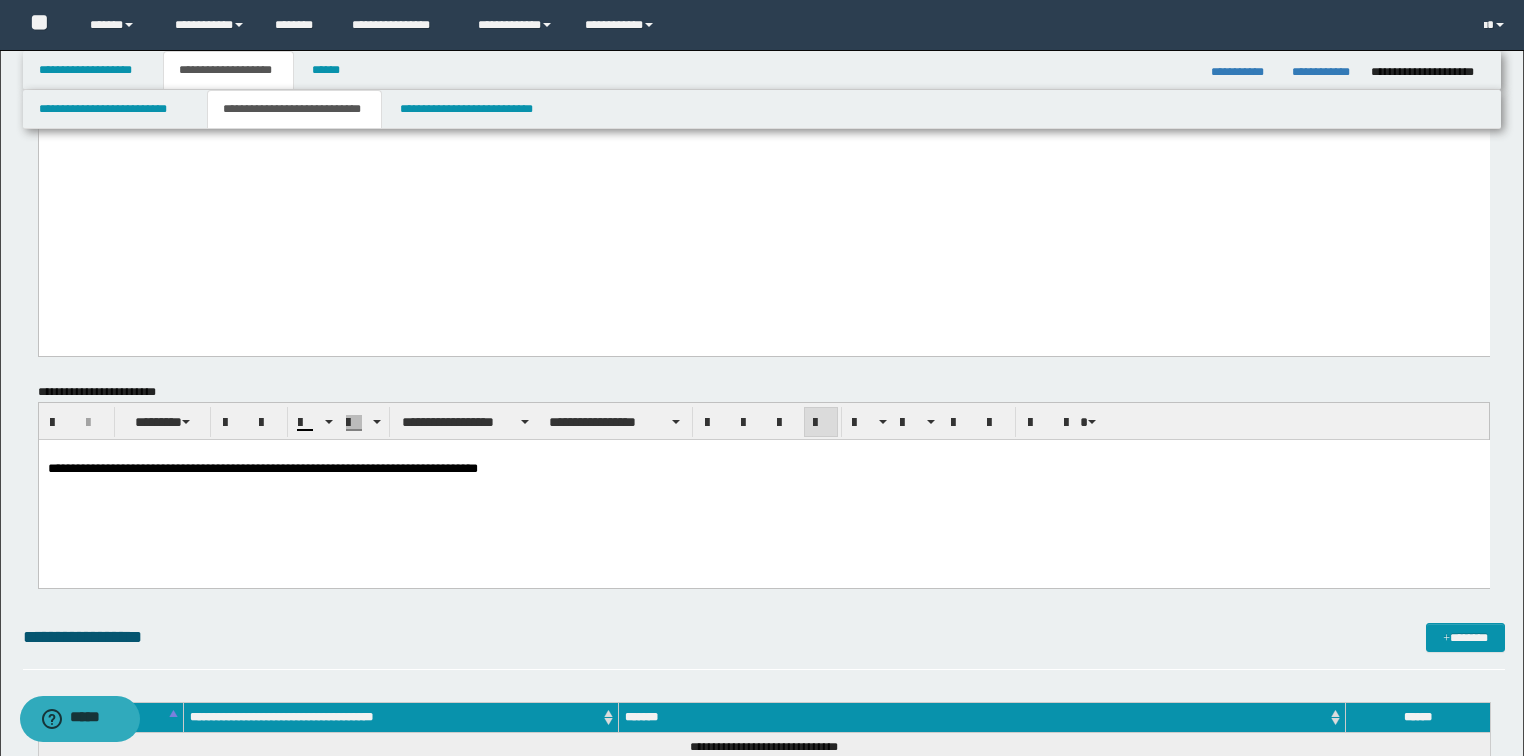 click on "**********" at bounding box center (262, 467) 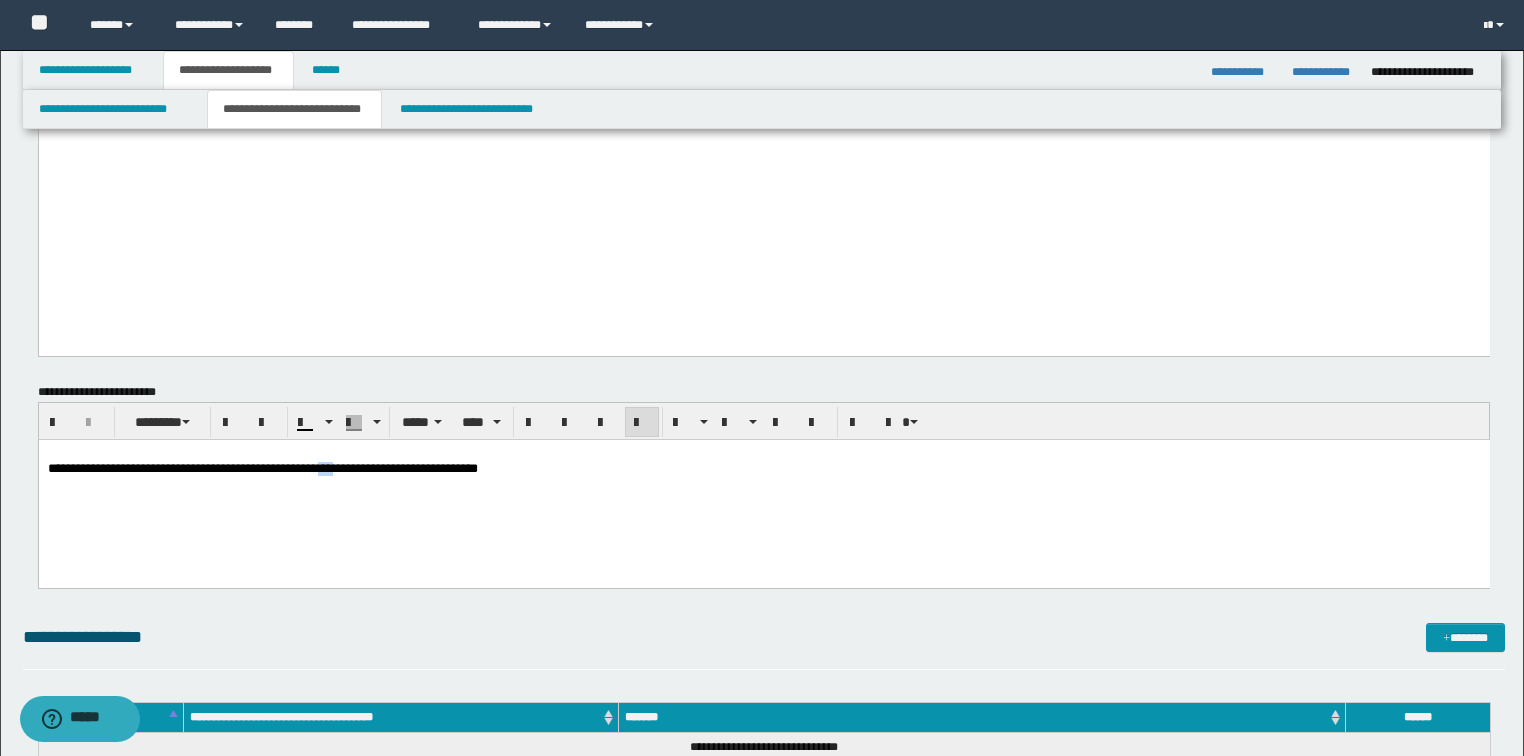 click on "**********" at bounding box center (262, 467) 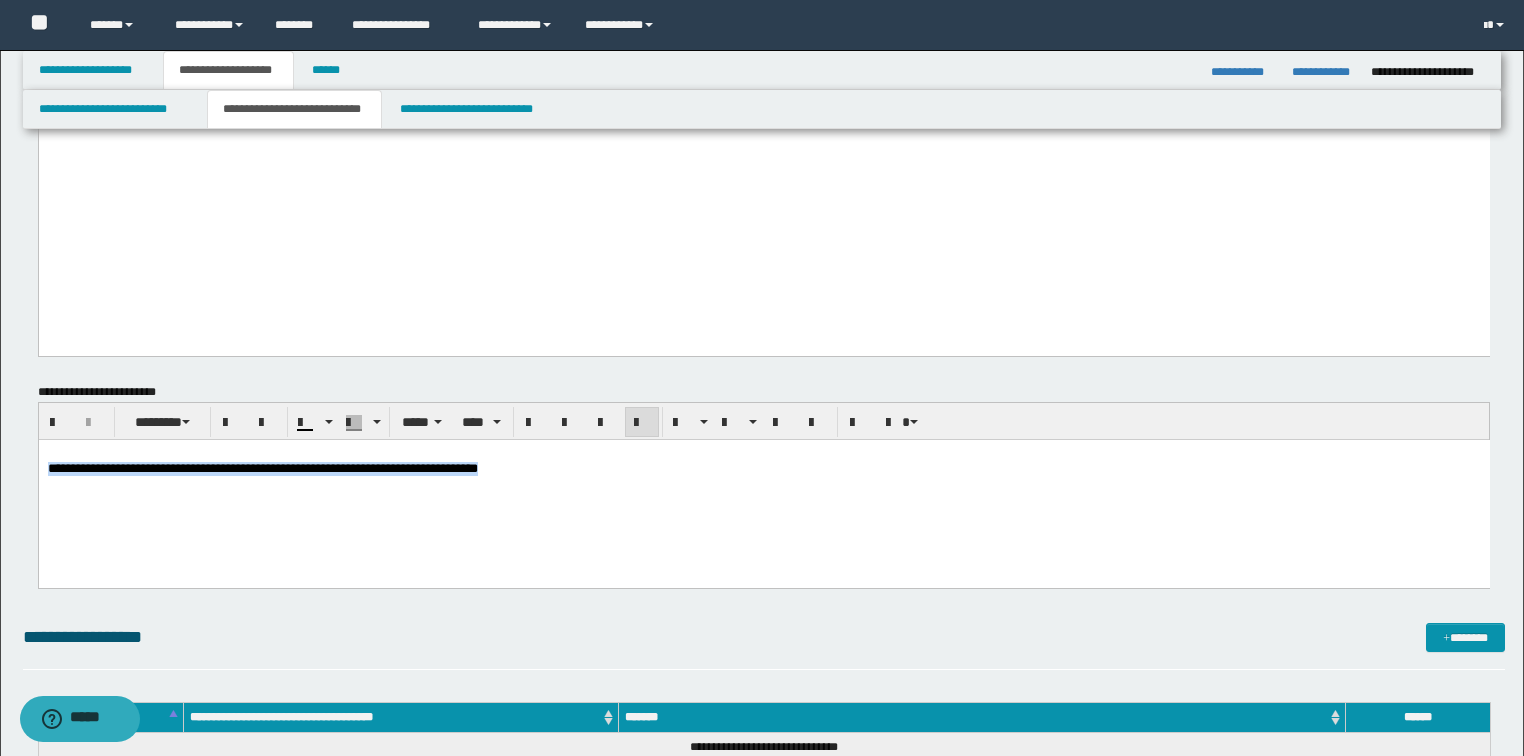 click on "**********" at bounding box center (262, 467) 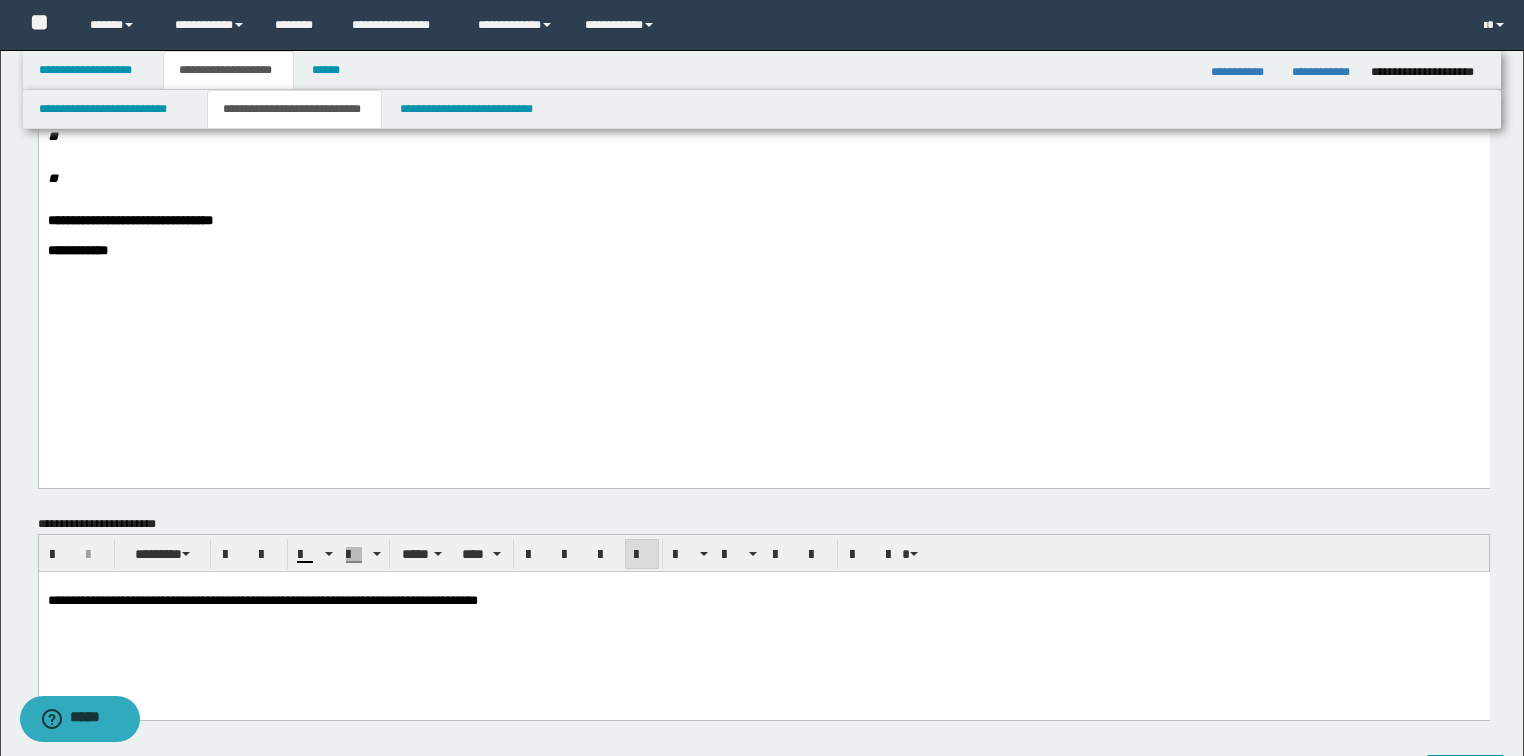 scroll, scrollTop: 560, scrollLeft: 0, axis: vertical 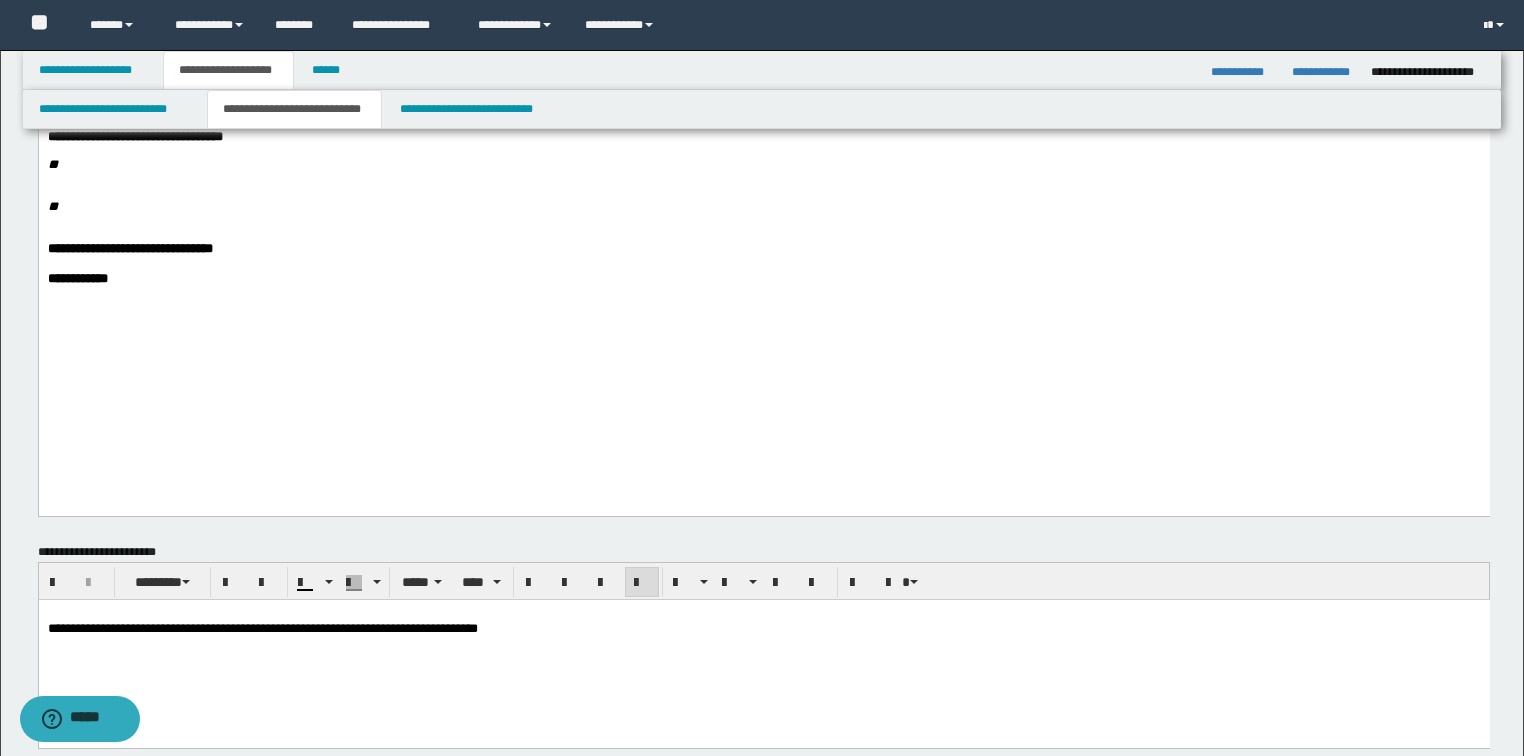 click on "**********" at bounding box center [763, 249] 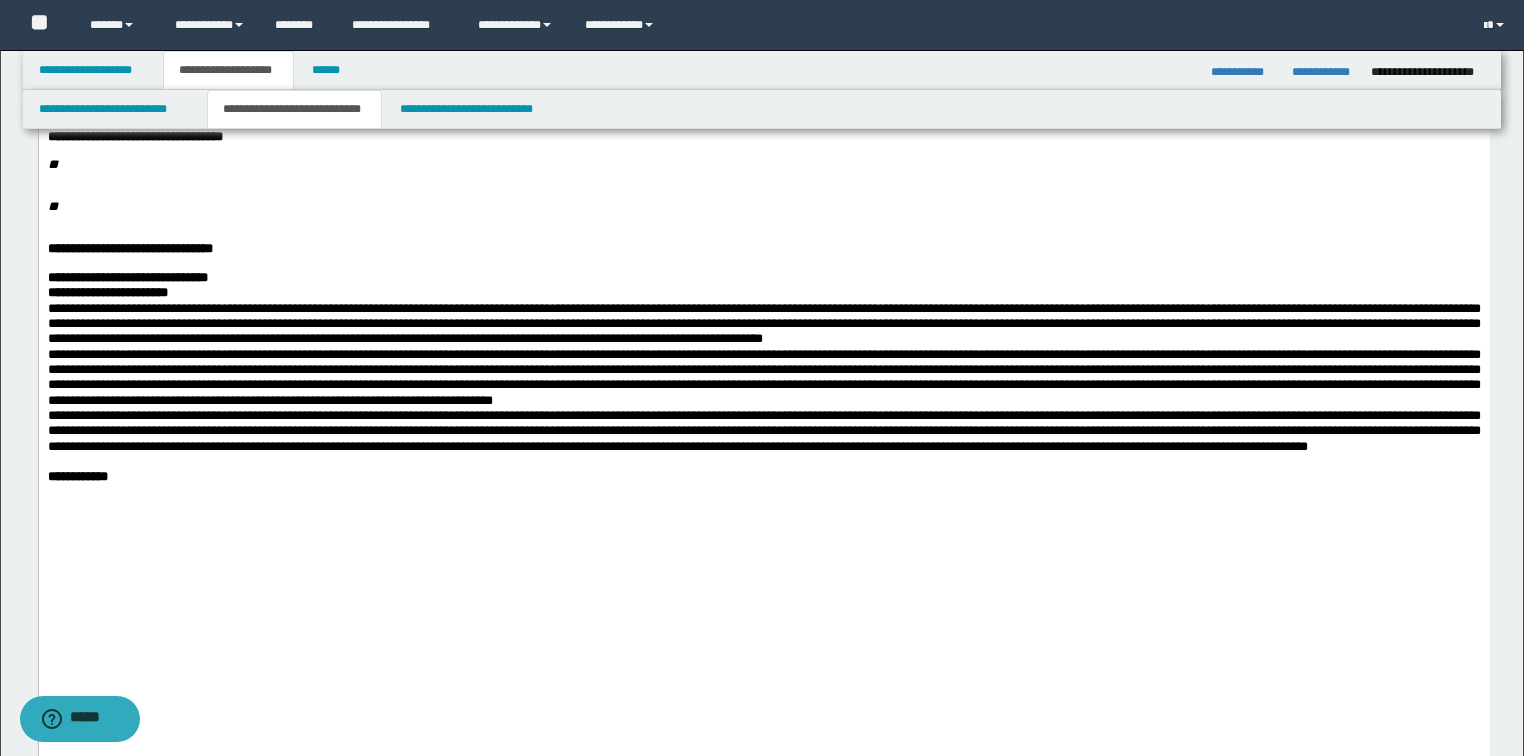 click on "**********" at bounding box center [763, 277] 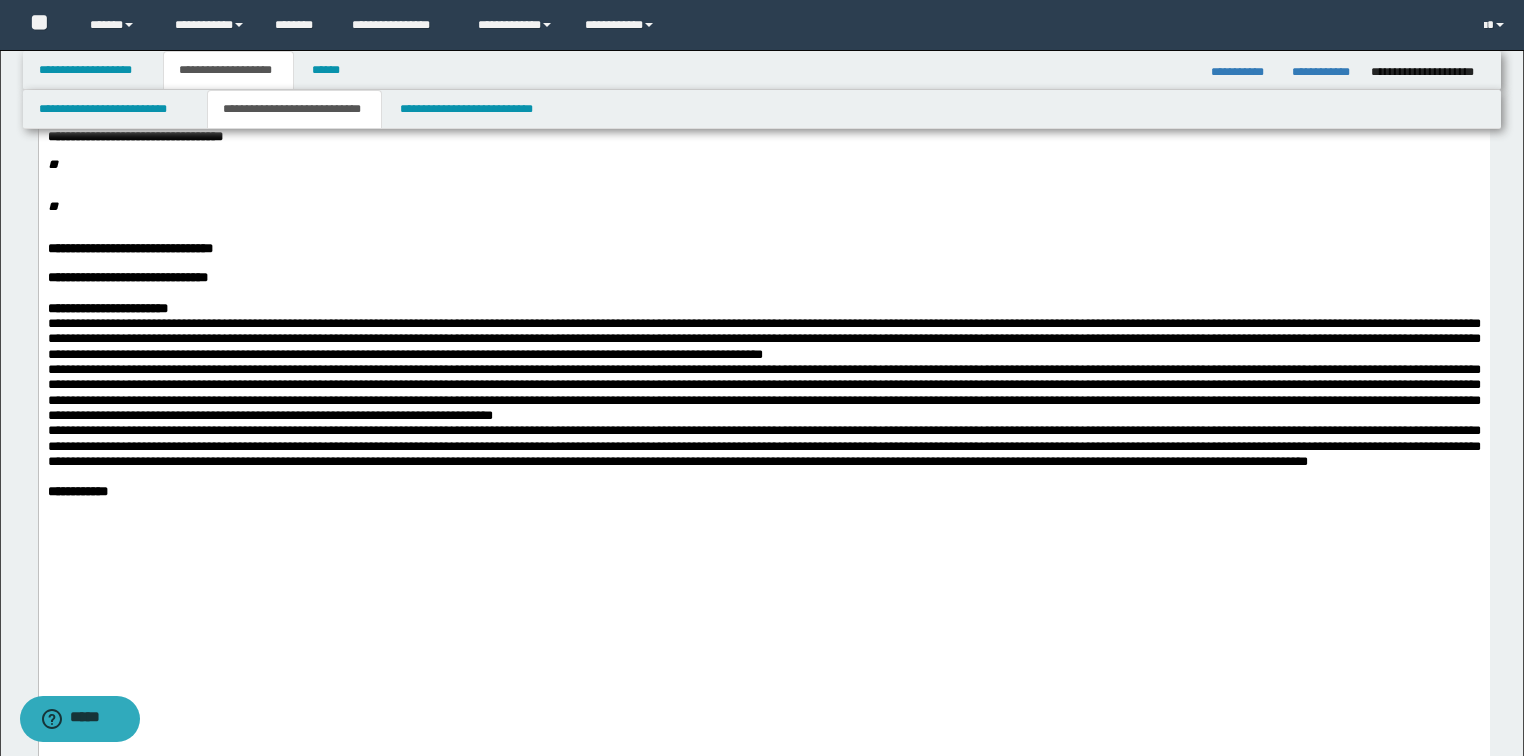 click on "**********" at bounding box center [763, 392] 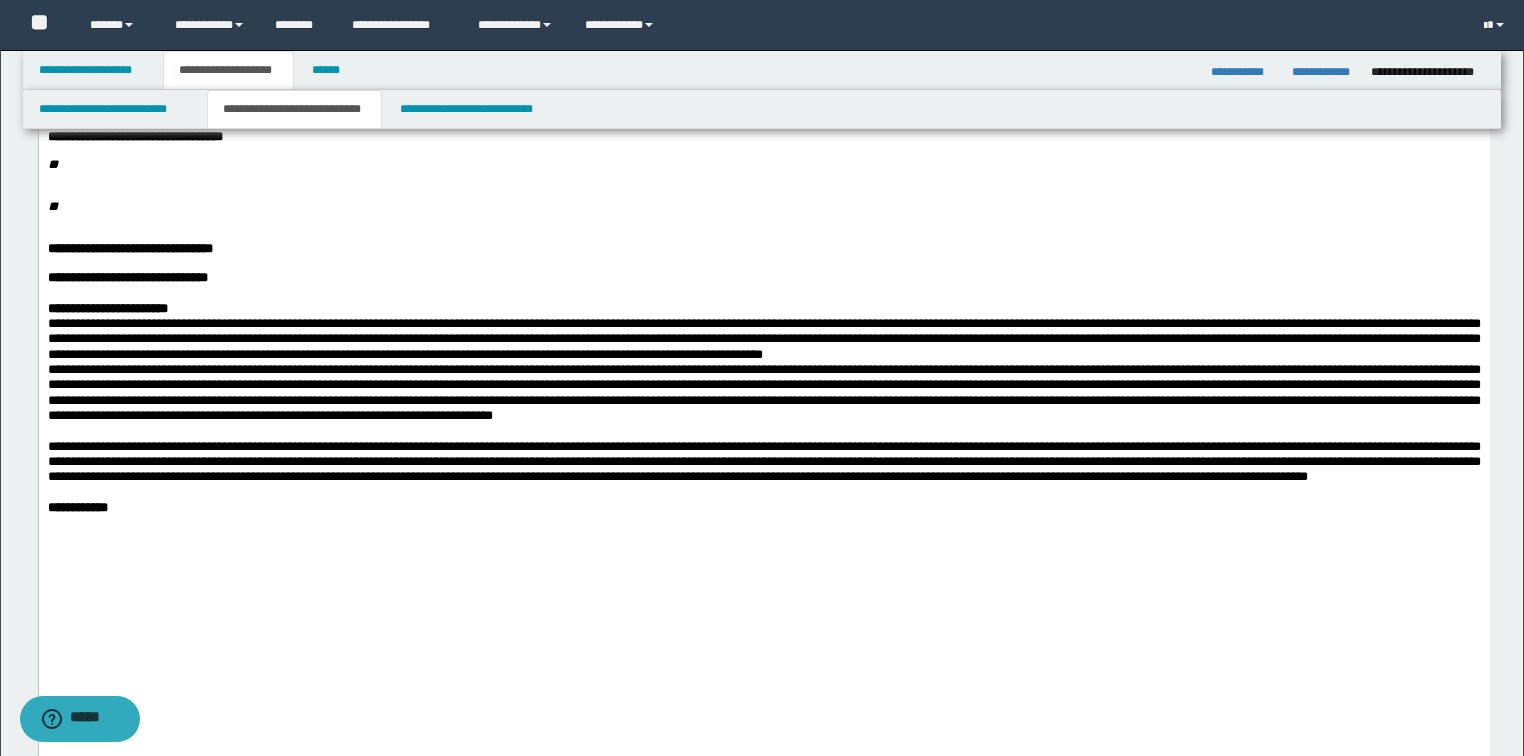 click on "**********" at bounding box center (763, 308) 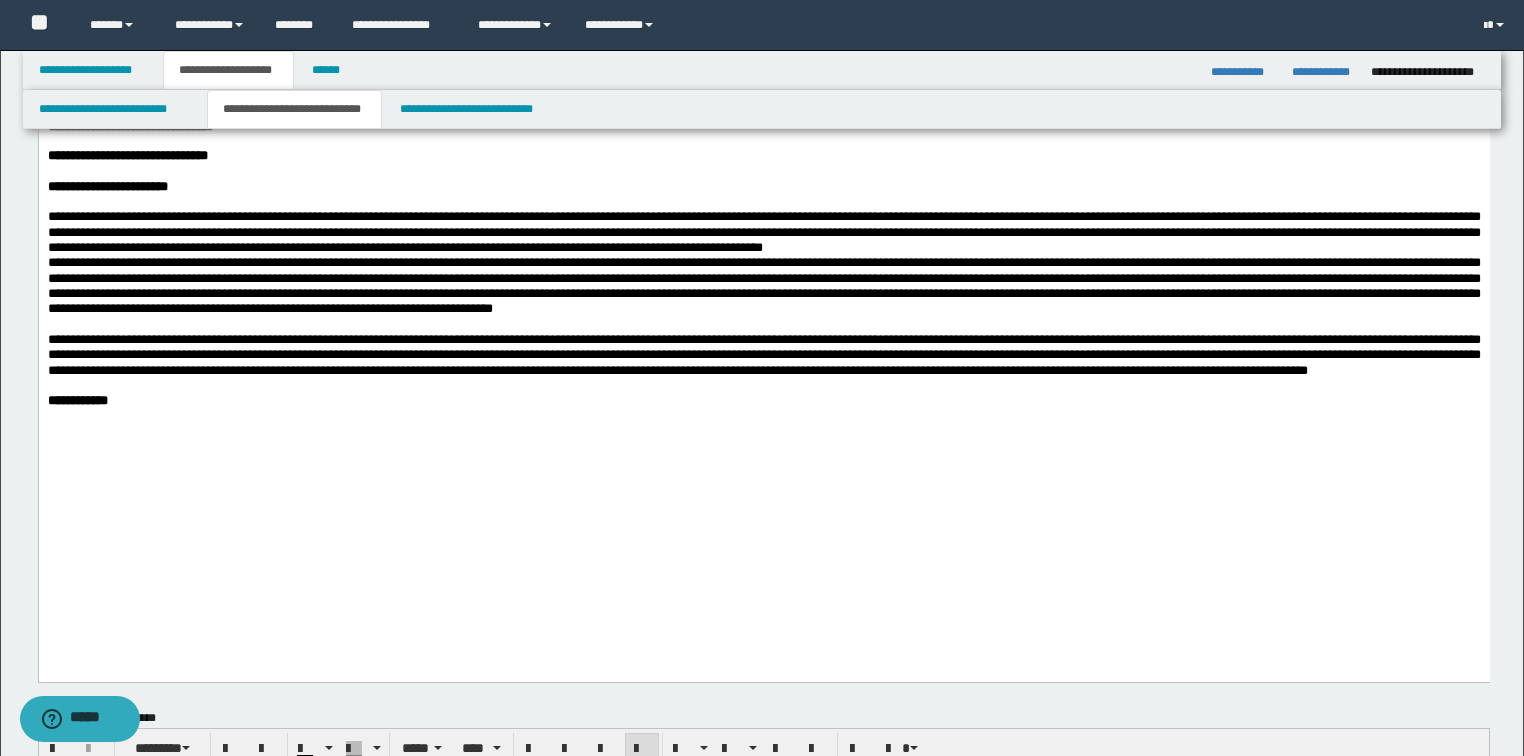 scroll, scrollTop: 720, scrollLeft: 0, axis: vertical 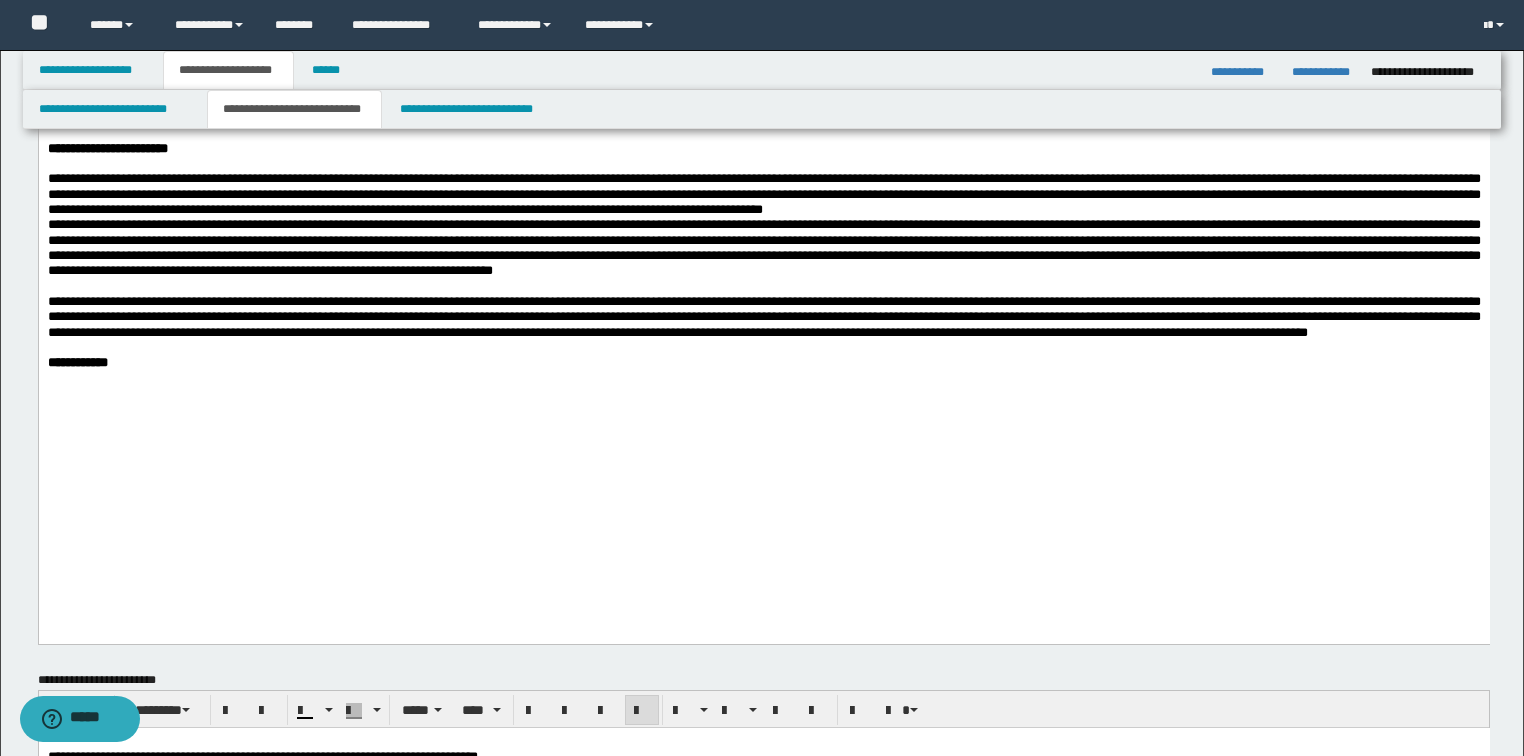 click on "**********" at bounding box center [77, 362] 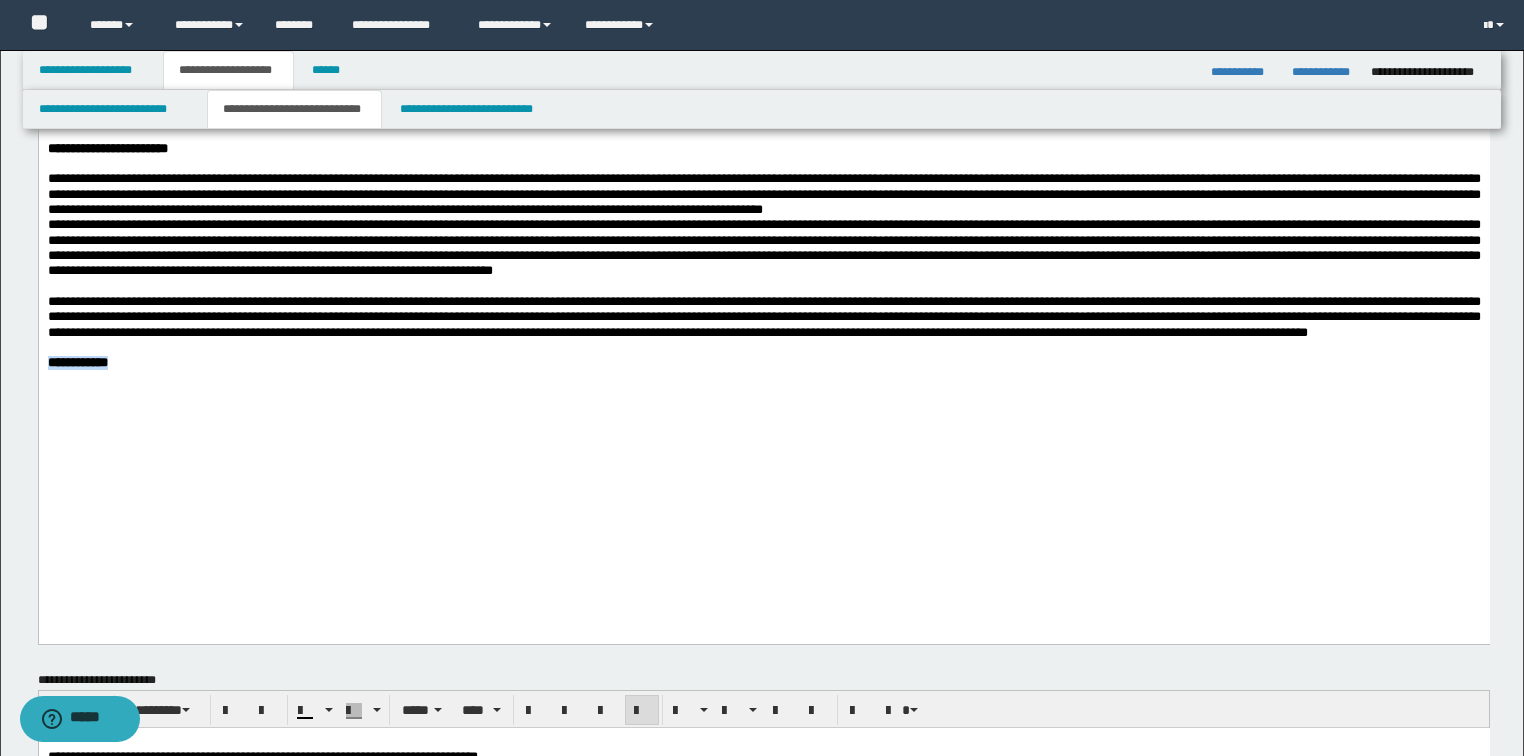 click on "**********" at bounding box center (77, 362) 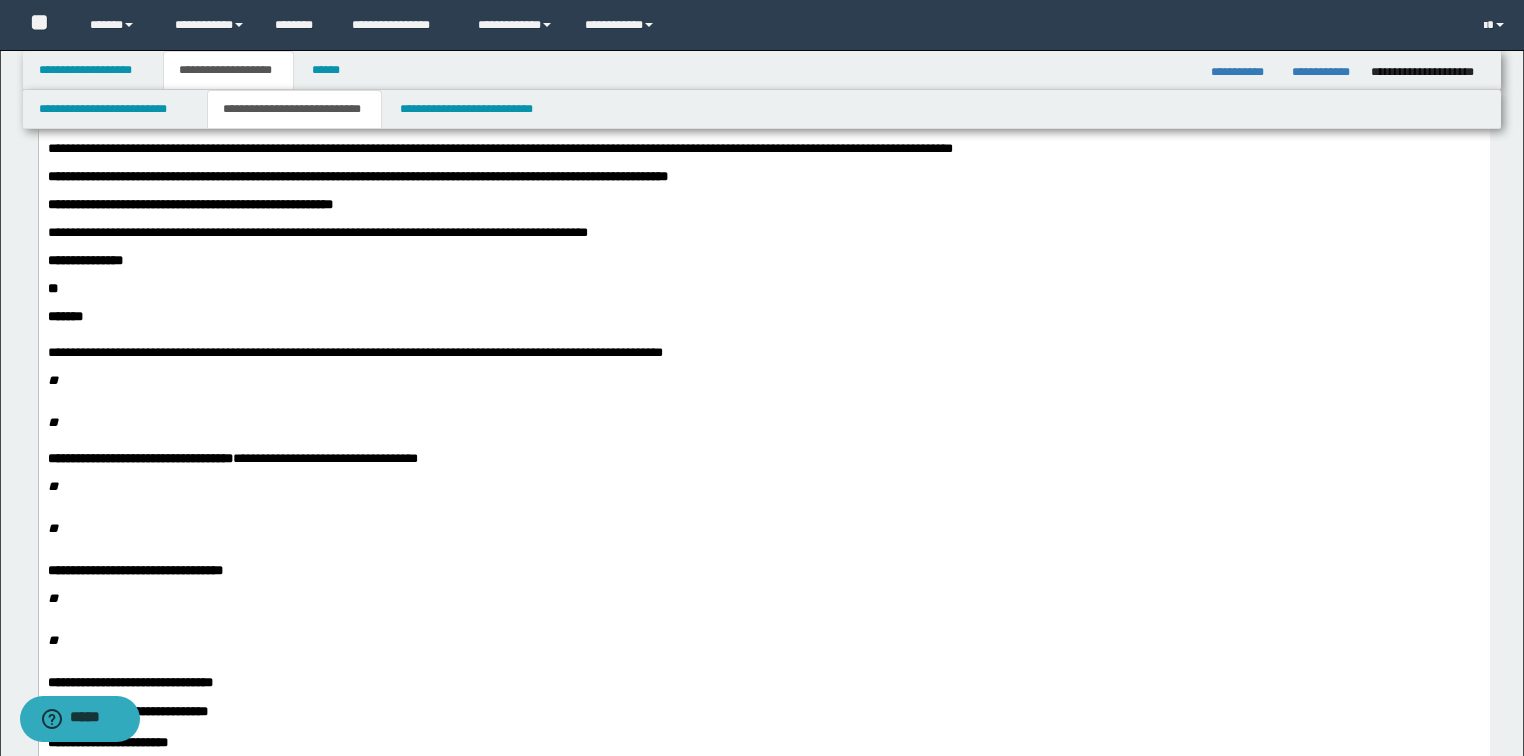 scroll, scrollTop: 0, scrollLeft: 0, axis: both 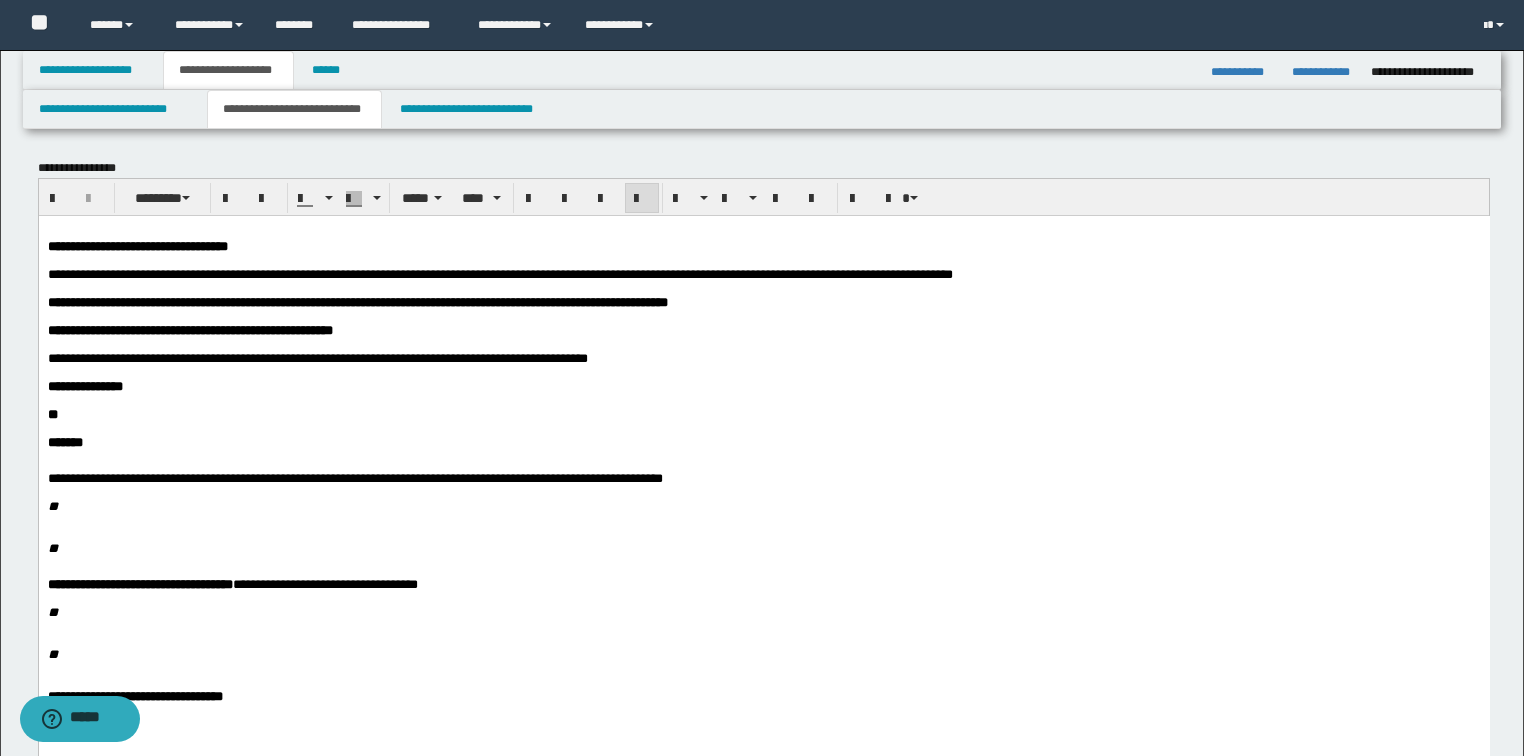 click on "**********" at bounding box center (499, 273) 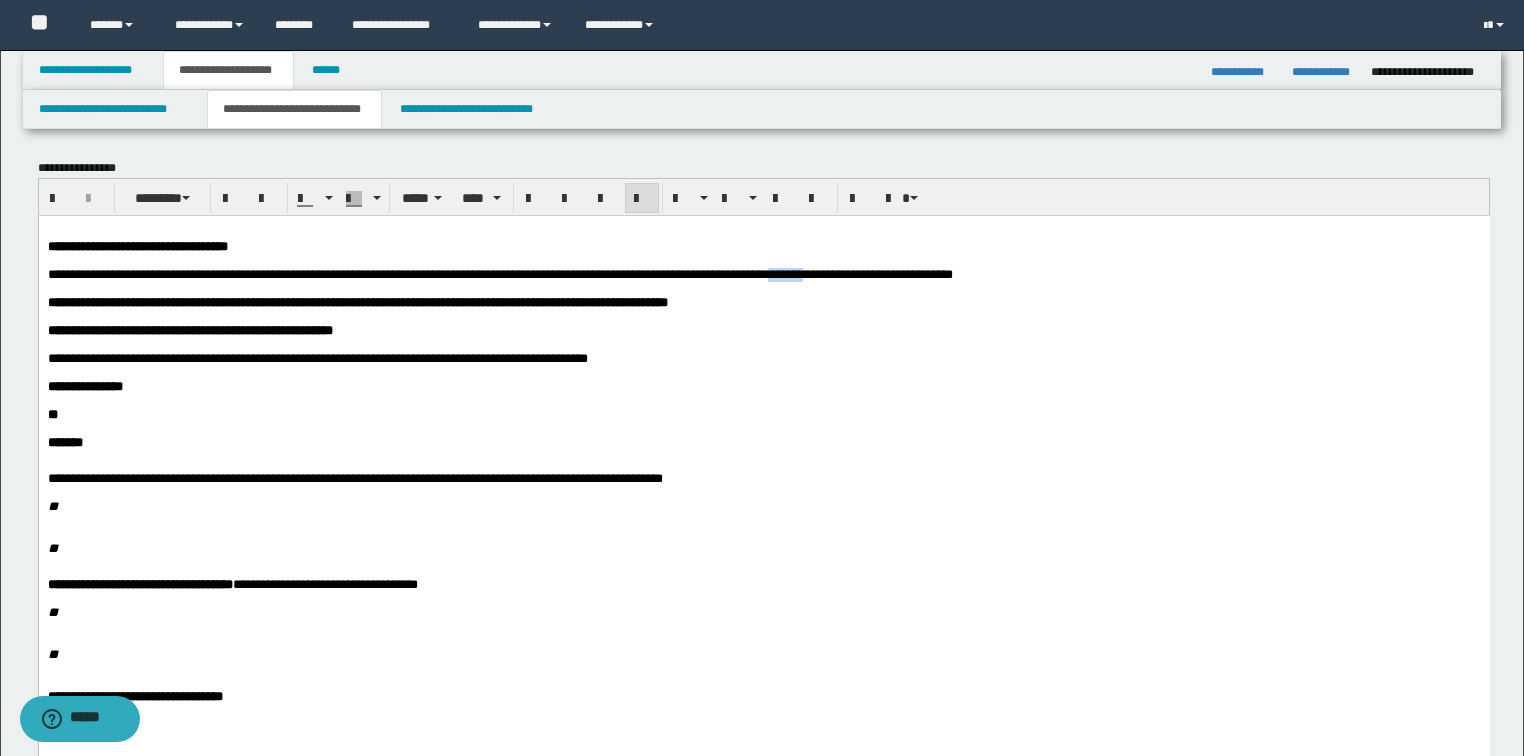click on "**********" at bounding box center [499, 273] 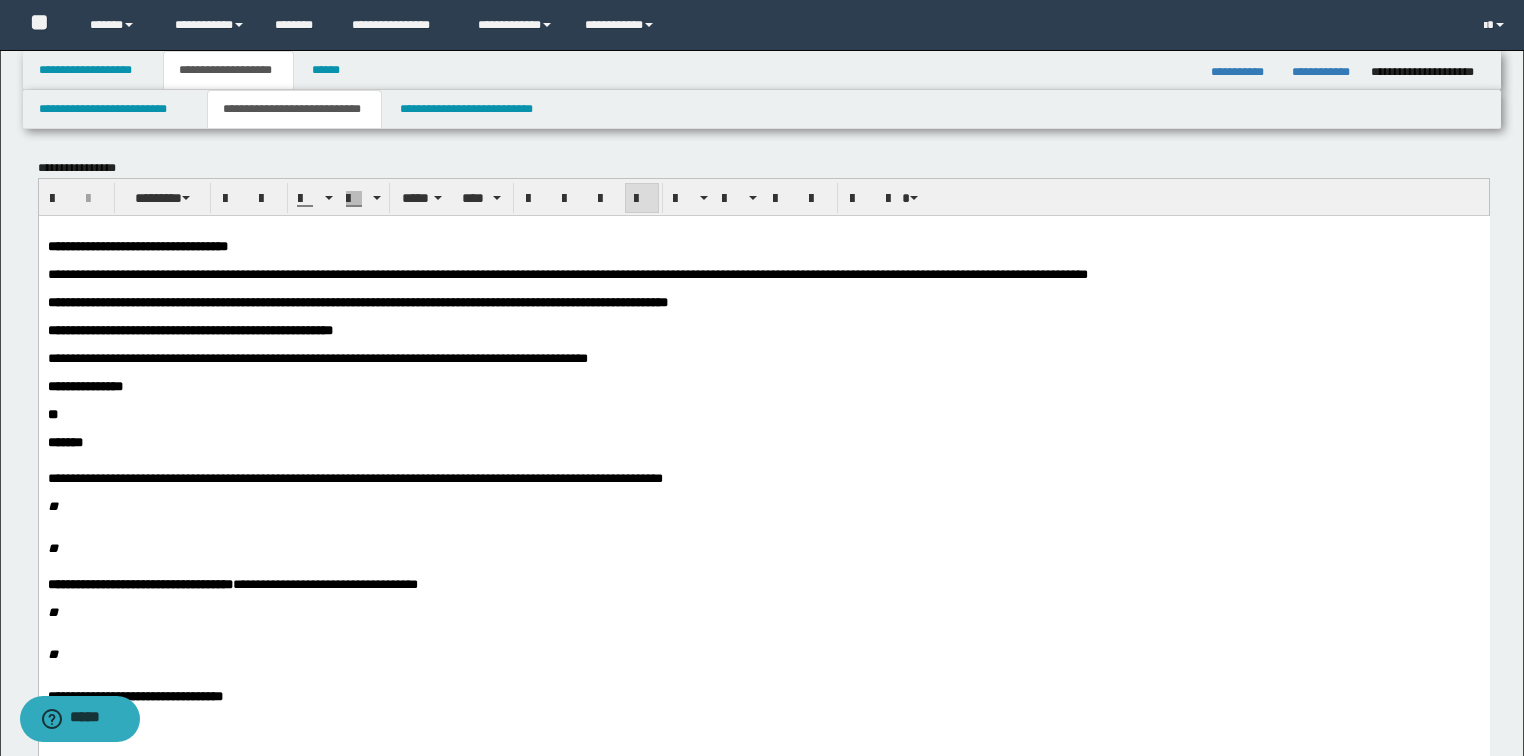 click on "**********" at bounding box center (567, 273) 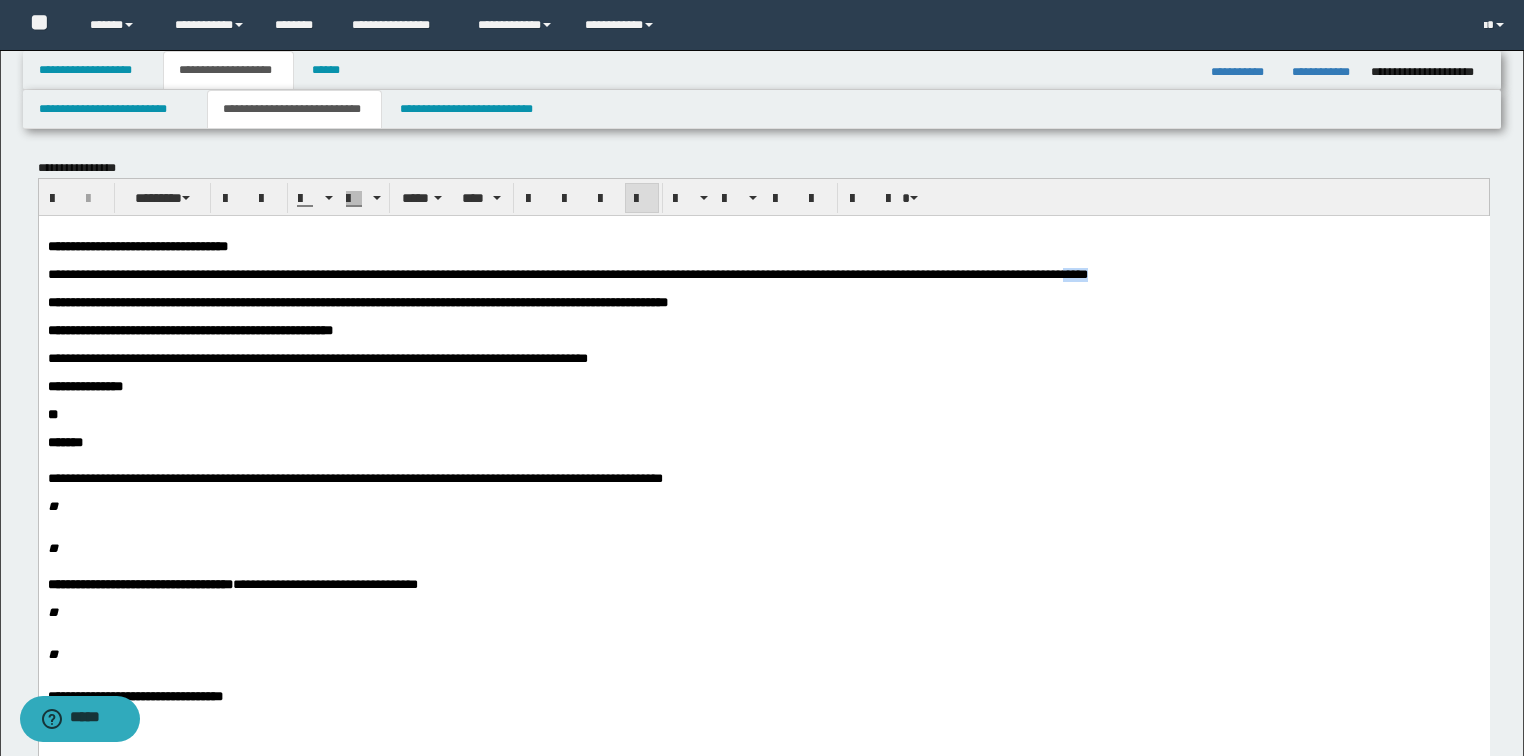click on "**********" at bounding box center (567, 273) 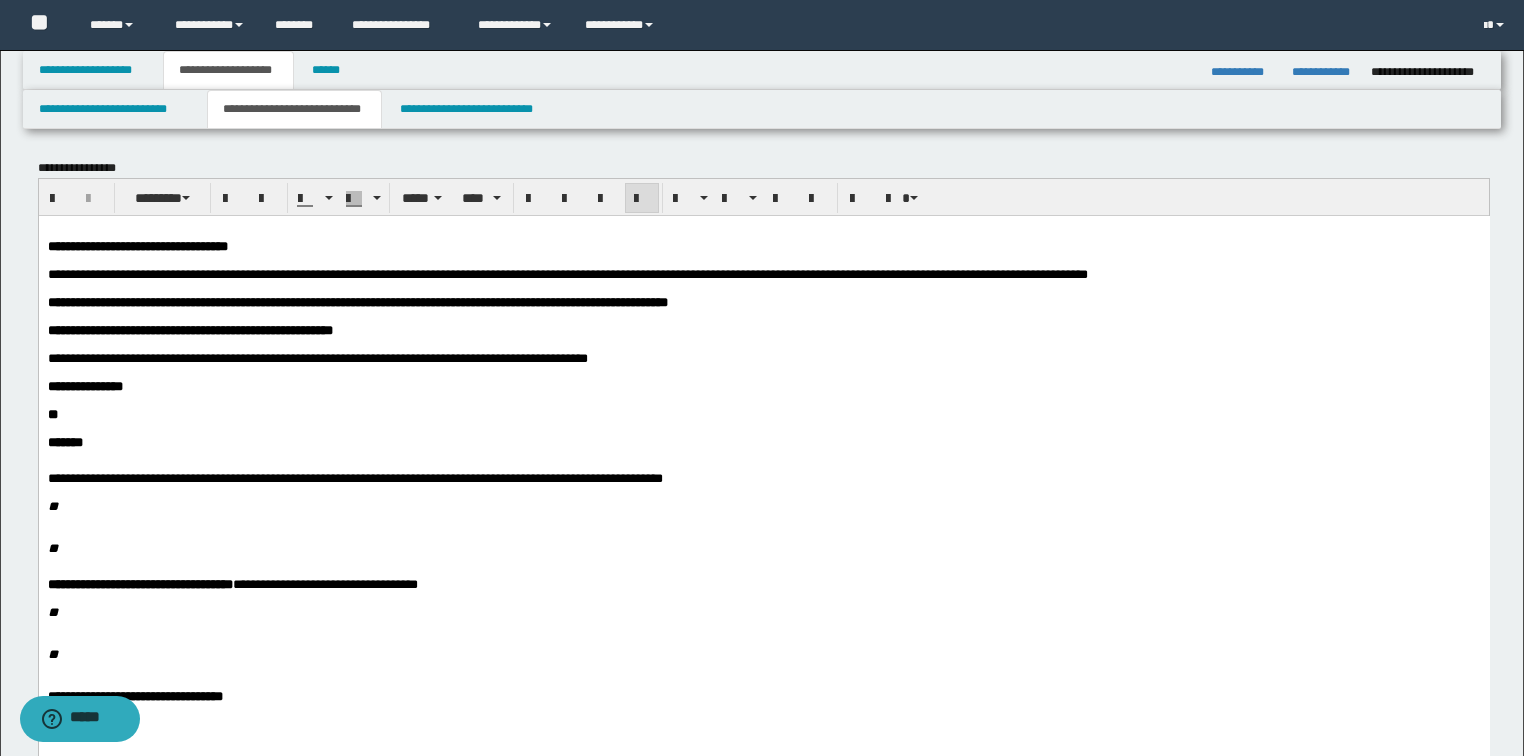 click at bounding box center (763, 288) 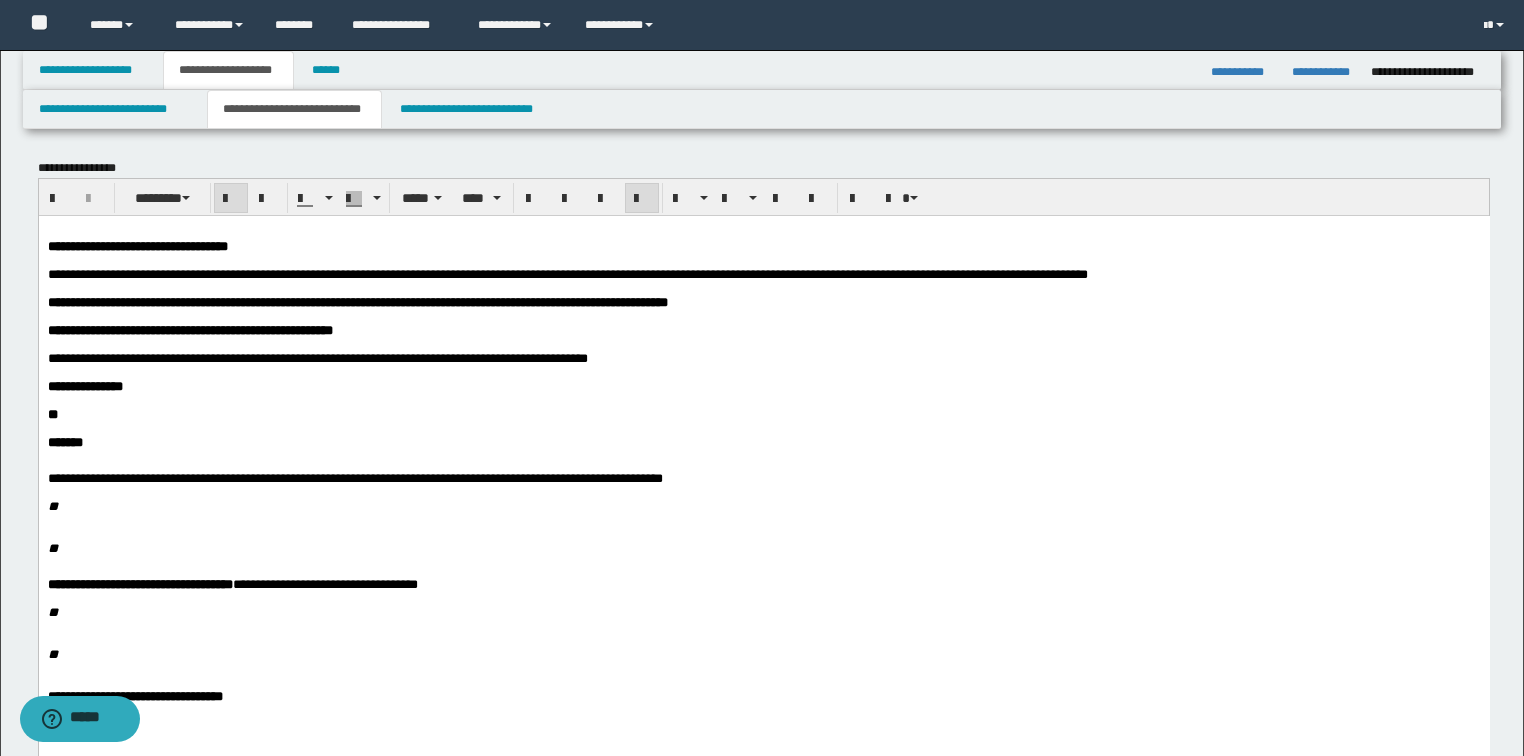 click on "**********" at bounding box center [763, 302] 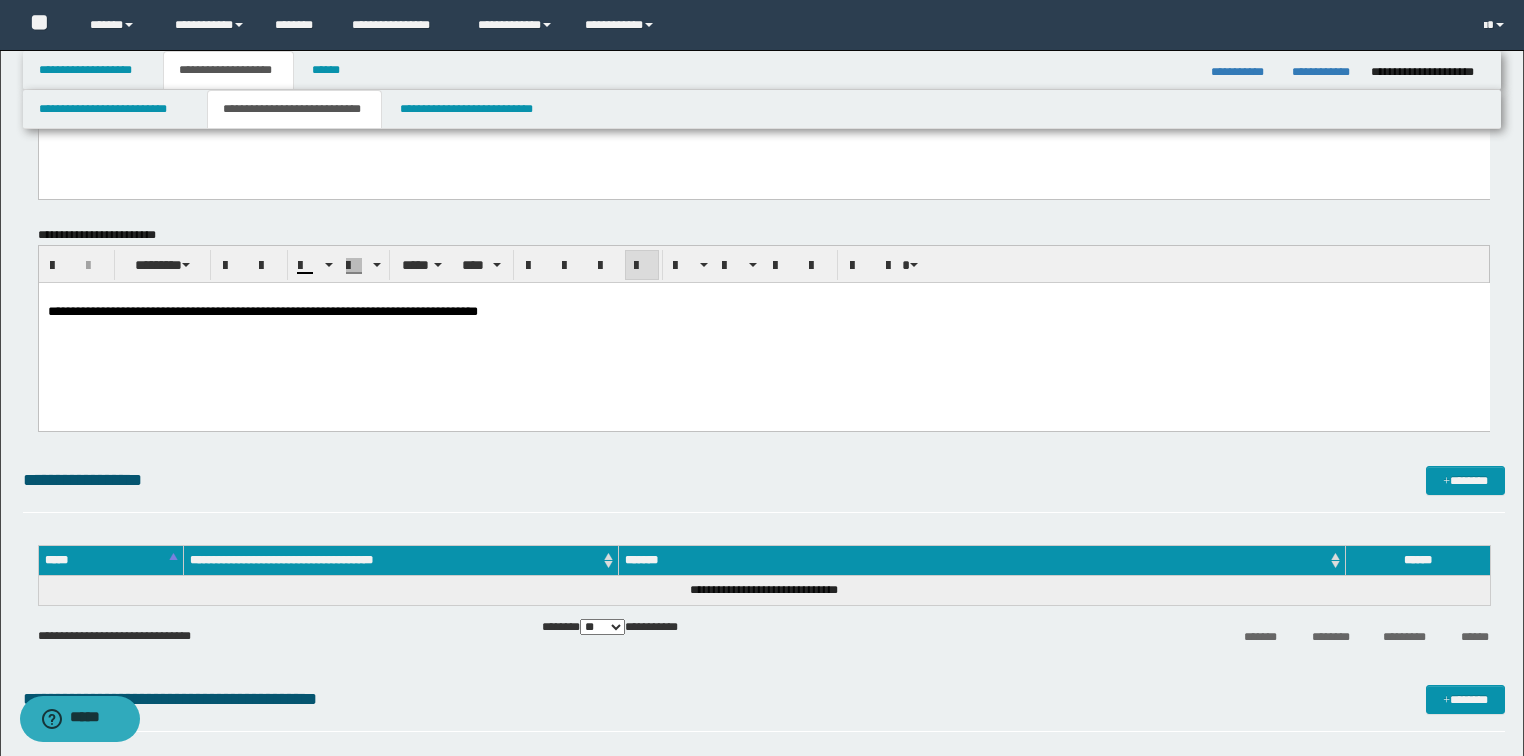 scroll, scrollTop: 1280, scrollLeft: 0, axis: vertical 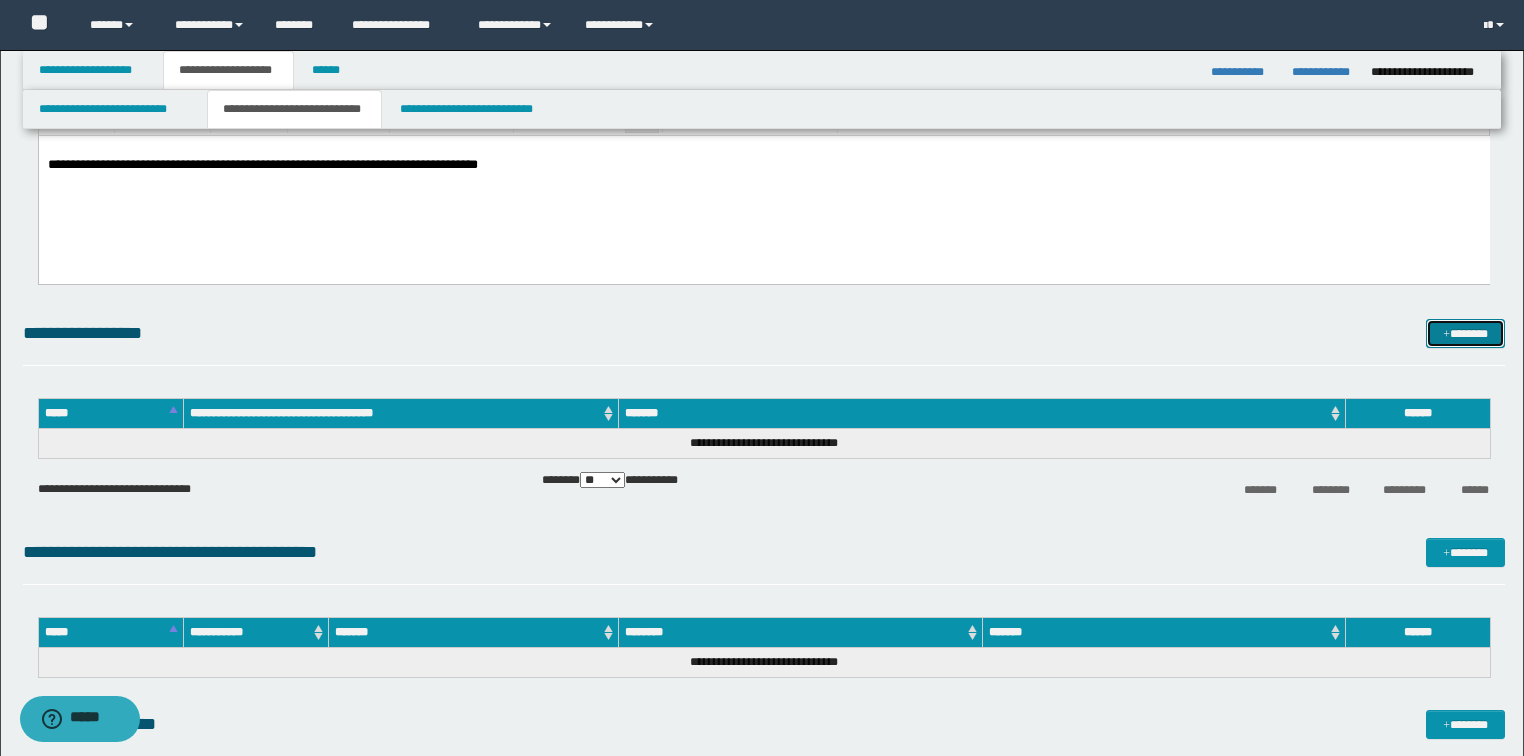 click on "*******" at bounding box center (1465, 334) 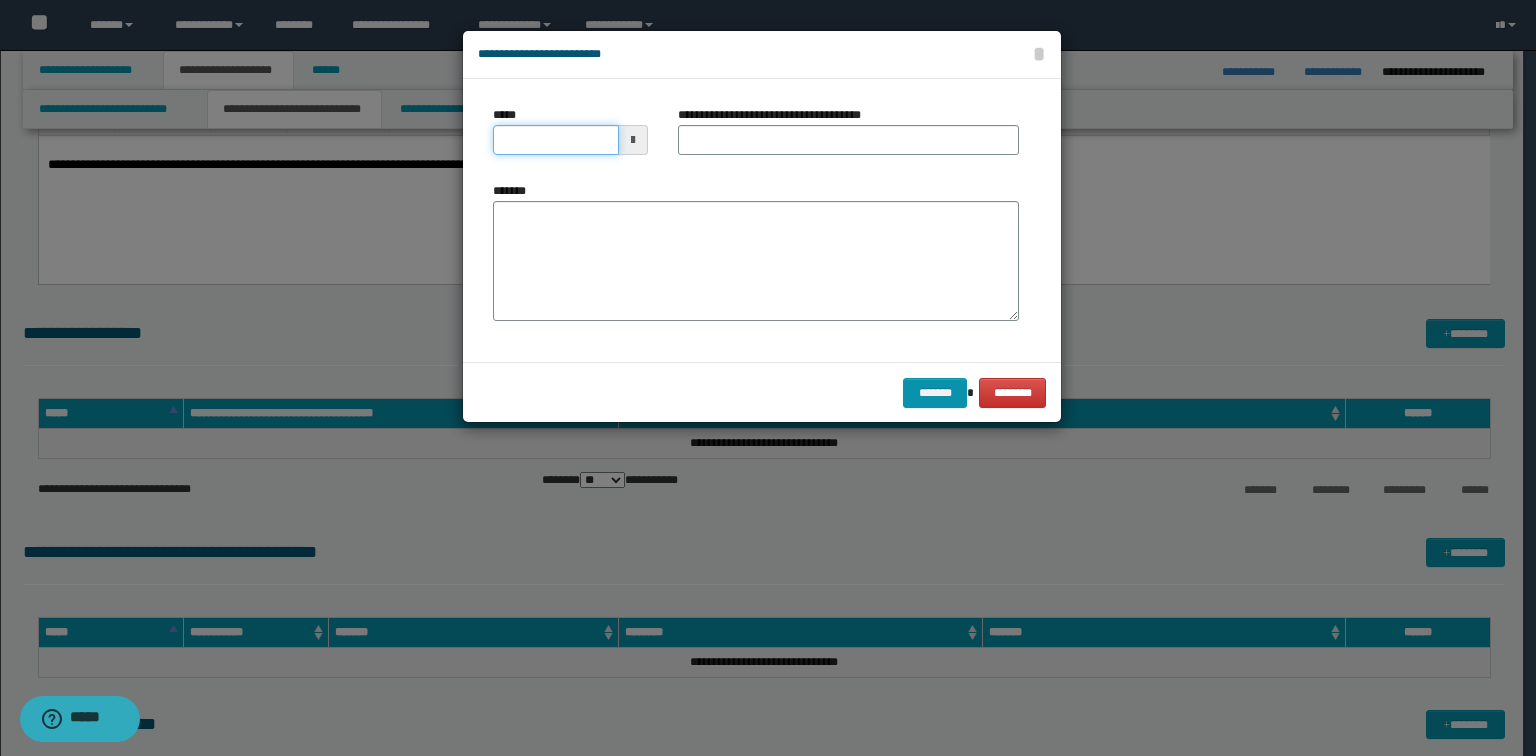 click on "*****" at bounding box center (556, 140) 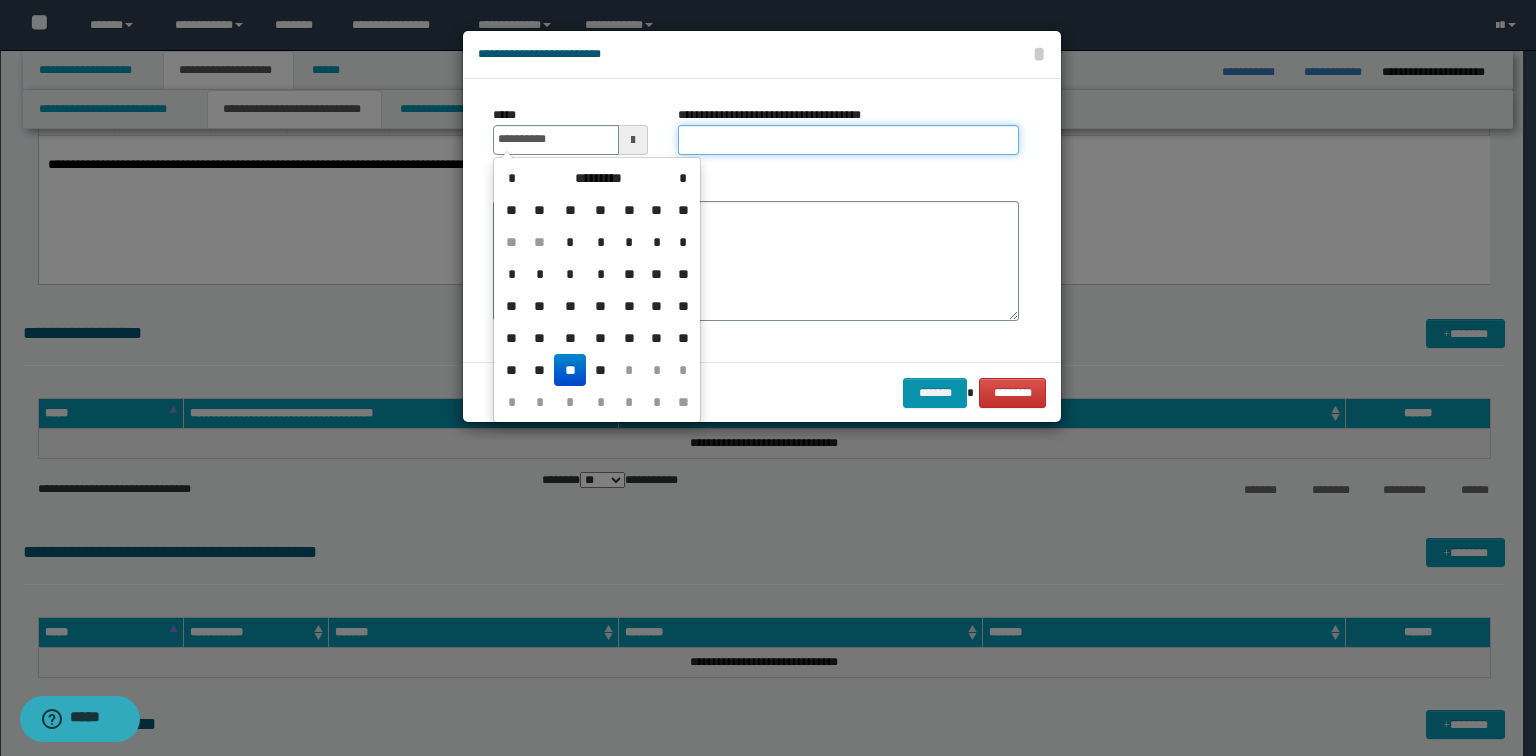 type on "**********" 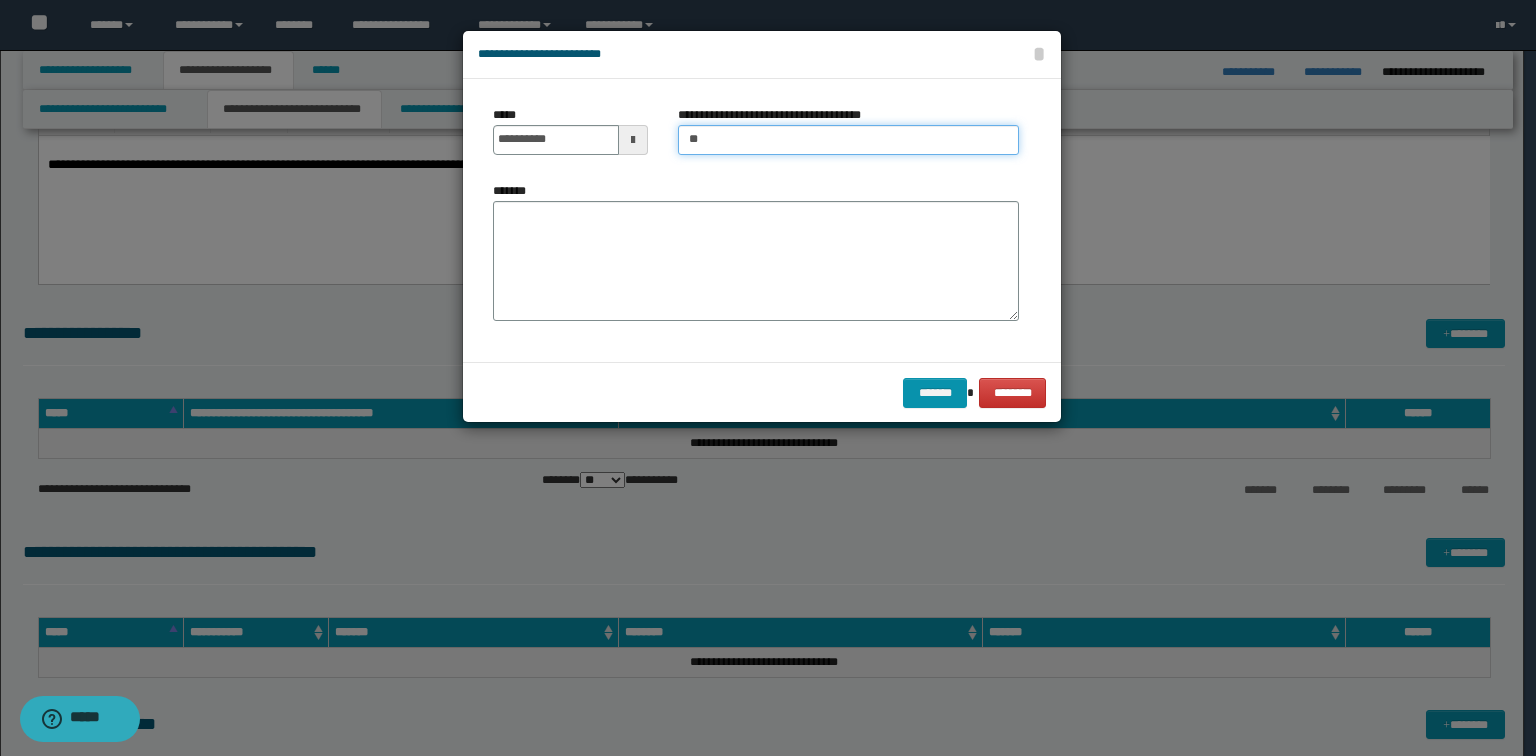 type on "**********" 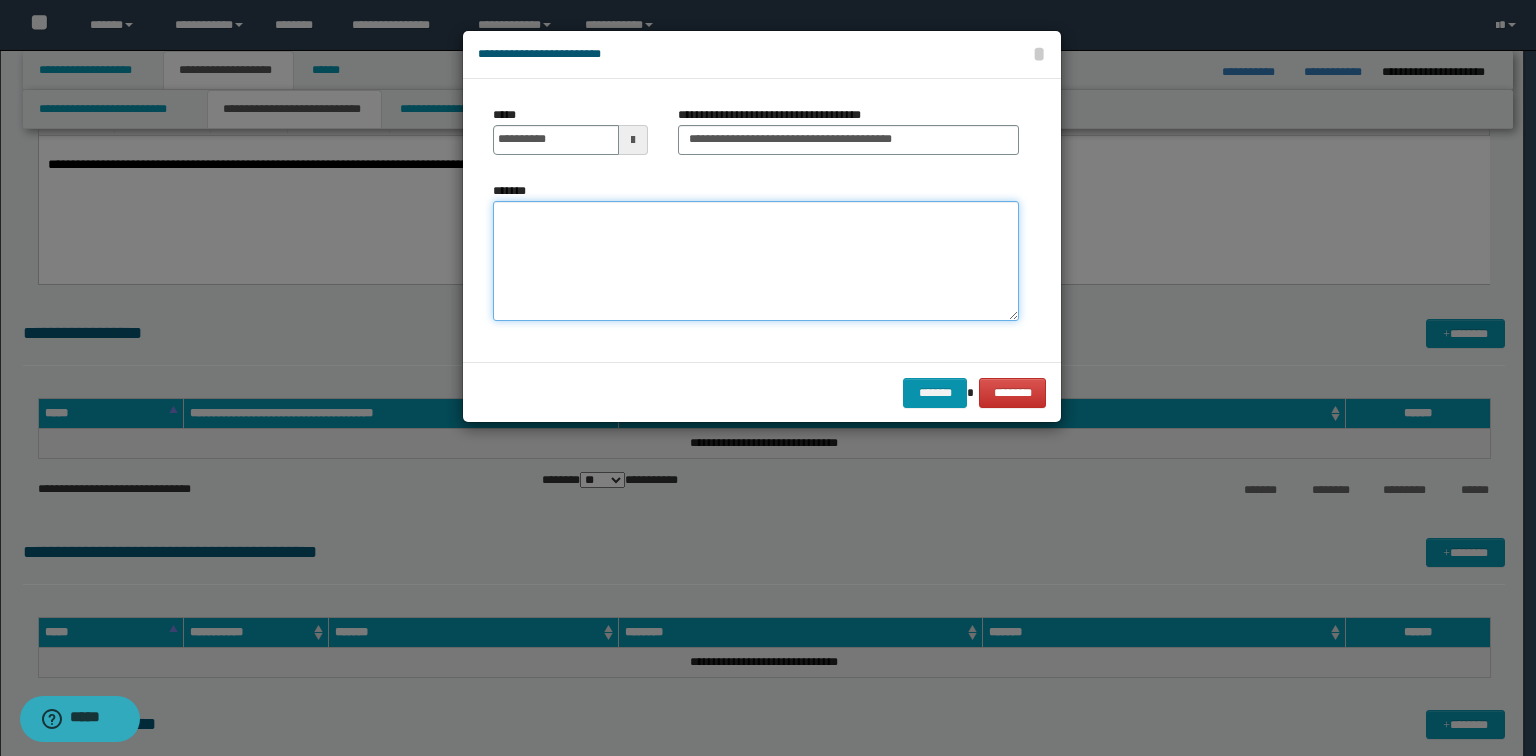click on "*******" at bounding box center [756, 261] 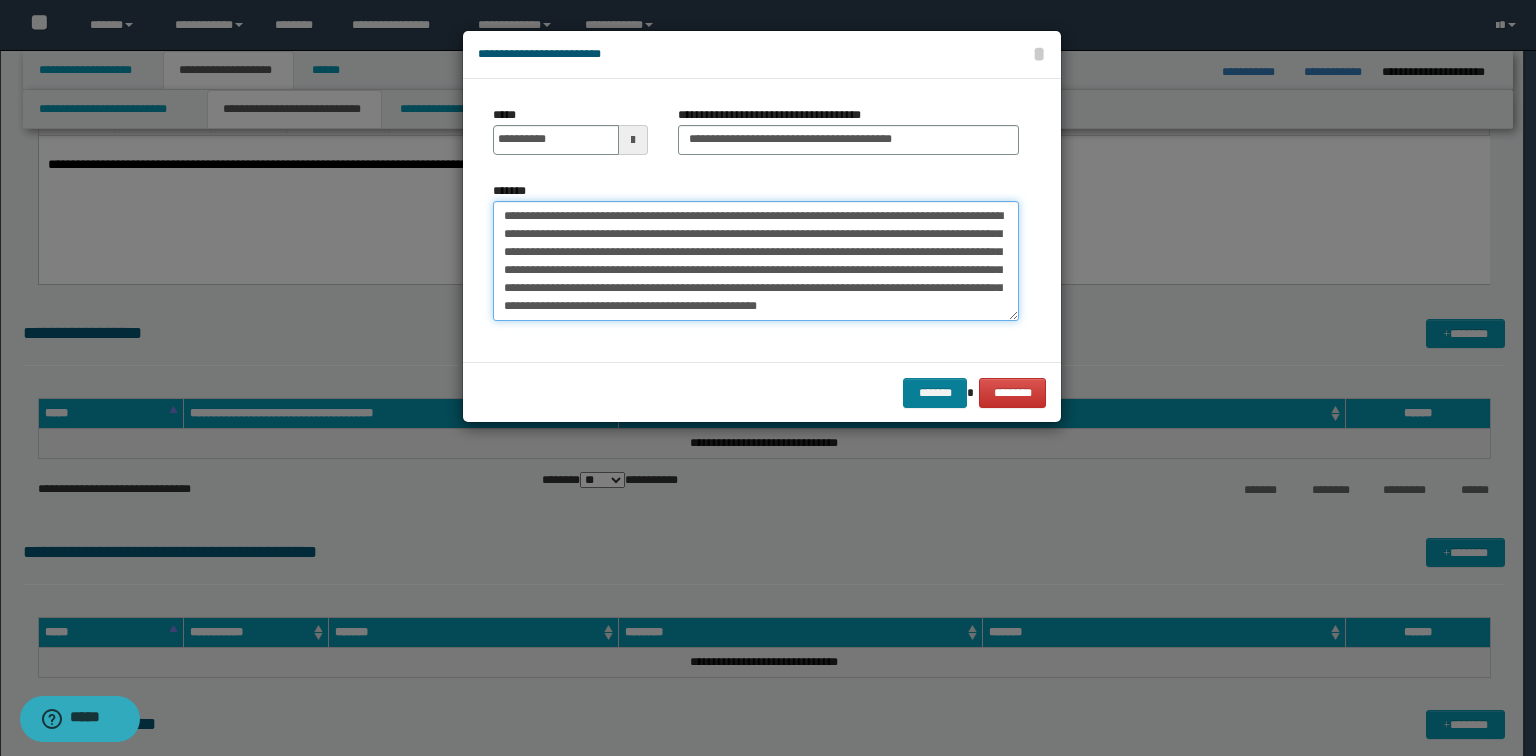type on "**********" 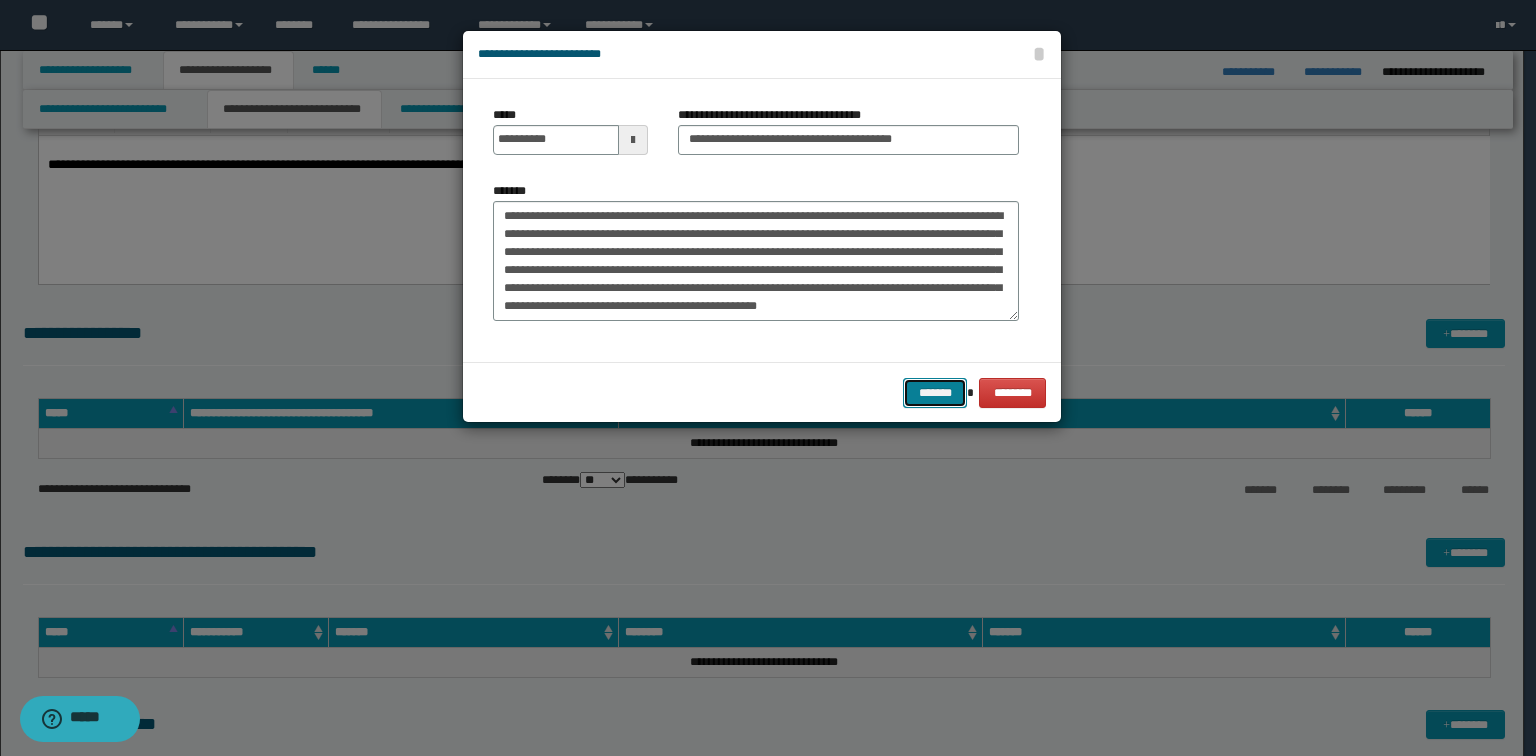 click on "*******" at bounding box center [935, 393] 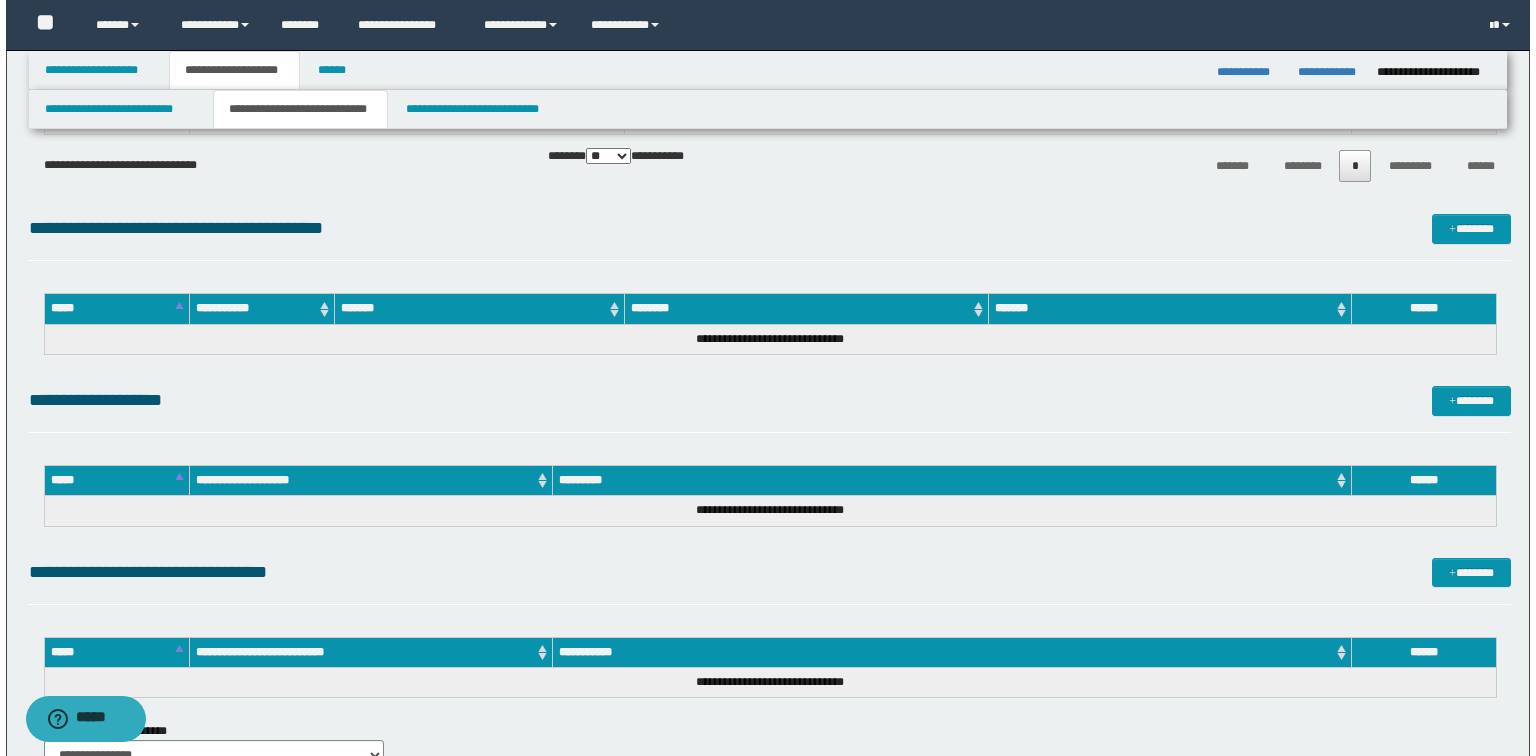 scroll, scrollTop: 1680, scrollLeft: 0, axis: vertical 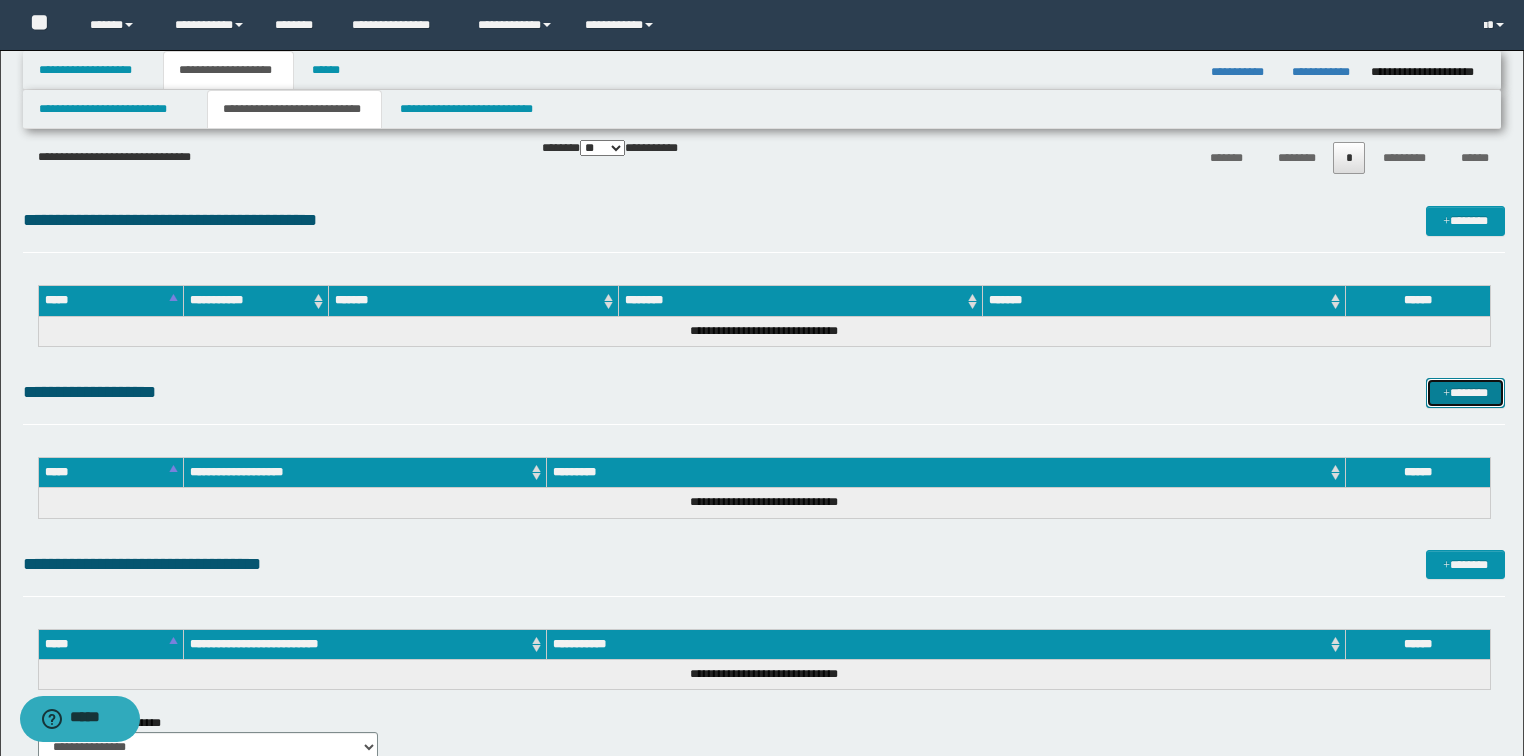 click on "*******" at bounding box center [1465, 393] 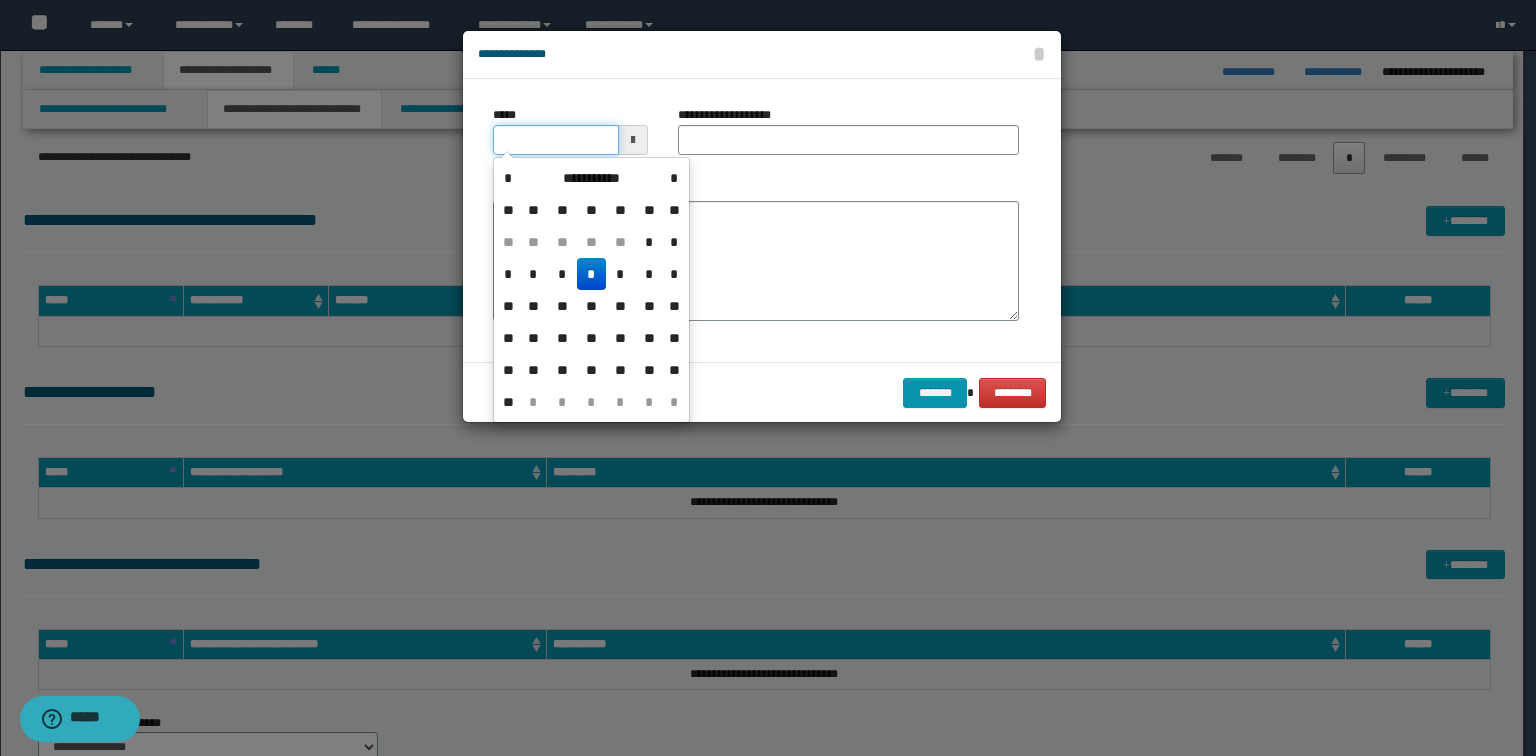 click on "*****" at bounding box center [556, 140] 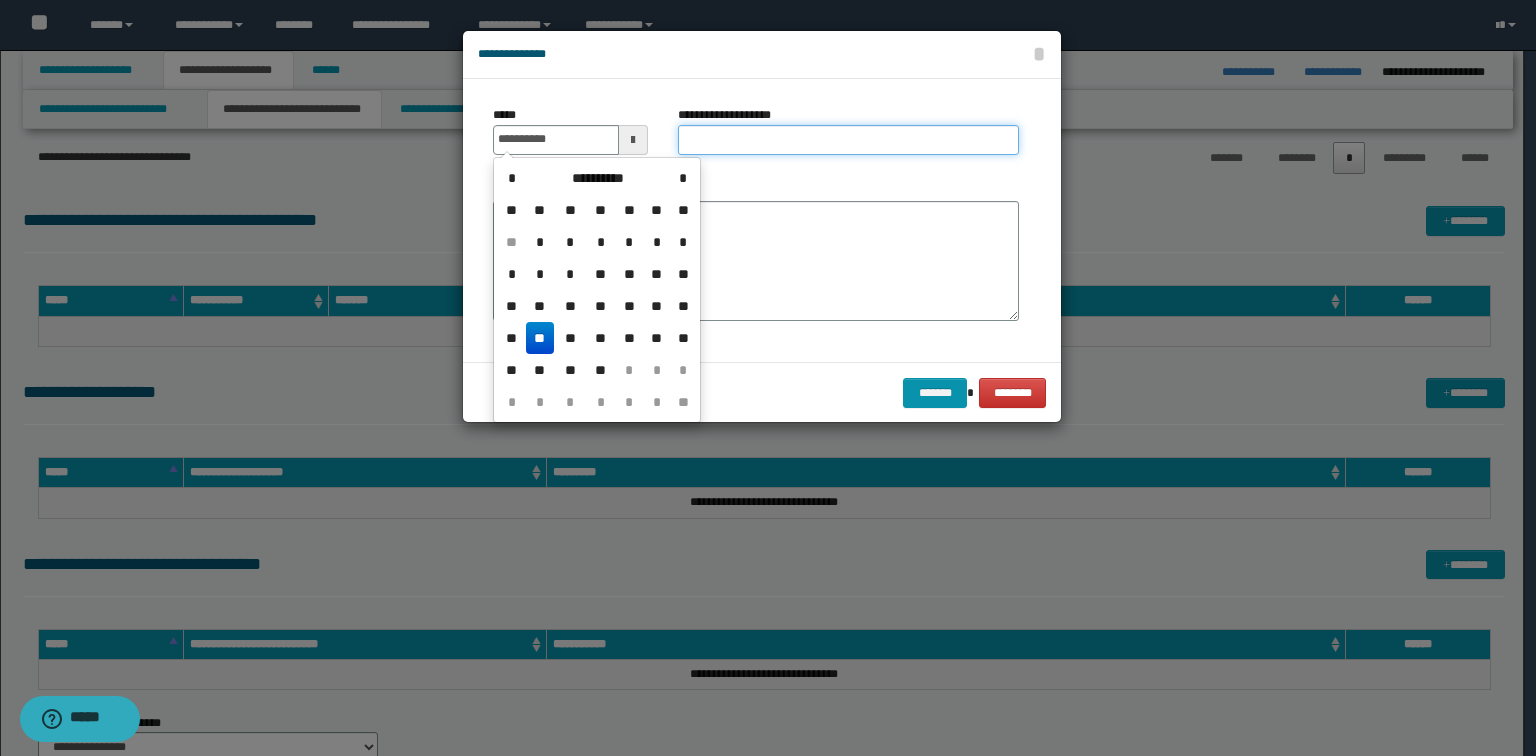 type on "**********" 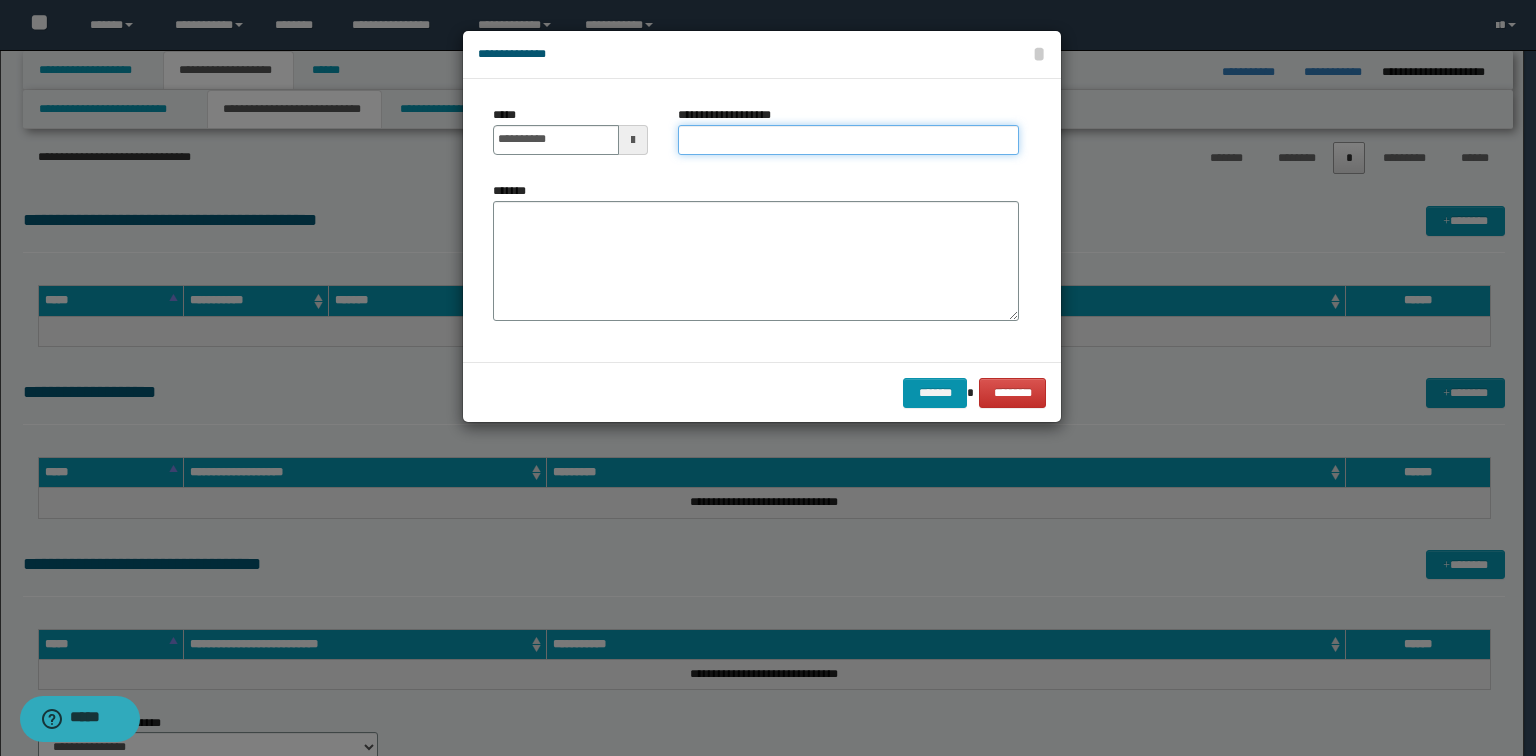 paste on "**********" 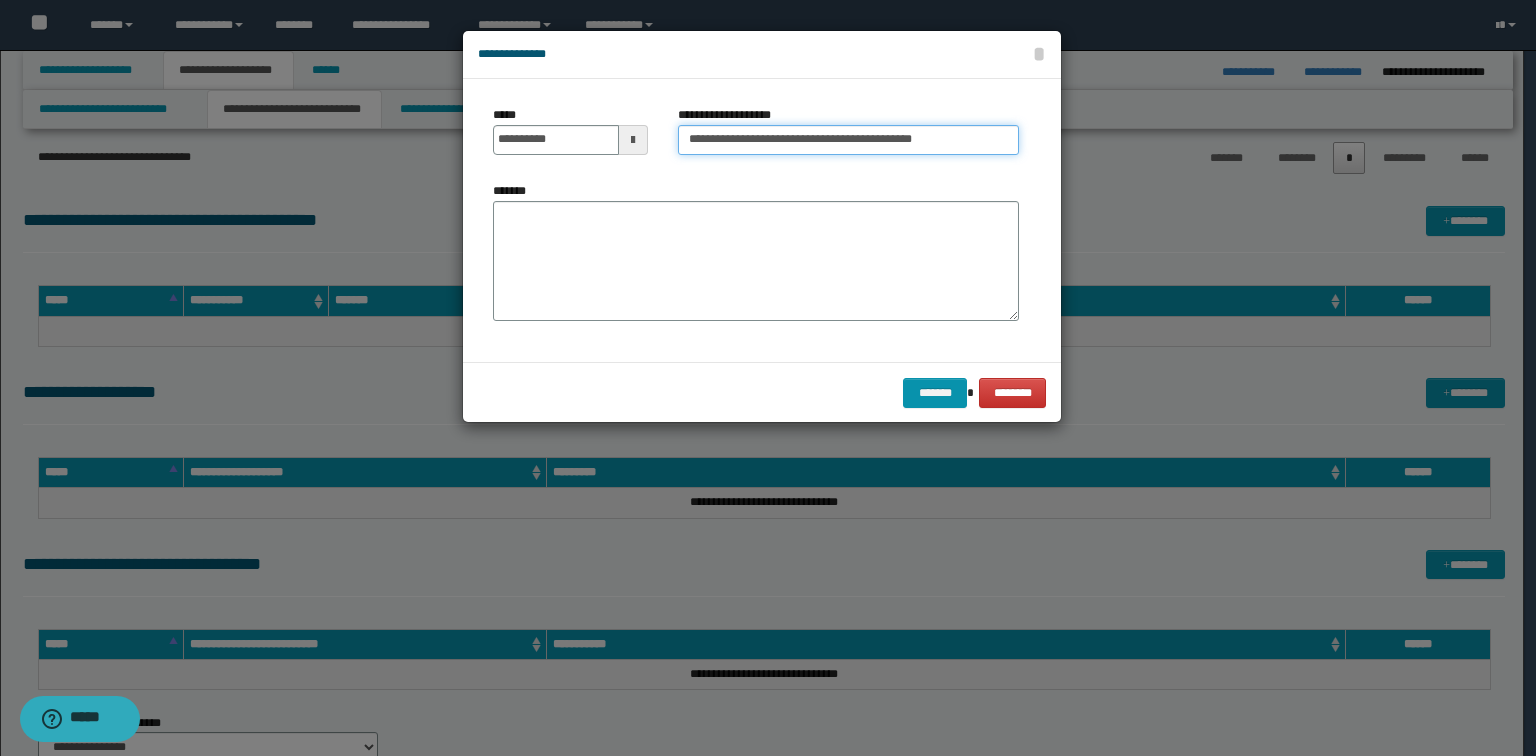 drag, startPoint x: 991, startPoint y: 144, endPoint x: 446, endPoint y: 137, distance: 545.0449 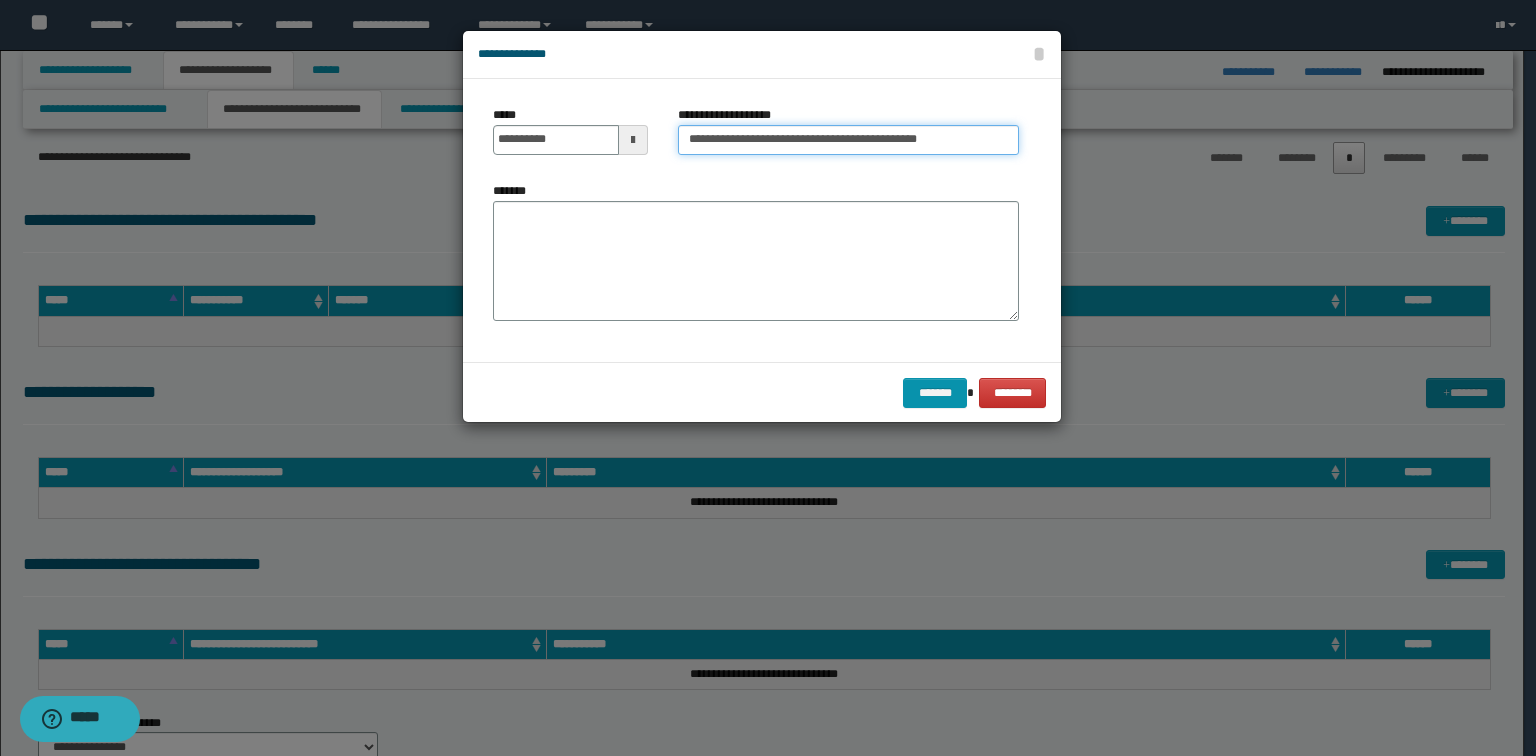 type on "**********" 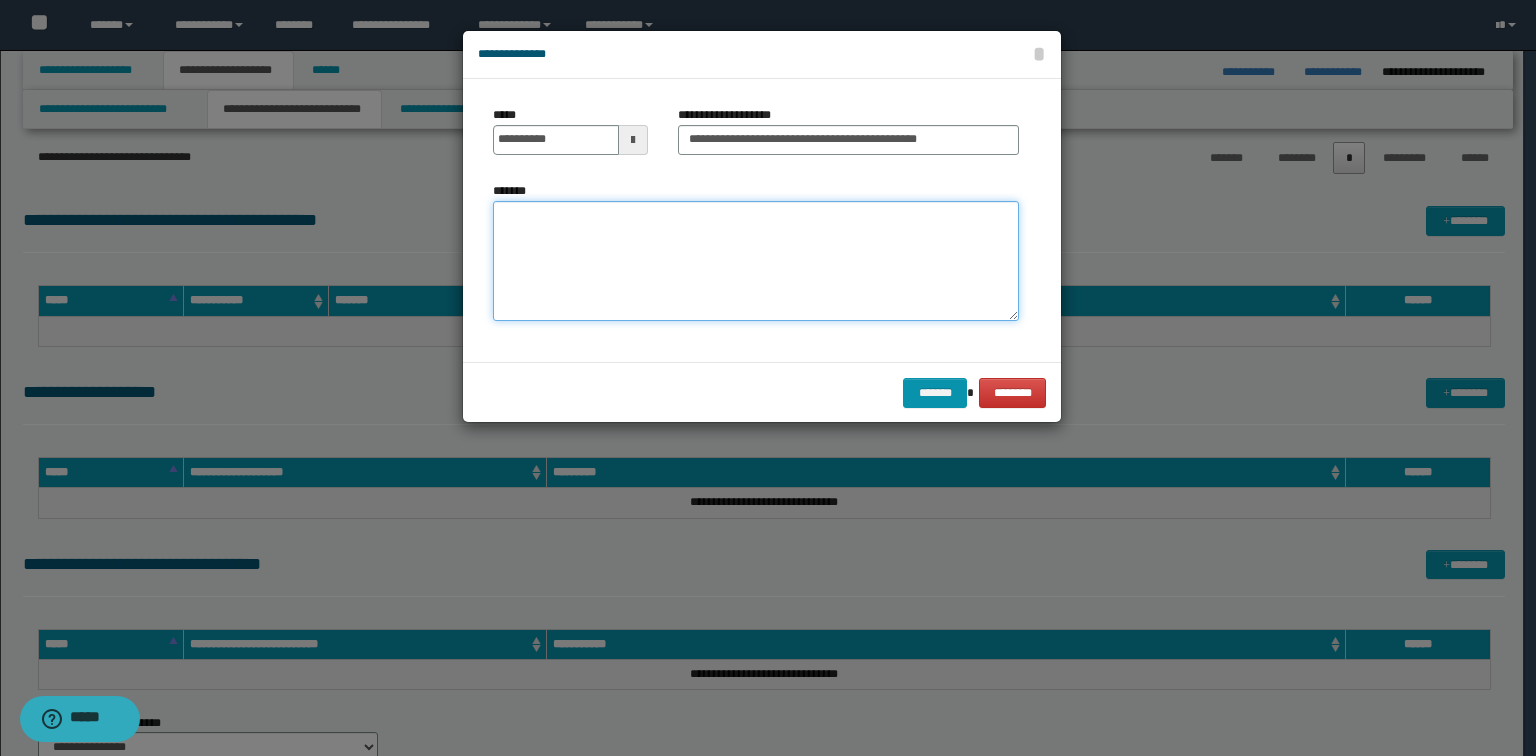 click on "*******" at bounding box center (756, 261) 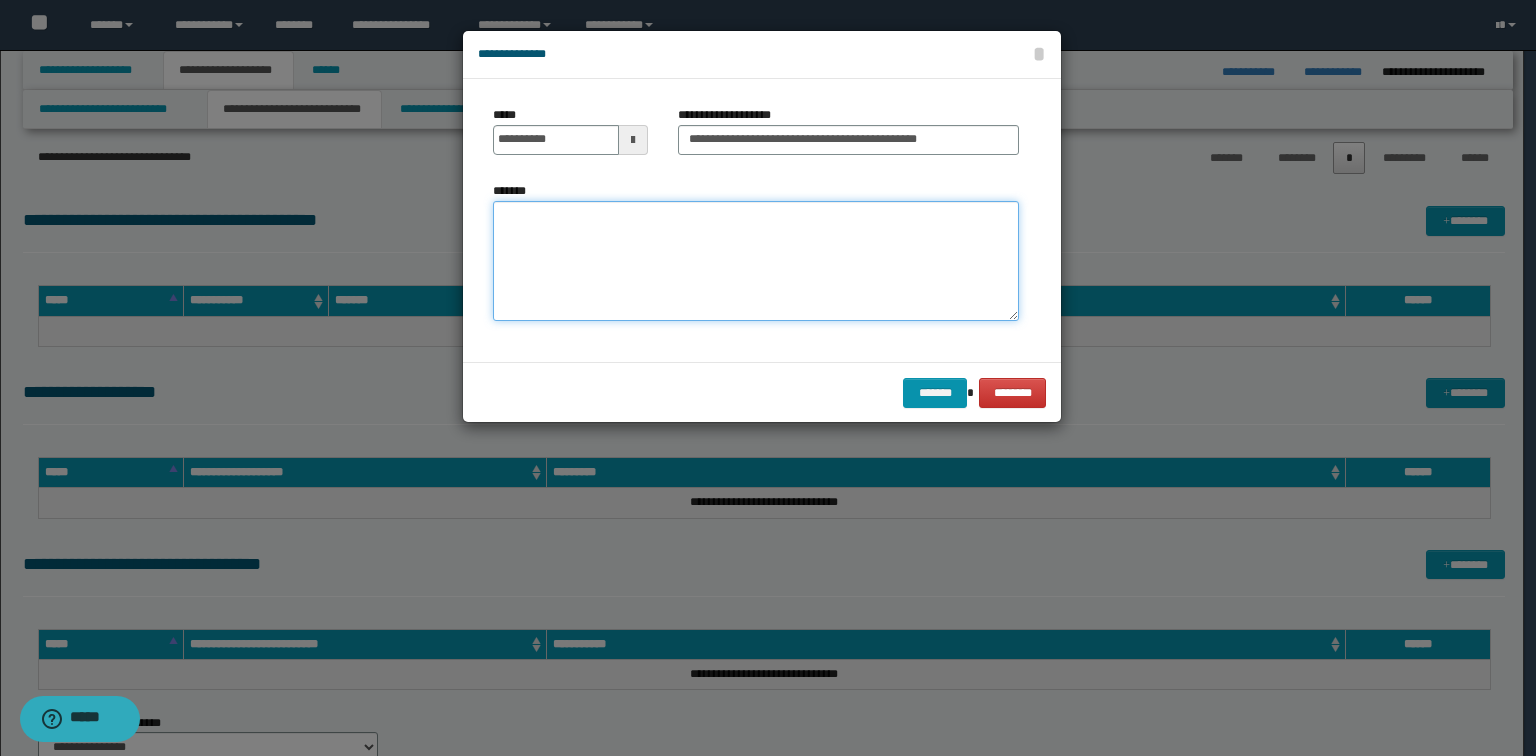 click on "*******" at bounding box center (756, 261) 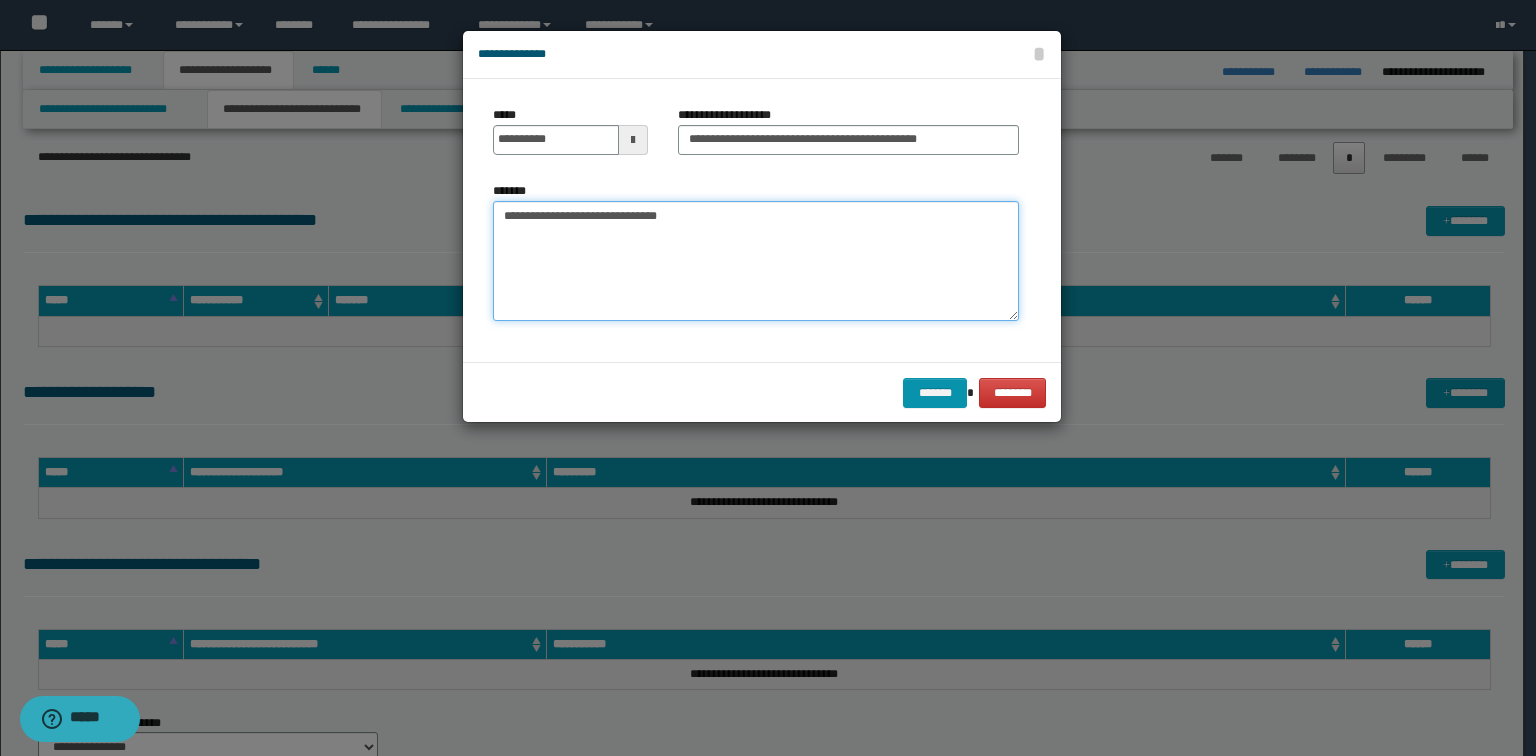 paste on "**********" 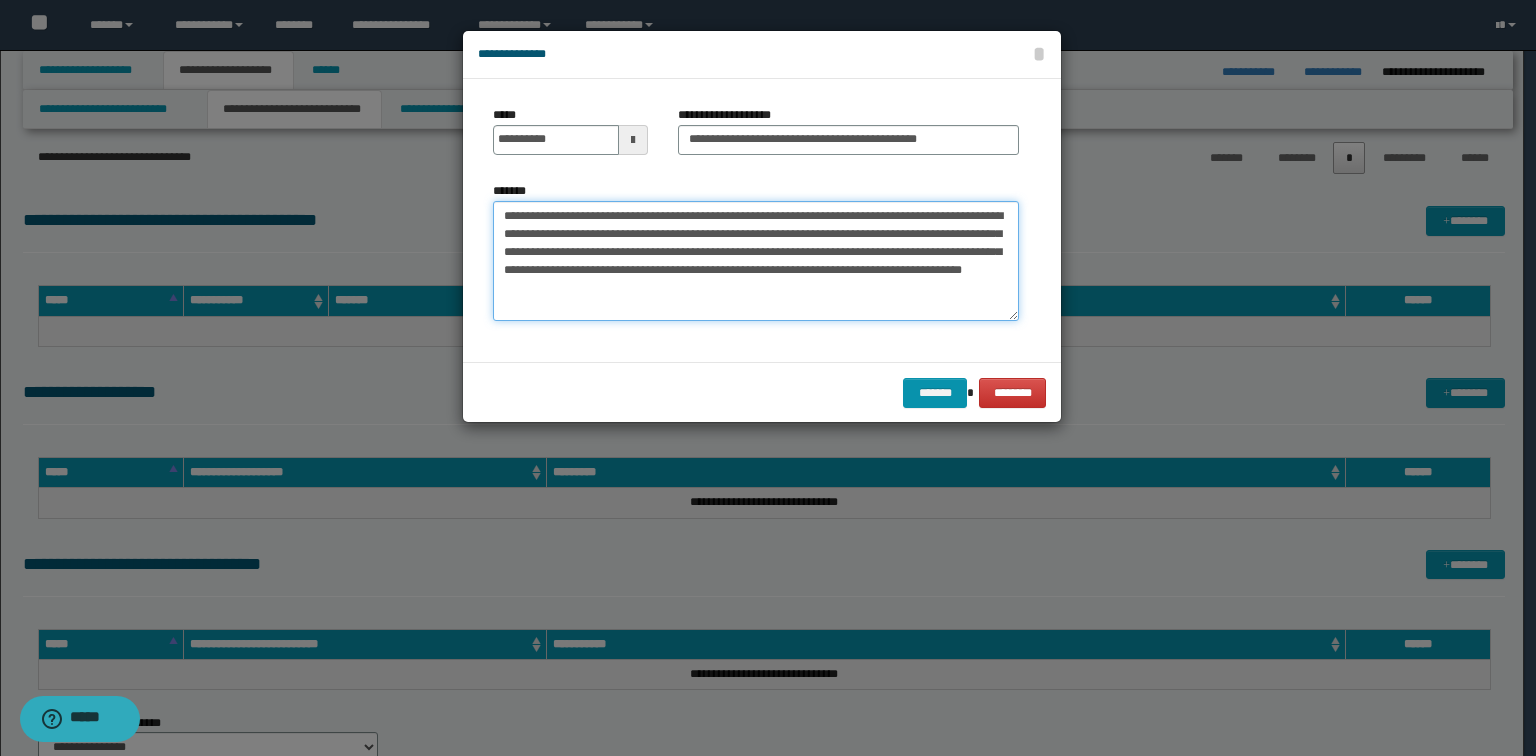 type on "**********" 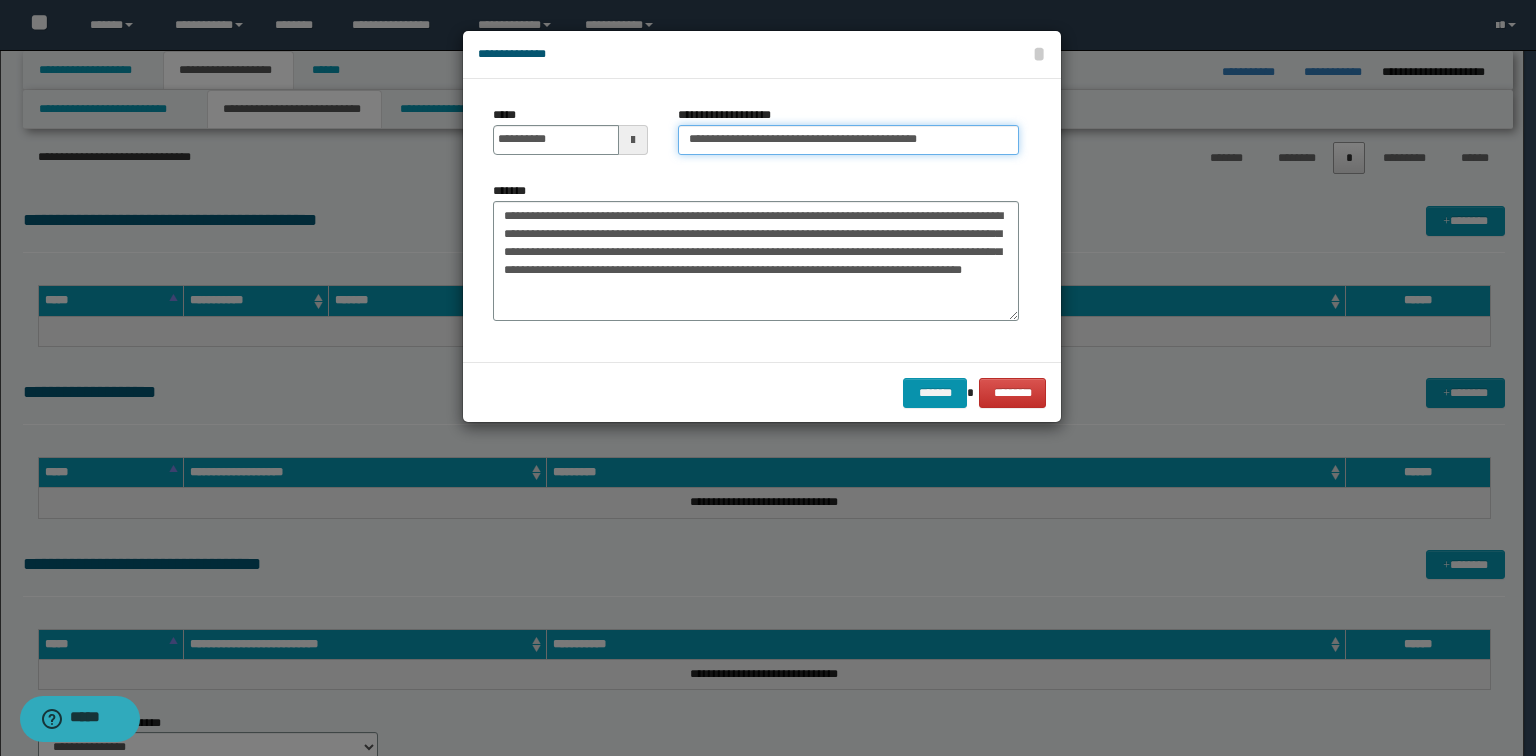 click on "**********" at bounding box center [848, 140] 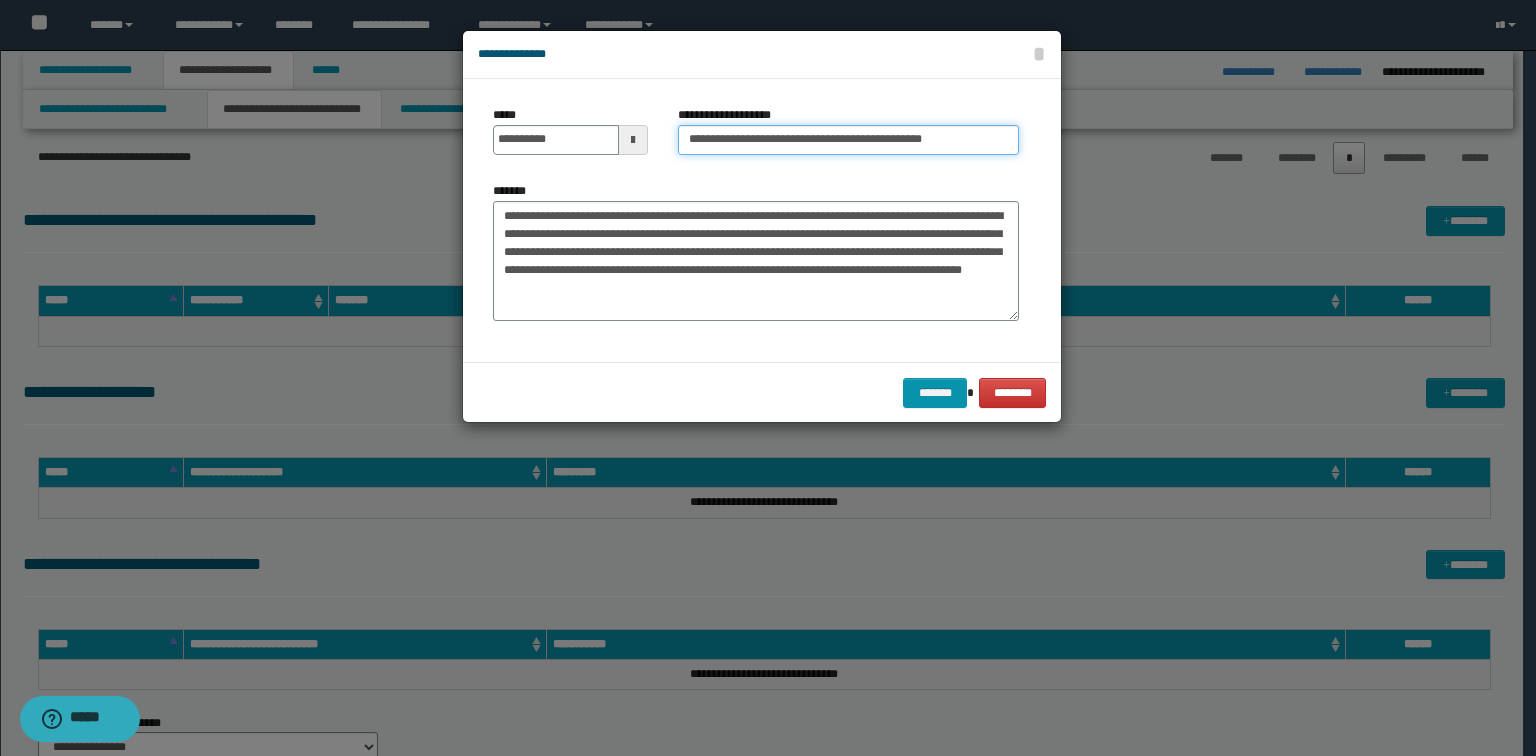 paste on "**********" 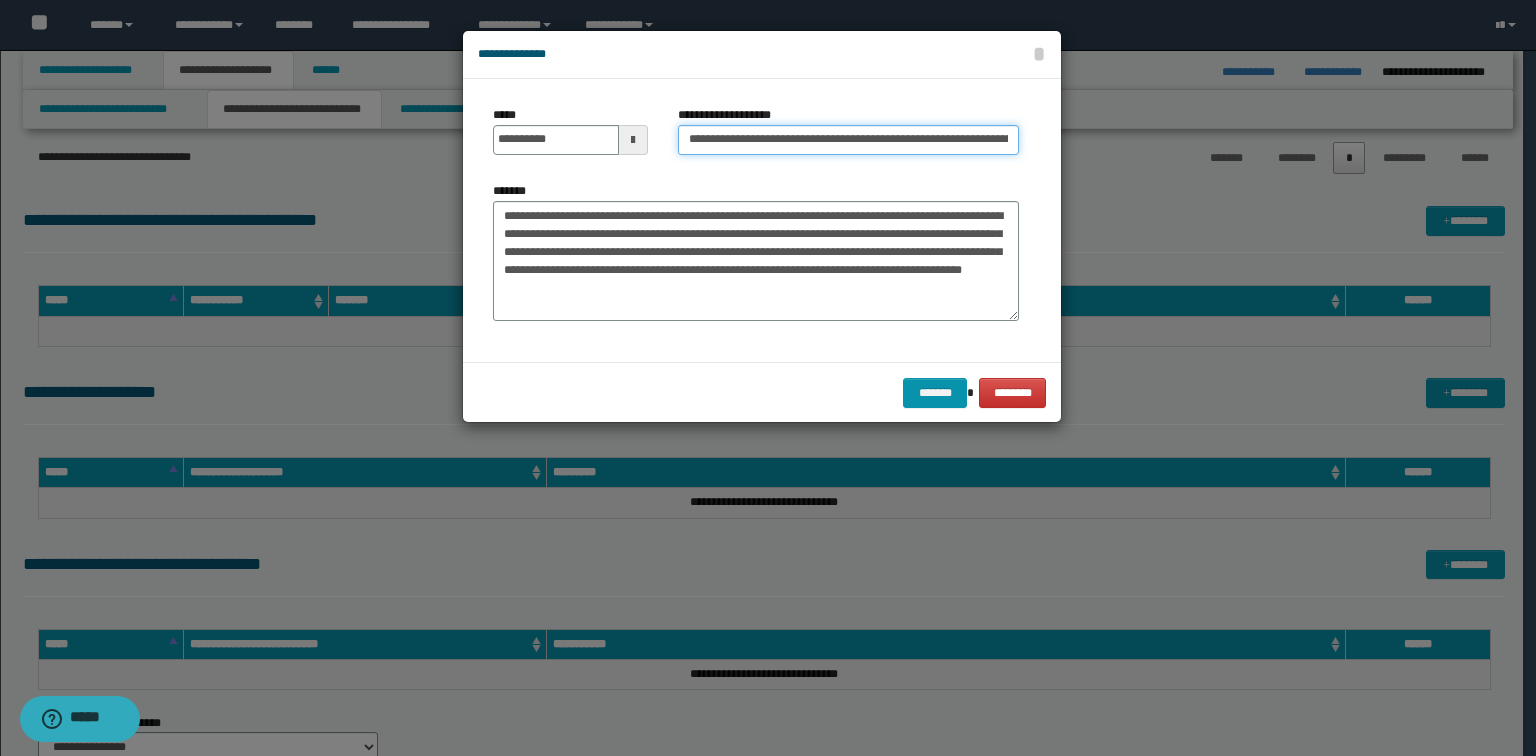 scroll, scrollTop: 0, scrollLeft: 148, axis: horizontal 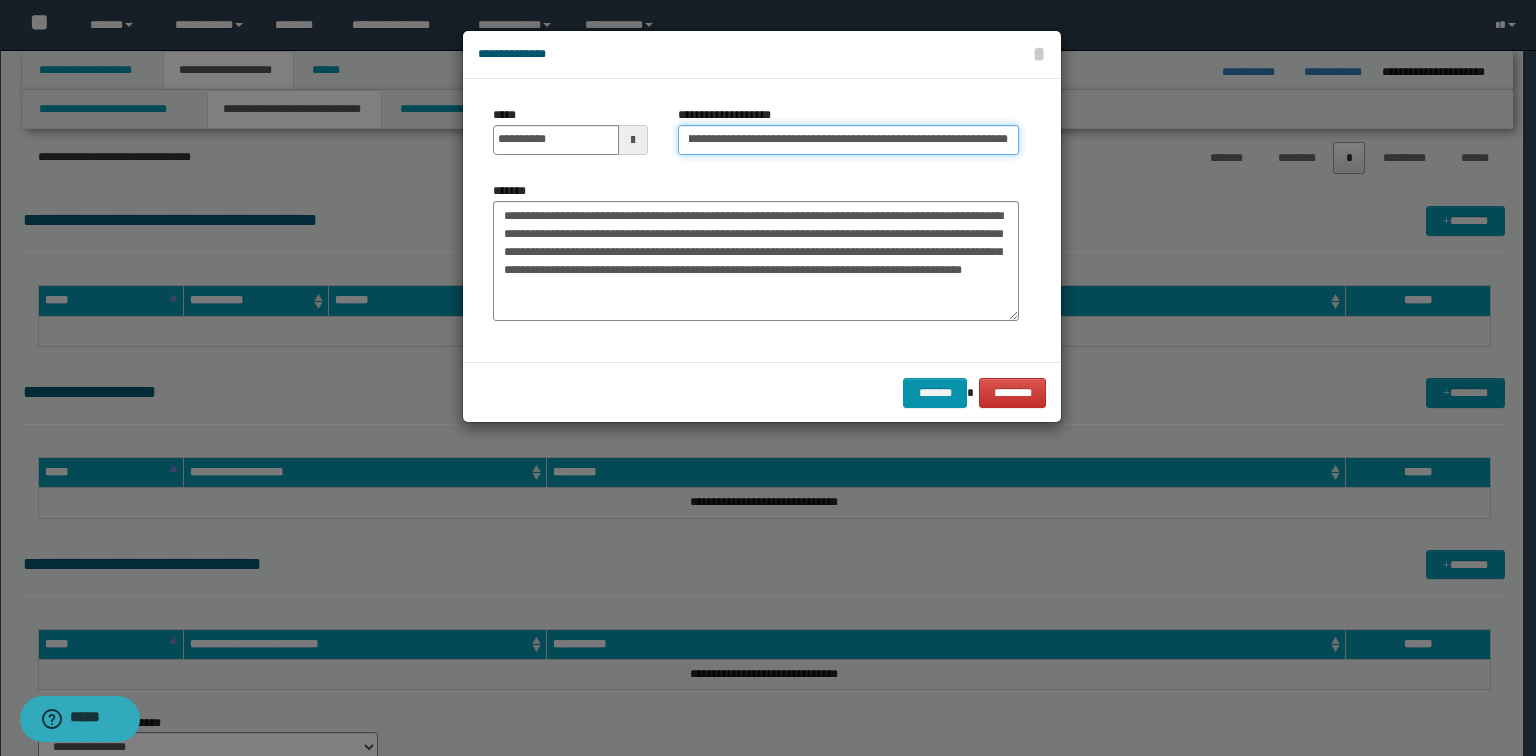 type on "**********" 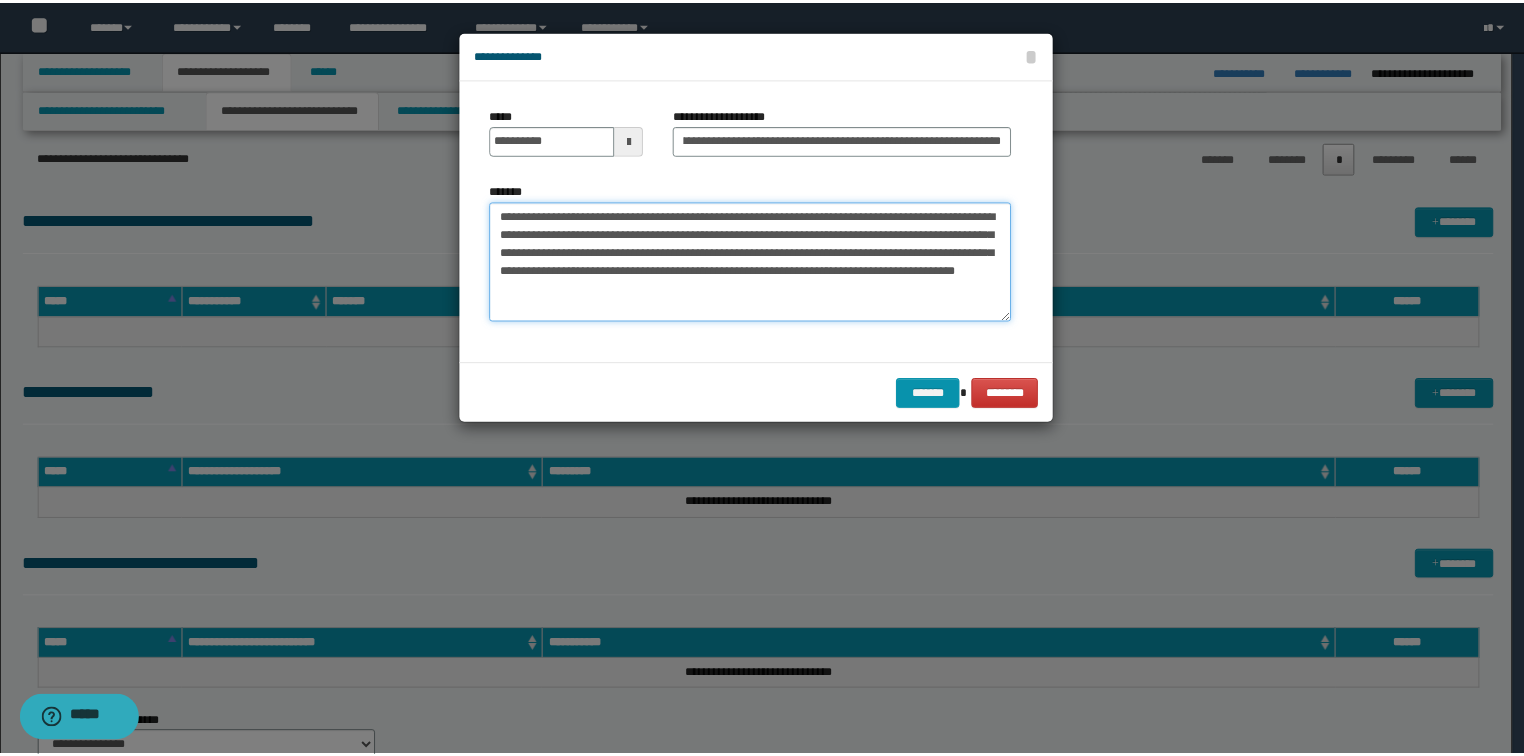 scroll, scrollTop: 0, scrollLeft: 0, axis: both 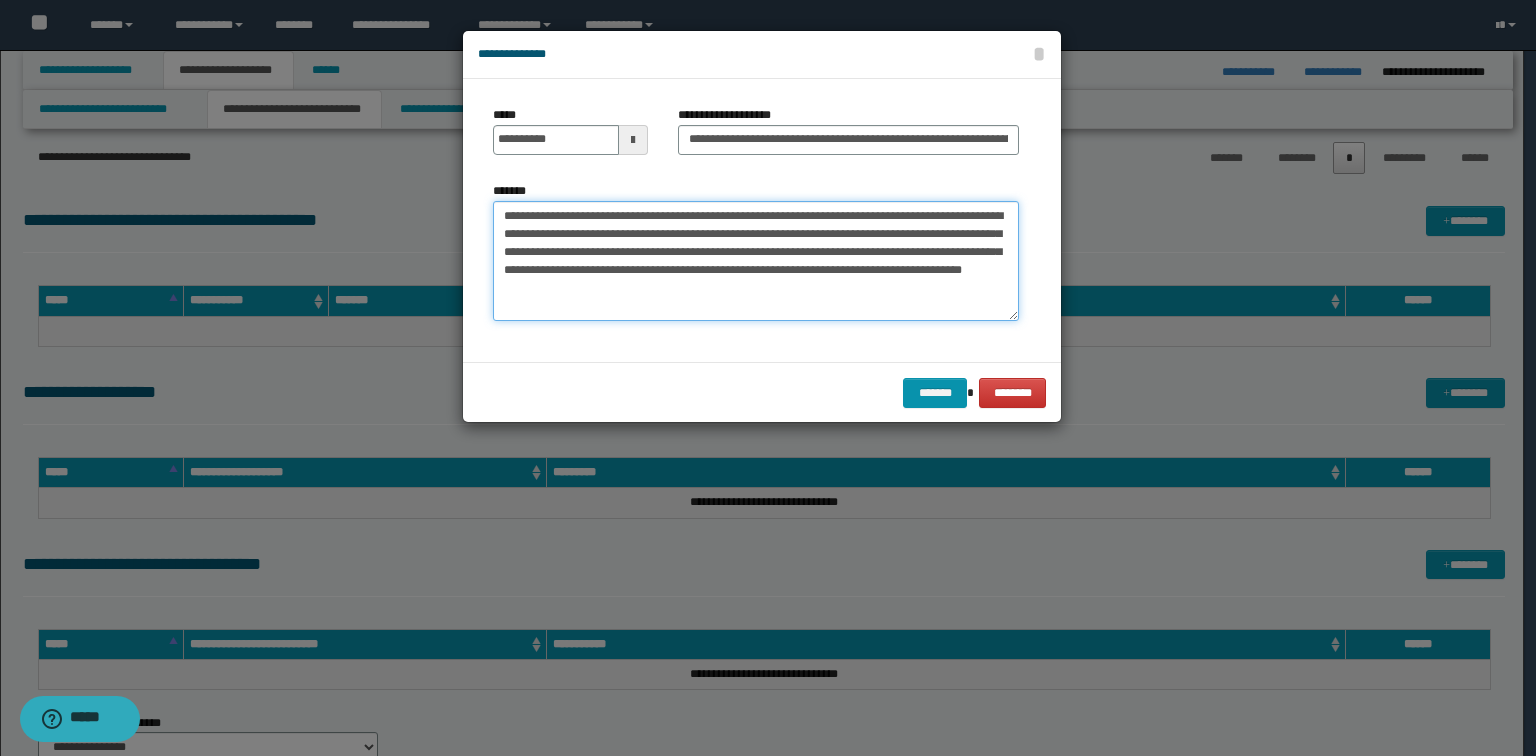 click on "**********" at bounding box center (756, 261) 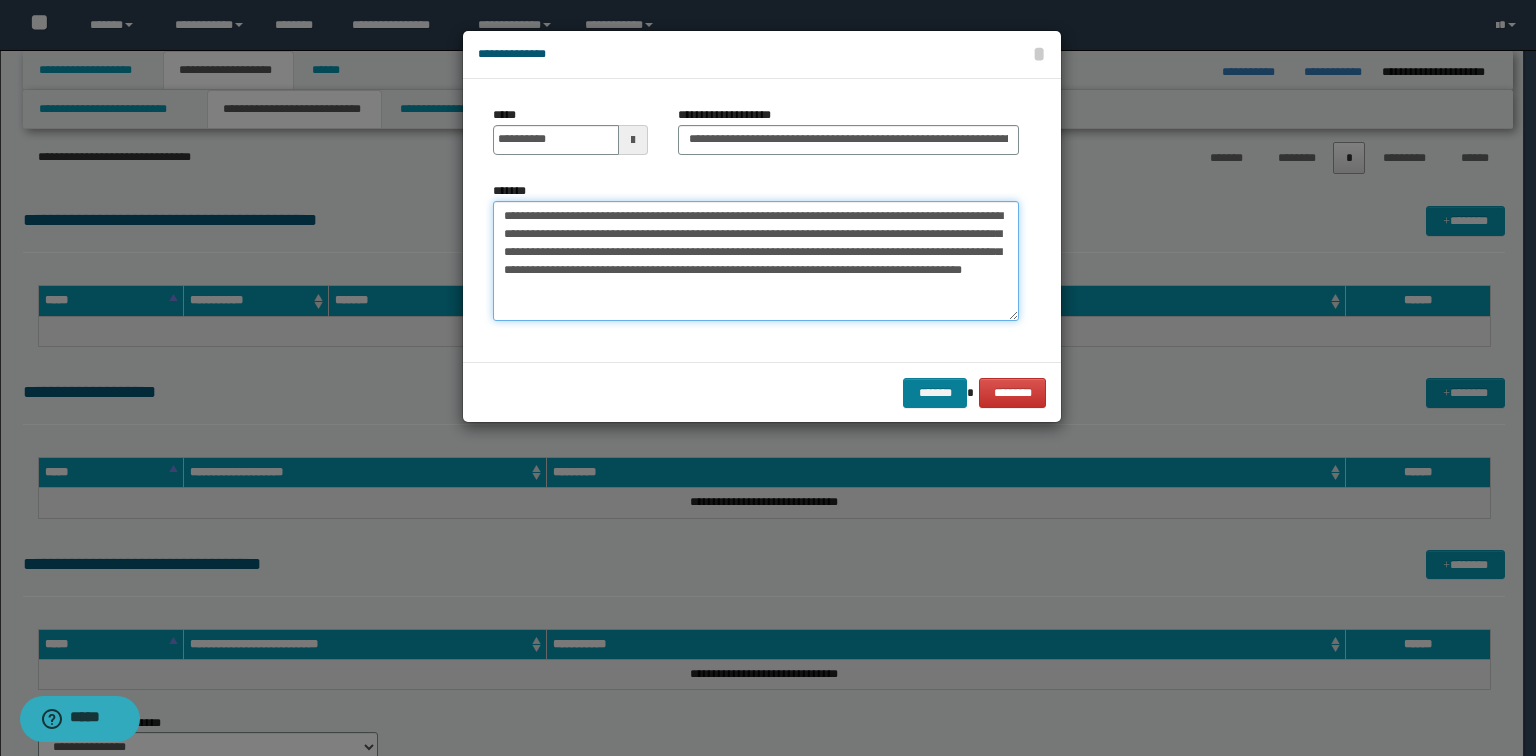 type on "**********" 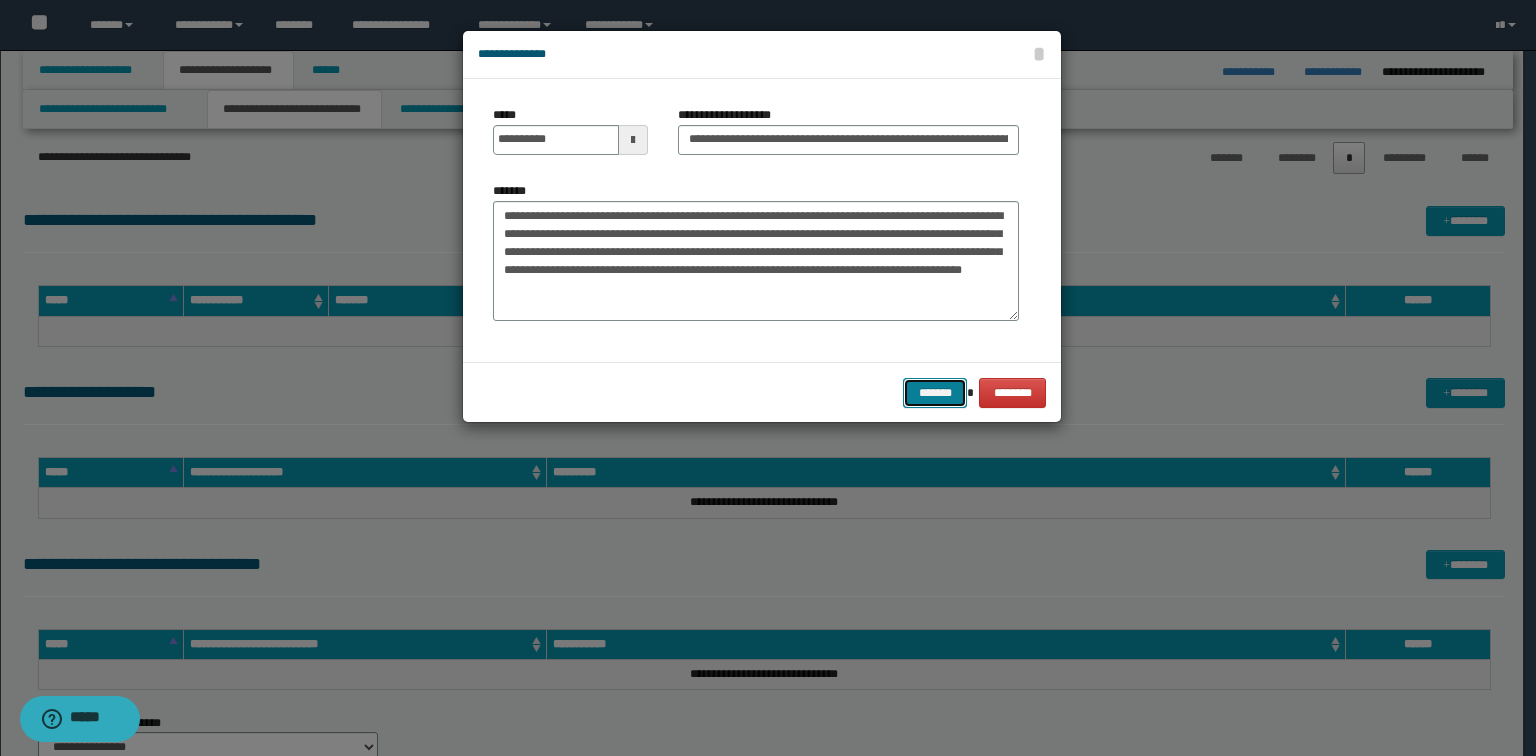 click on "*******" at bounding box center (935, 393) 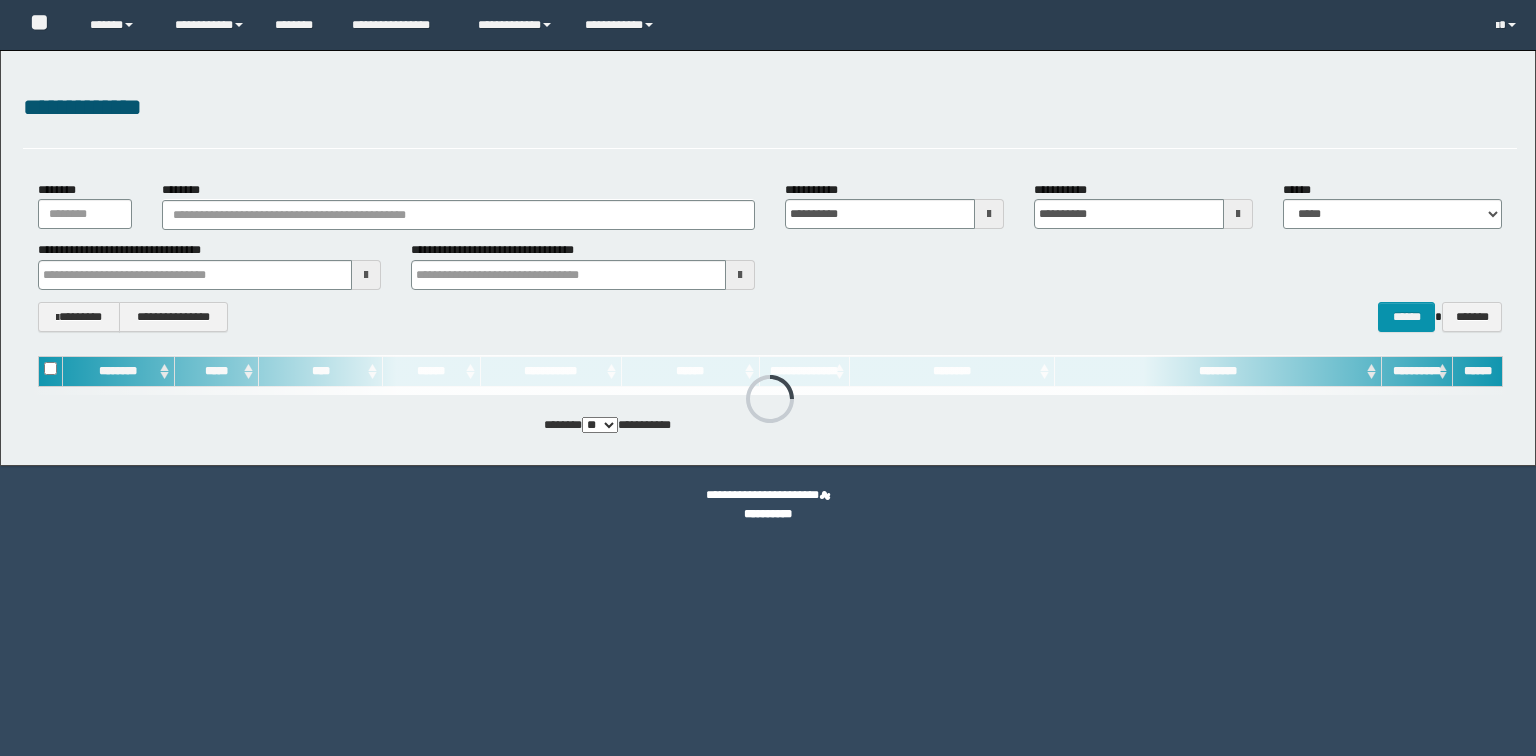 scroll, scrollTop: 0, scrollLeft: 0, axis: both 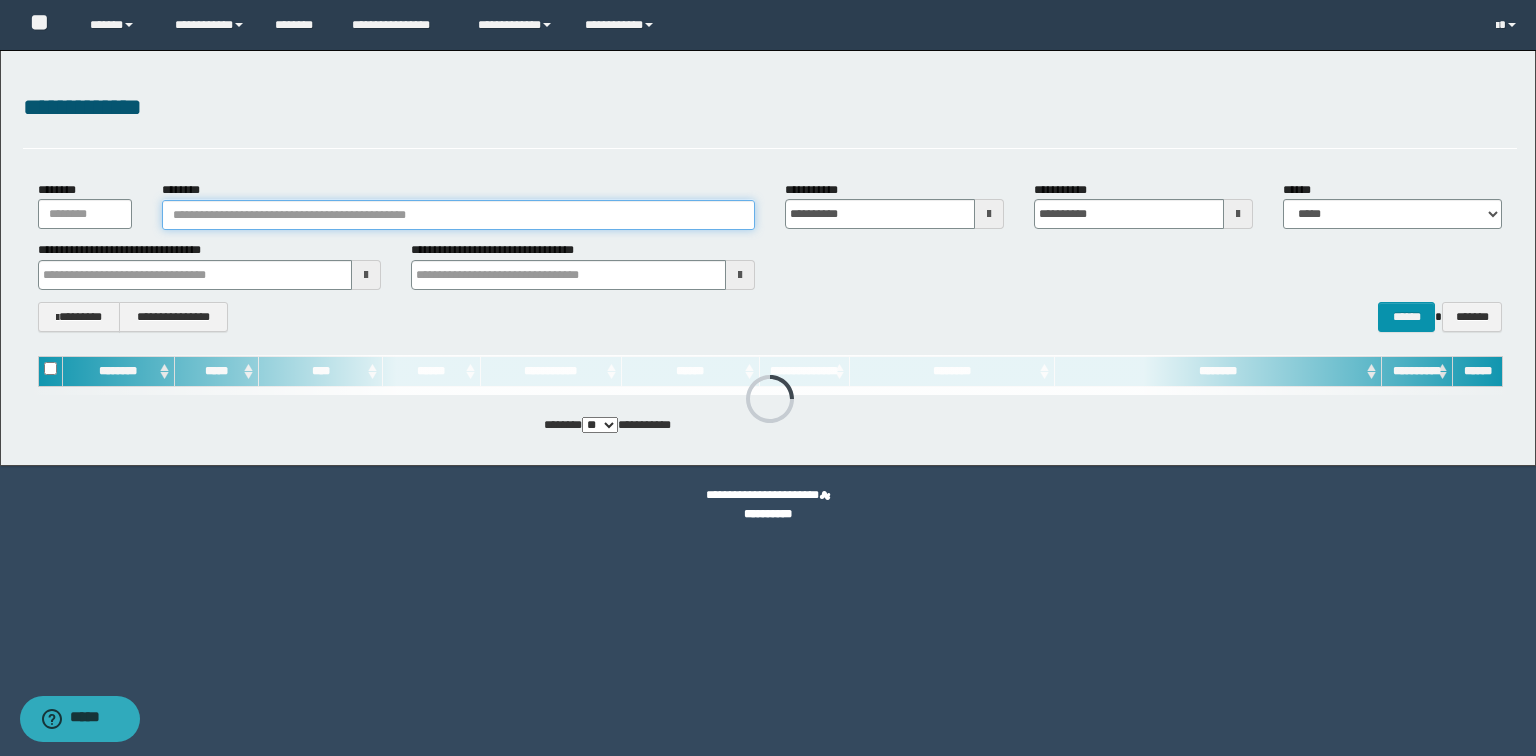click on "********" at bounding box center (458, 215) 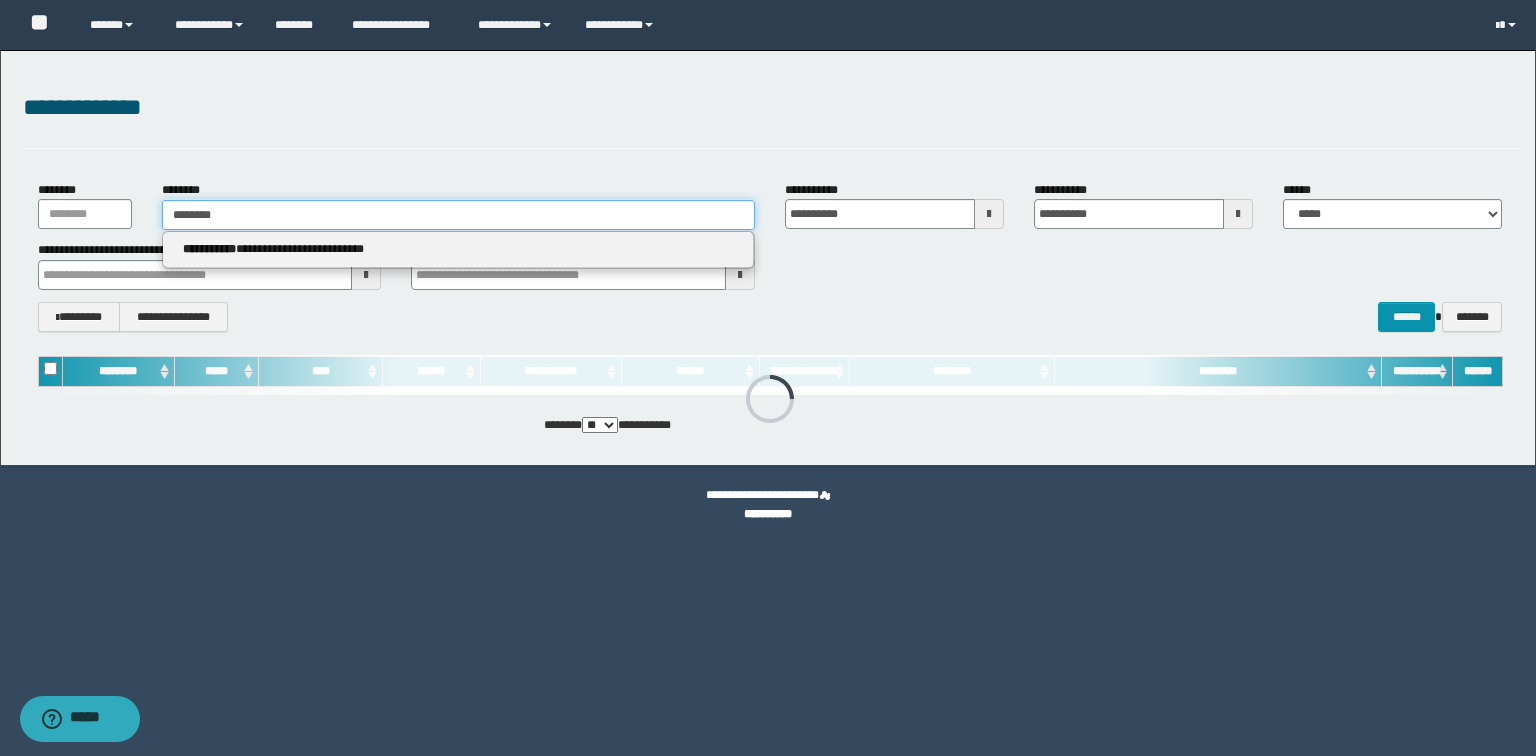 type on "********" 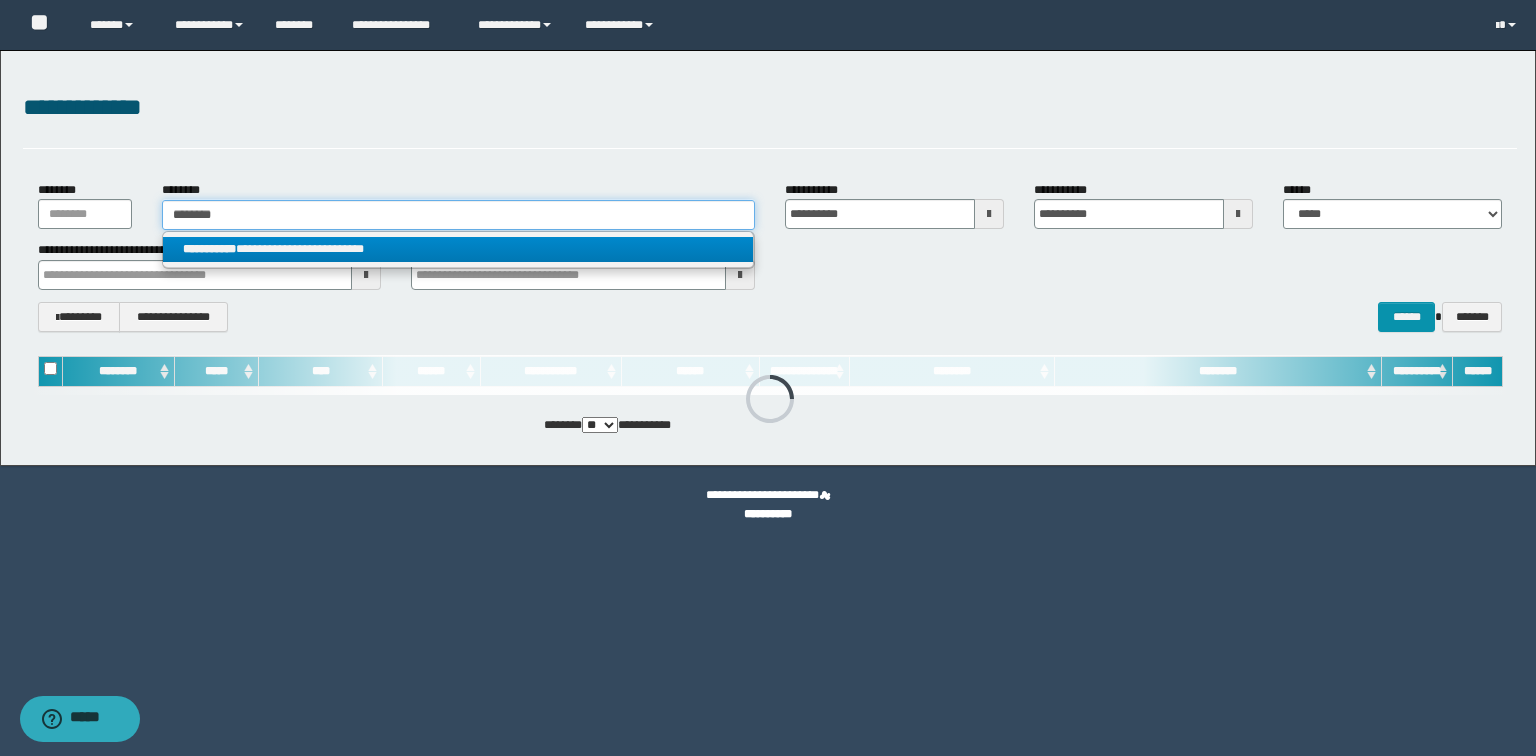 type on "********" 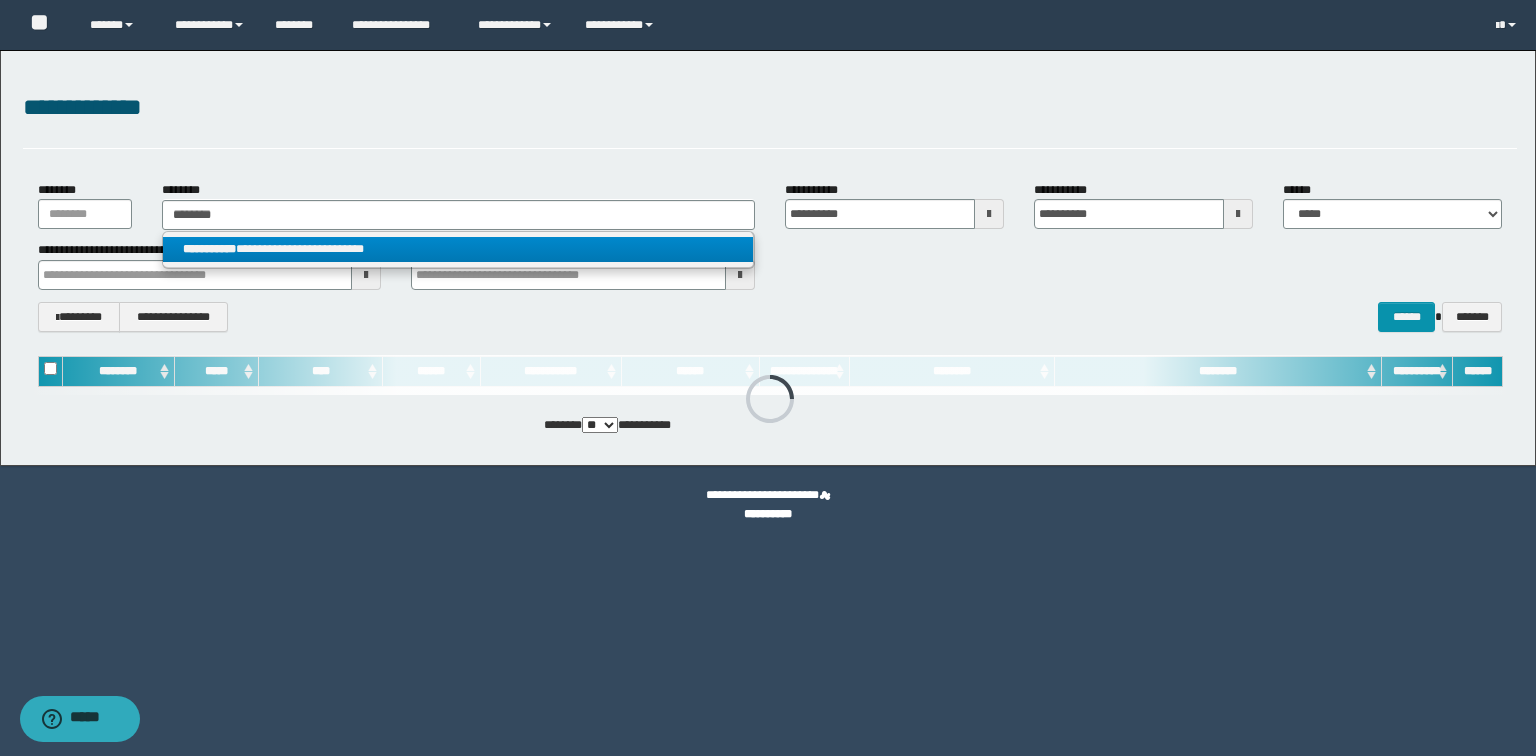click on "**********" at bounding box center [458, 249] 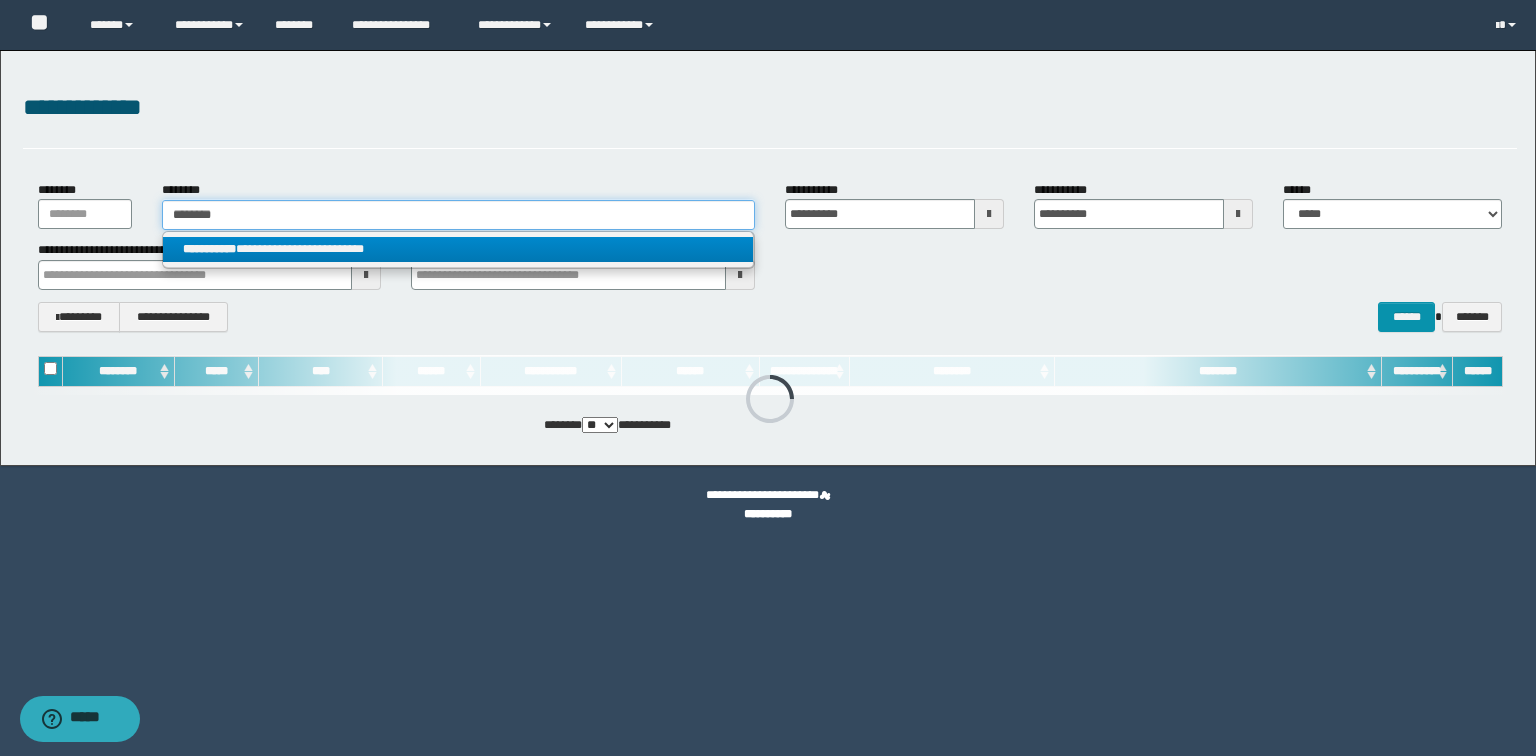 type 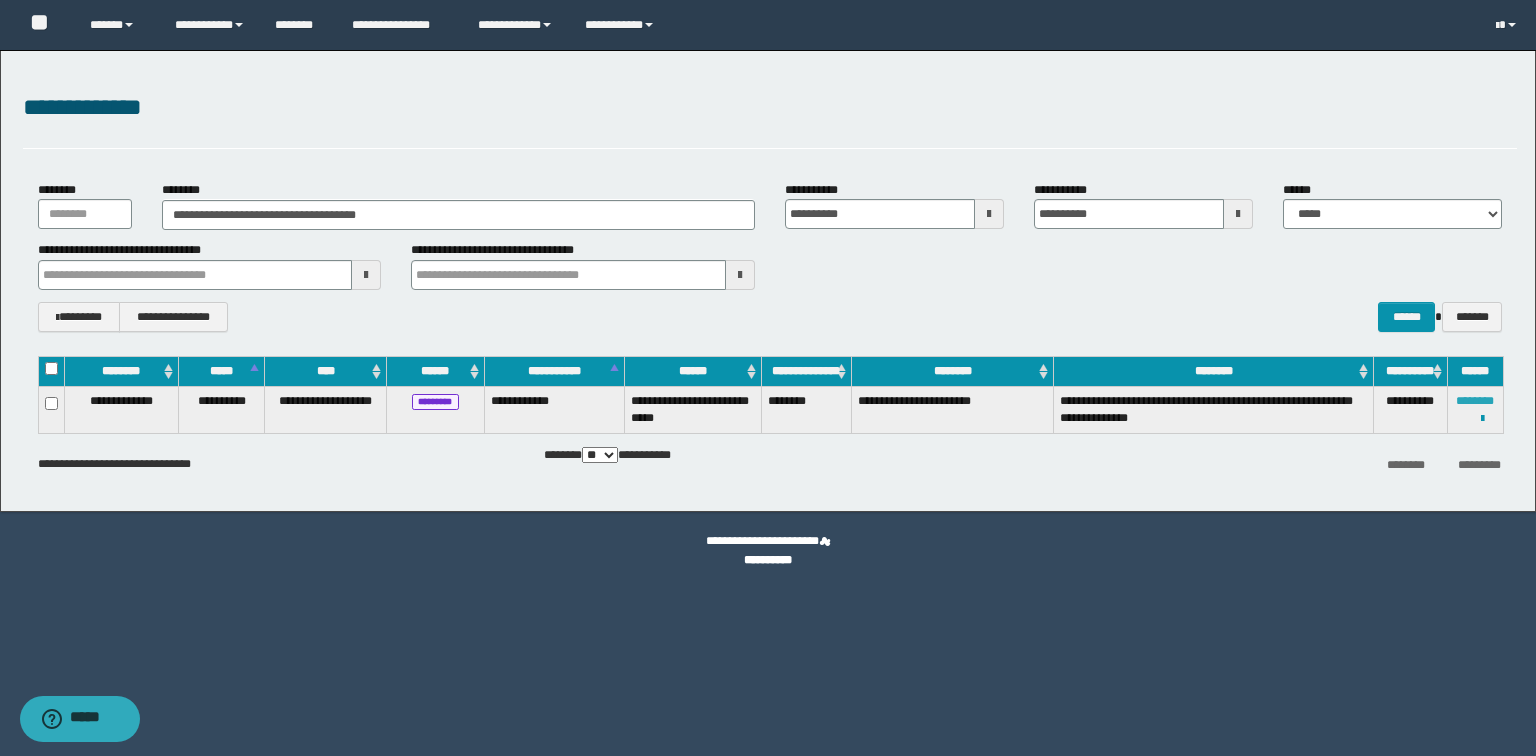 click on "********" at bounding box center (1475, 401) 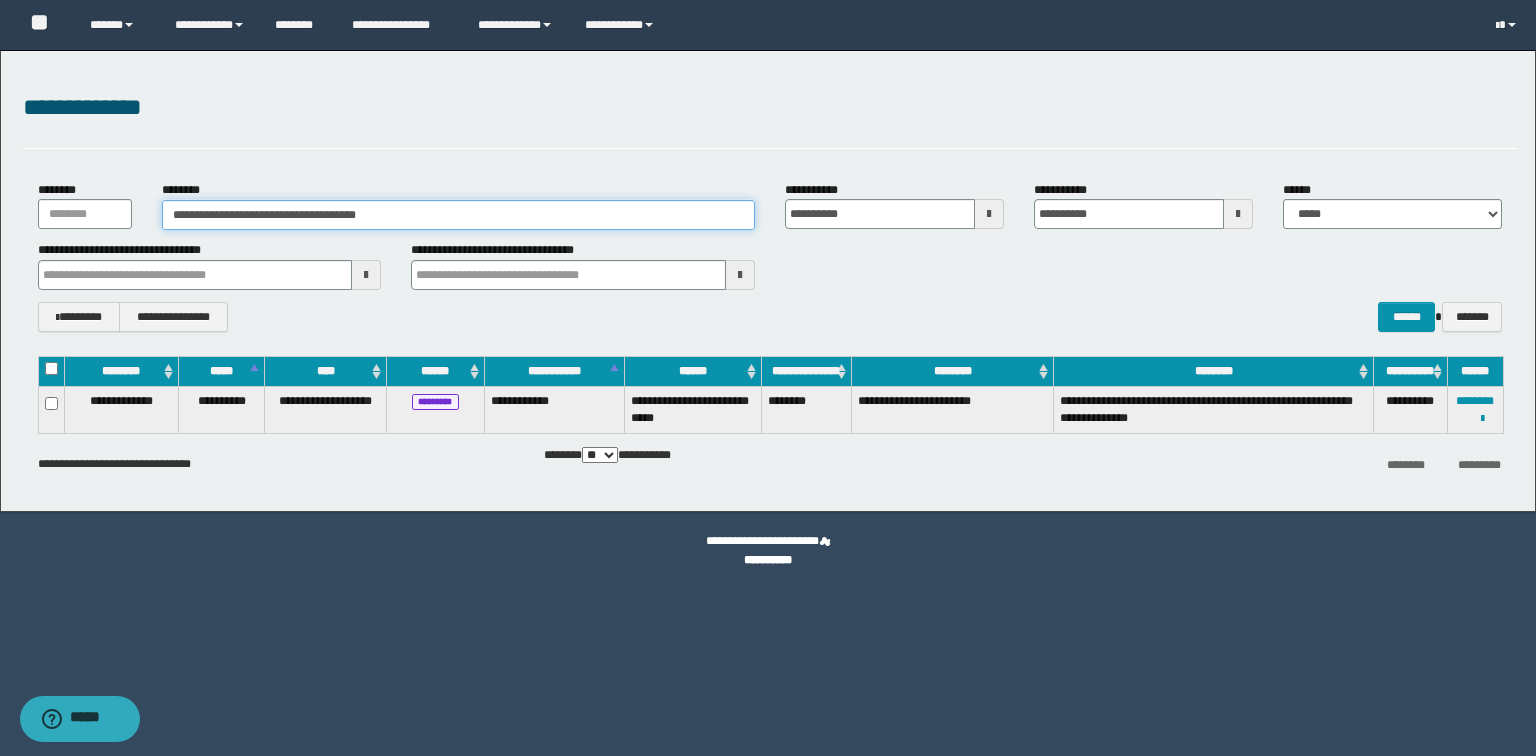 click on "**********" at bounding box center (458, 215) 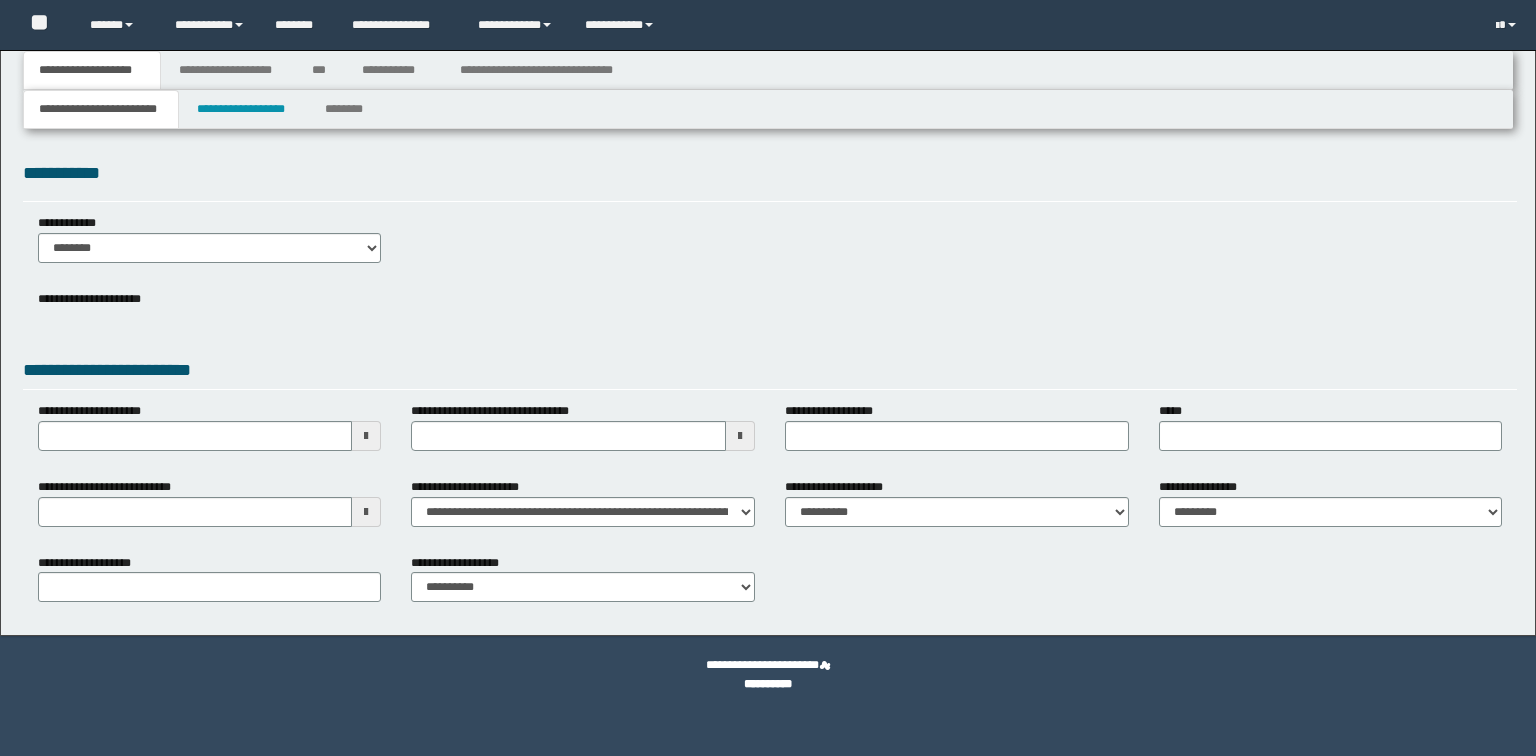 scroll, scrollTop: 0, scrollLeft: 0, axis: both 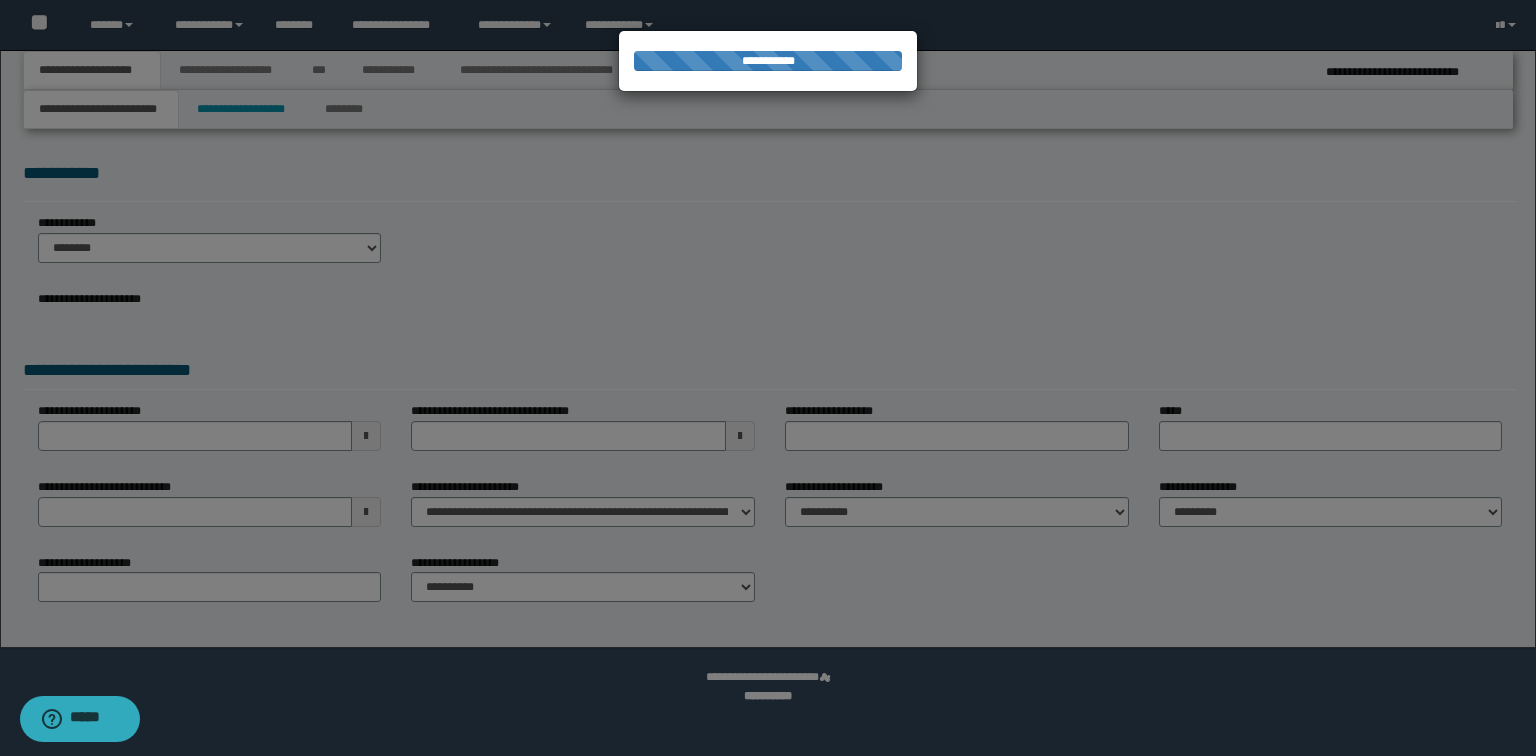 select on "*" 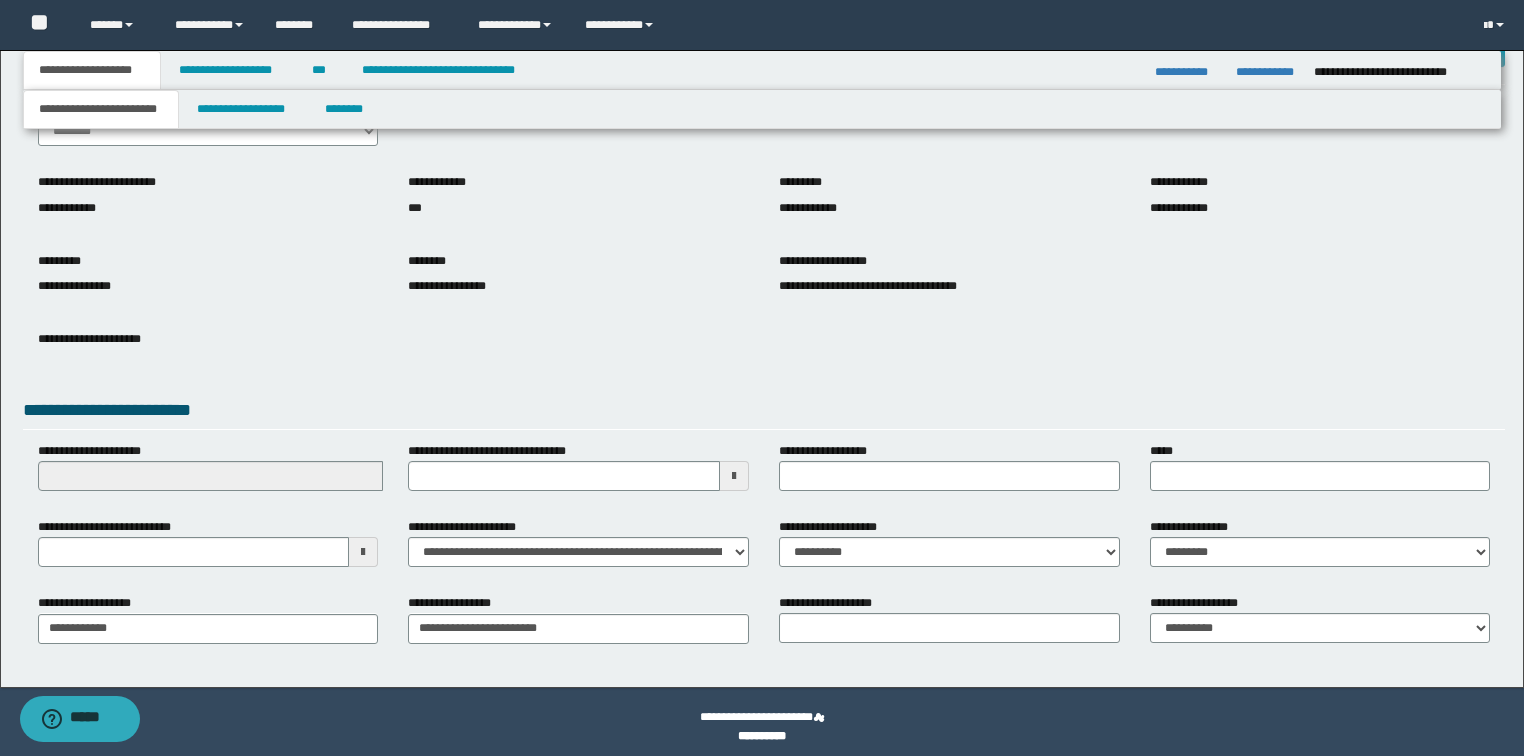scroll, scrollTop: 127, scrollLeft: 0, axis: vertical 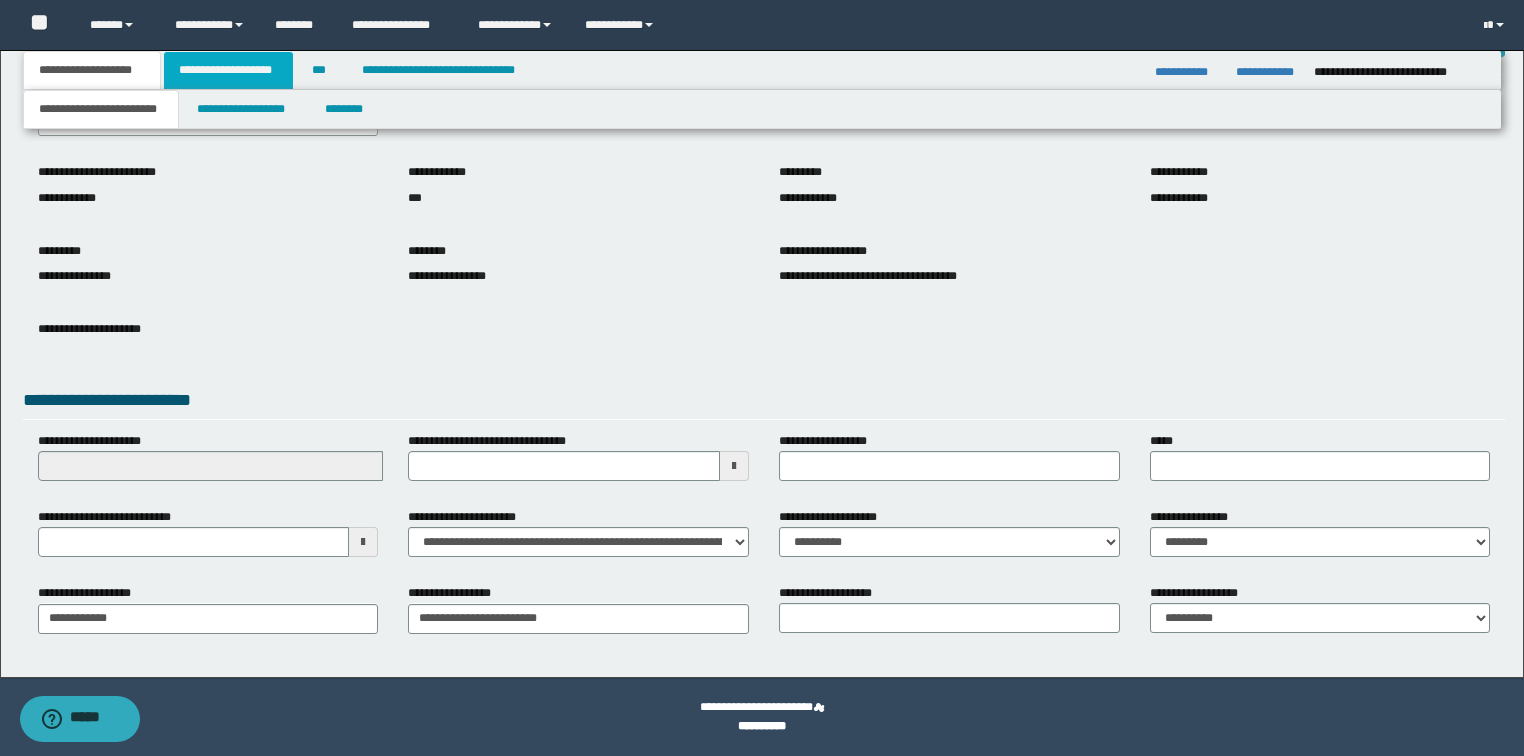 click on "**********" at bounding box center (228, 70) 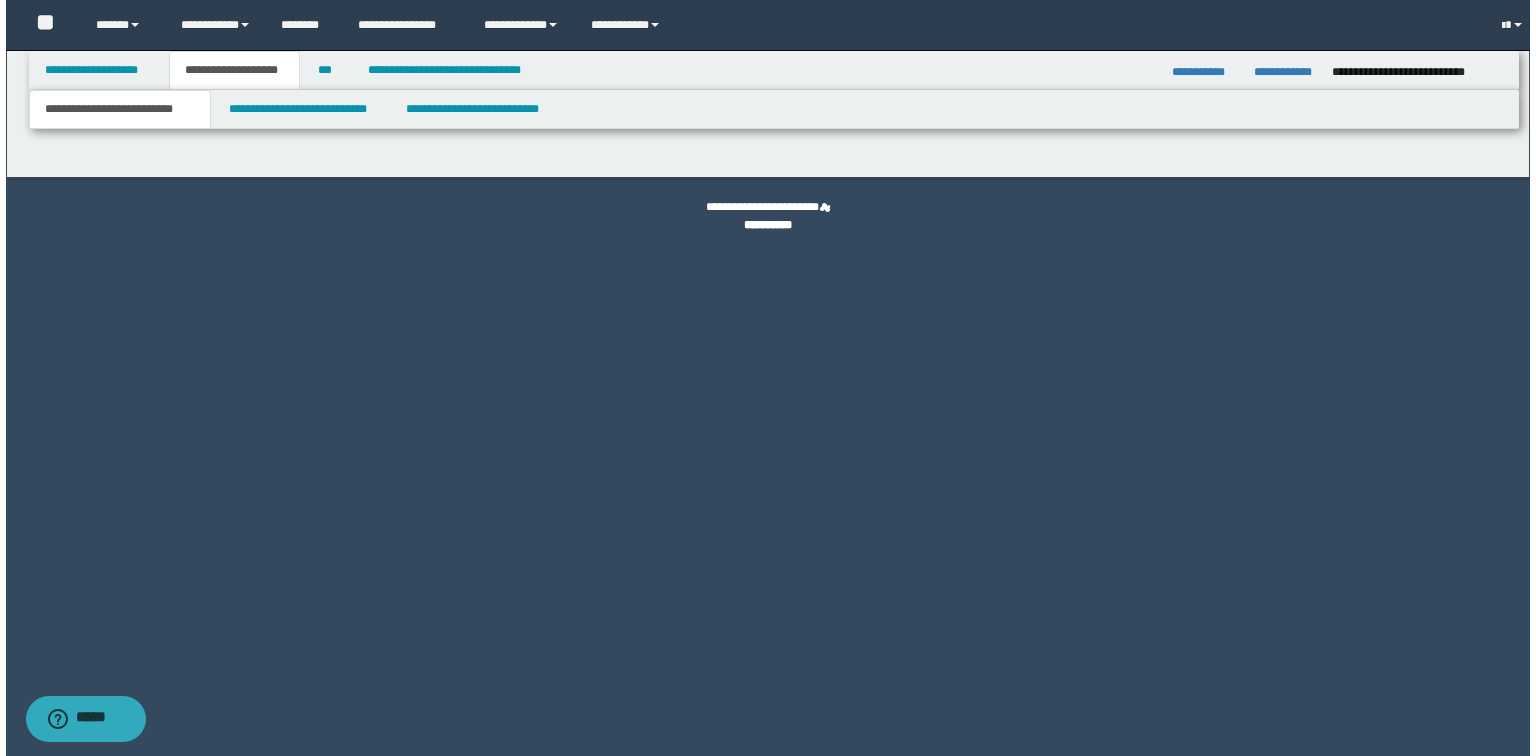 scroll, scrollTop: 0, scrollLeft: 0, axis: both 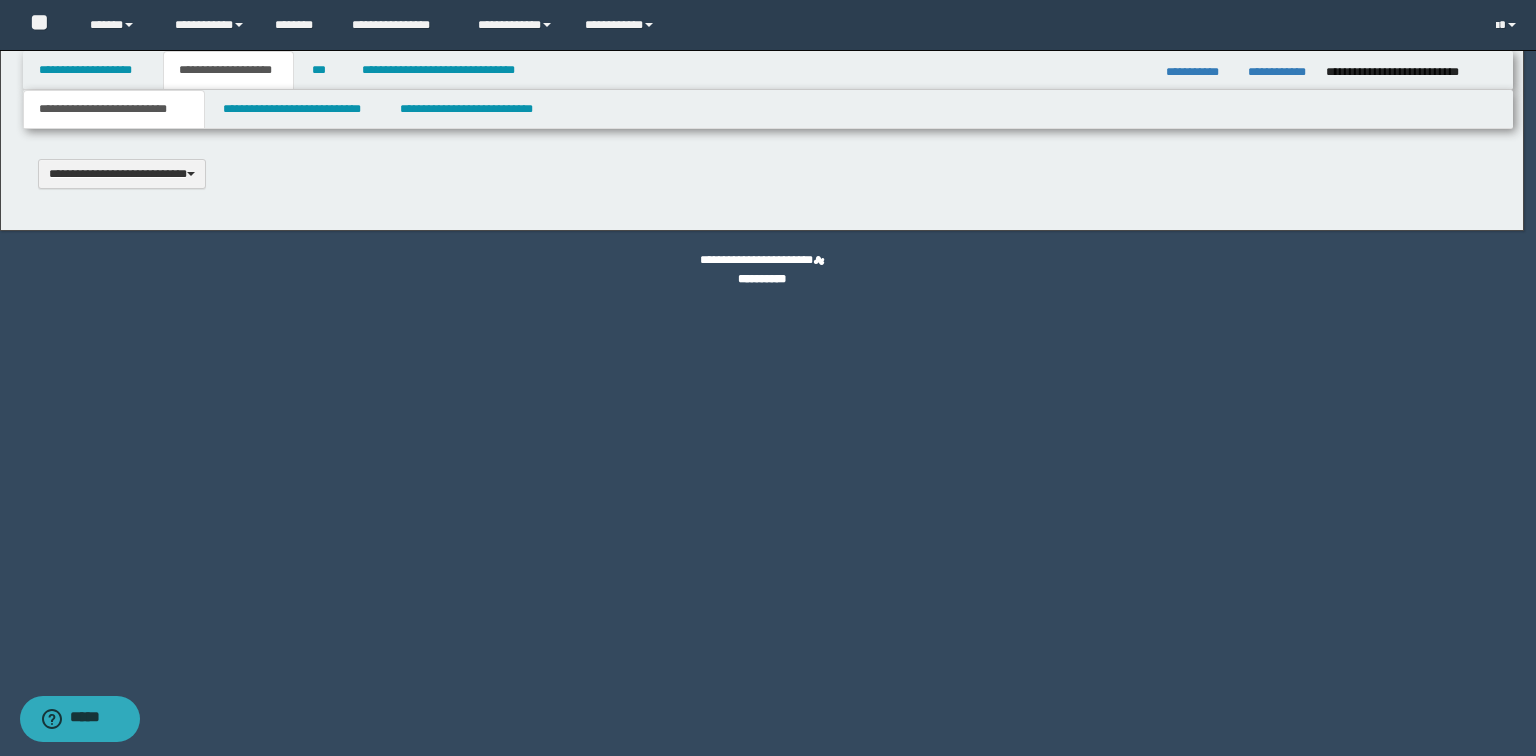 type 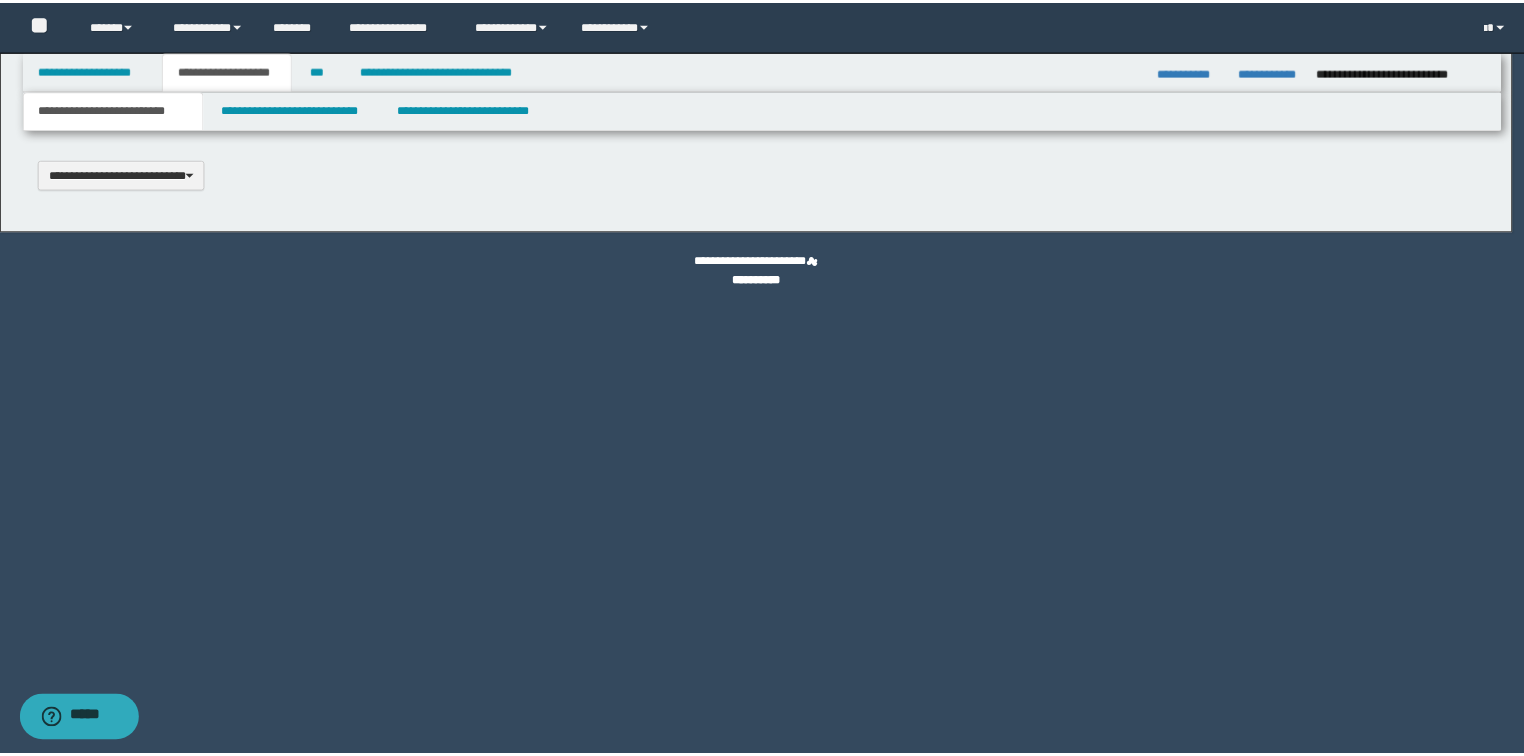 scroll, scrollTop: 0, scrollLeft: 0, axis: both 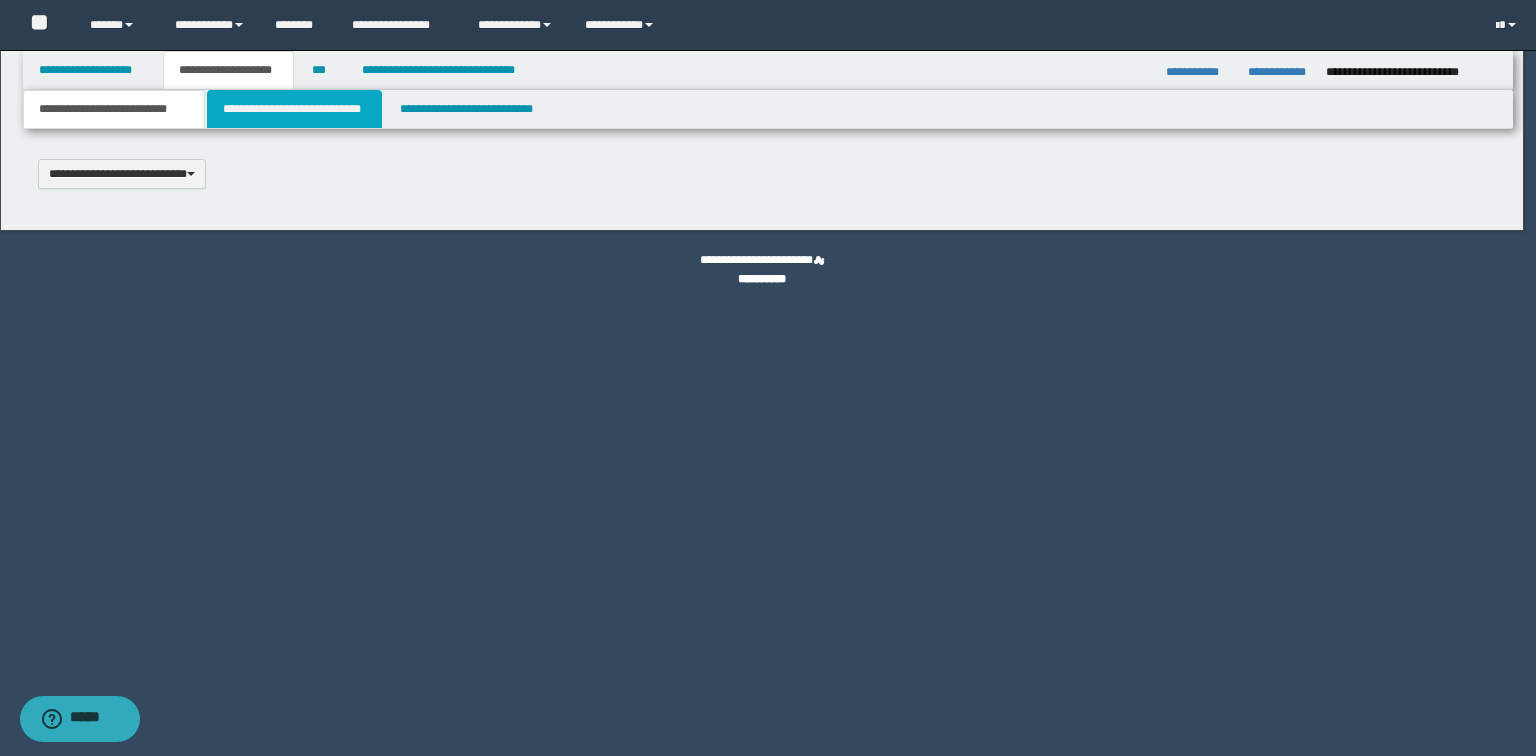 type on "*******" 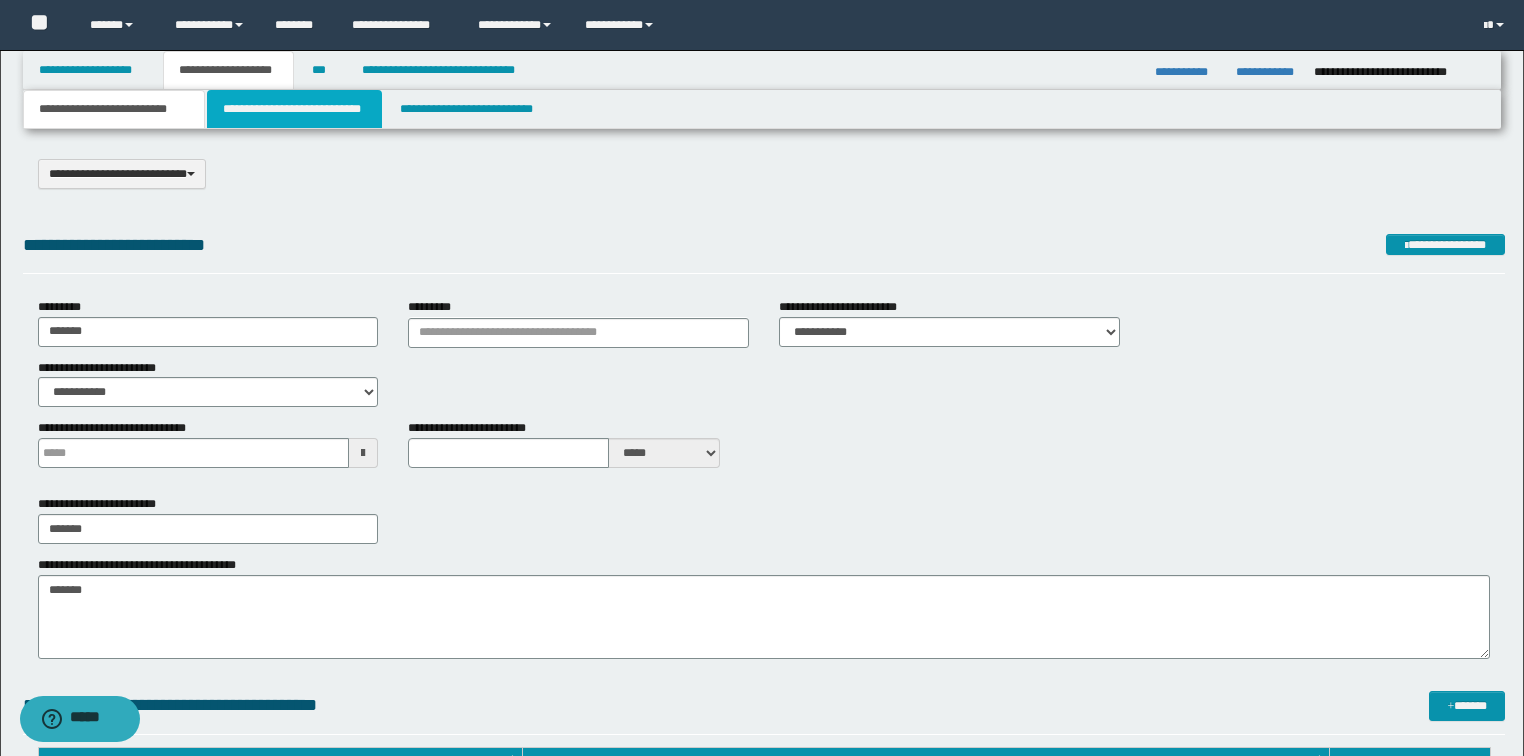 click on "**********" at bounding box center (294, 109) 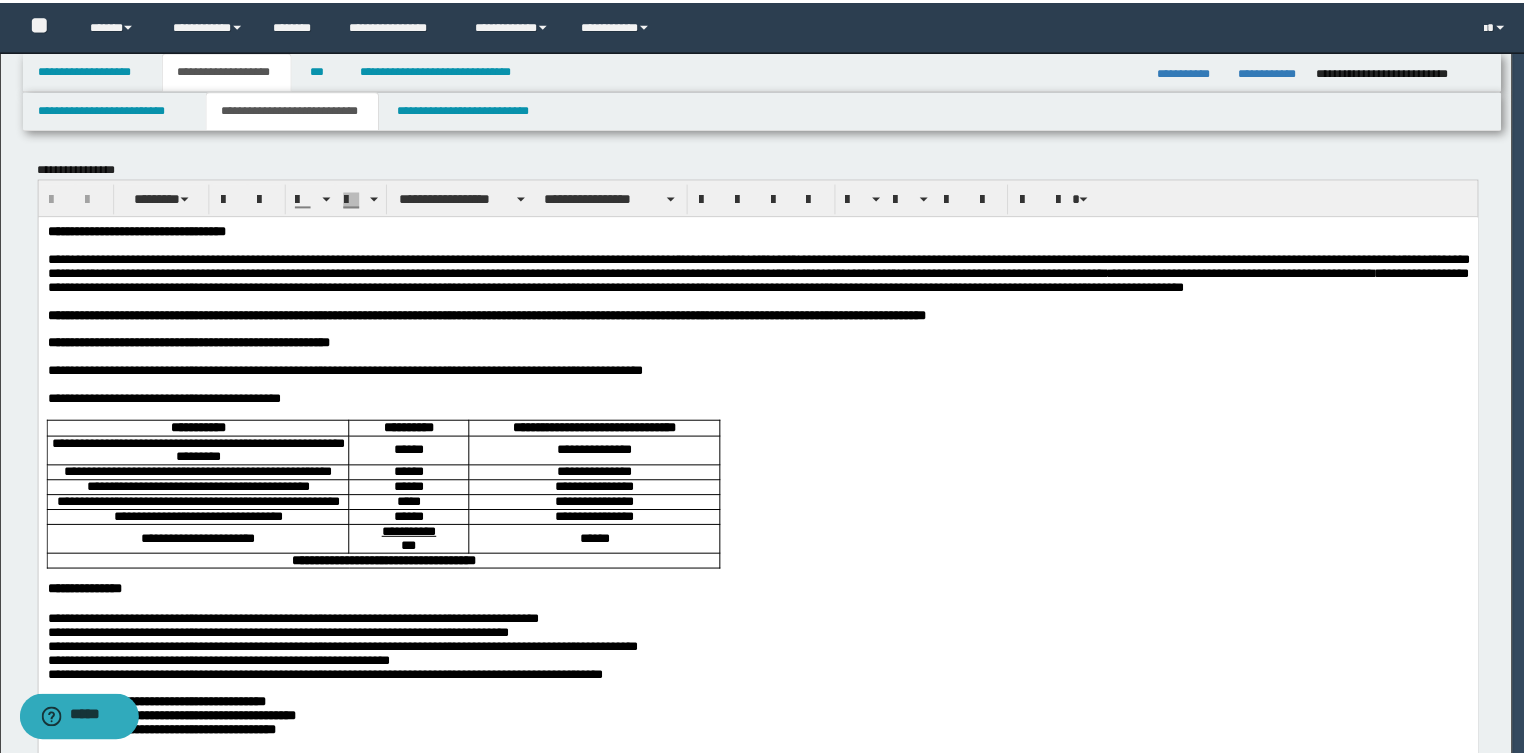 scroll, scrollTop: 0, scrollLeft: 0, axis: both 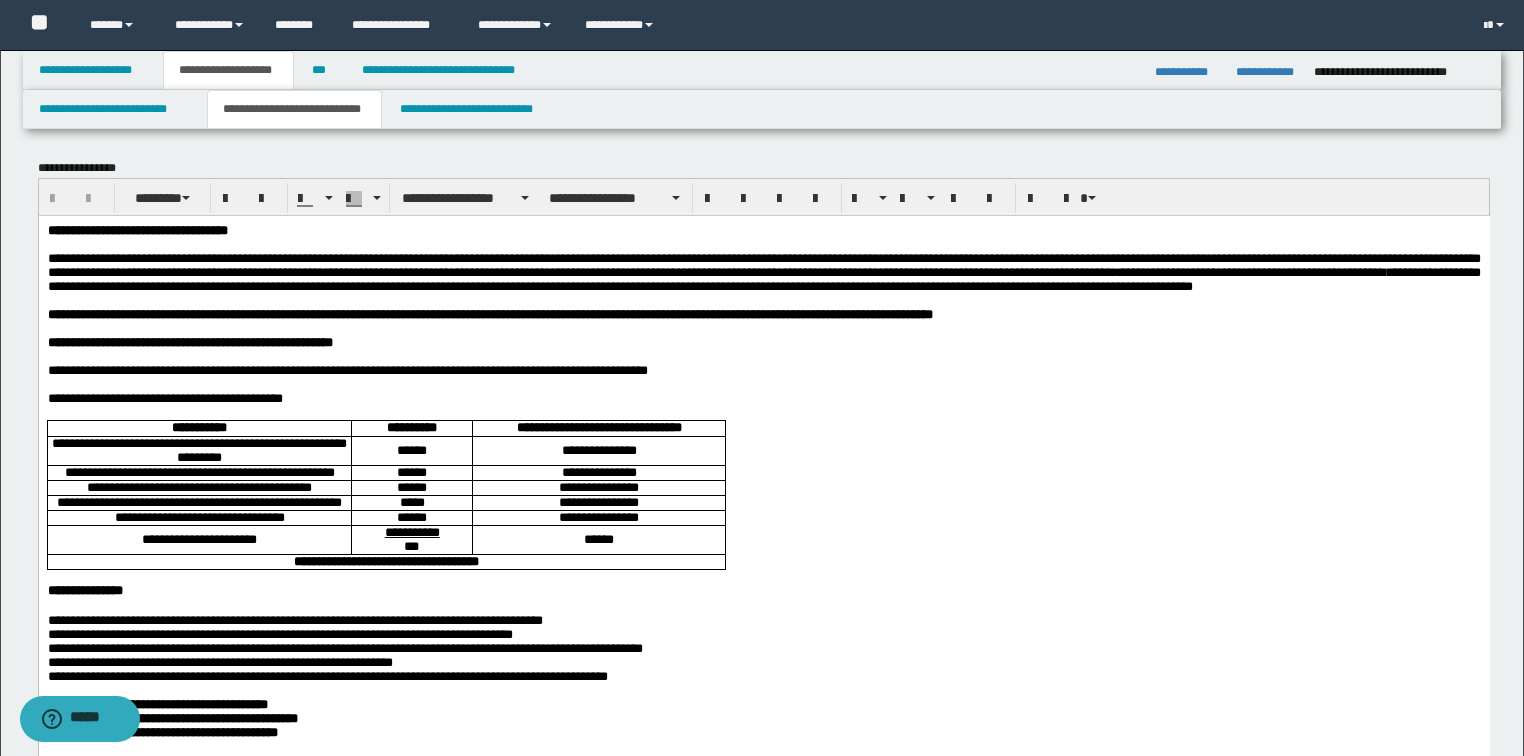 click on "**********" at bounding box center (763, 271) 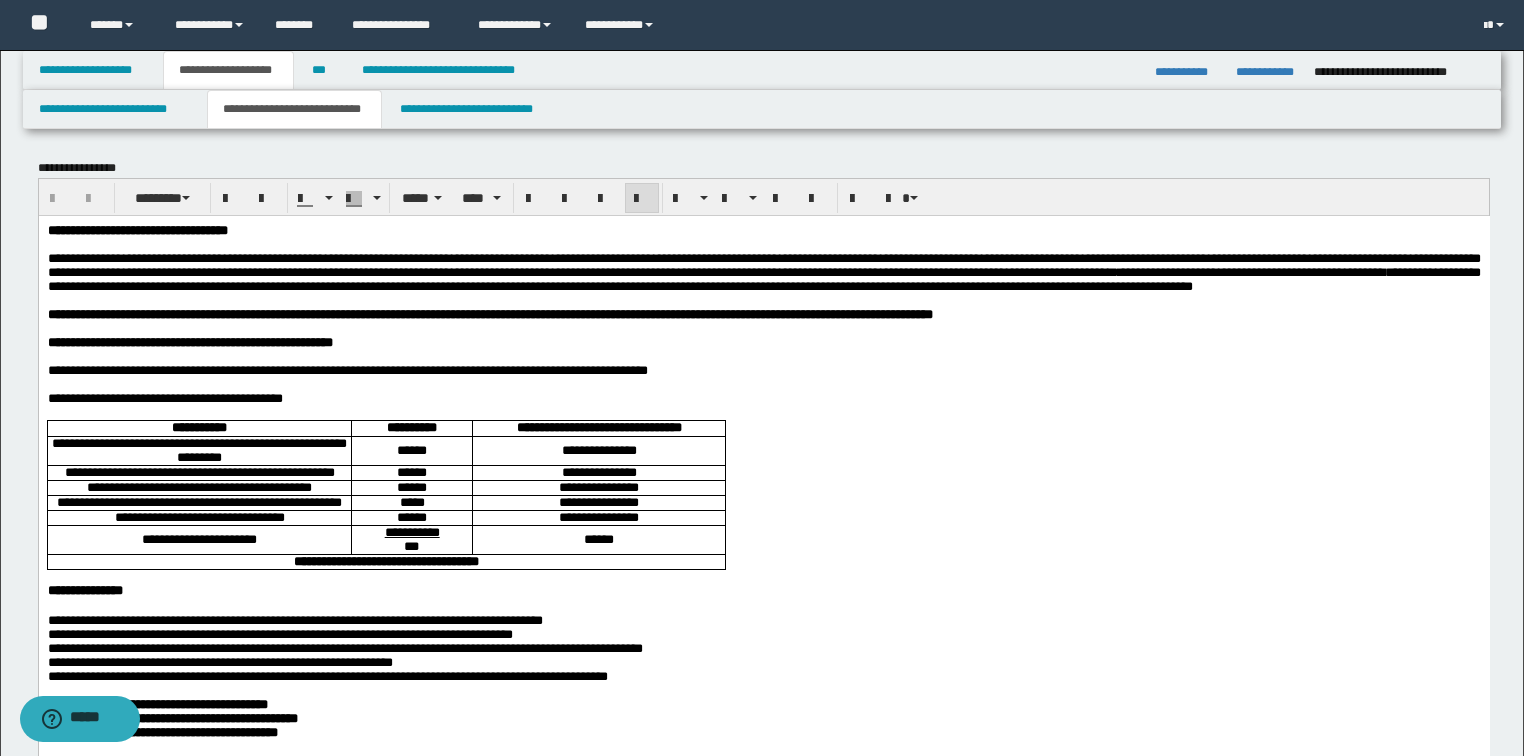 type 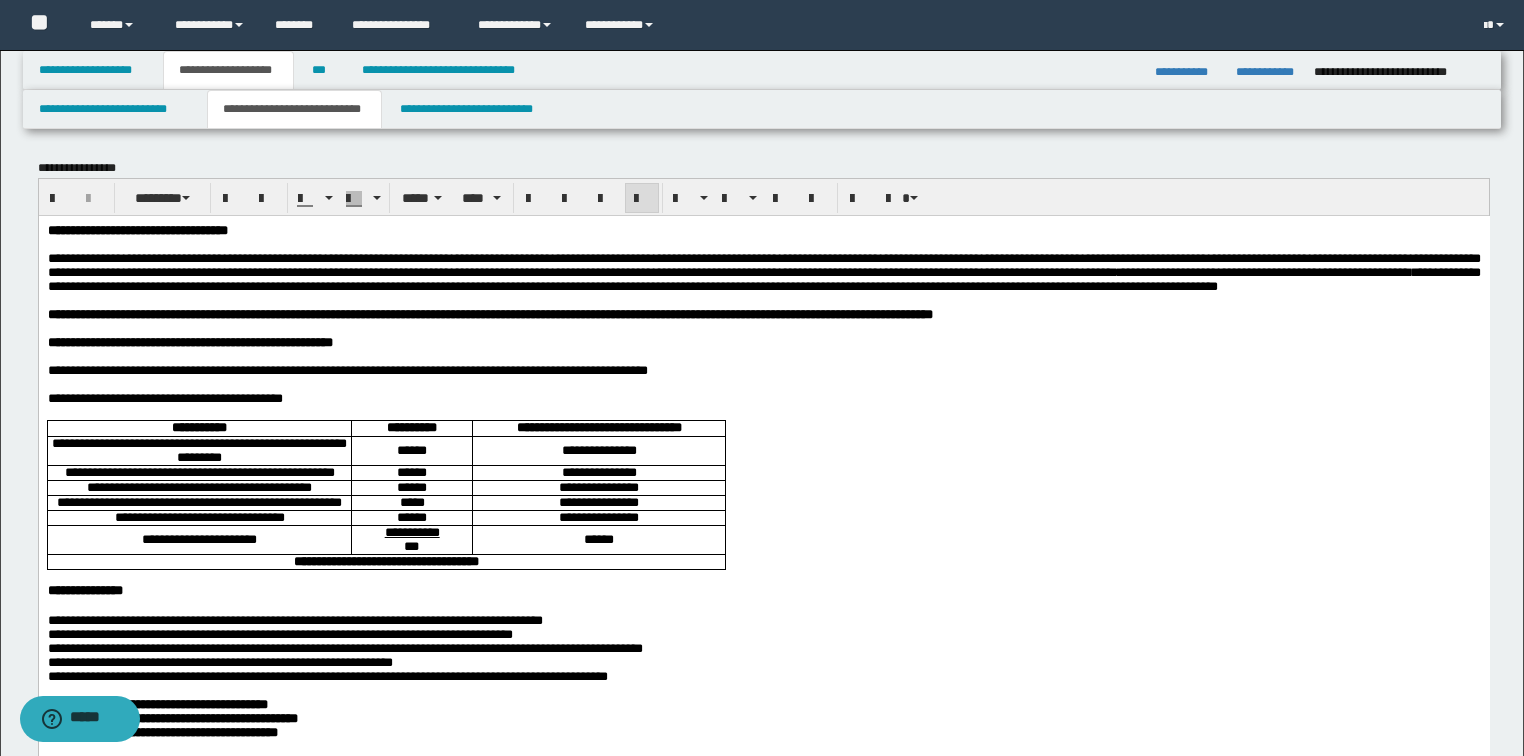 click on "**********" at bounding box center [763, 271] 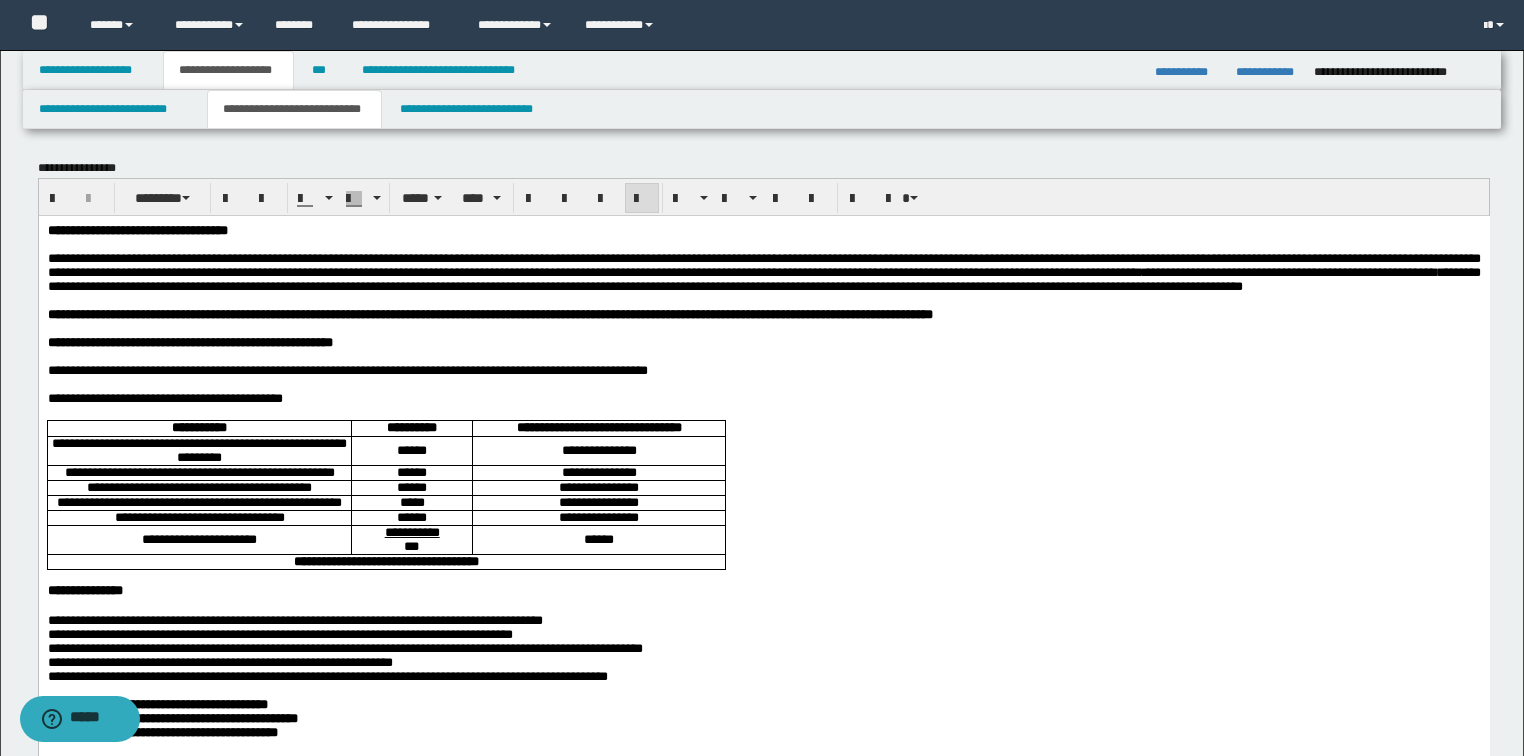 click on "**********" at bounding box center [763, 271] 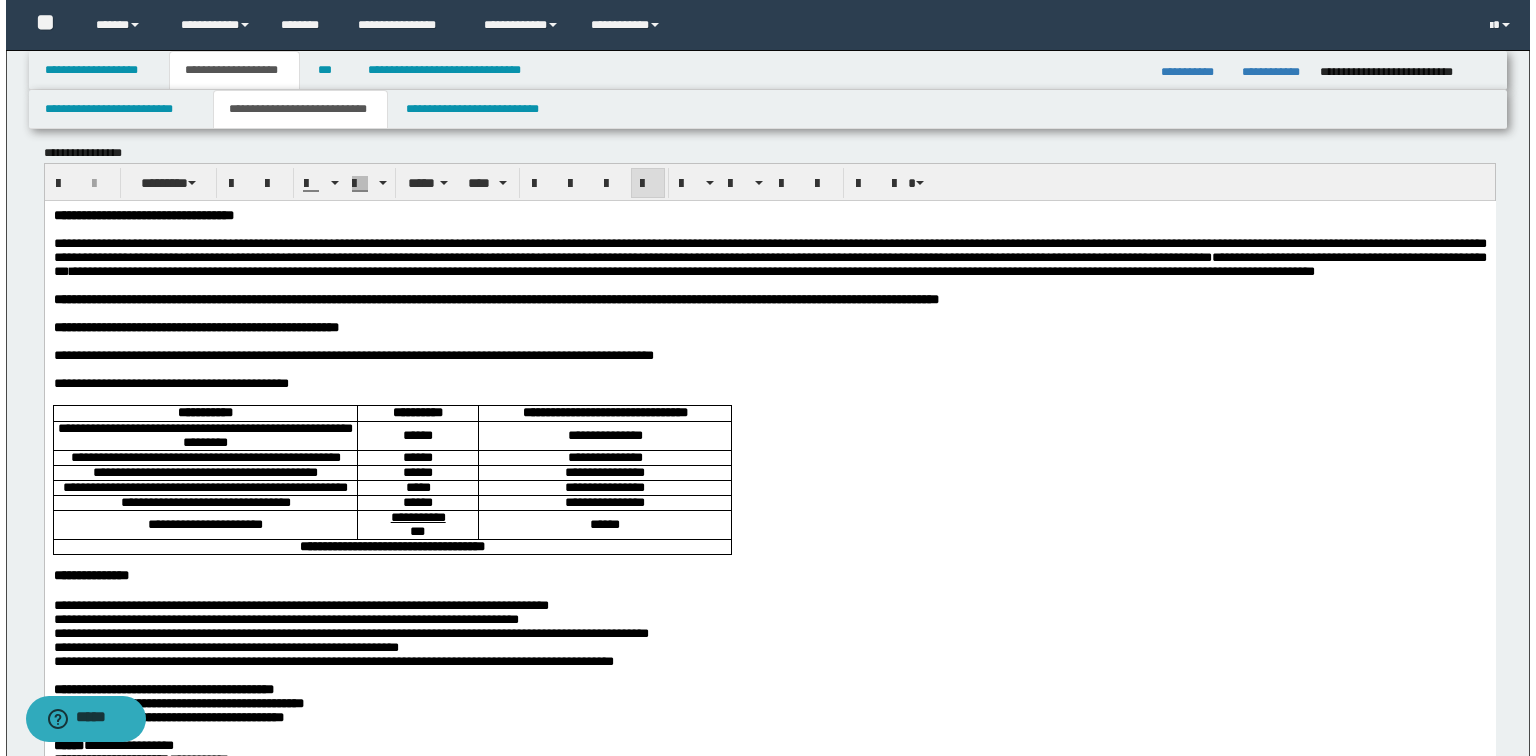 scroll, scrollTop: 0, scrollLeft: 0, axis: both 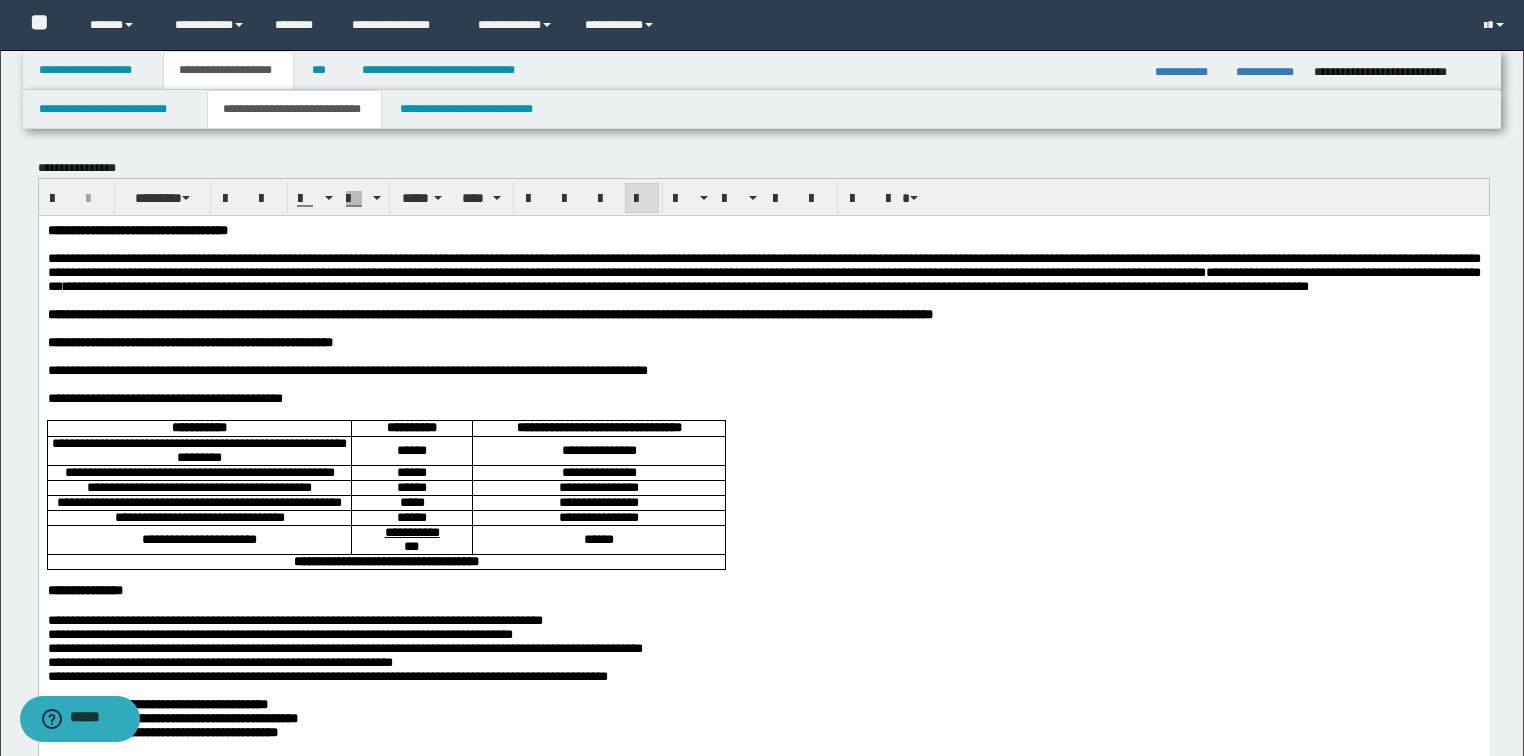 click on "**********" at bounding box center (763, 271) 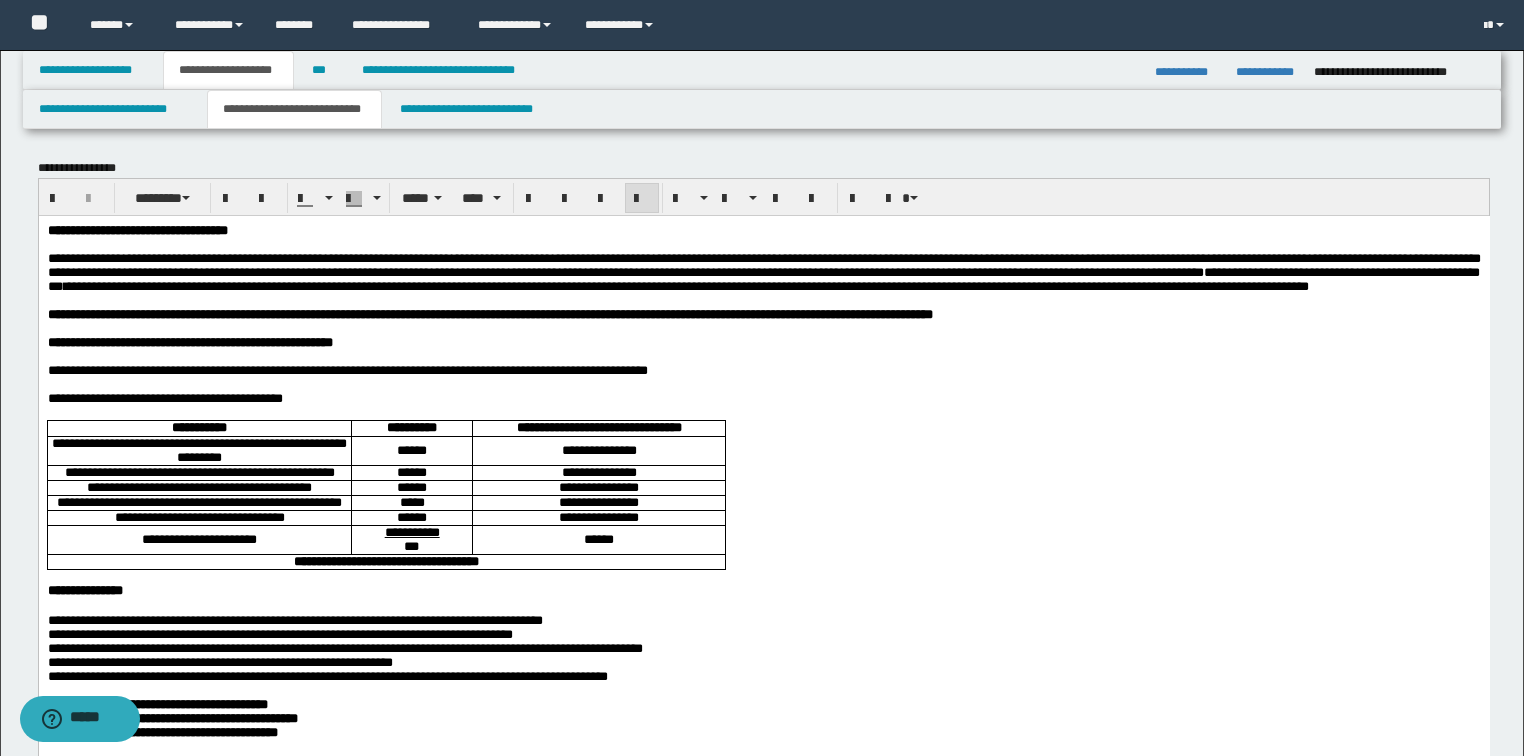 click on "**********" at bounding box center [764, 2635] 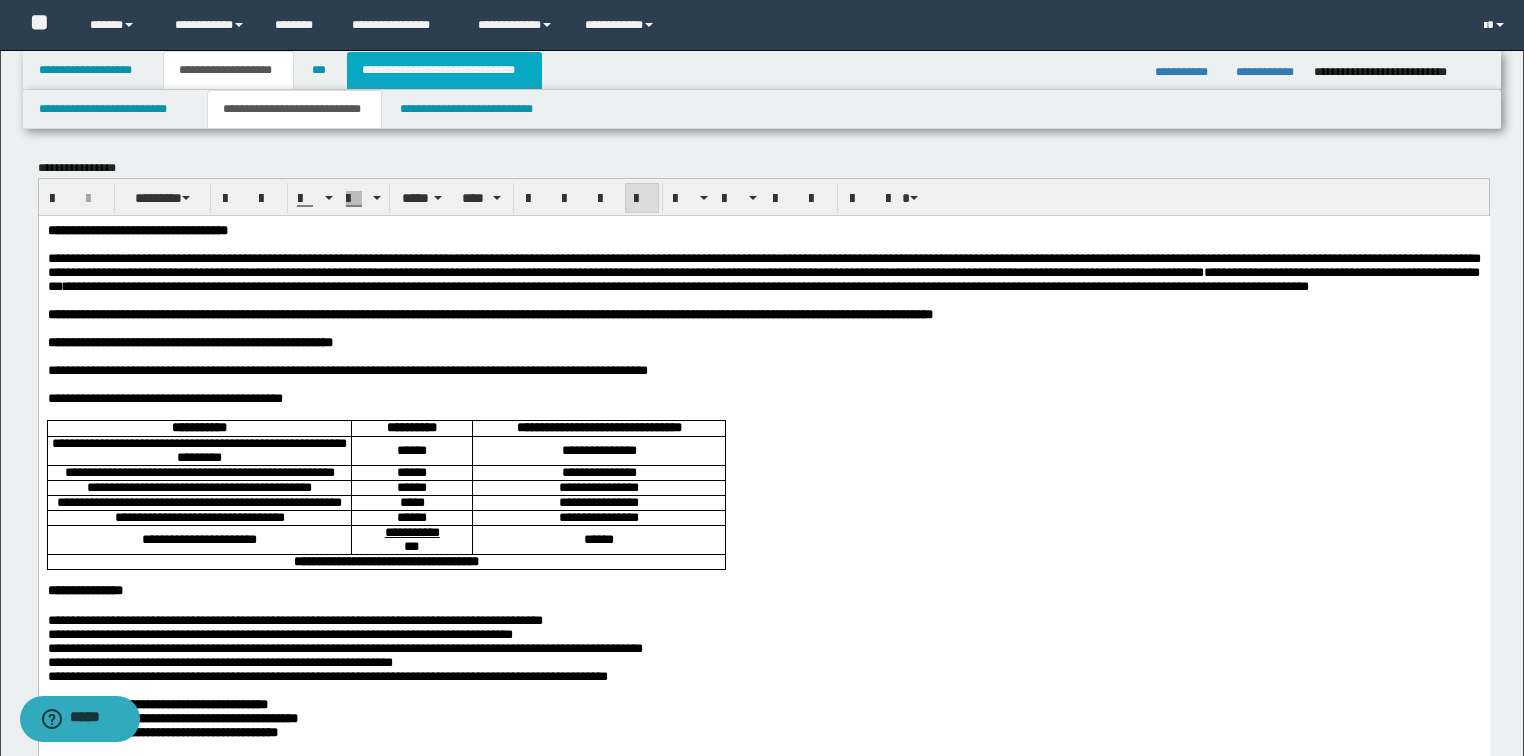 click on "**********" at bounding box center [444, 70] 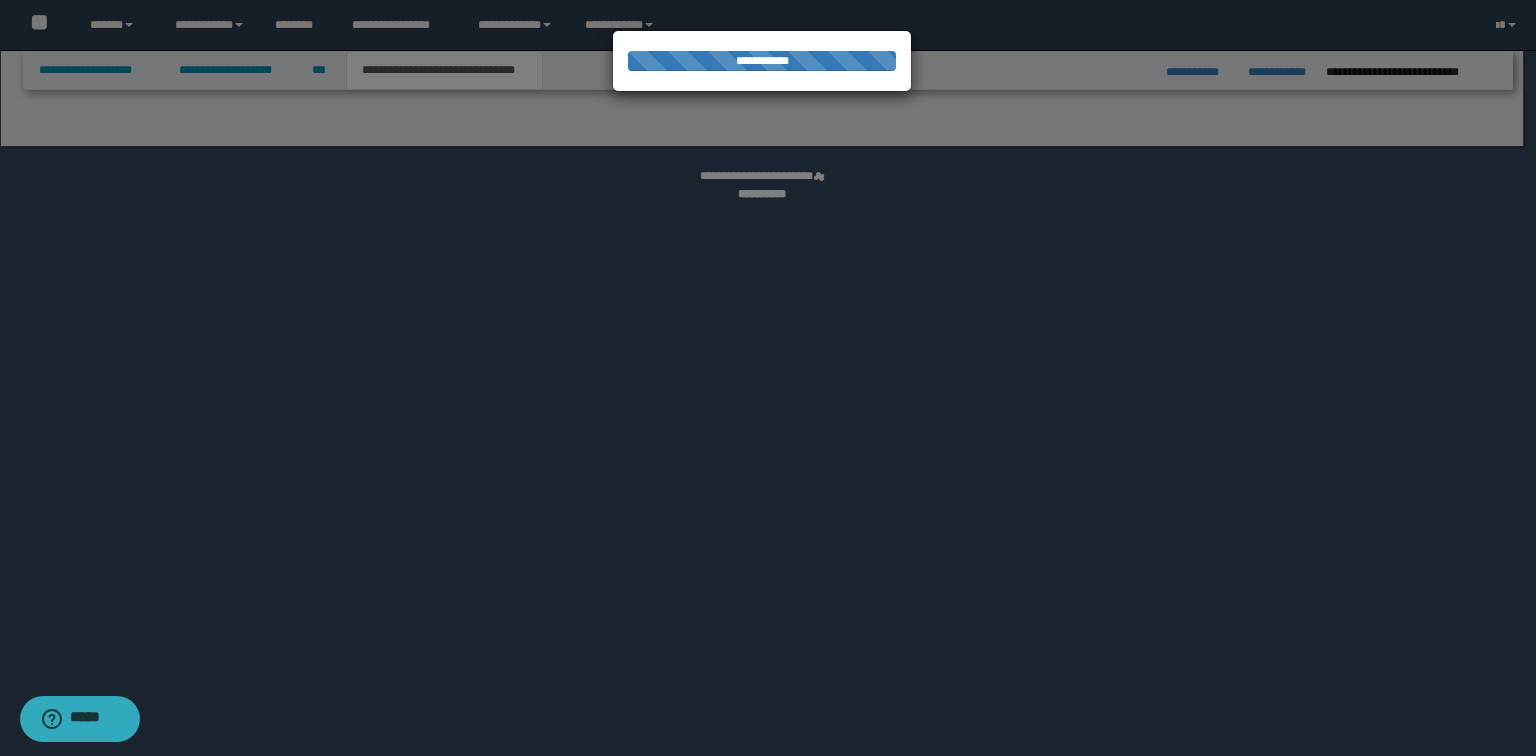 select on "*" 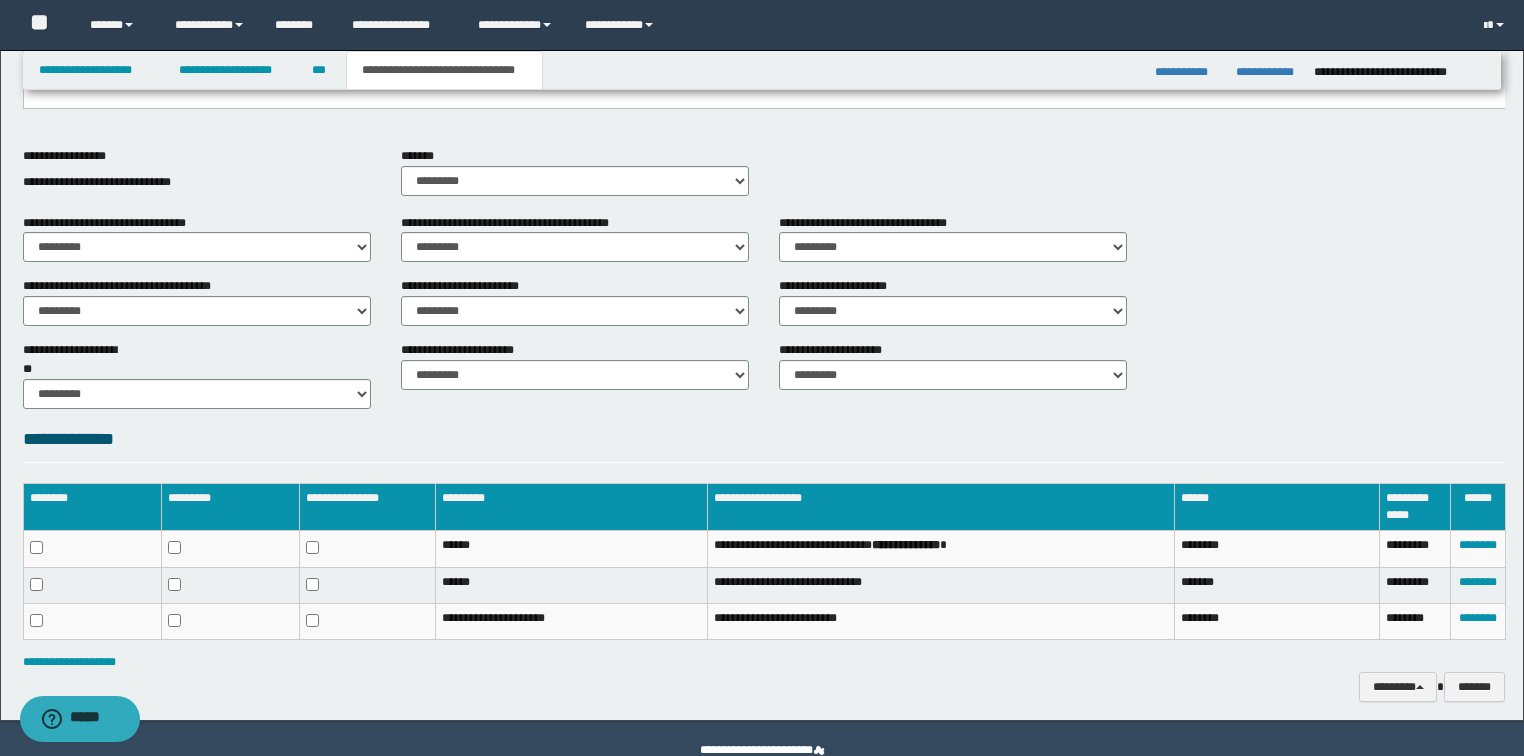 scroll, scrollTop: 762, scrollLeft: 0, axis: vertical 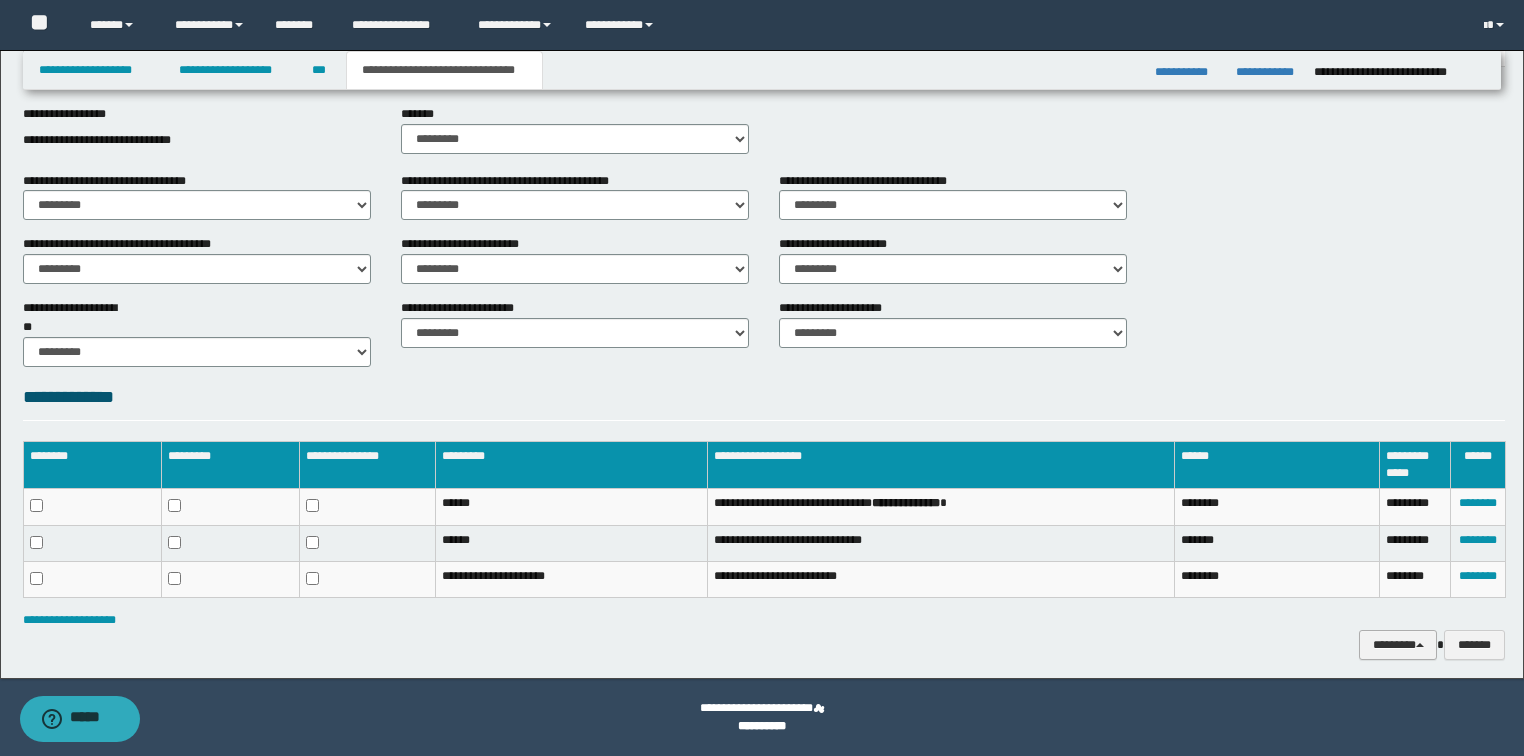 click on "********" at bounding box center (1398, 645) 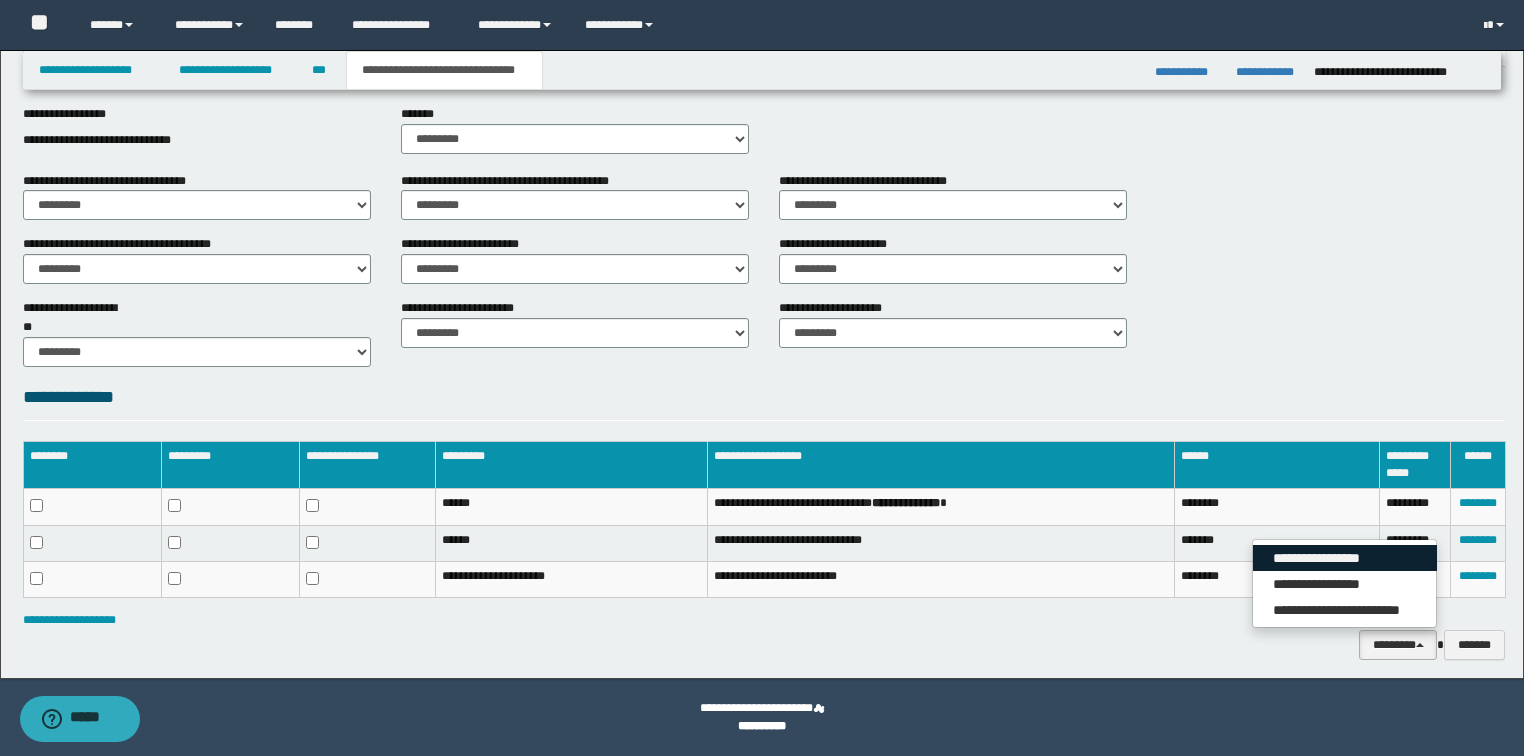 click on "**********" at bounding box center (1345, 558) 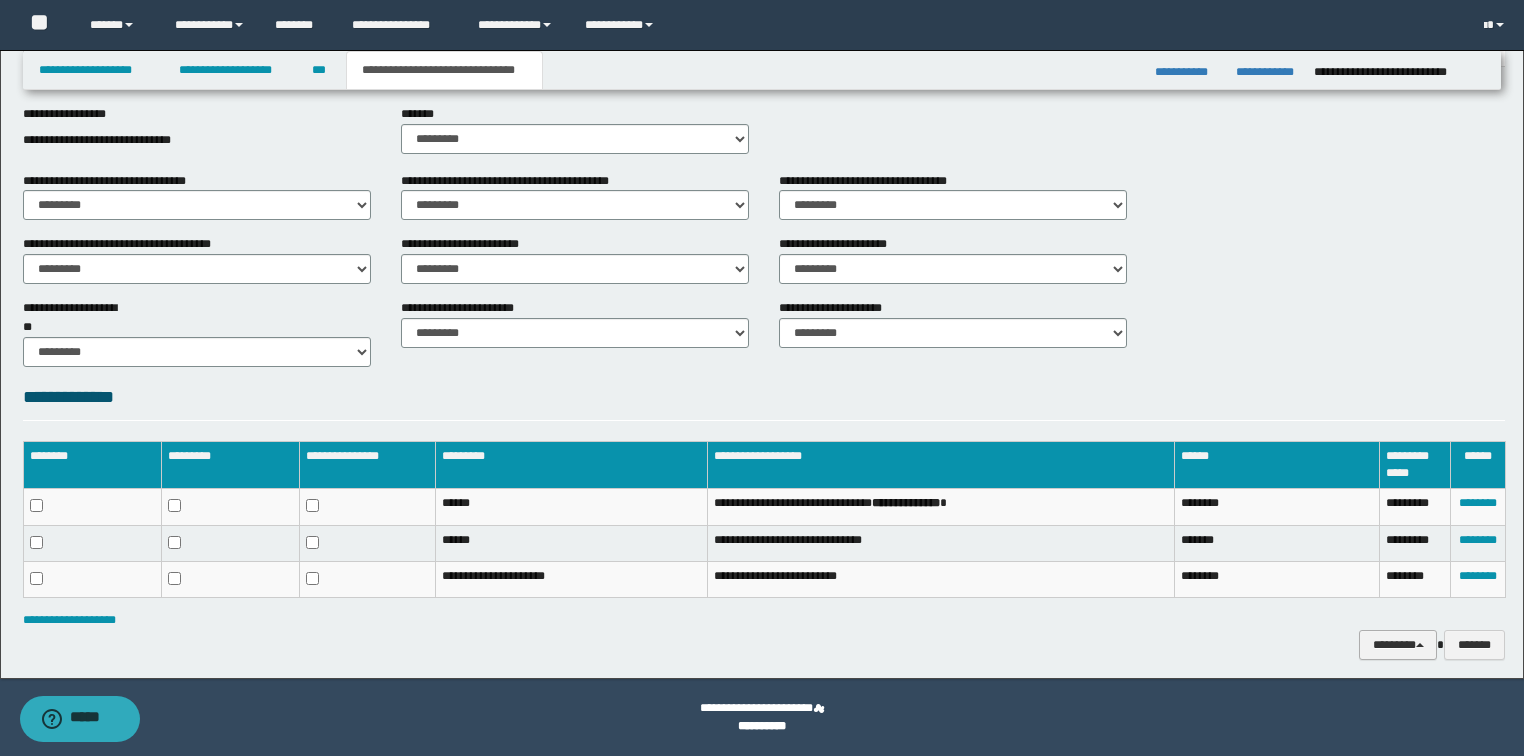 click on "********" at bounding box center [1398, 645] 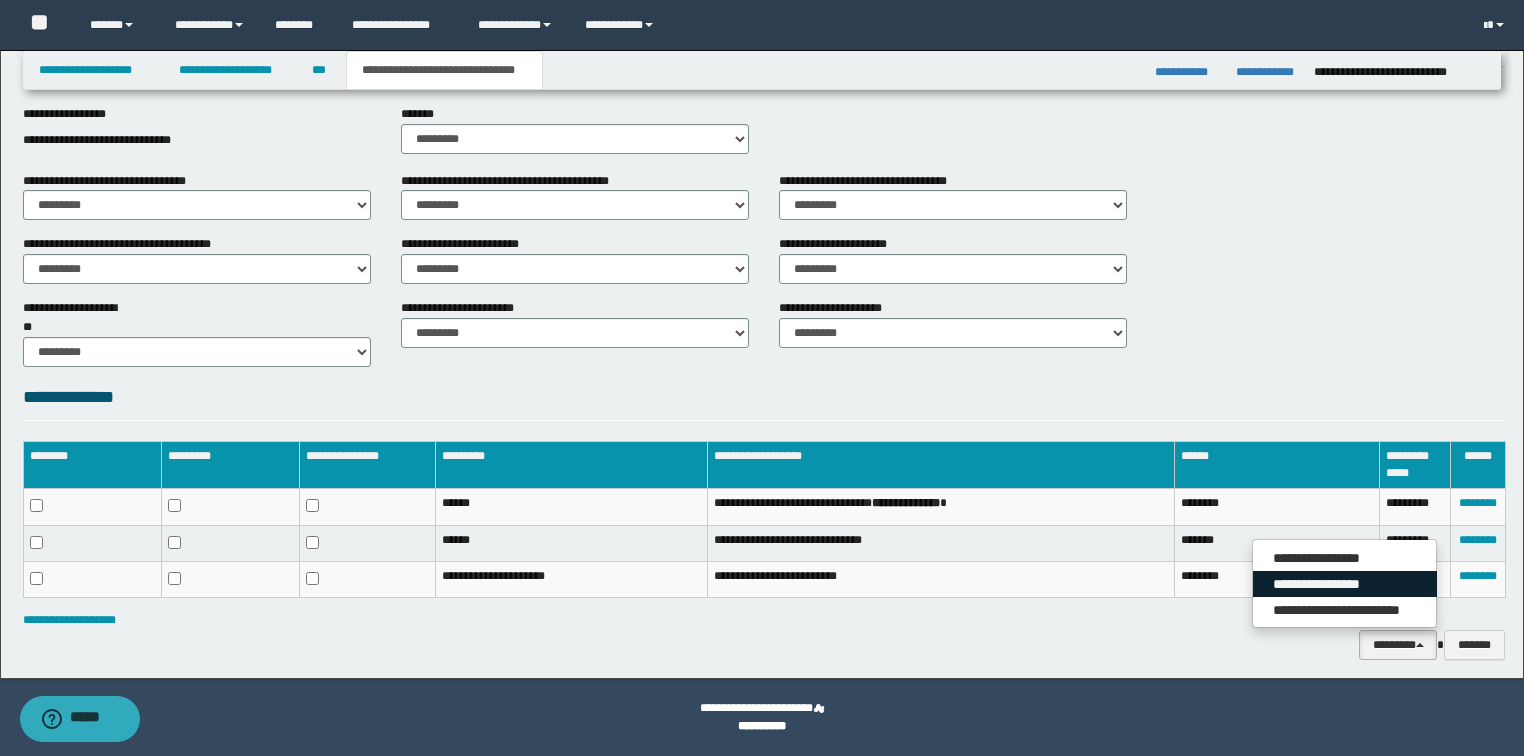 click on "**********" at bounding box center [1345, 584] 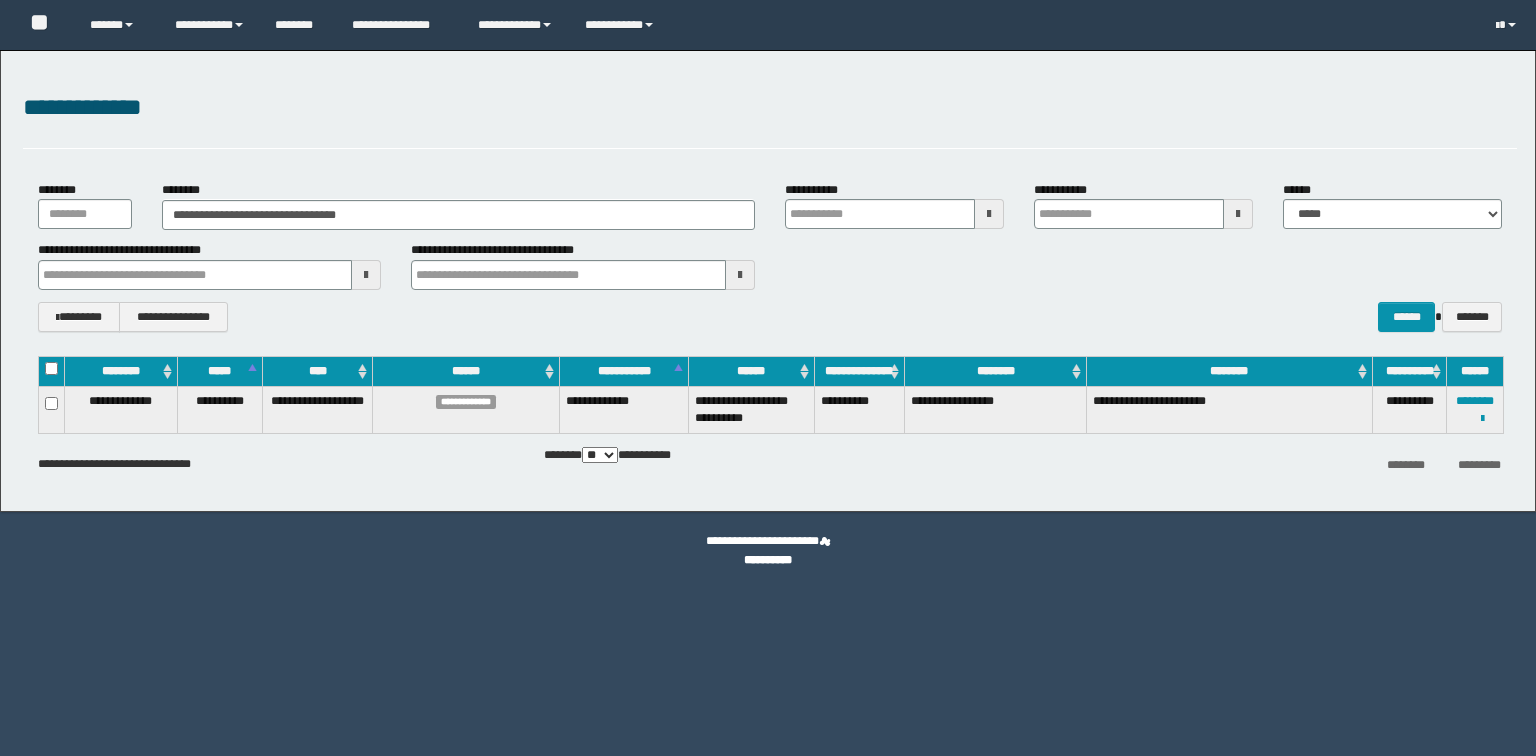 scroll, scrollTop: 0, scrollLeft: 0, axis: both 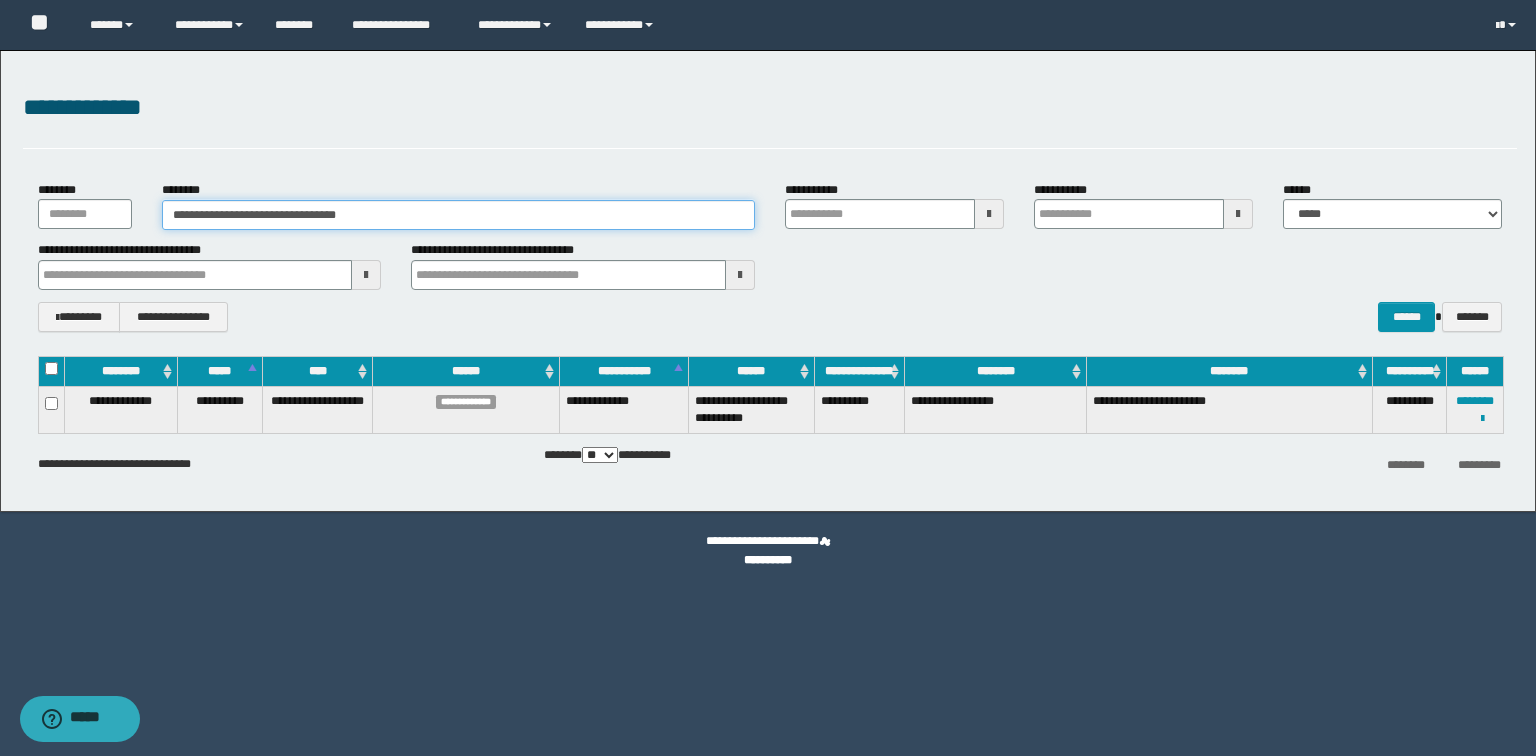 click on "**********" at bounding box center [458, 215] 